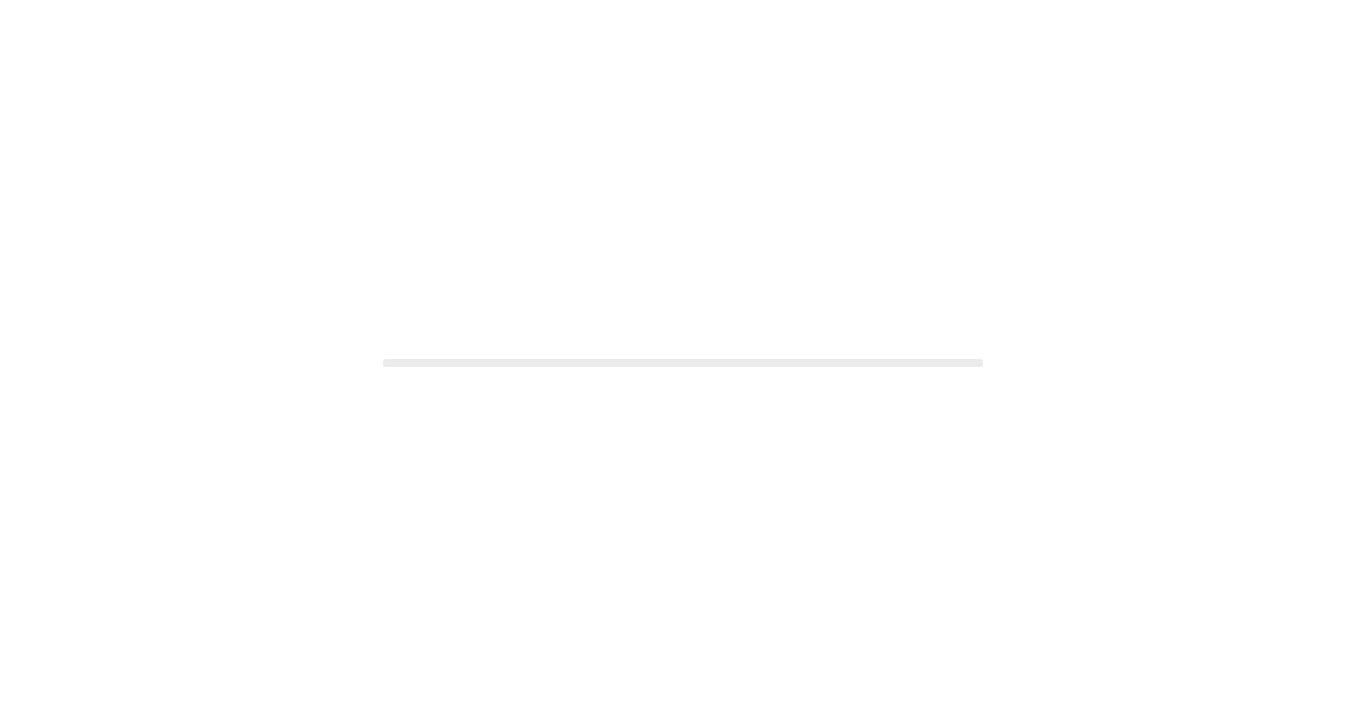 scroll, scrollTop: 0, scrollLeft: 0, axis: both 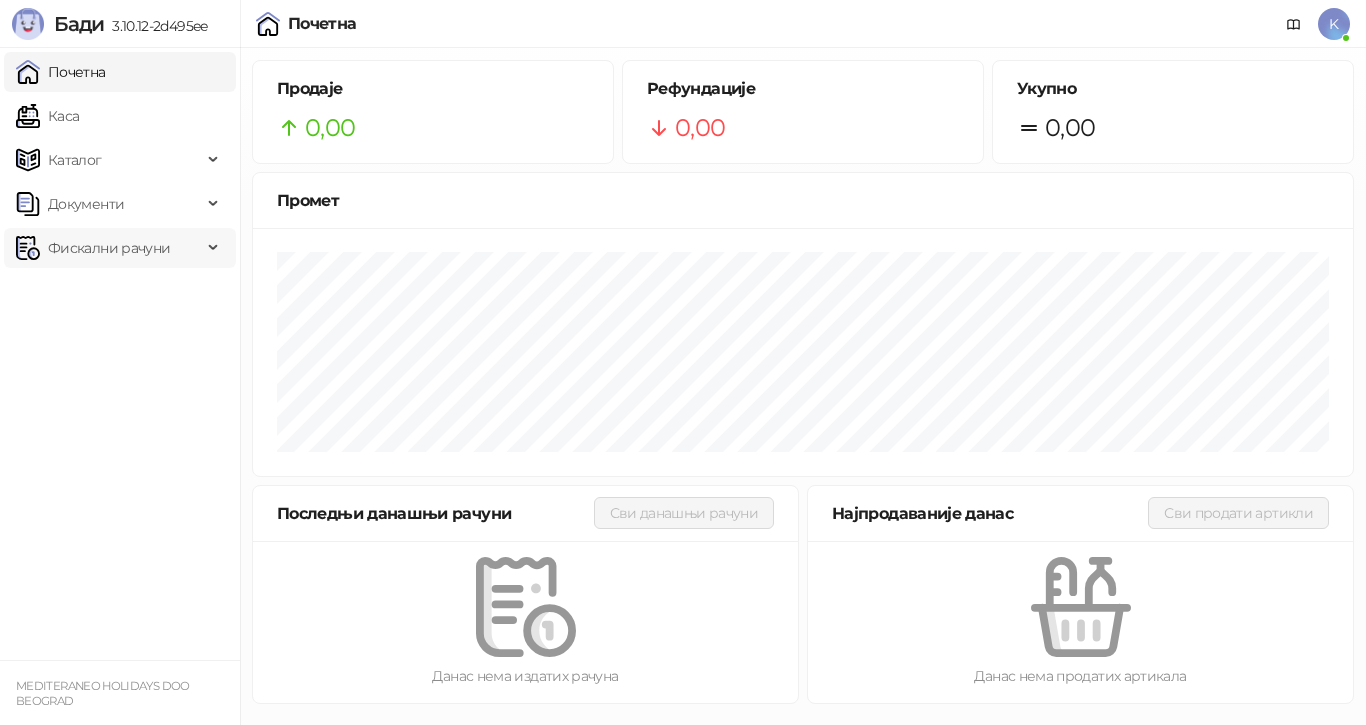 click on "Фискални рачуни" at bounding box center (109, 248) 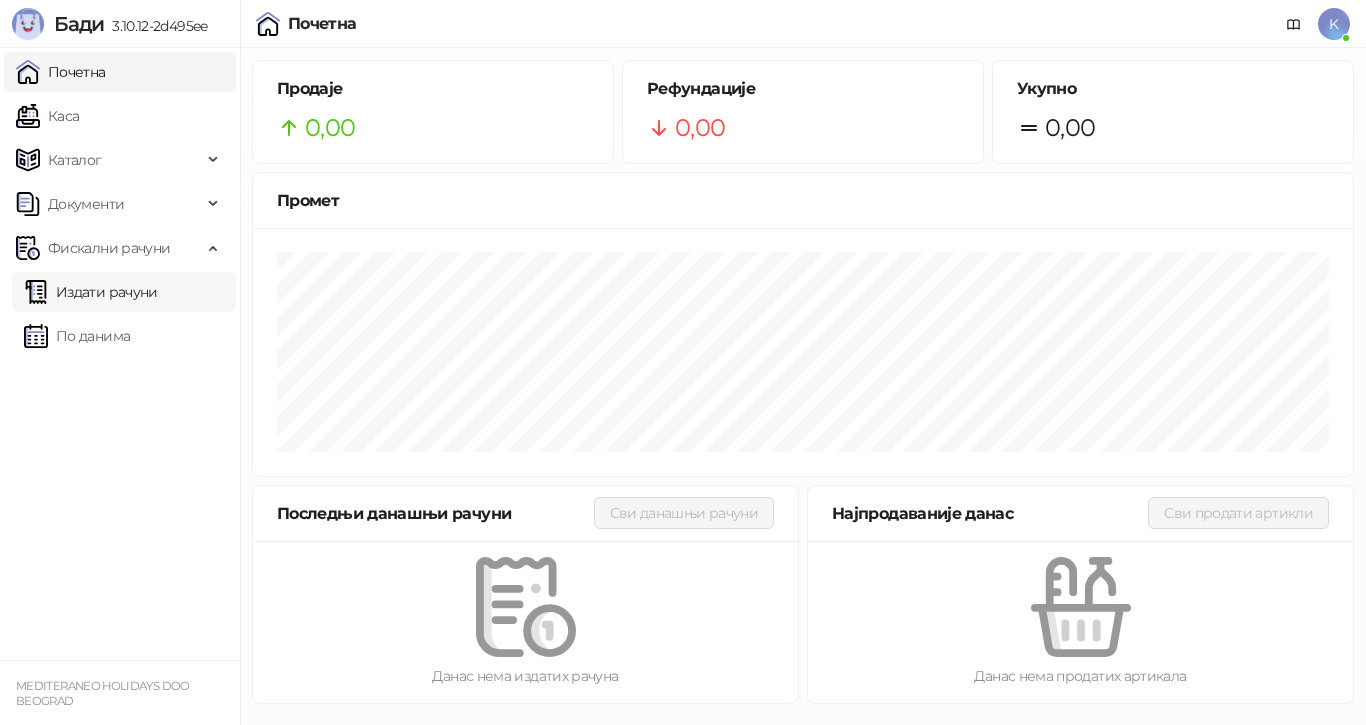 click on "Издати рачуни" at bounding box center [91, 292] 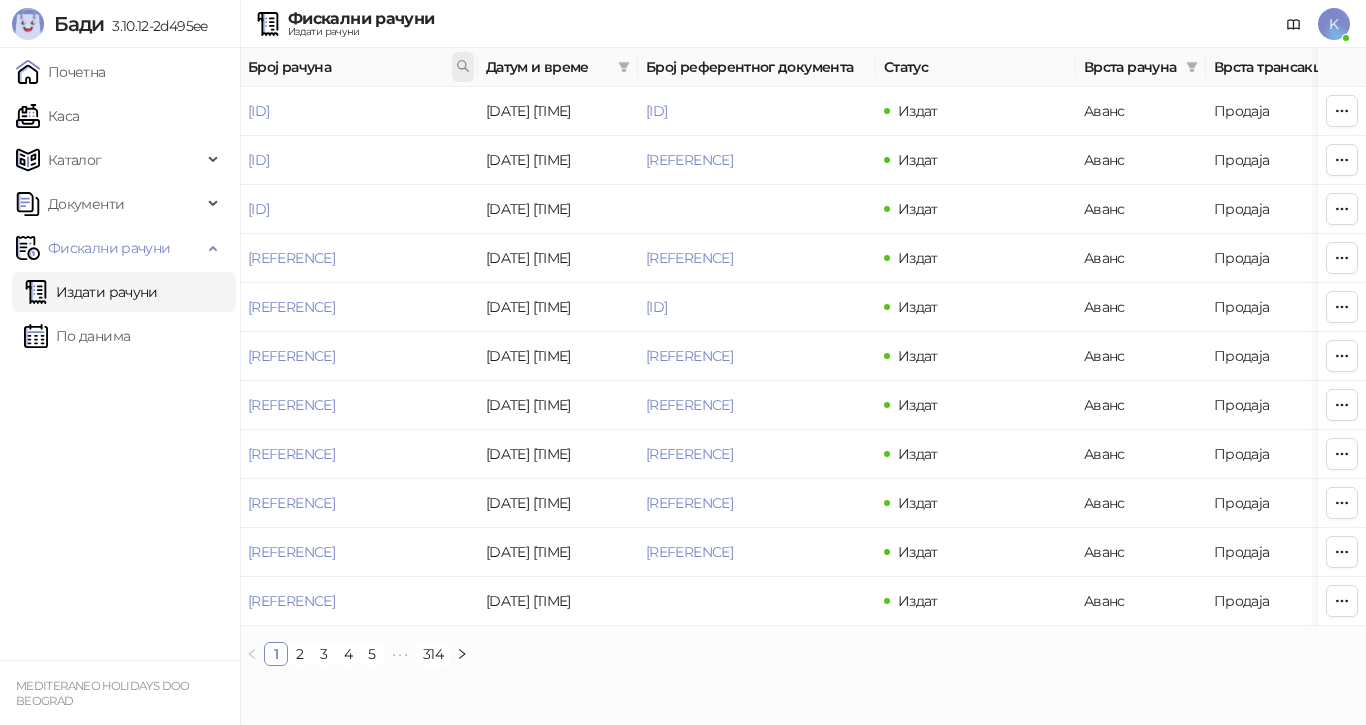 click 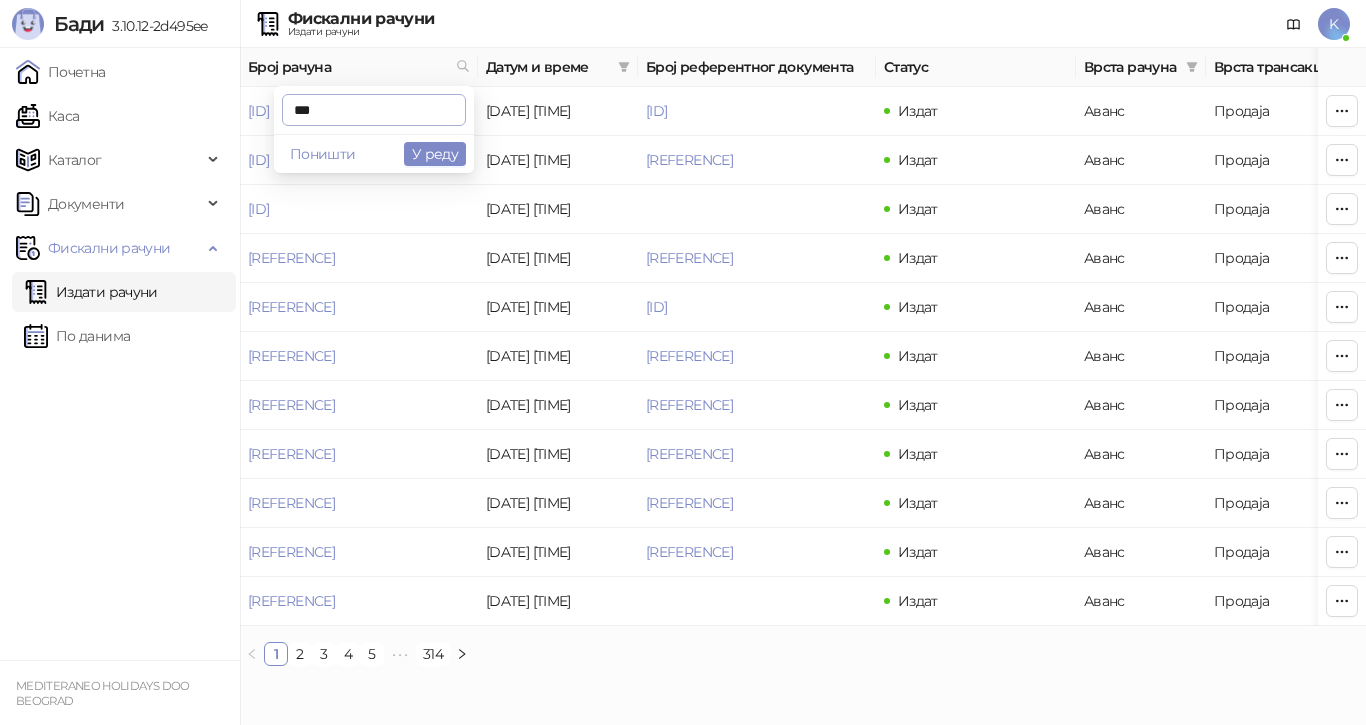 type on "***" 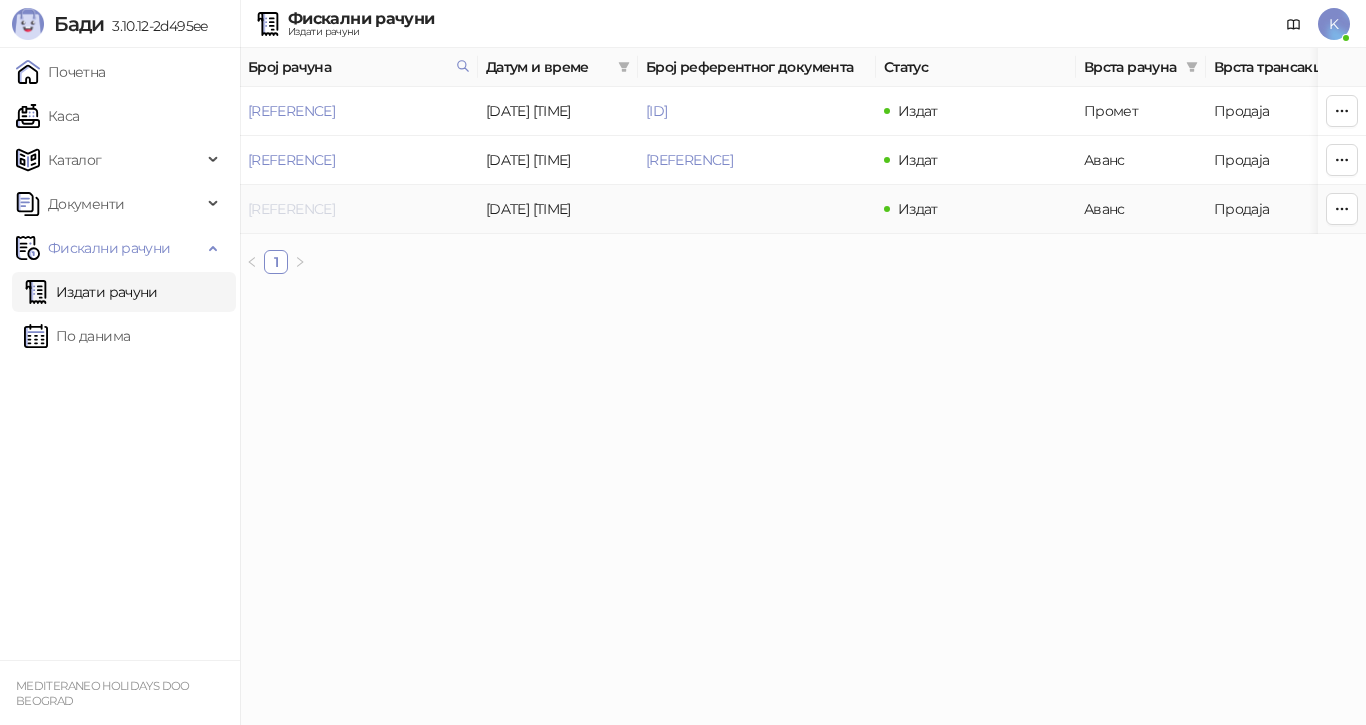 click on "7G5STW5T-7G5STW5T-529" at bounding box center [291, 209] 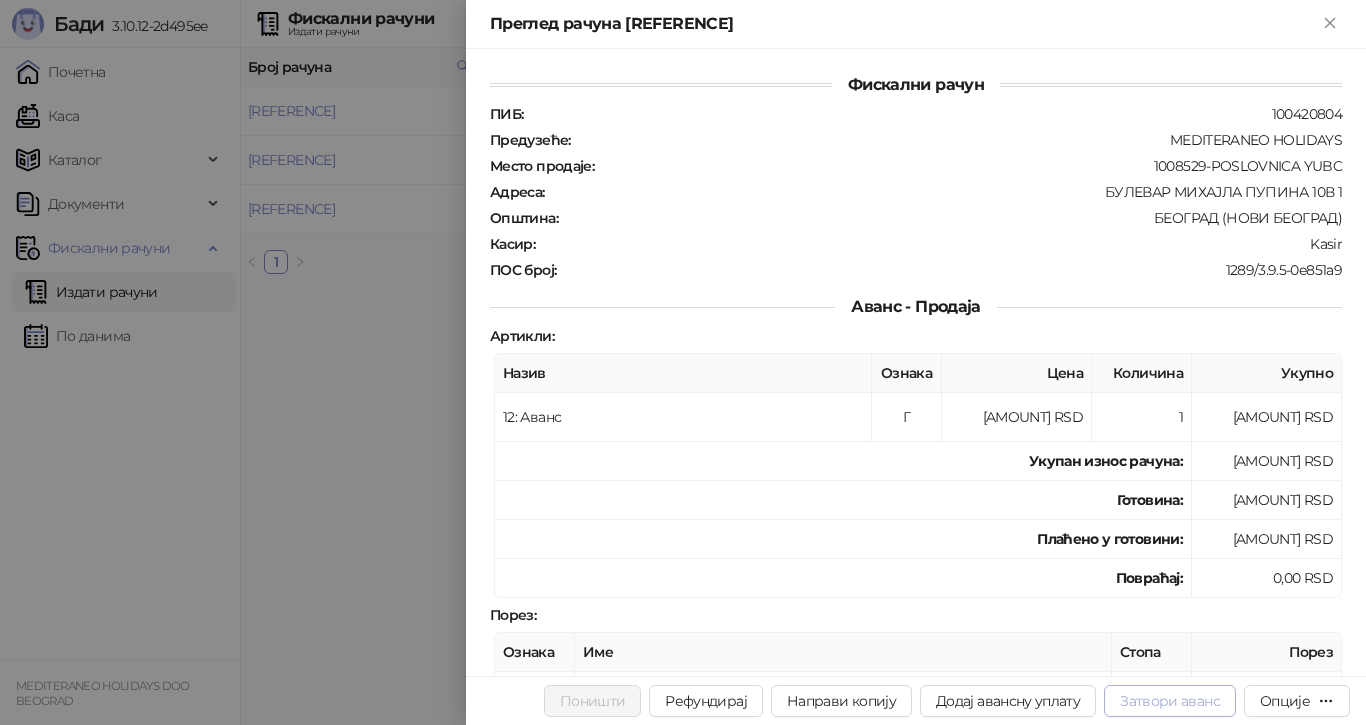 click on "Затвори аванс" at bounding box center (1170, 701) 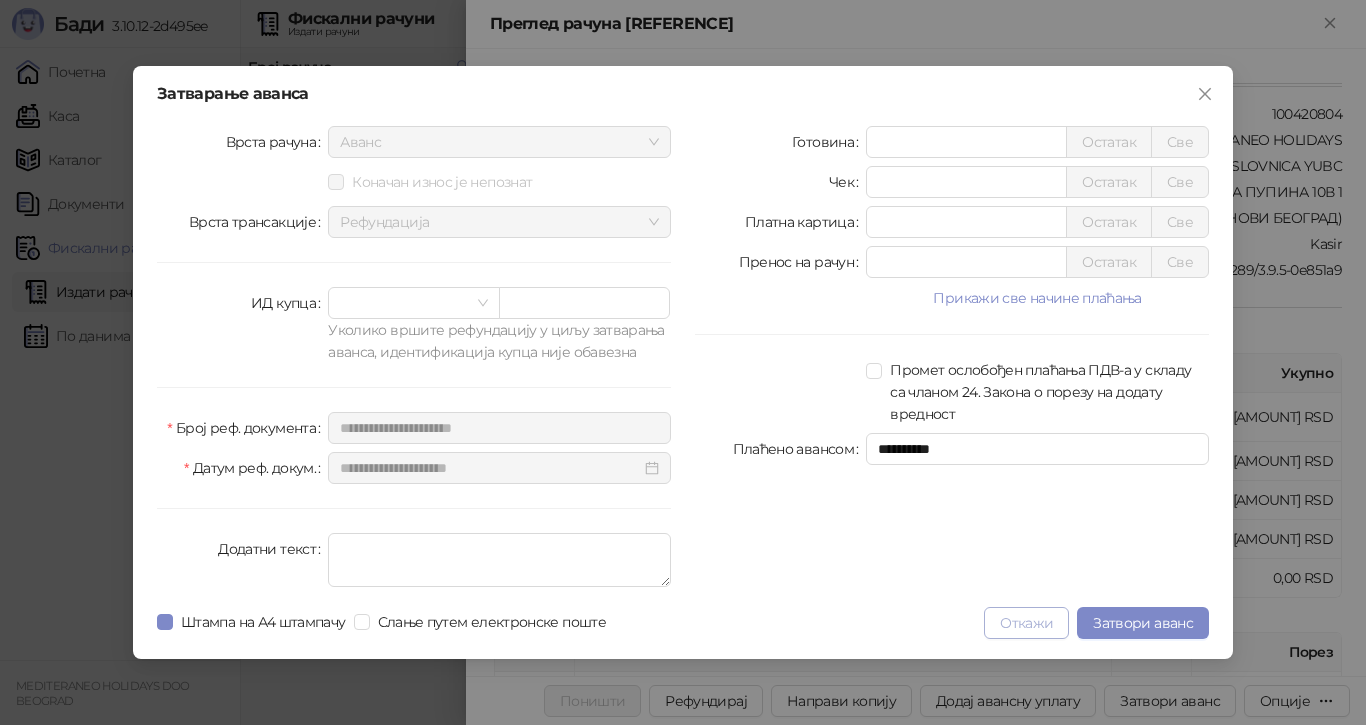 click on "Откажи" at bounding box center (1026, 623) 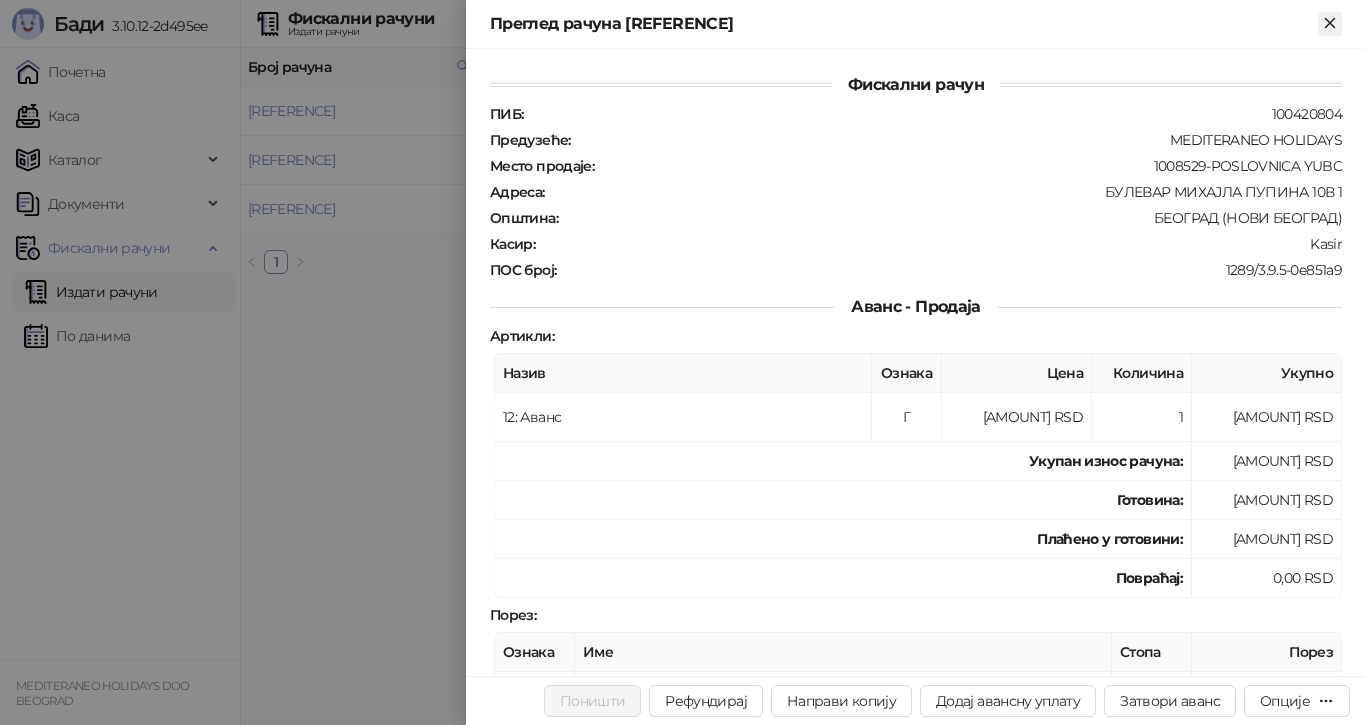 click 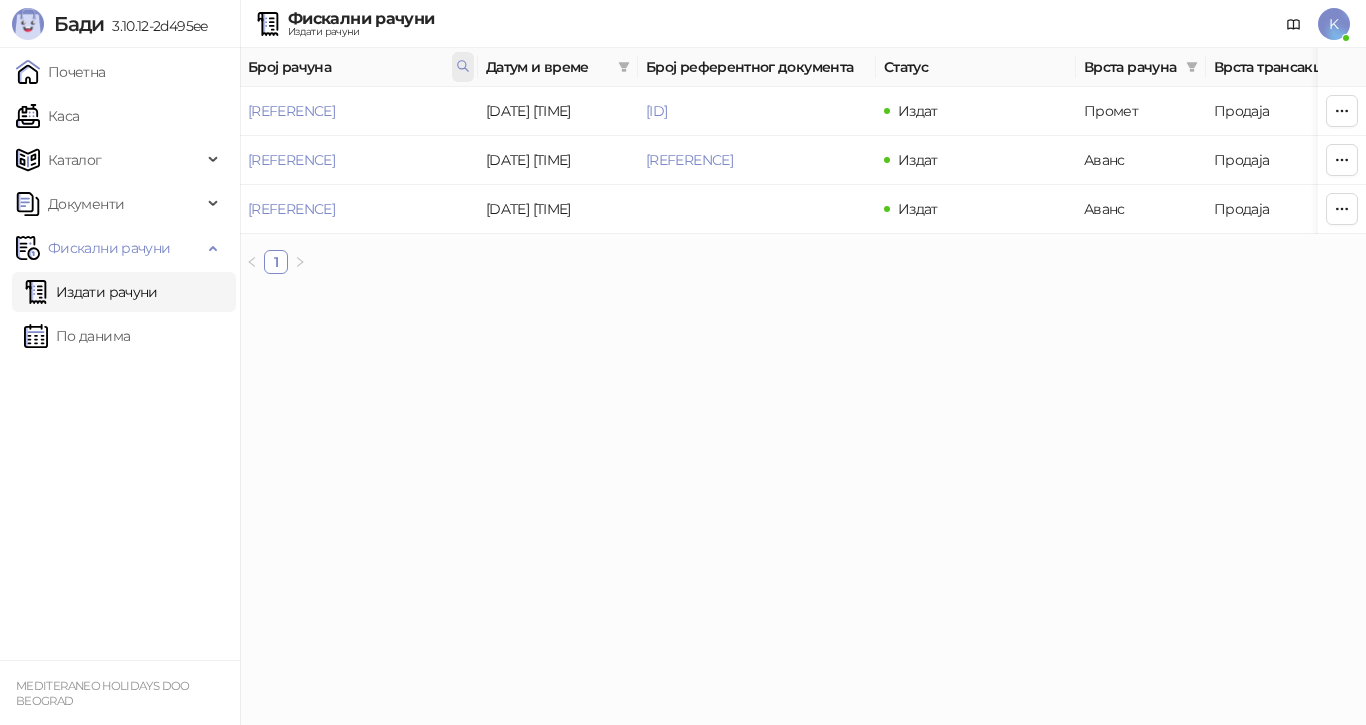 click 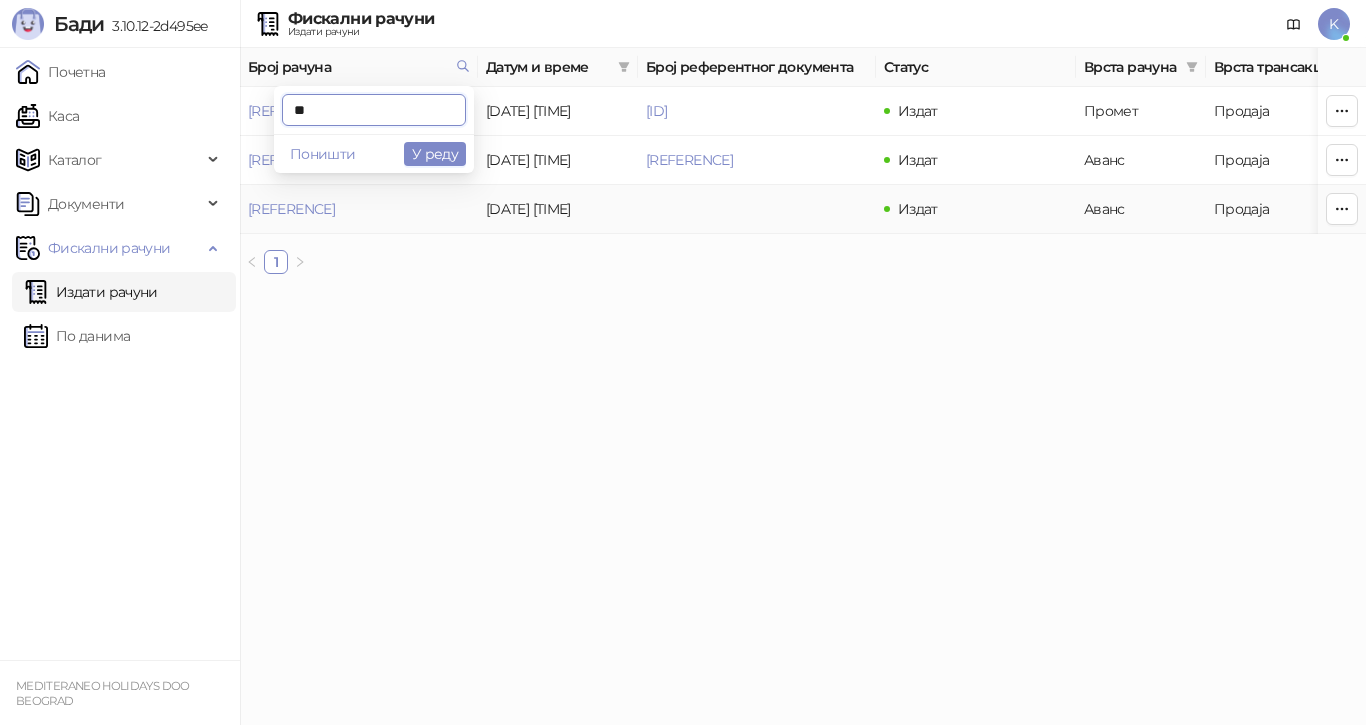 type on "*" 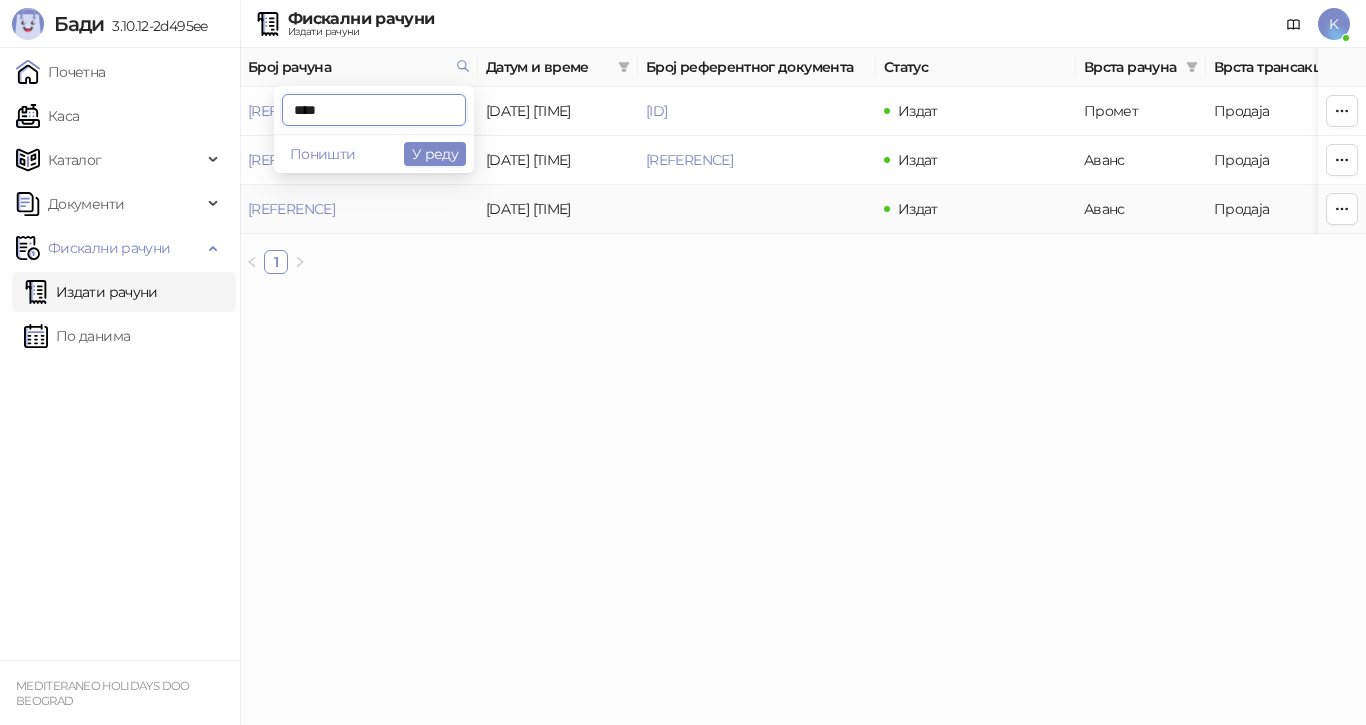 type on "****" 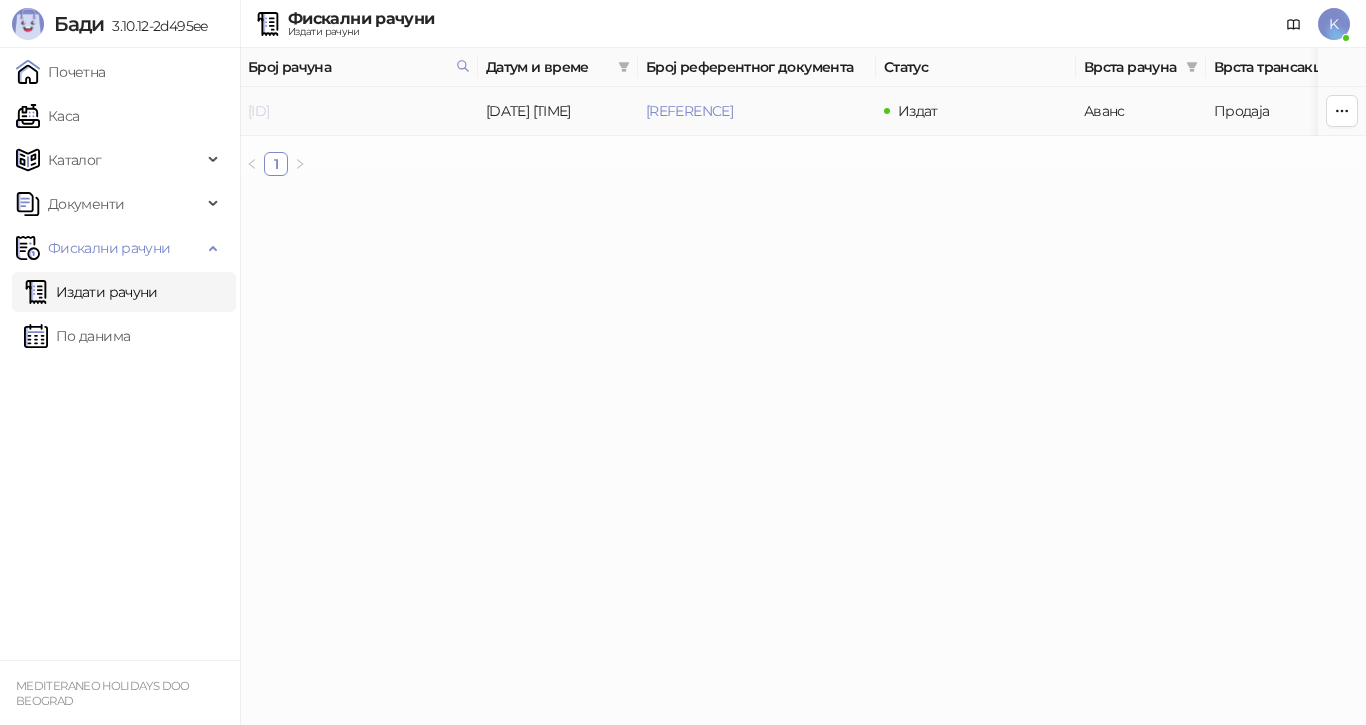 click on "7G5STW5T-7G5STW5T-1173" at bounding box center [258, 111] 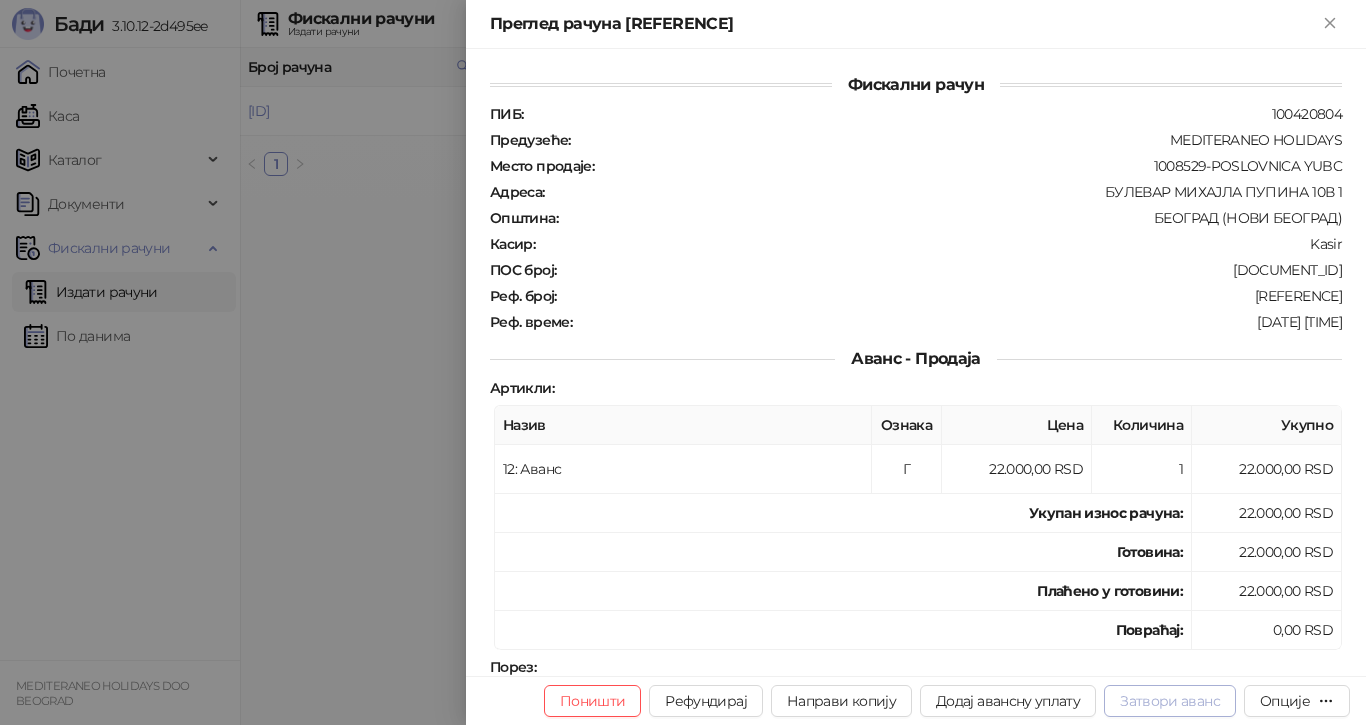 click on "Затвори аванс" at bounding box center (1170, 701) 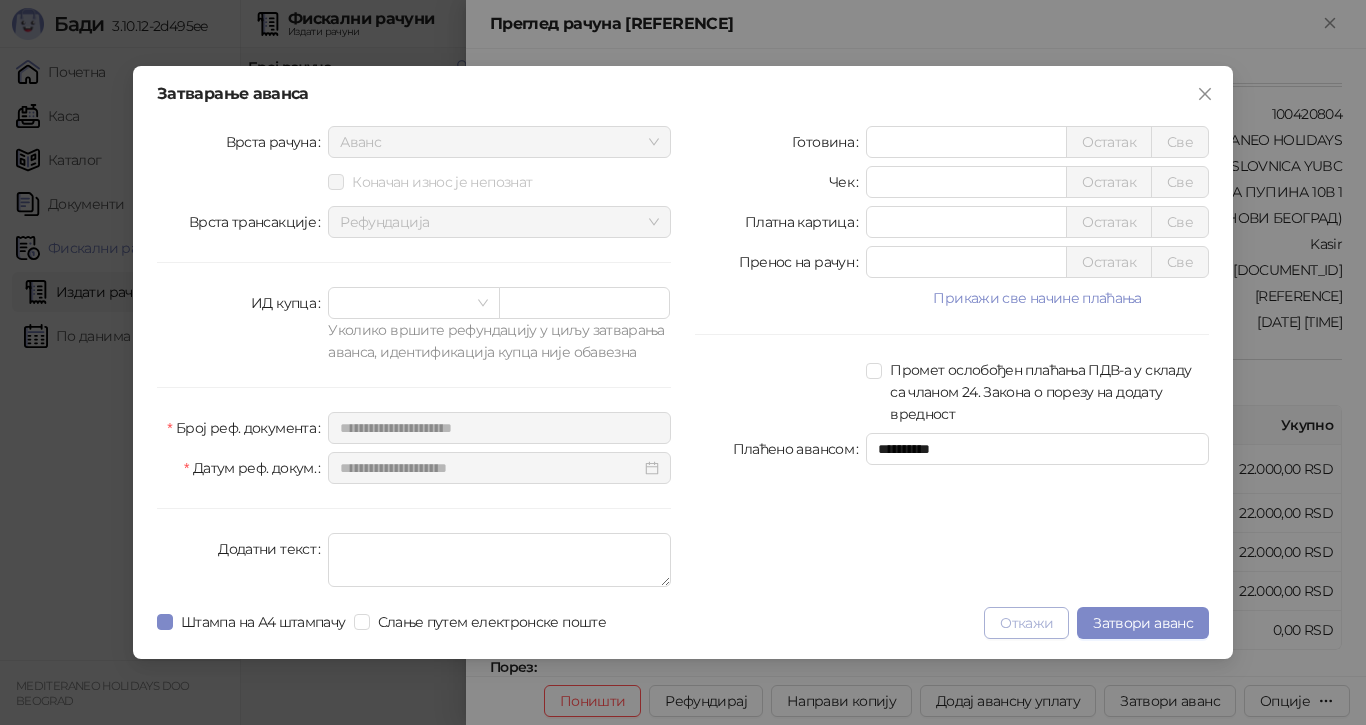 click on "Откажи" at bounding box center [1026, 623] 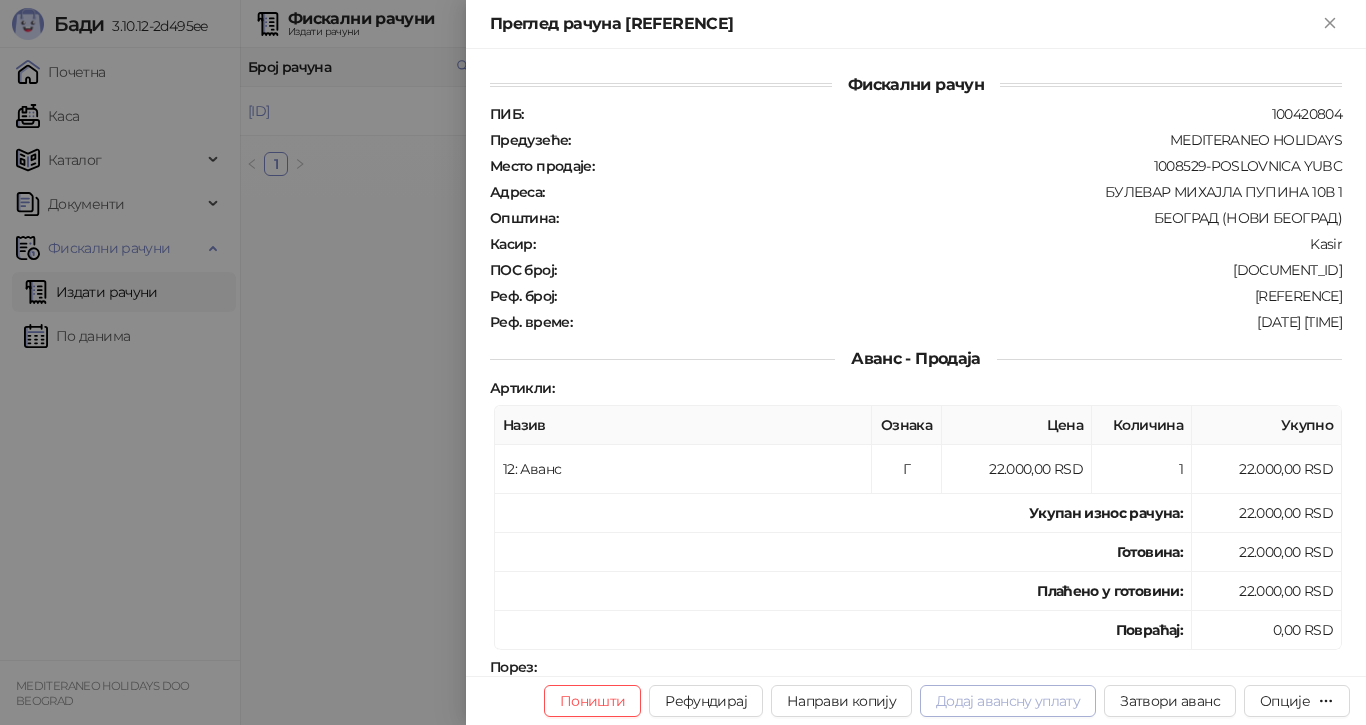 click on "Додај авансну уплату" at bounding box center [1008, 701] 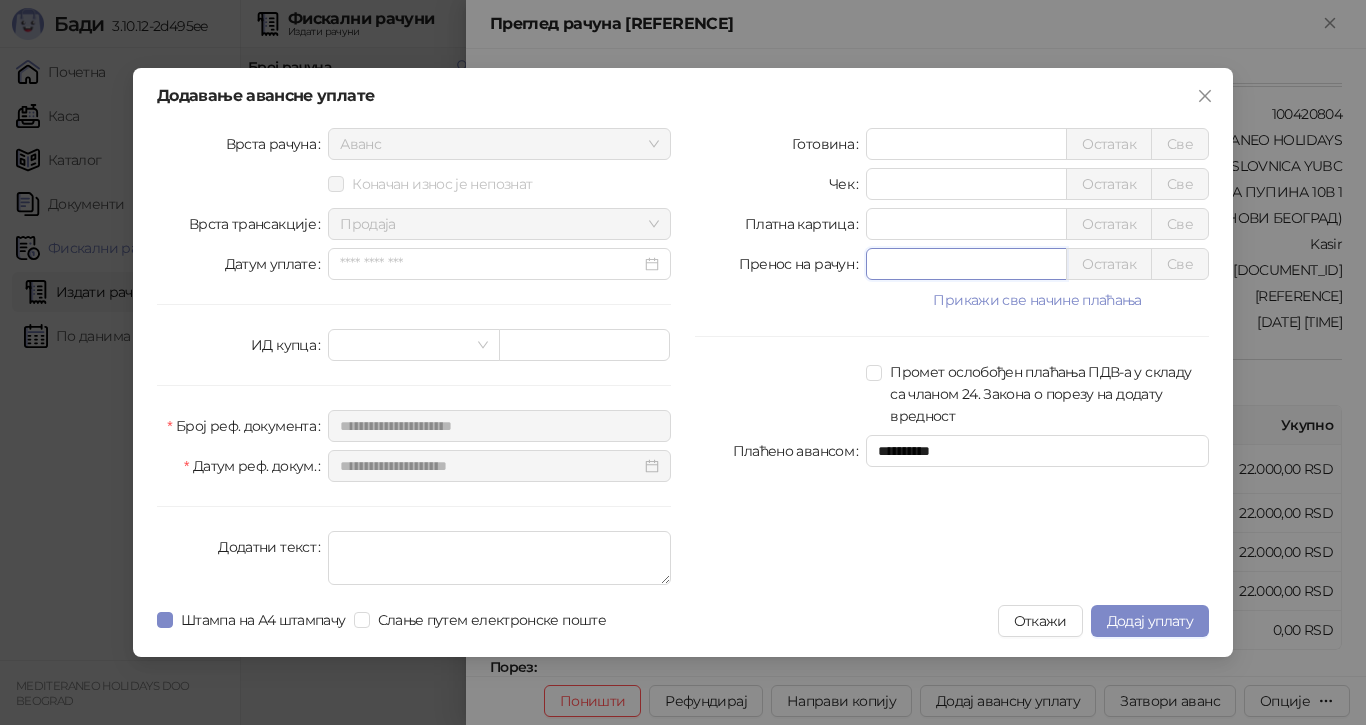 drag, startPoint x: 914, startPoint y: 256, endPoint x: 821, endPoint y: 273, distance: 94.54099 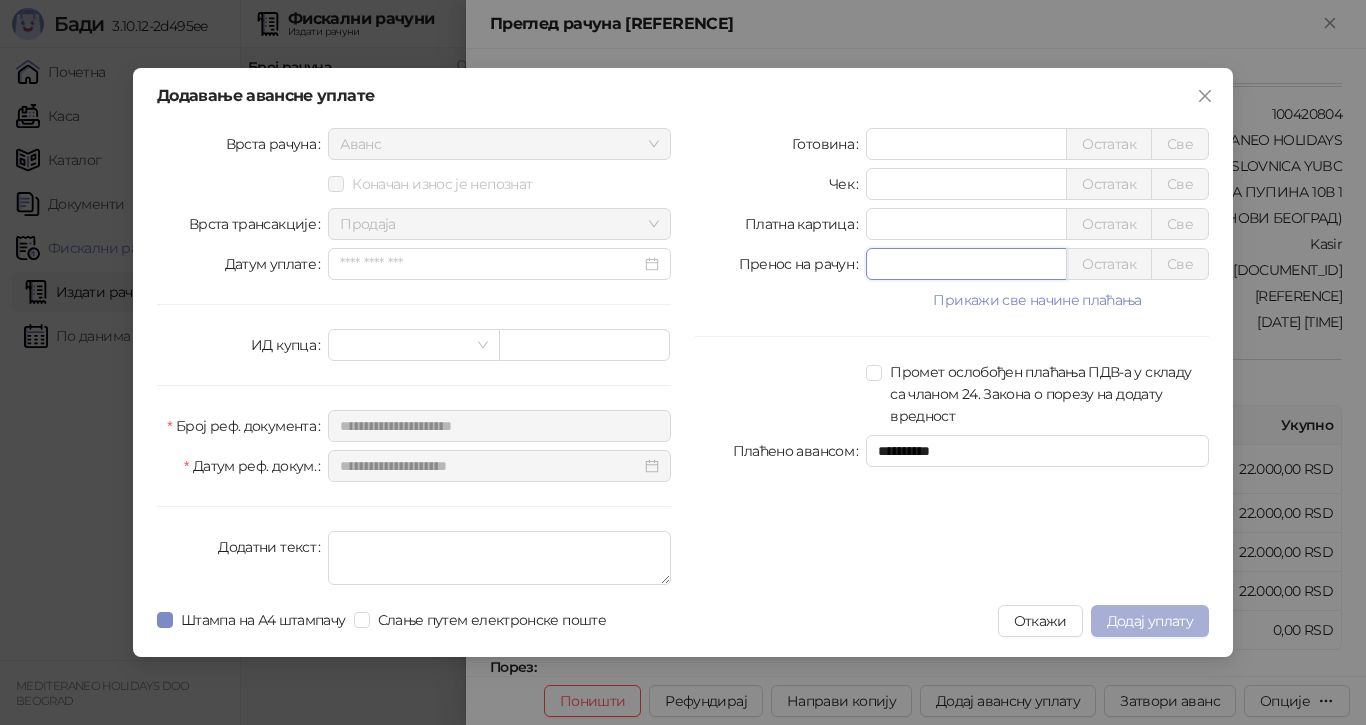 type on "*****" 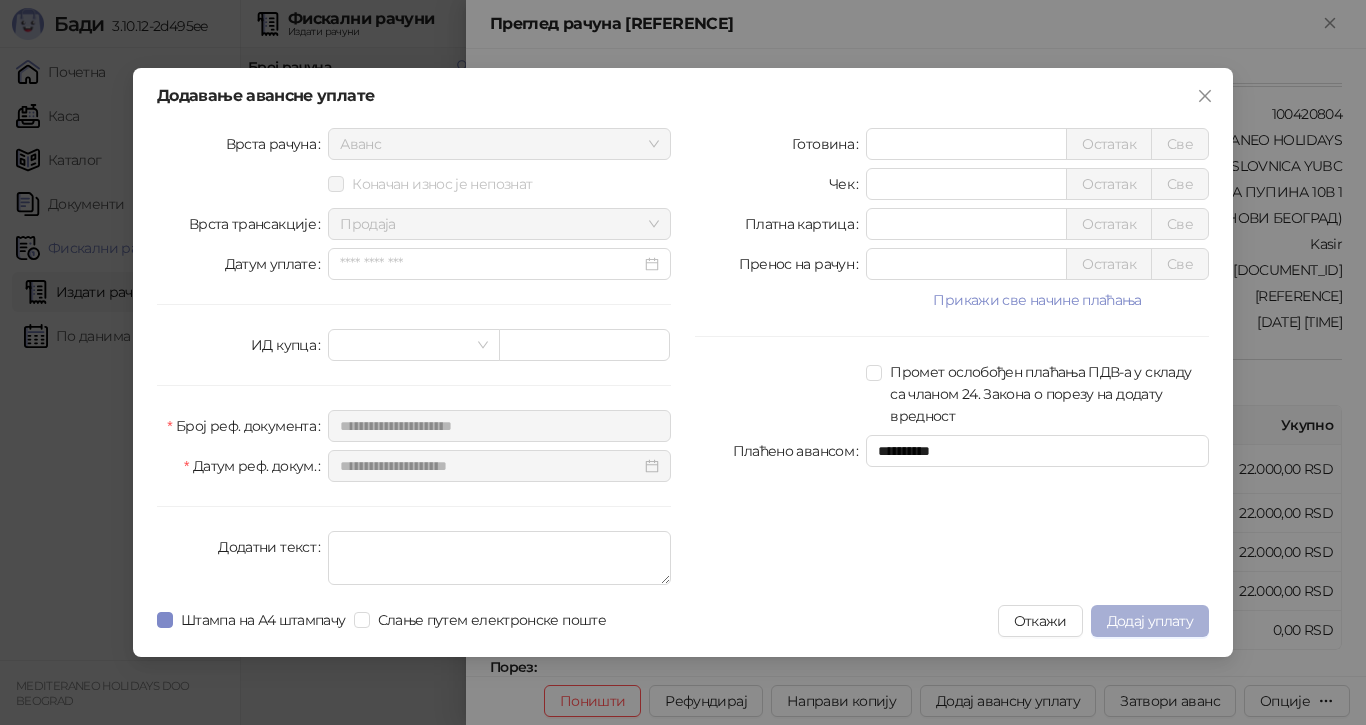click on "Додај уплату" at bounding box center (1150, 621) 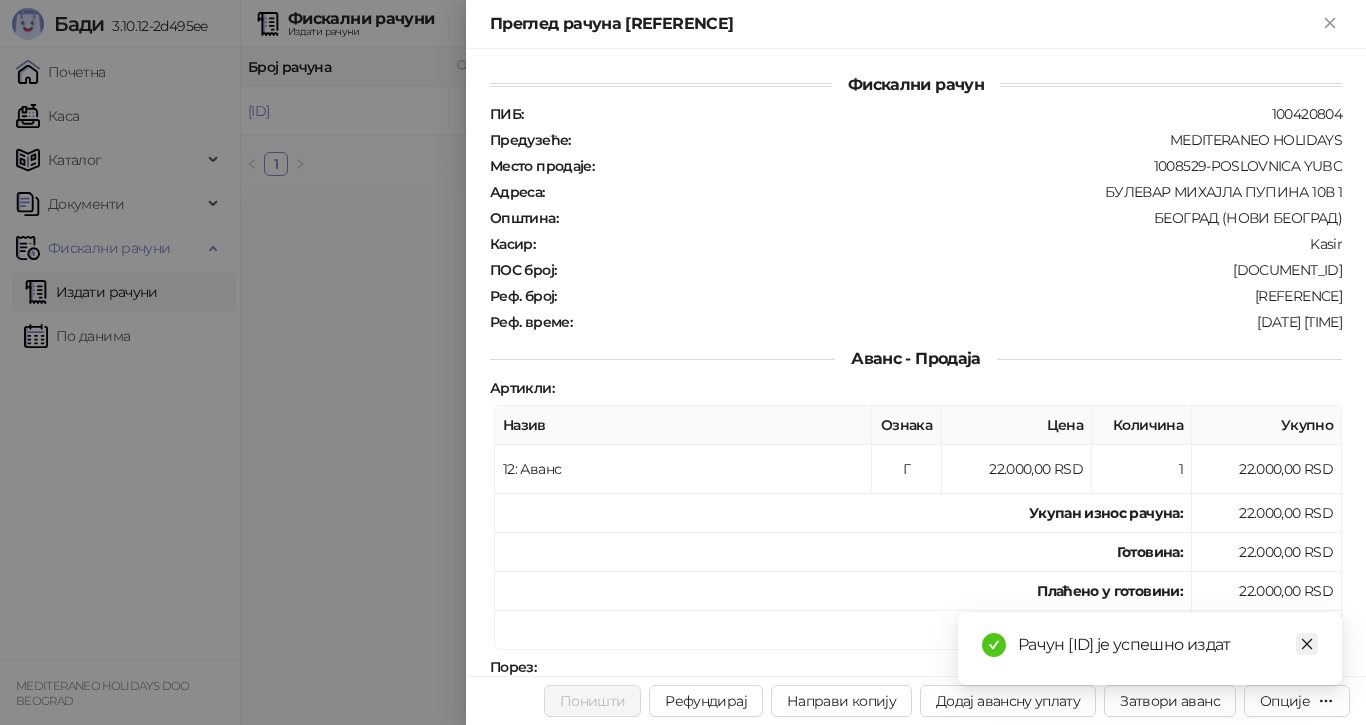 click 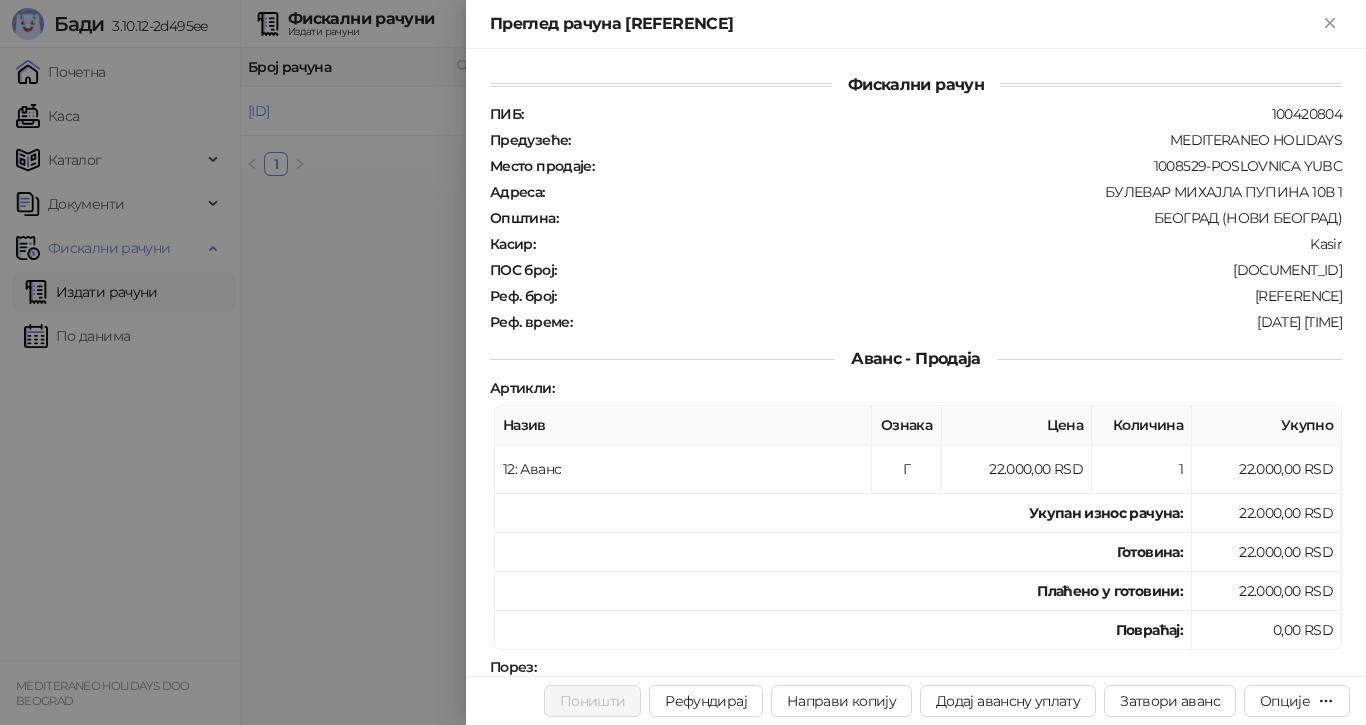 click at bounding box center (683, 362) 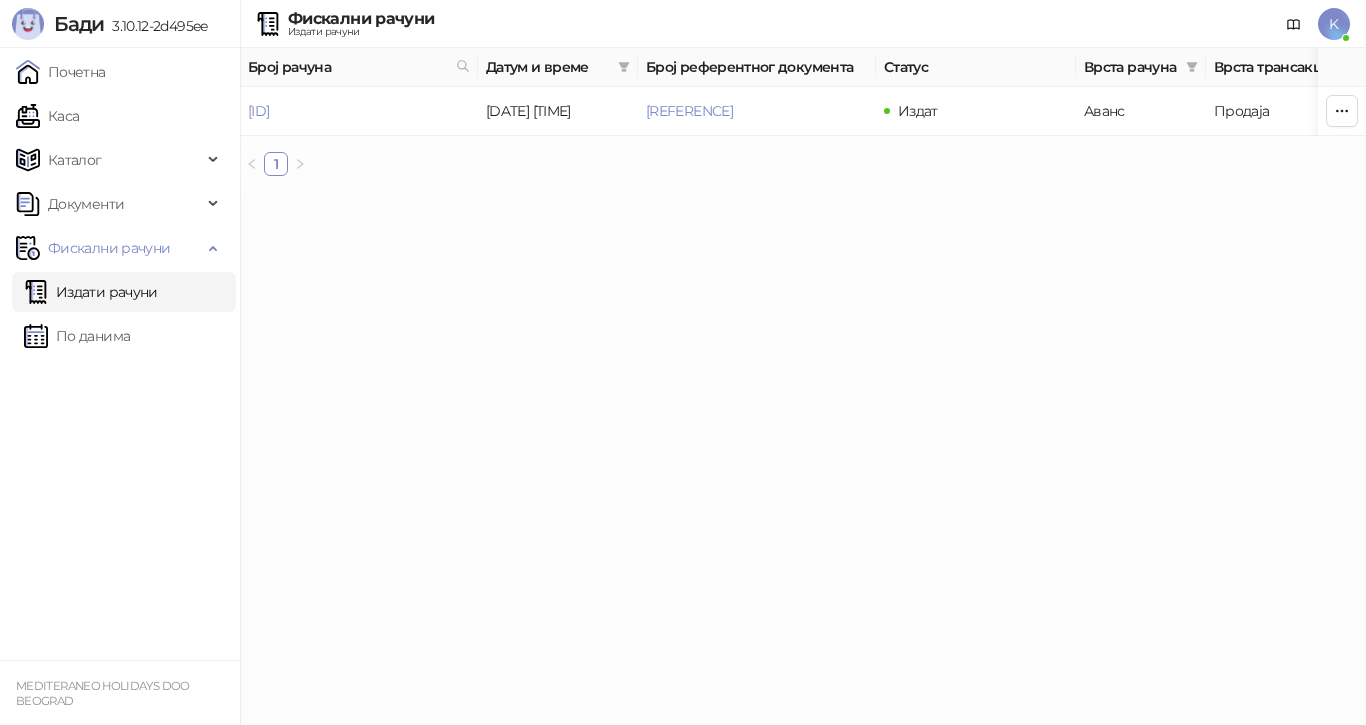 click on "Издати рачуни" at bounding box center (91, 292) 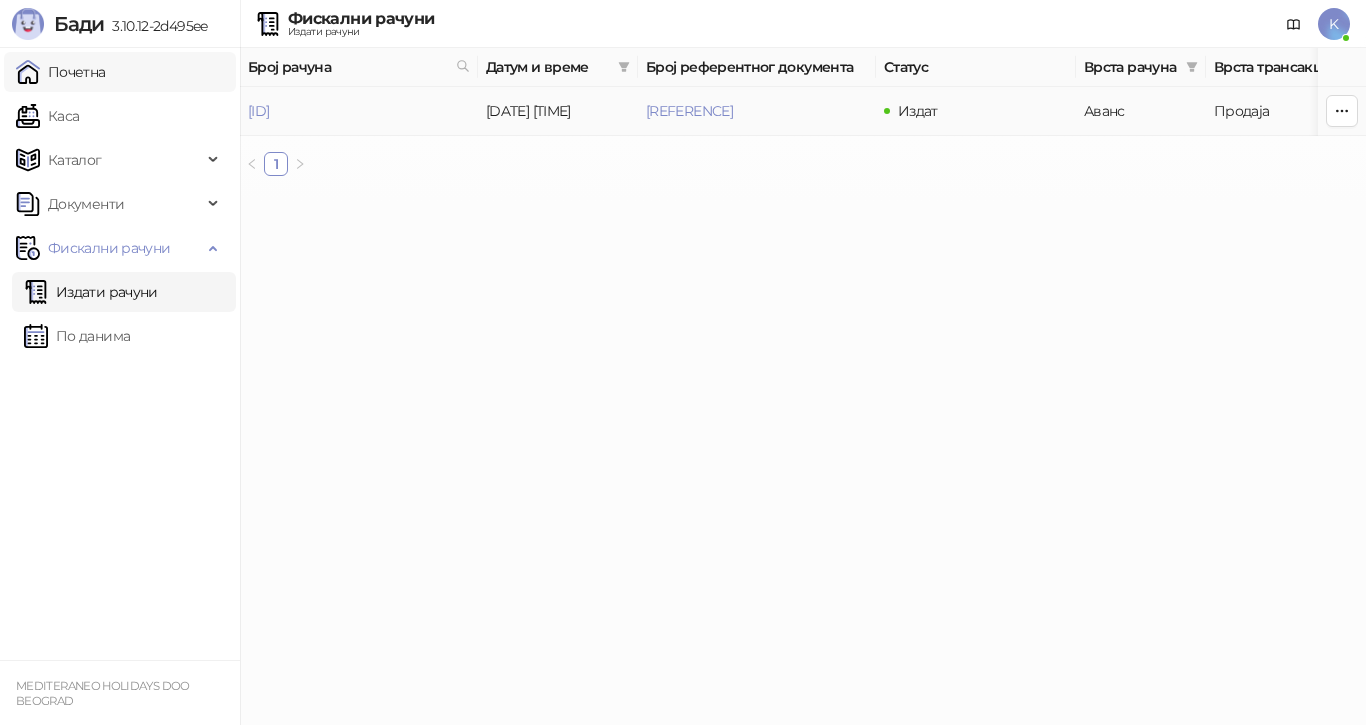 click on "Почетна" at bounding box center [61, 72] 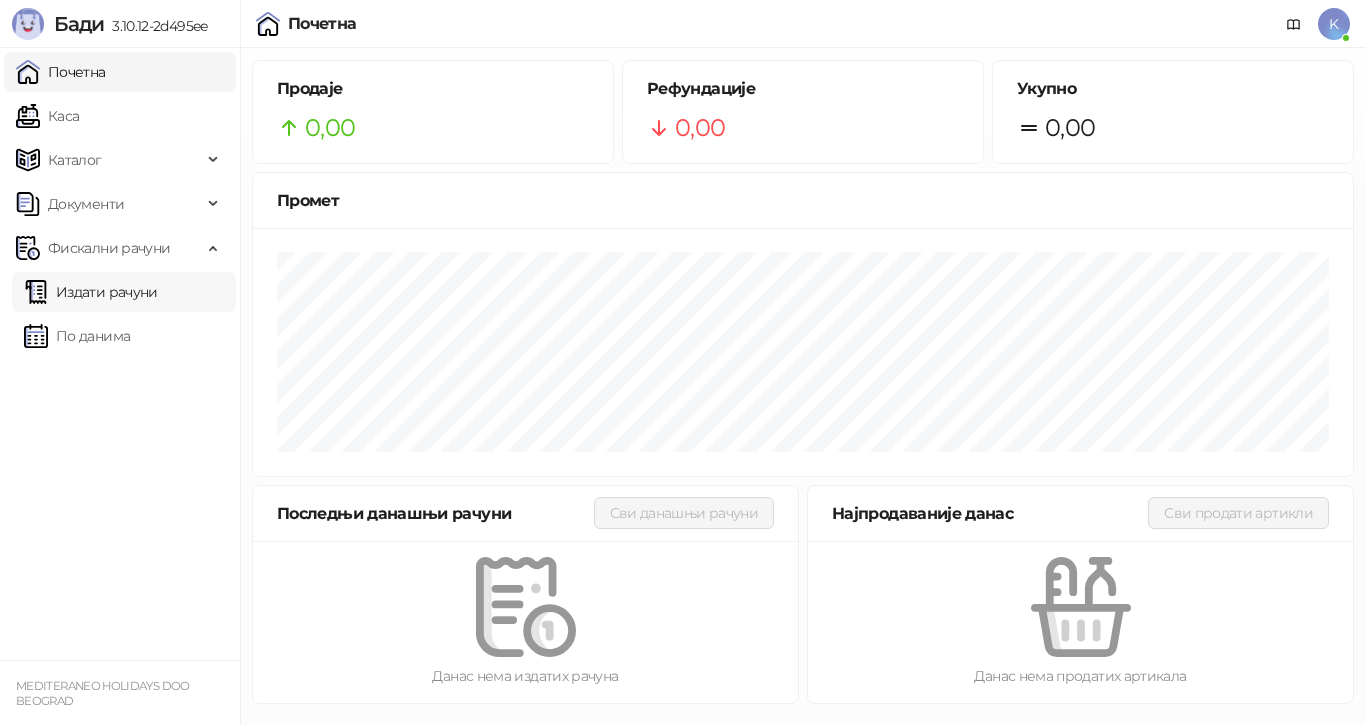 click on "Издати рачуни" at bounding box center [91, 292] 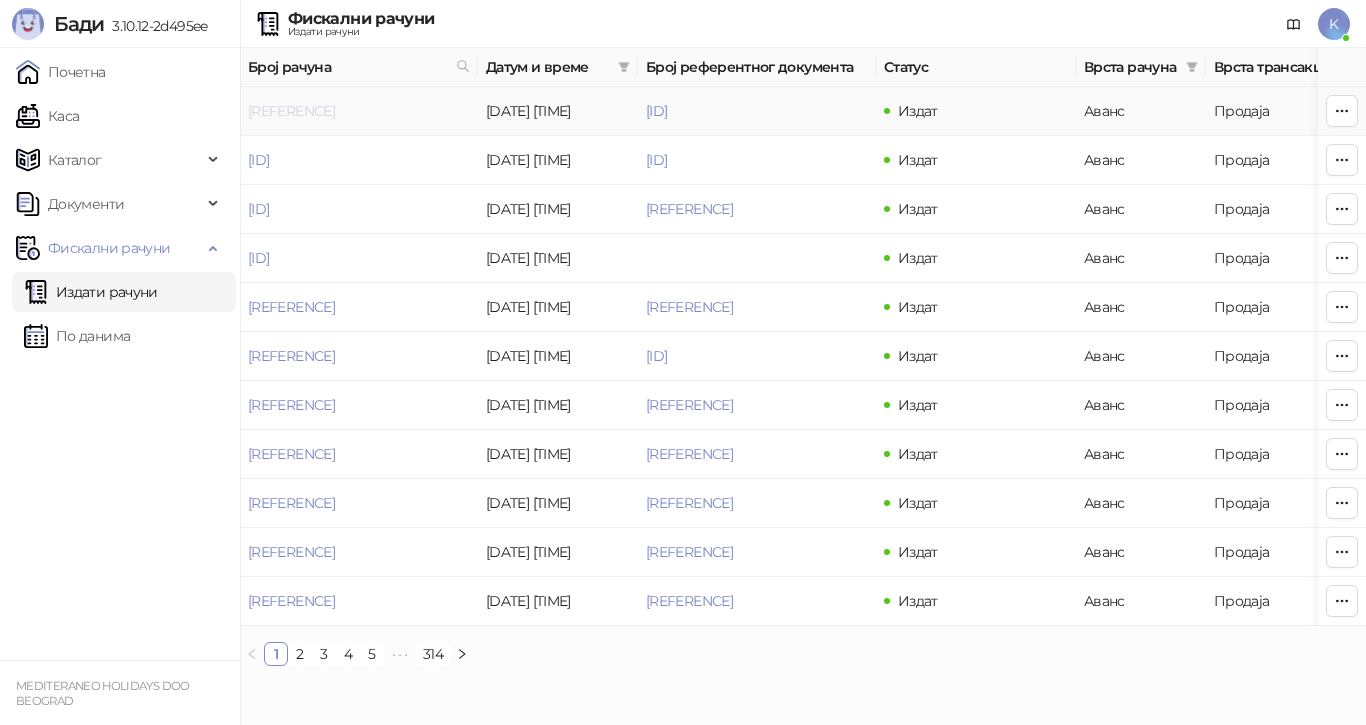 click on "7G5STW5T-7G5STW5T-3446" at bounding box center (291, 111) 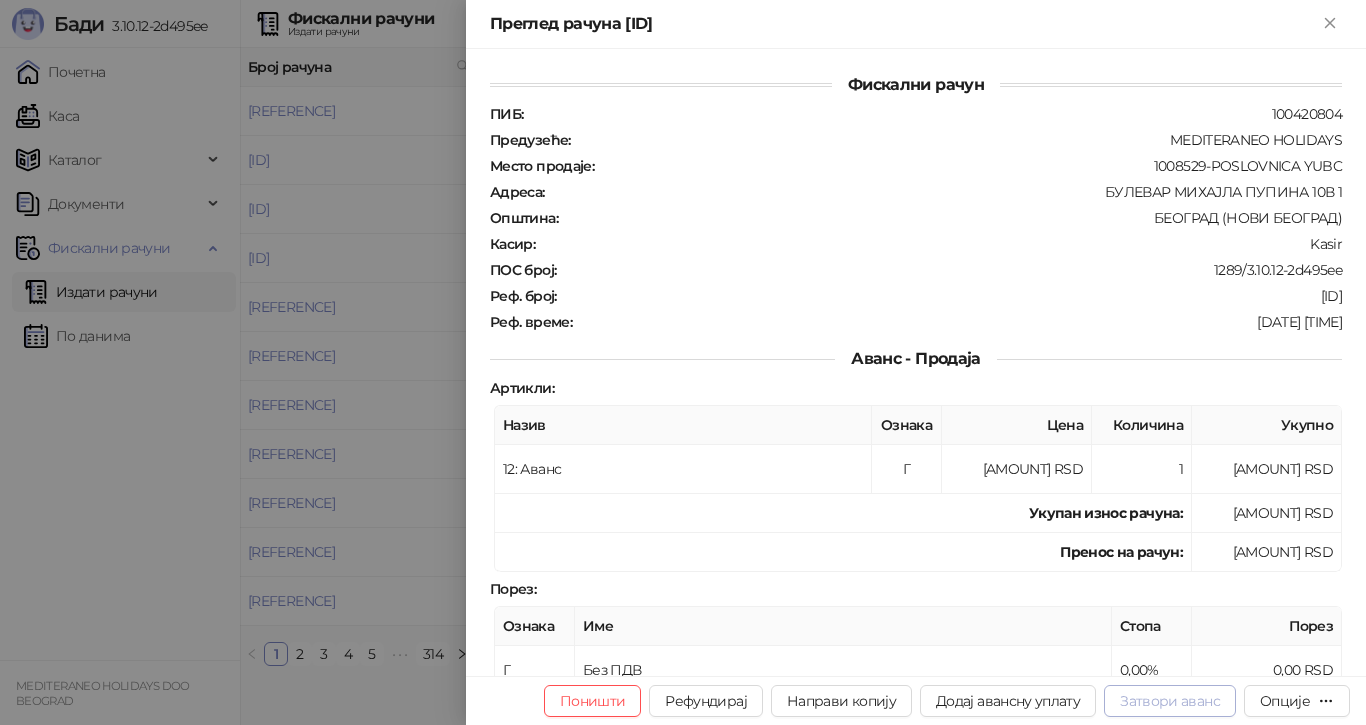 click on "Затвори аванс" at bounding box center (1170, 701) 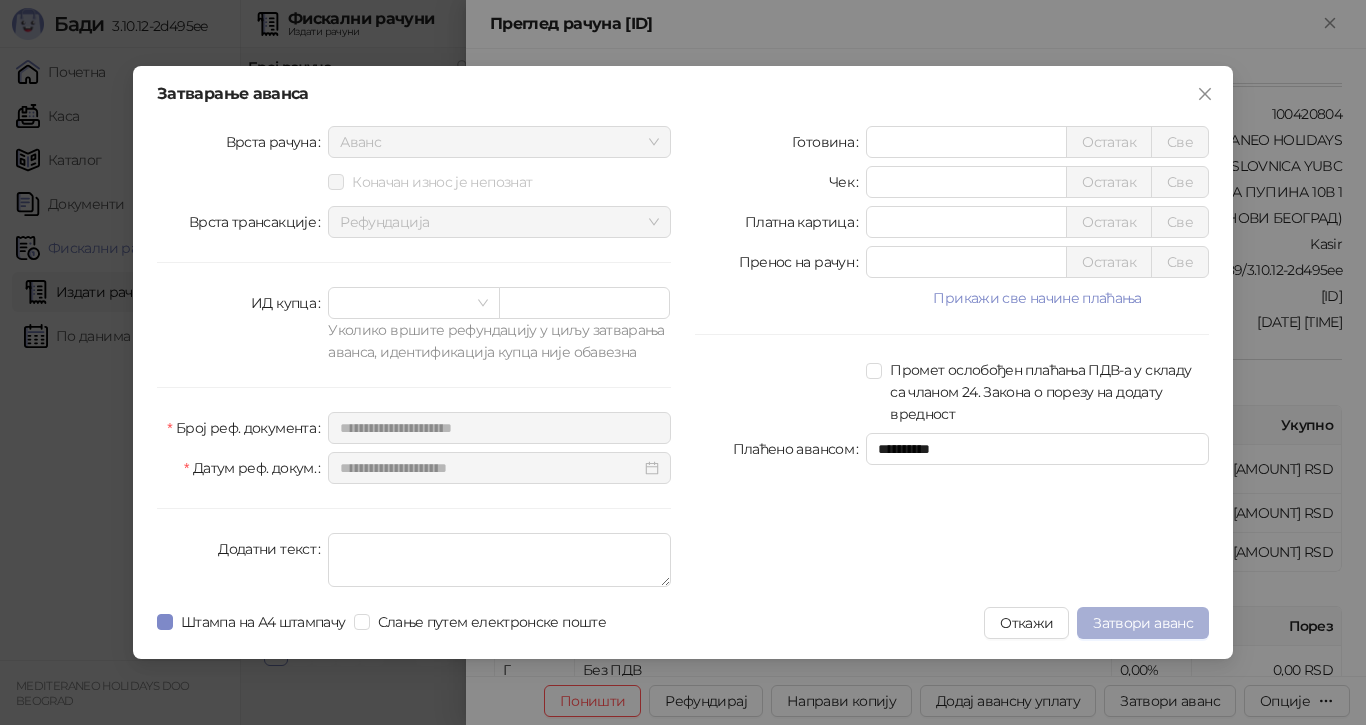 click on "Затвори аванс" at bounding box center (1143, 623) 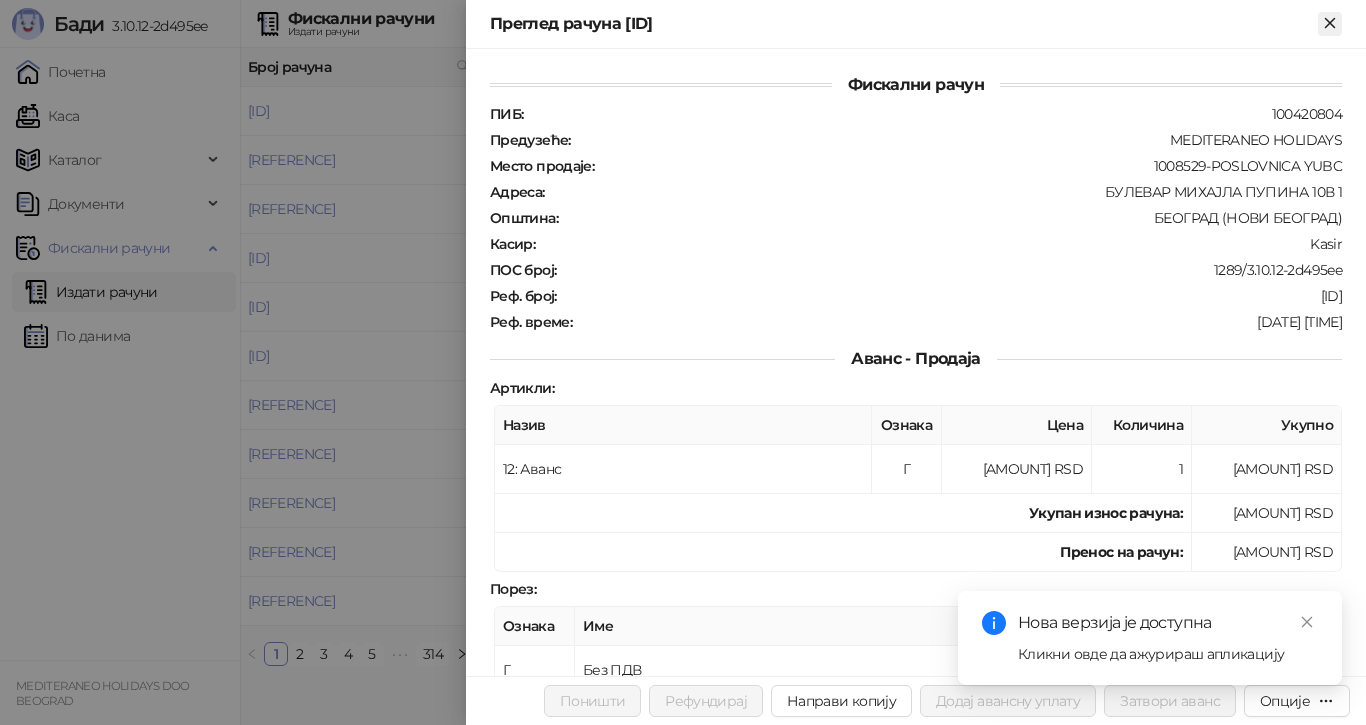 click 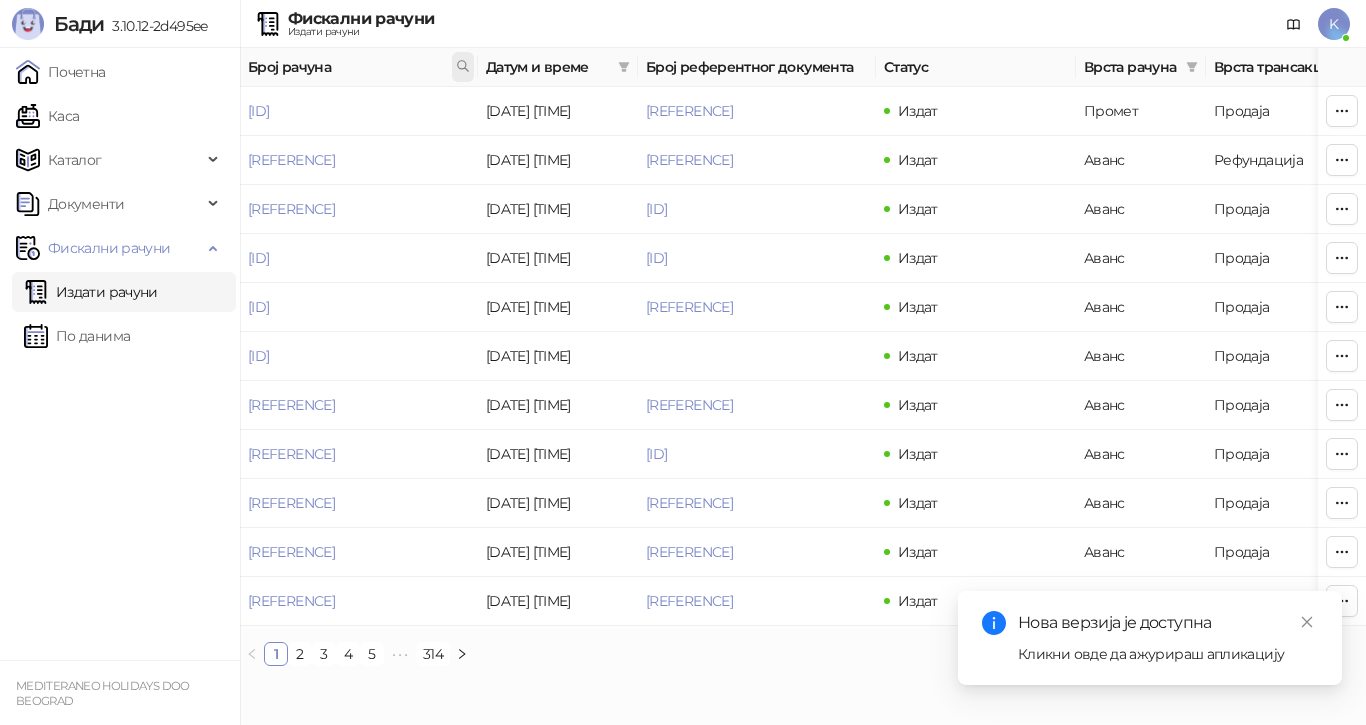 click 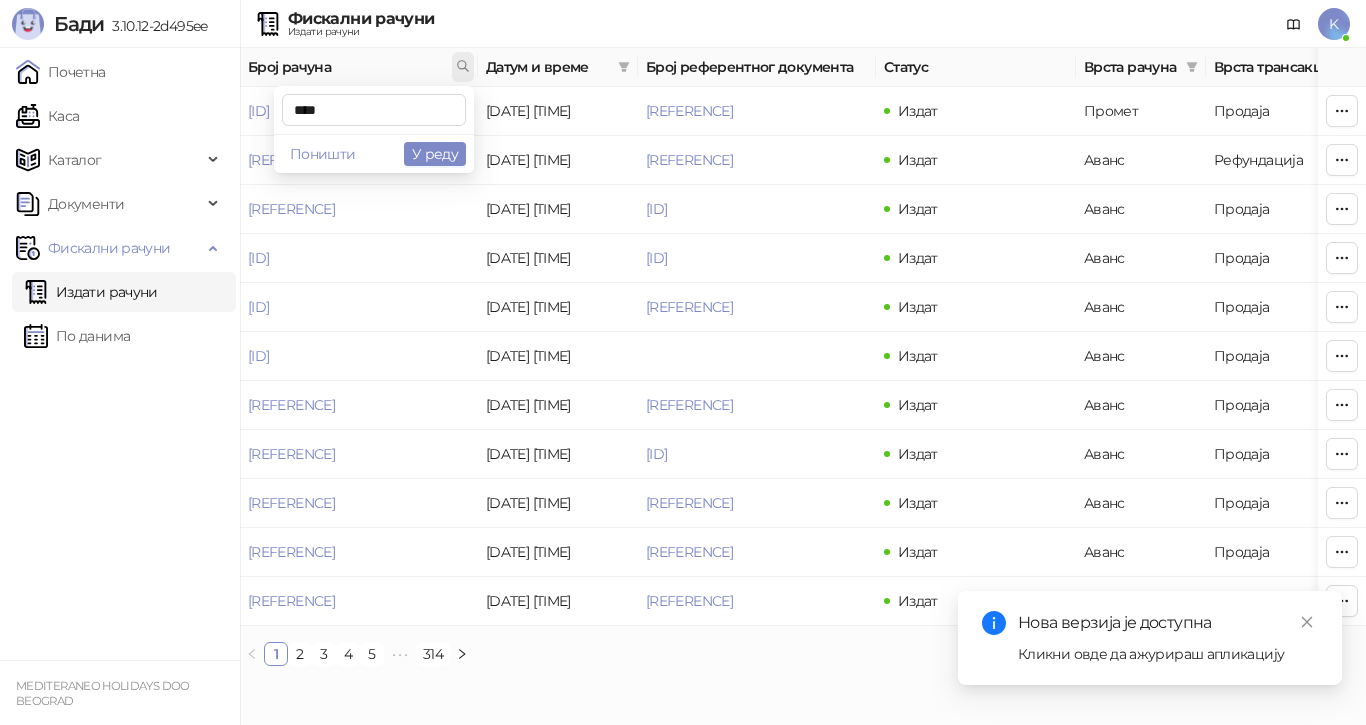 type on "****" 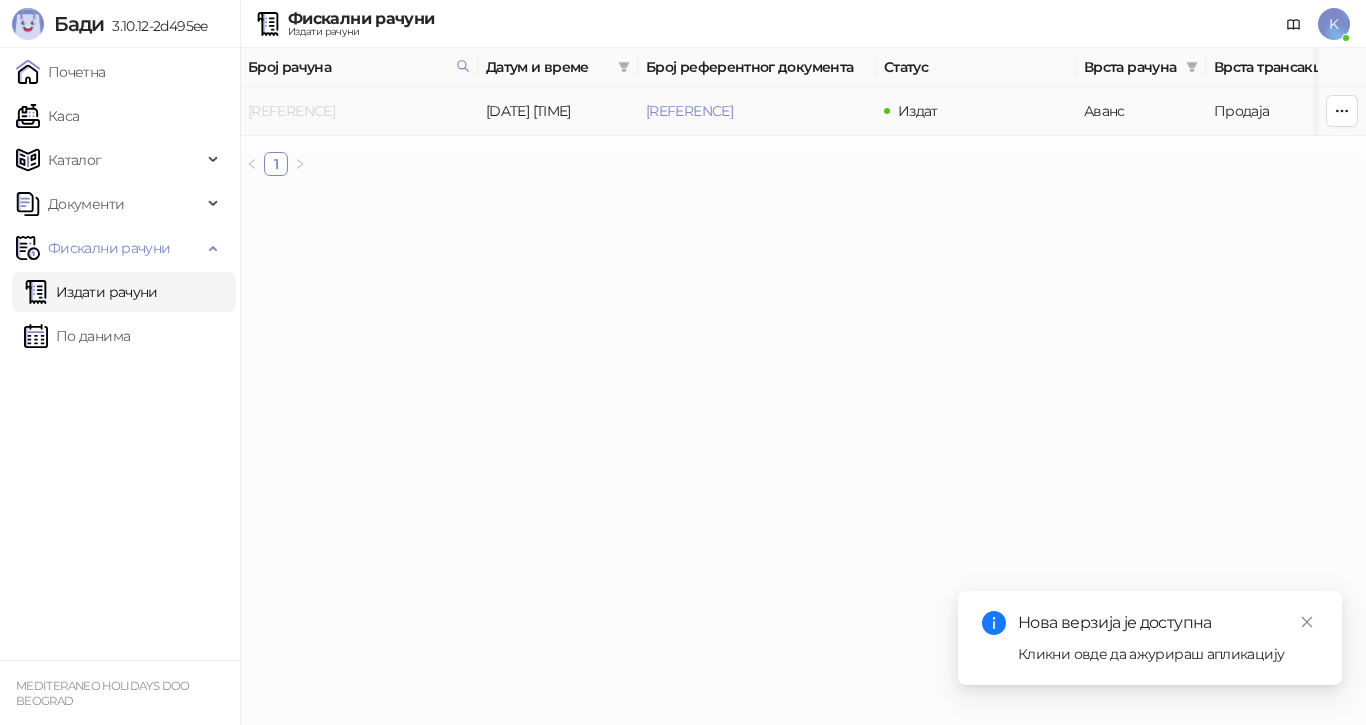 click on "7G5STW5T-7G5STW5T-2808" at bounding box center [291, 111] 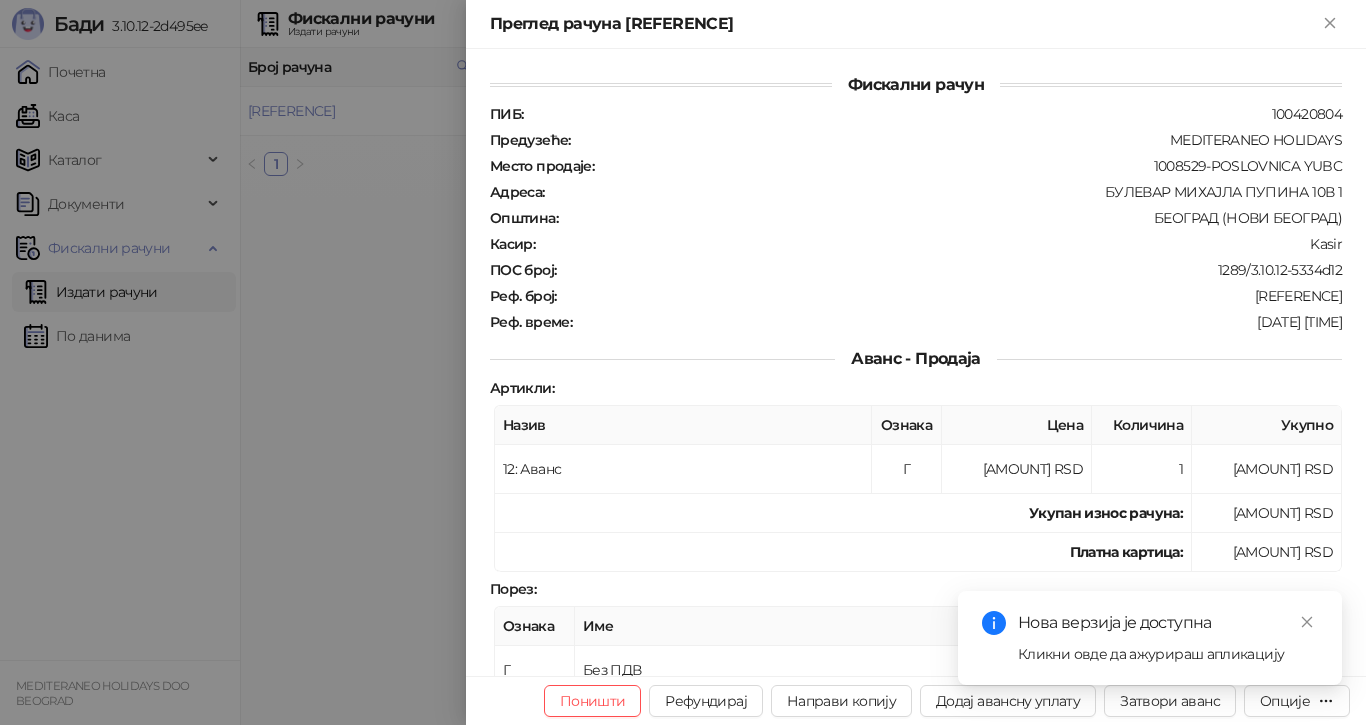 click on "Нова верзија је доступна Кликни овде да ажурираш апликацију" at bounding box center [1150, 638] 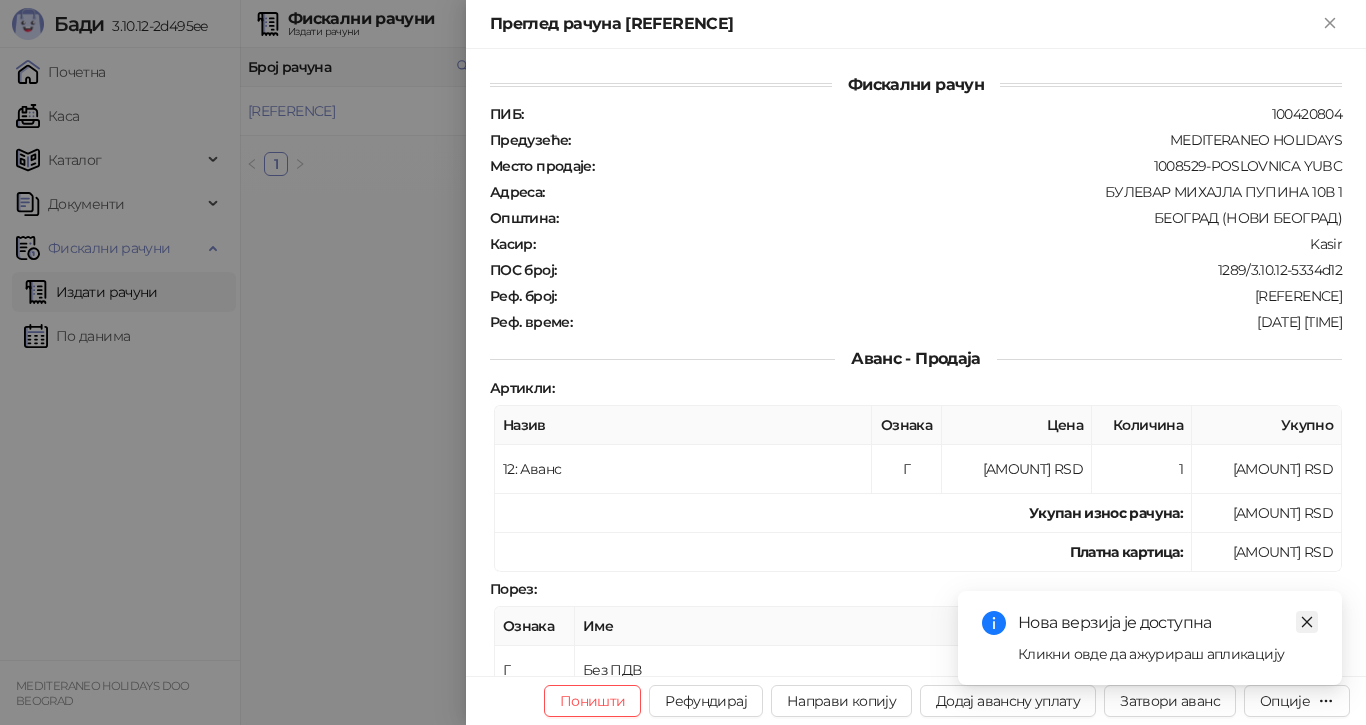 click 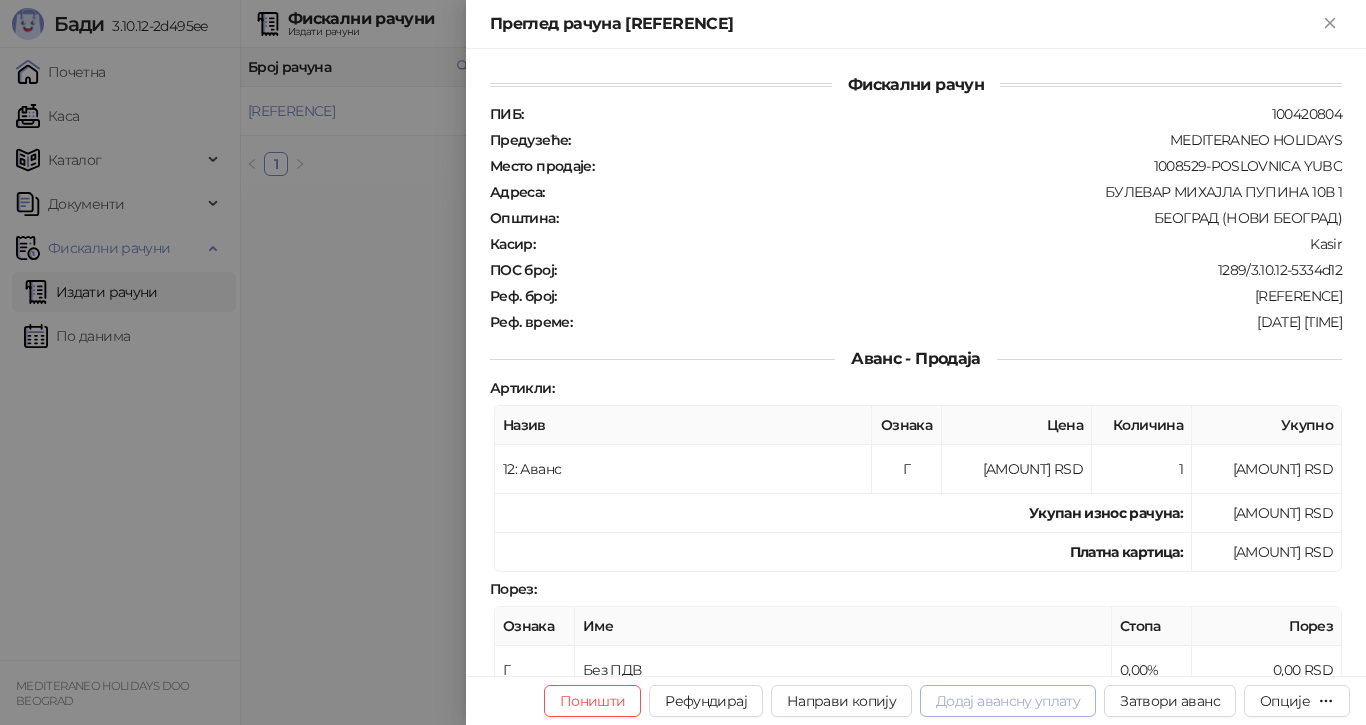 click on "Додај авансну уплату" at bounding box center (1008, 701) 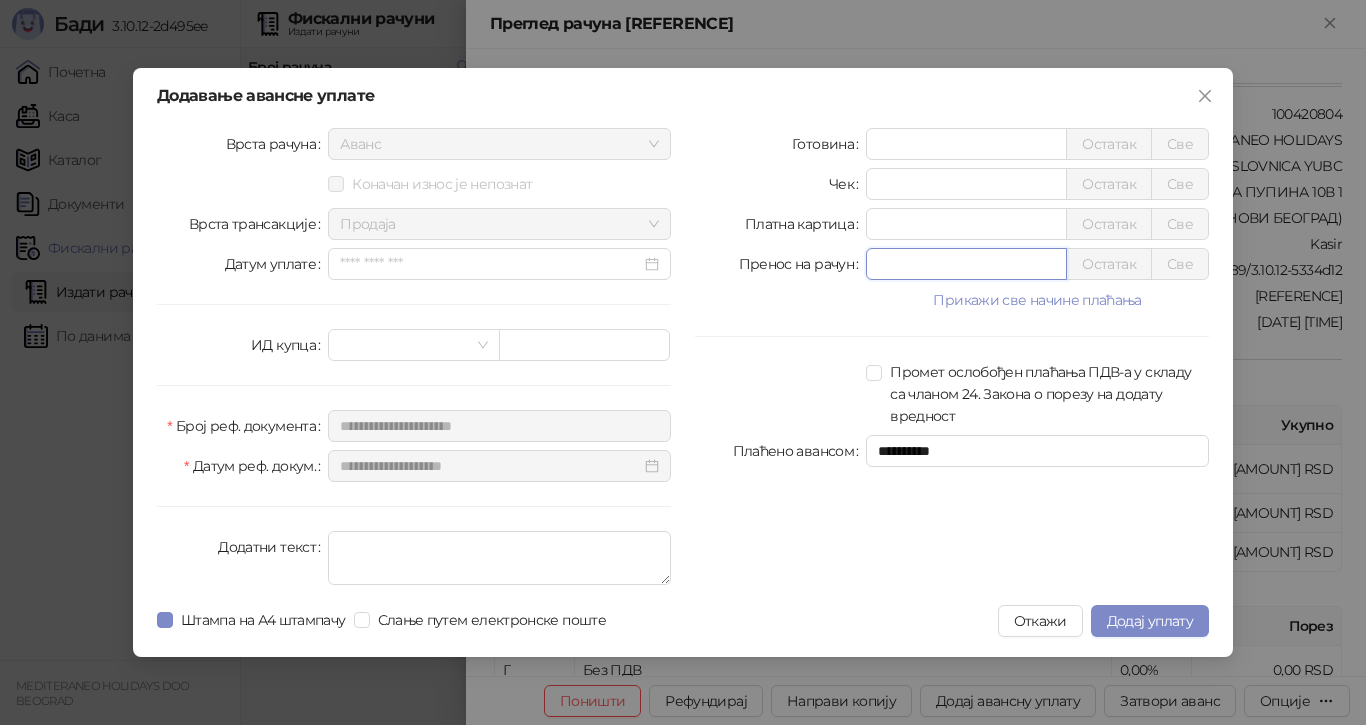 click on "*" at bounding box center (966, 264) 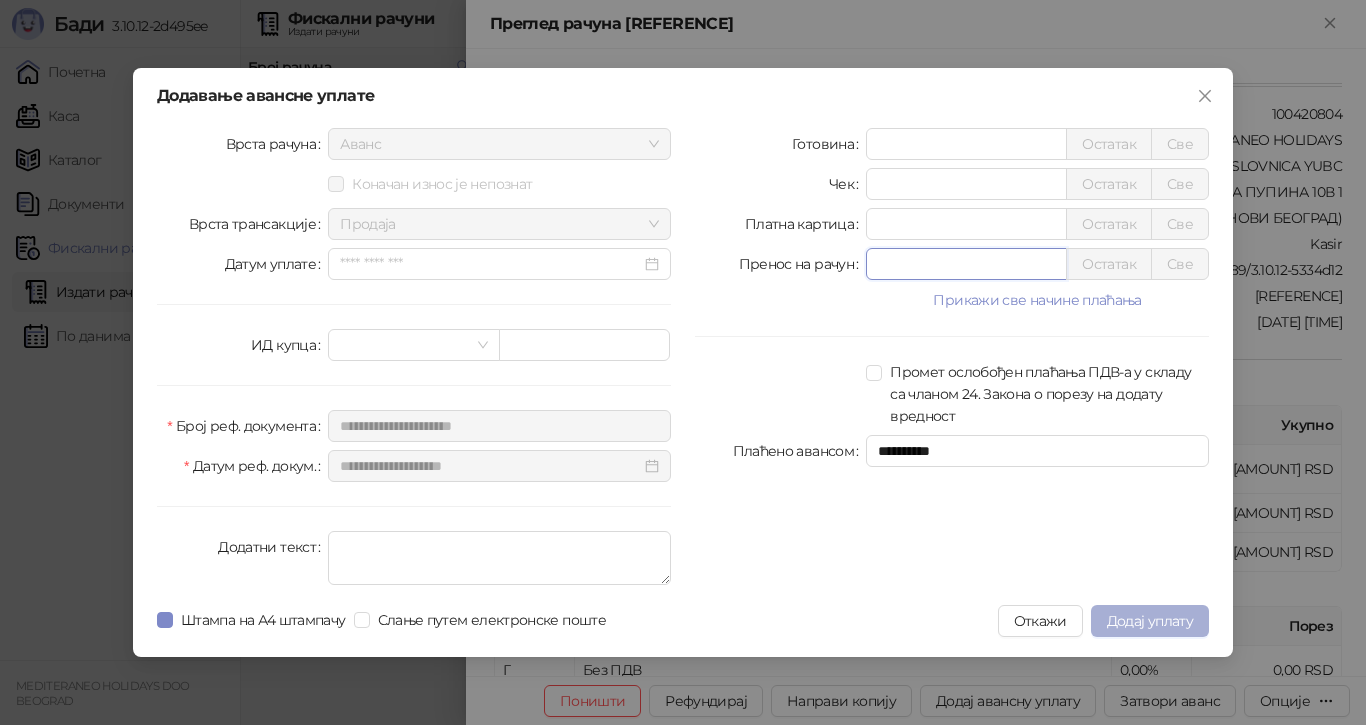 type on "****" 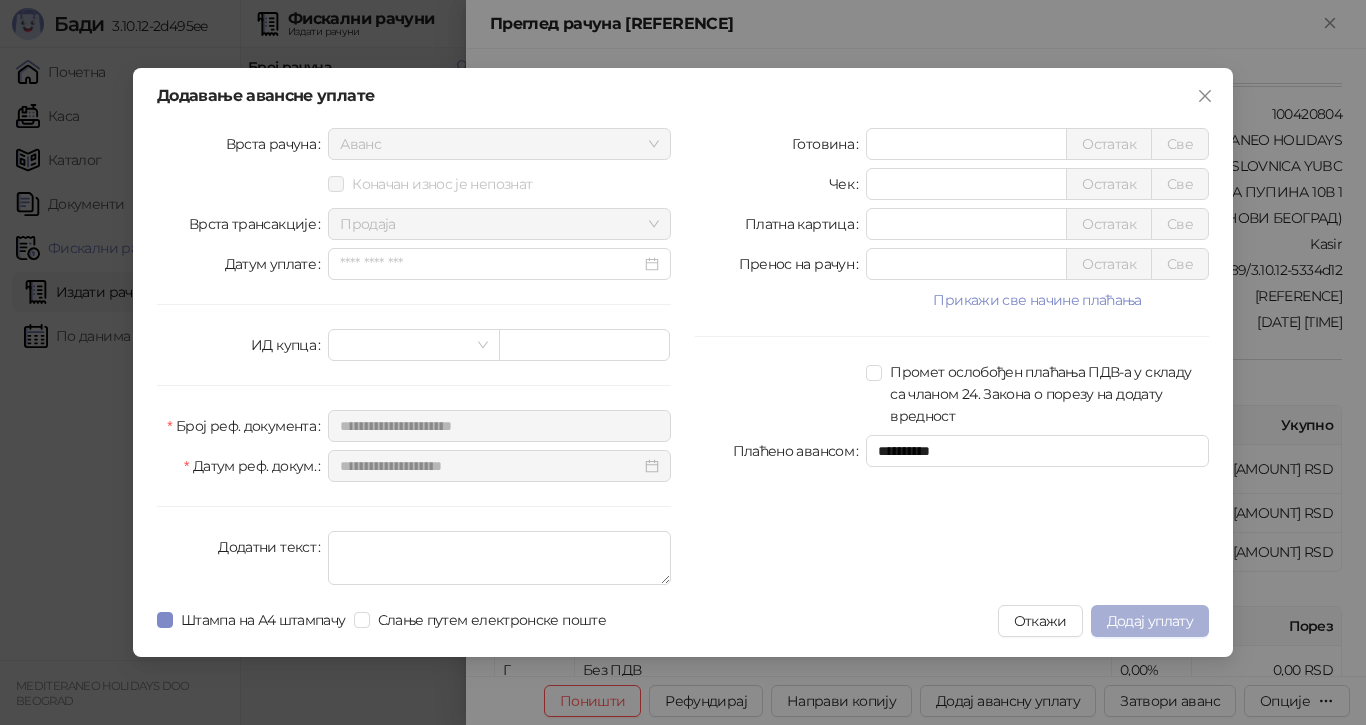 click on "Додај уплату" at bounding box center (1150, 621) 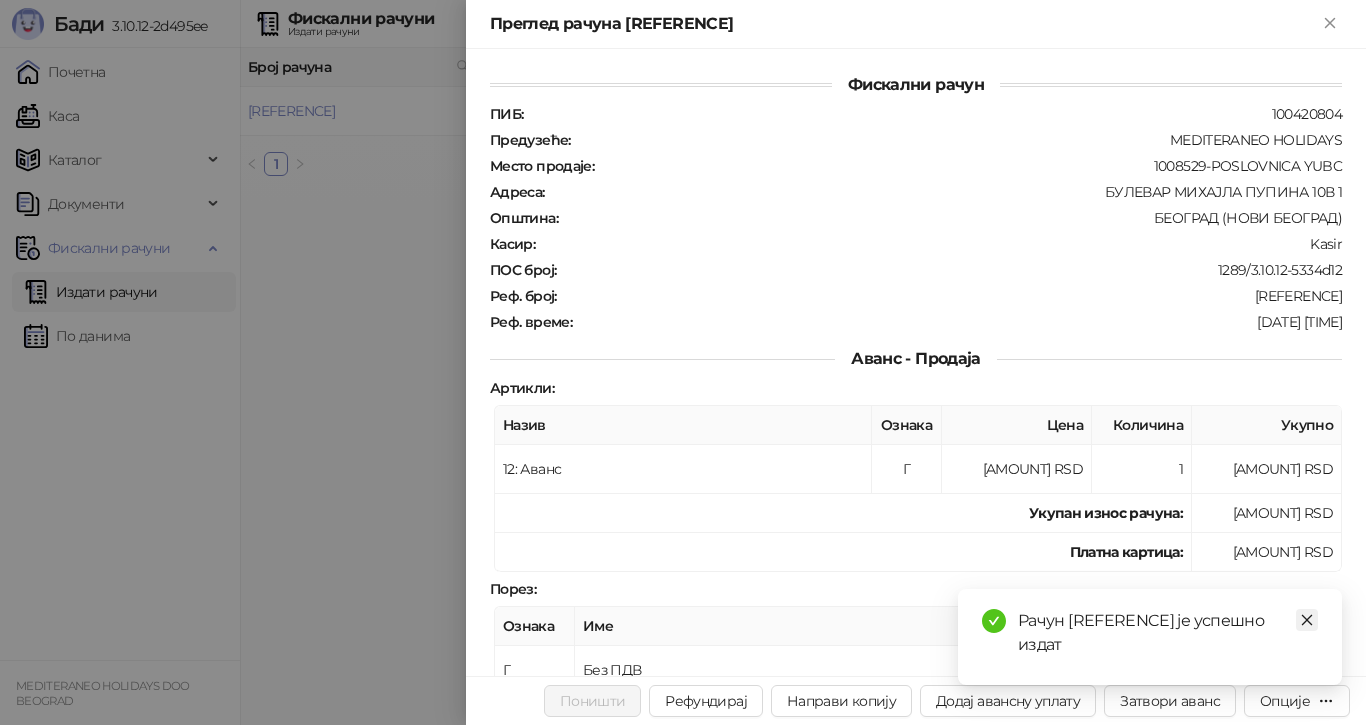 click 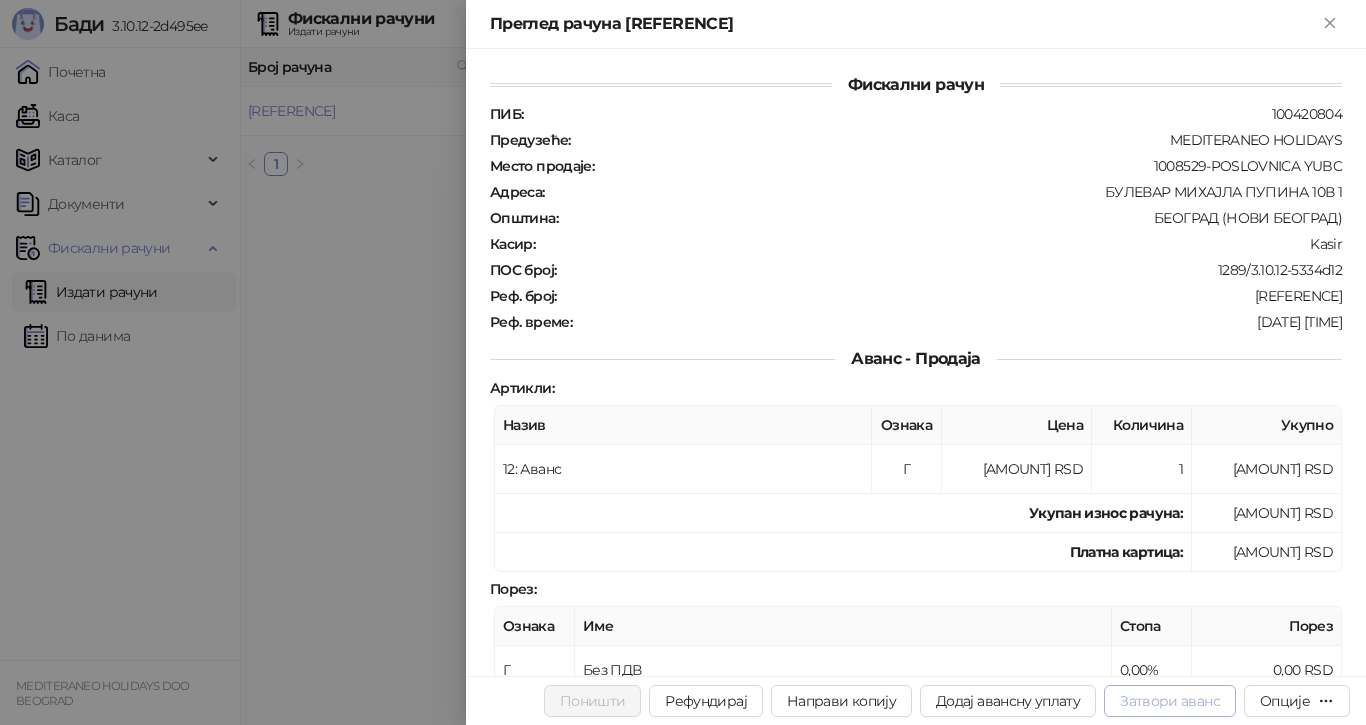 click on "Затвори аванс" at bounding box center [1170, 701] 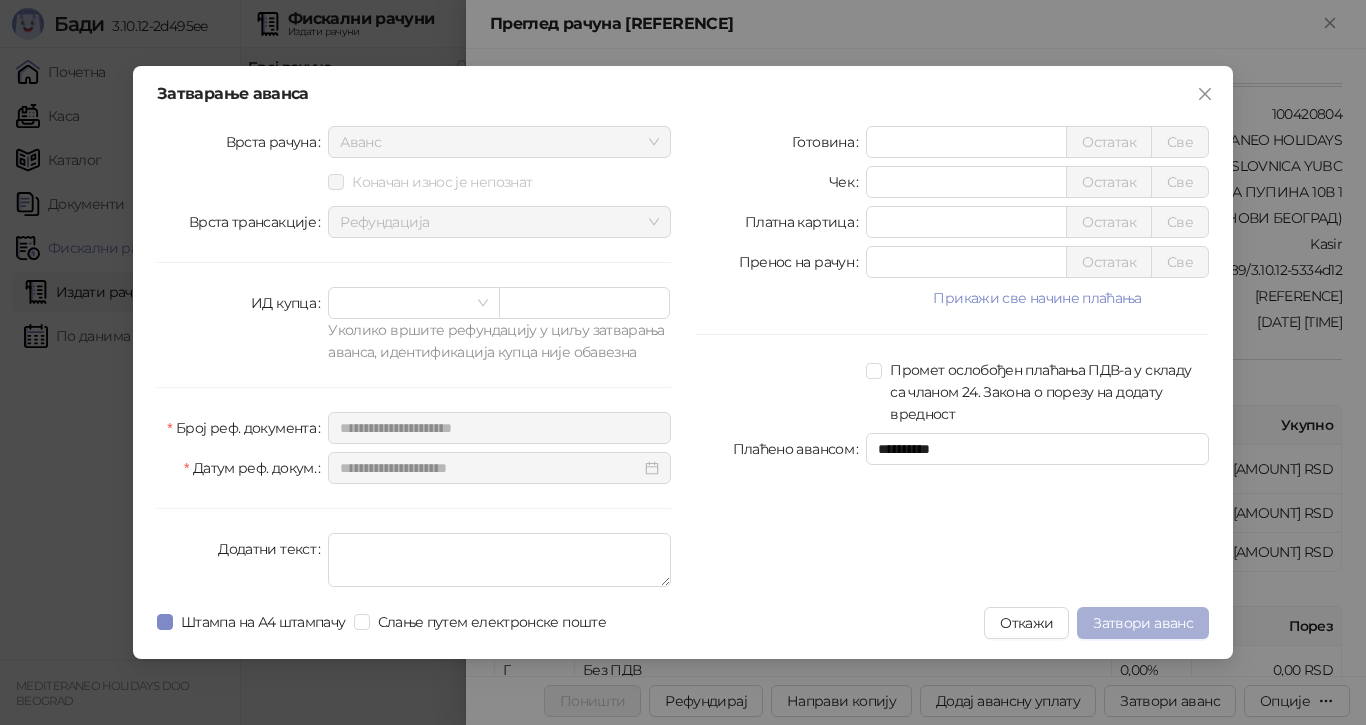 click on "Затвори аванс" at bounding box center (1143, 623) 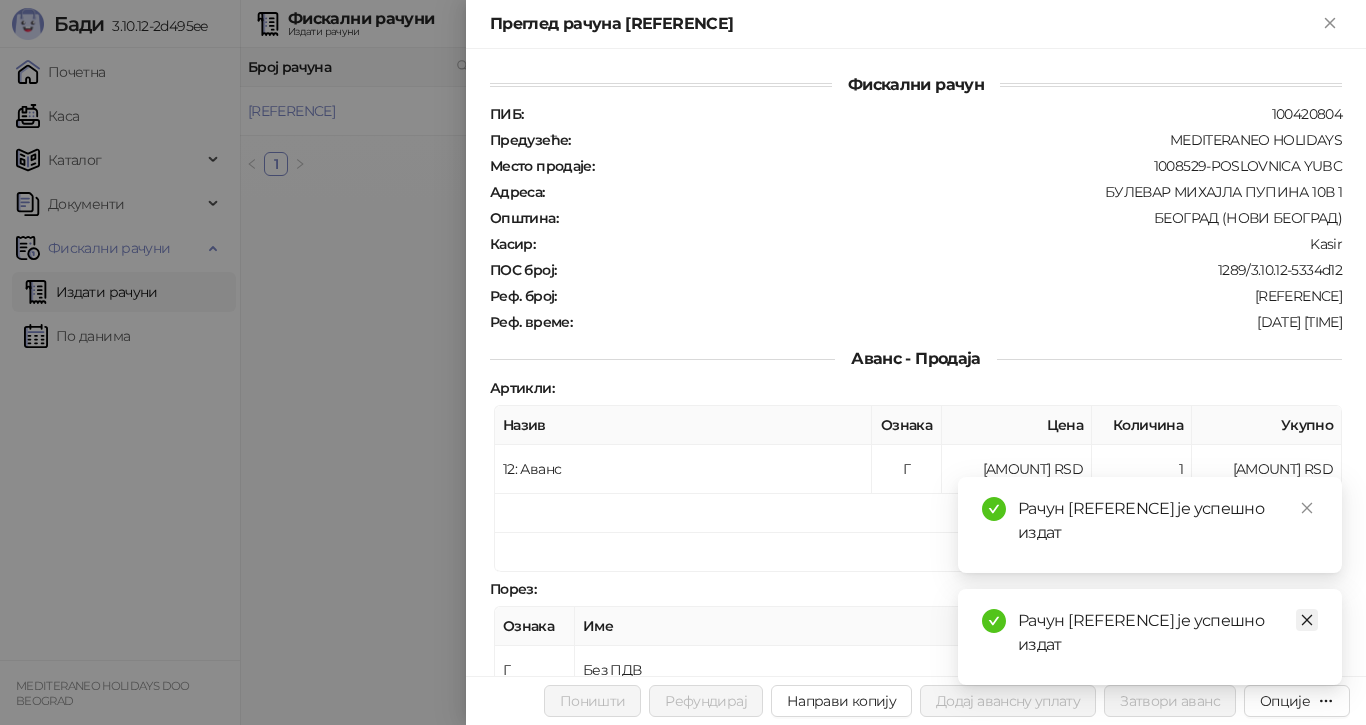 click 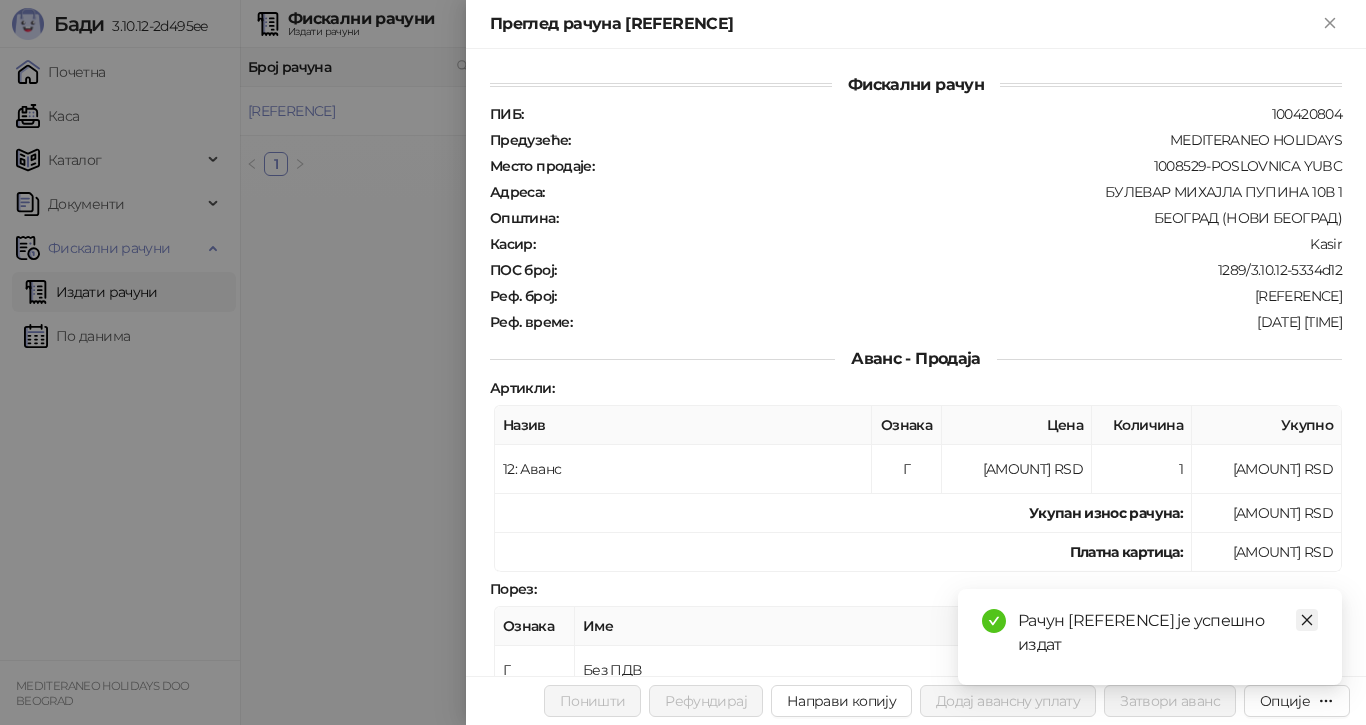 click 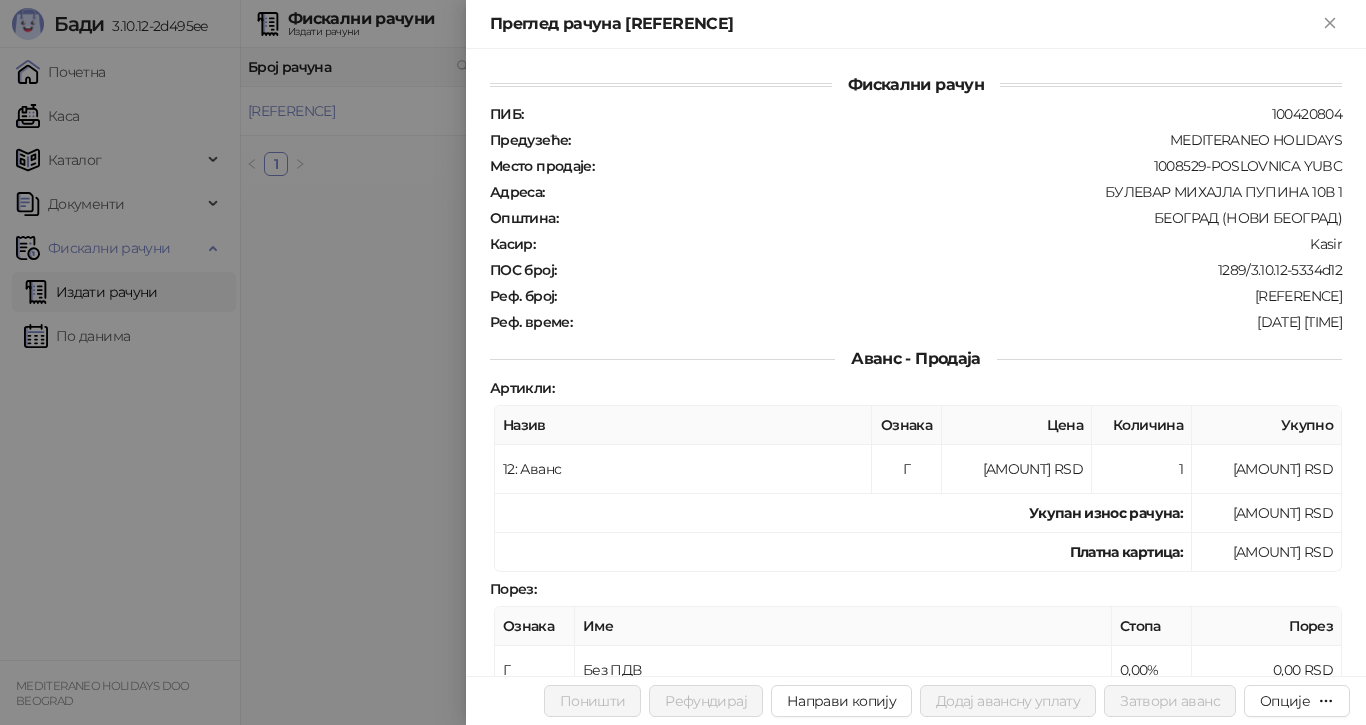 click at bounding box center (683, 362) 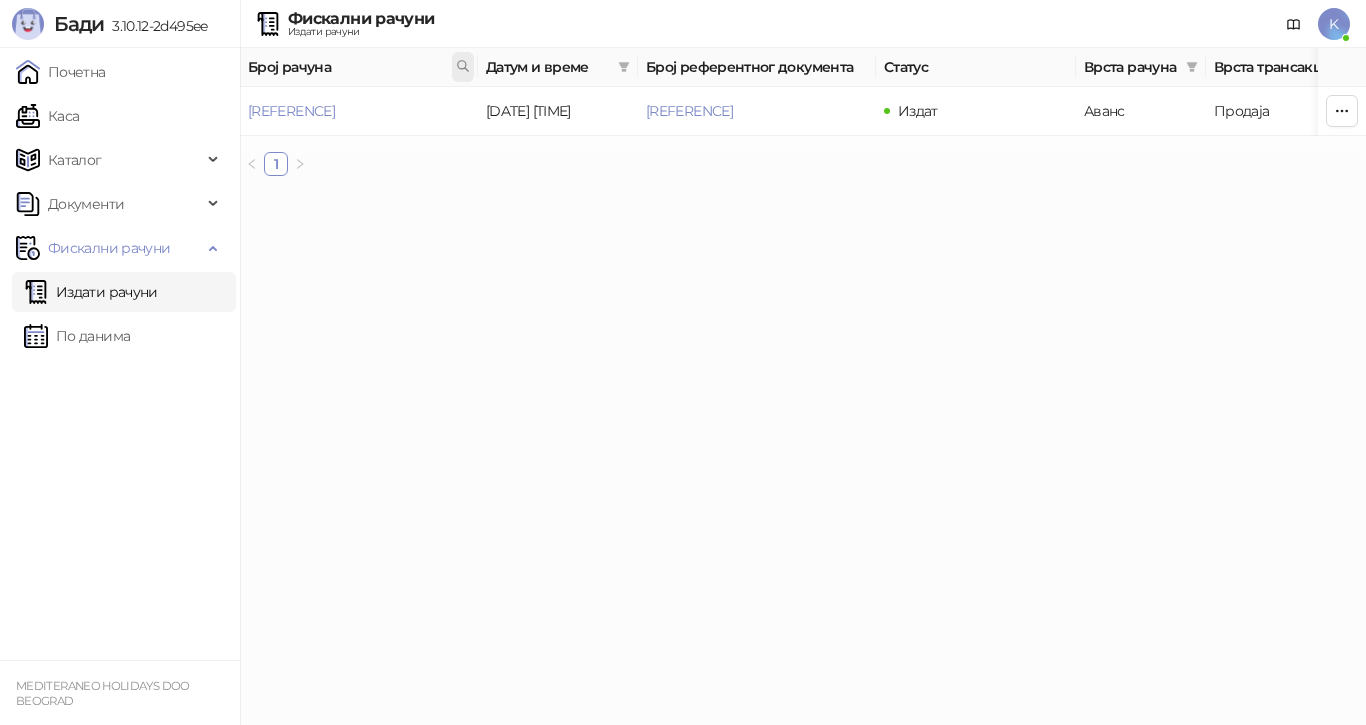 click 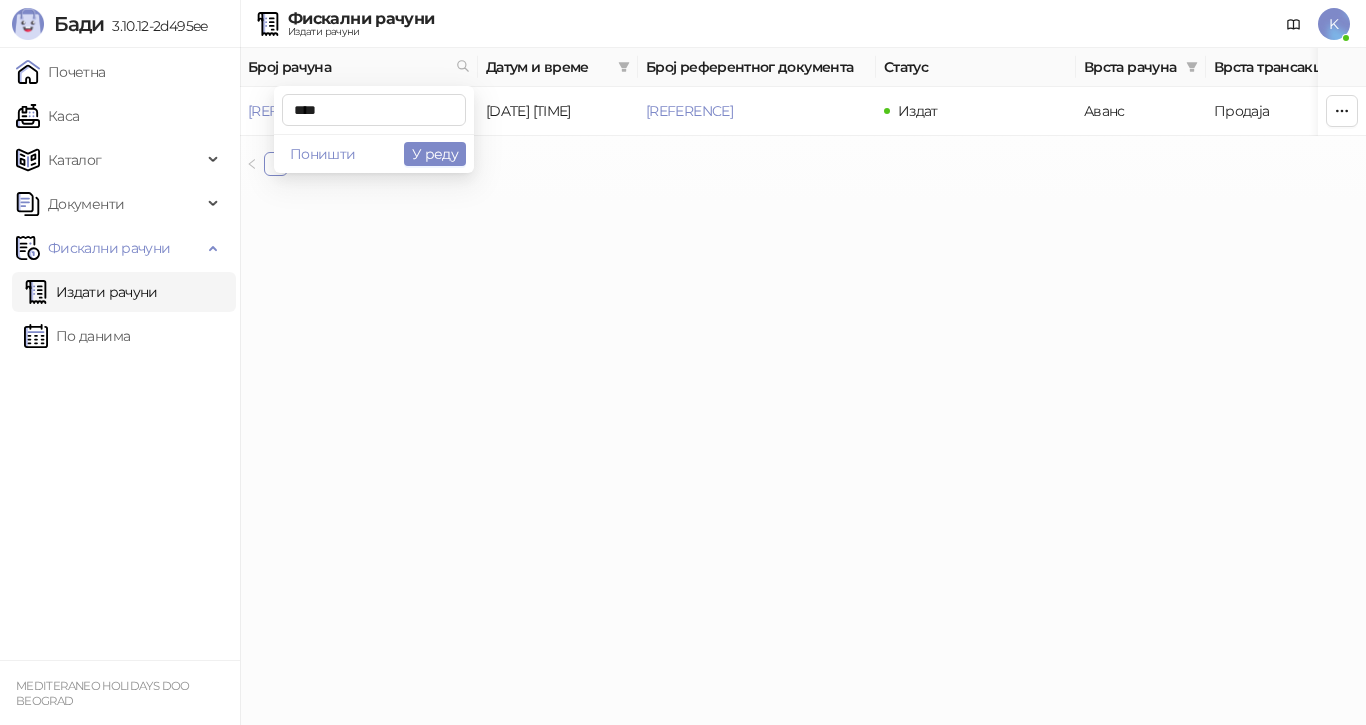 type on "****" 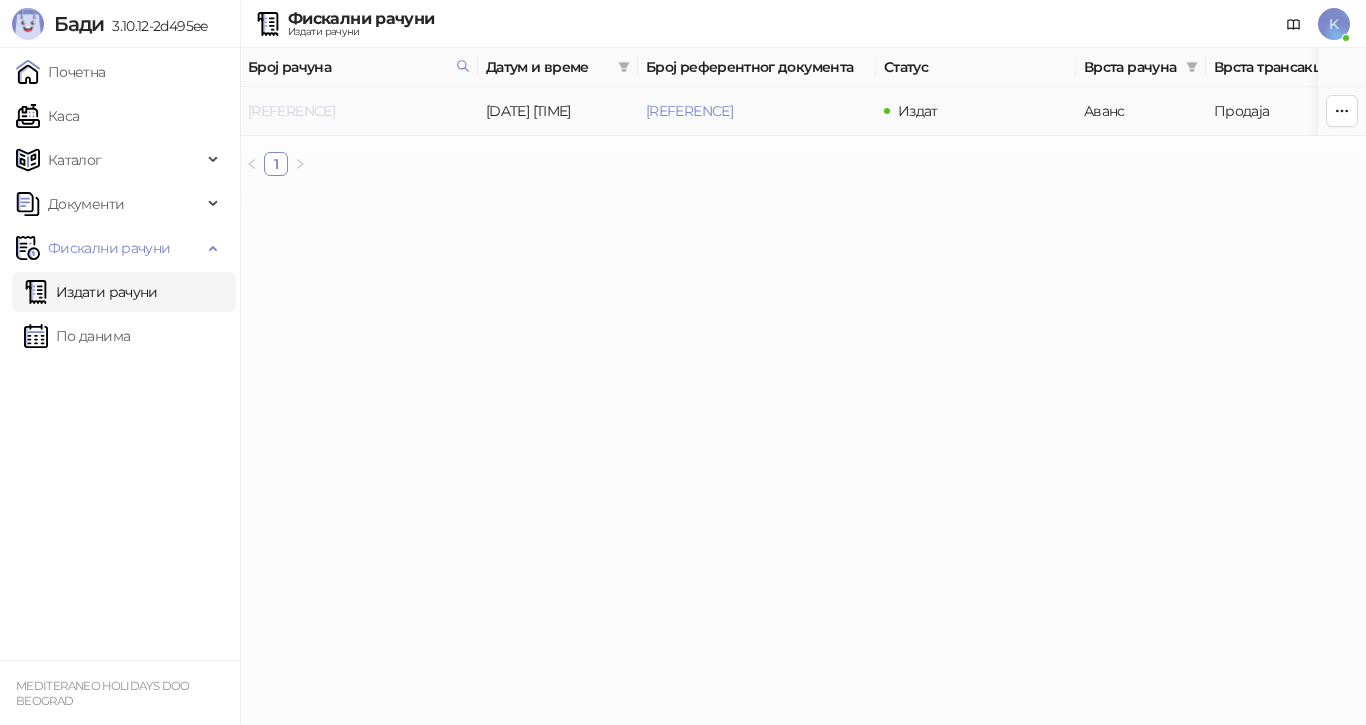 click on "7G5STW5T-7G5STW5T-1519" at bounding box center (291, 111) 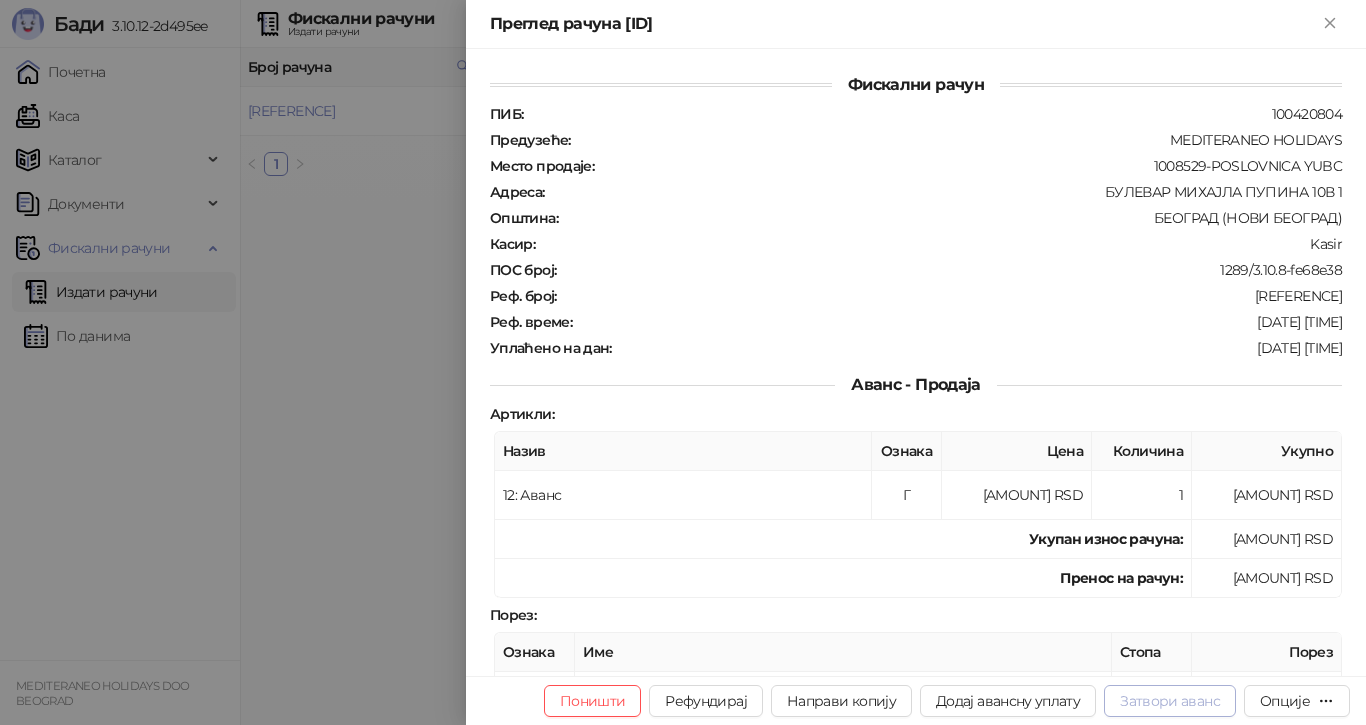 click on "Затвори аванс" at bounding box center (1170, 701) 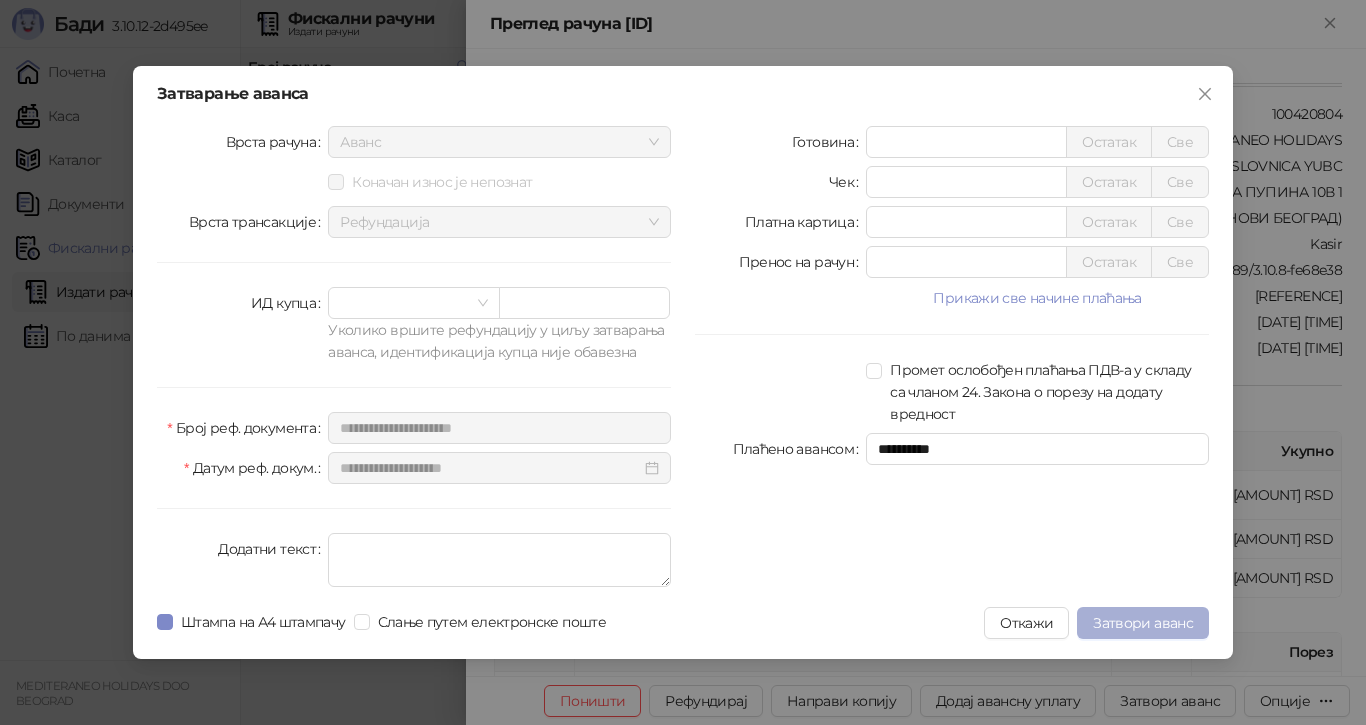 click on "Затвори аванс" at bounding box center [1143, 623] 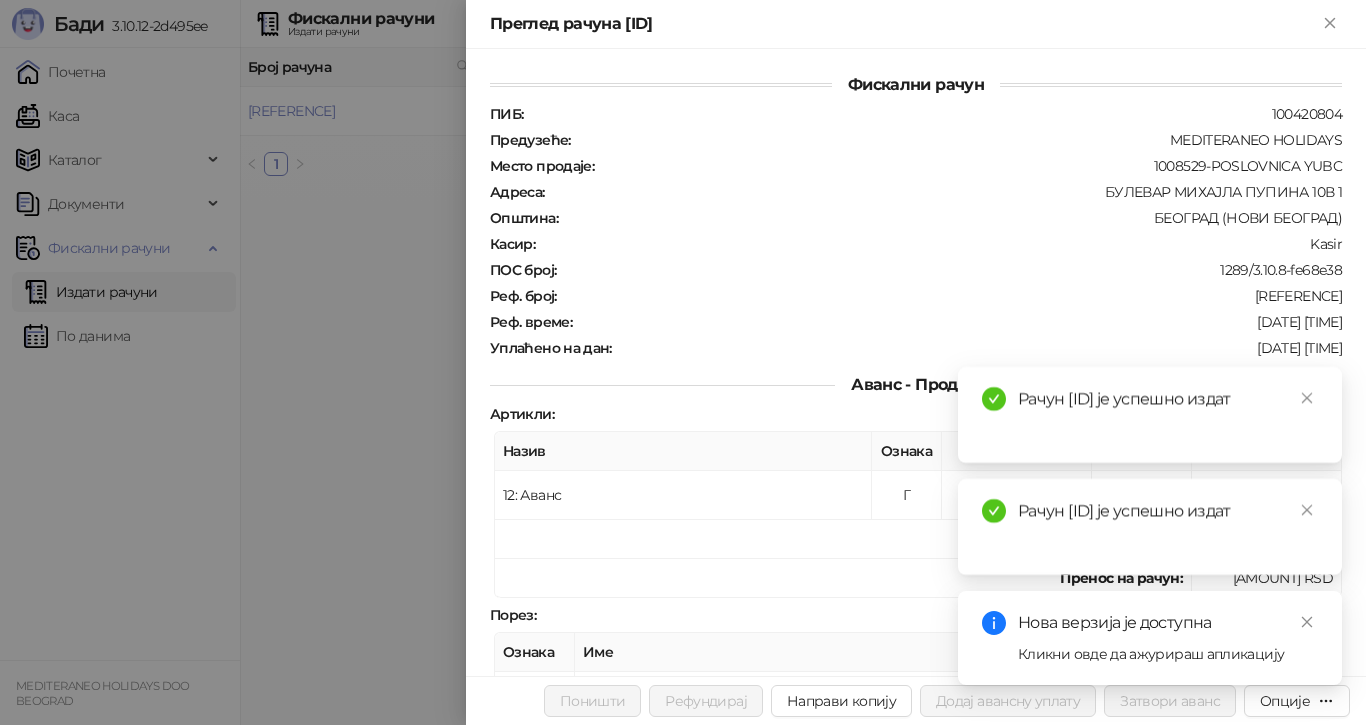 click at bounding box center [683, 362] 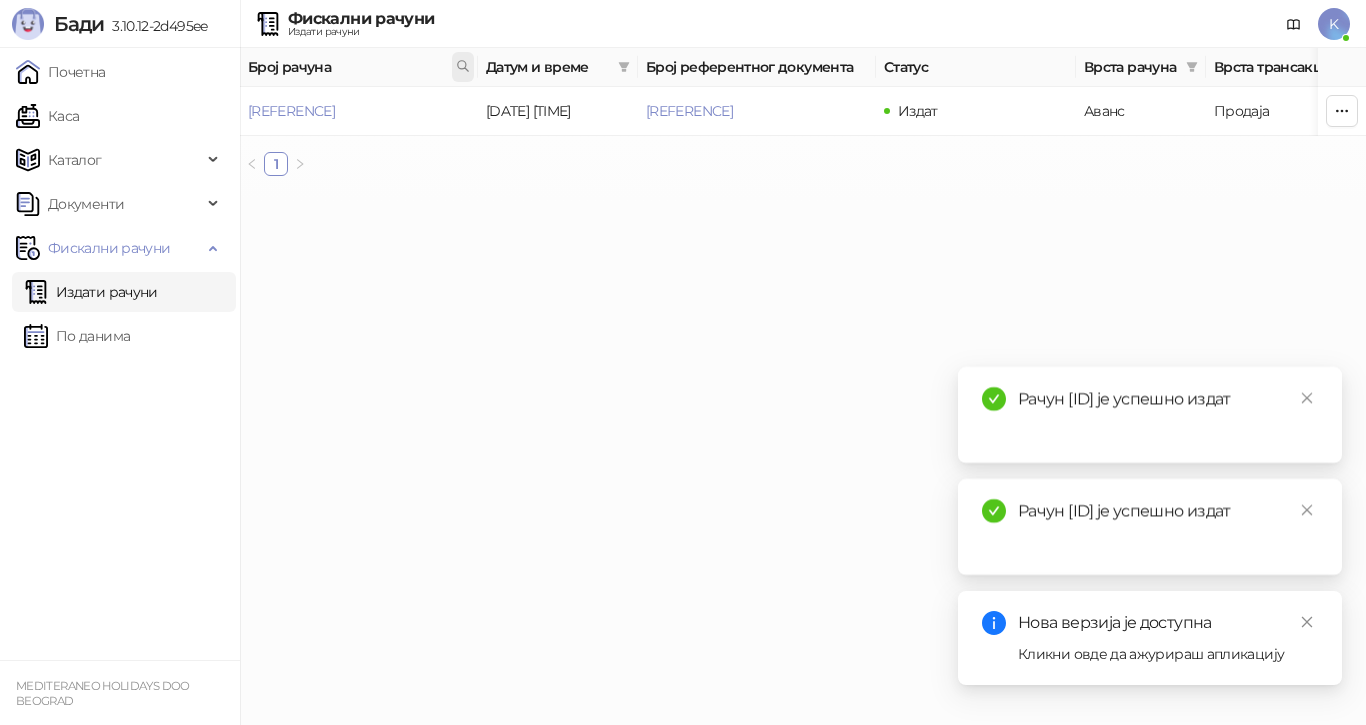 click 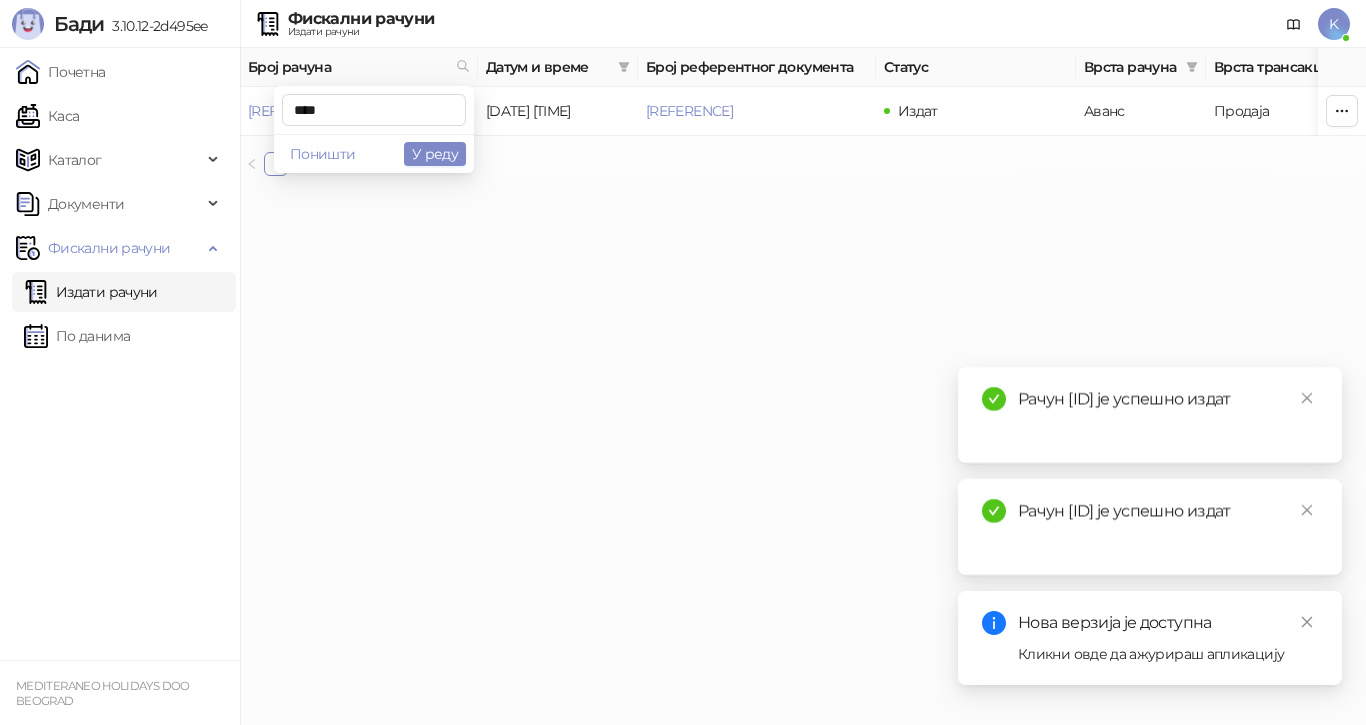 type on "****" 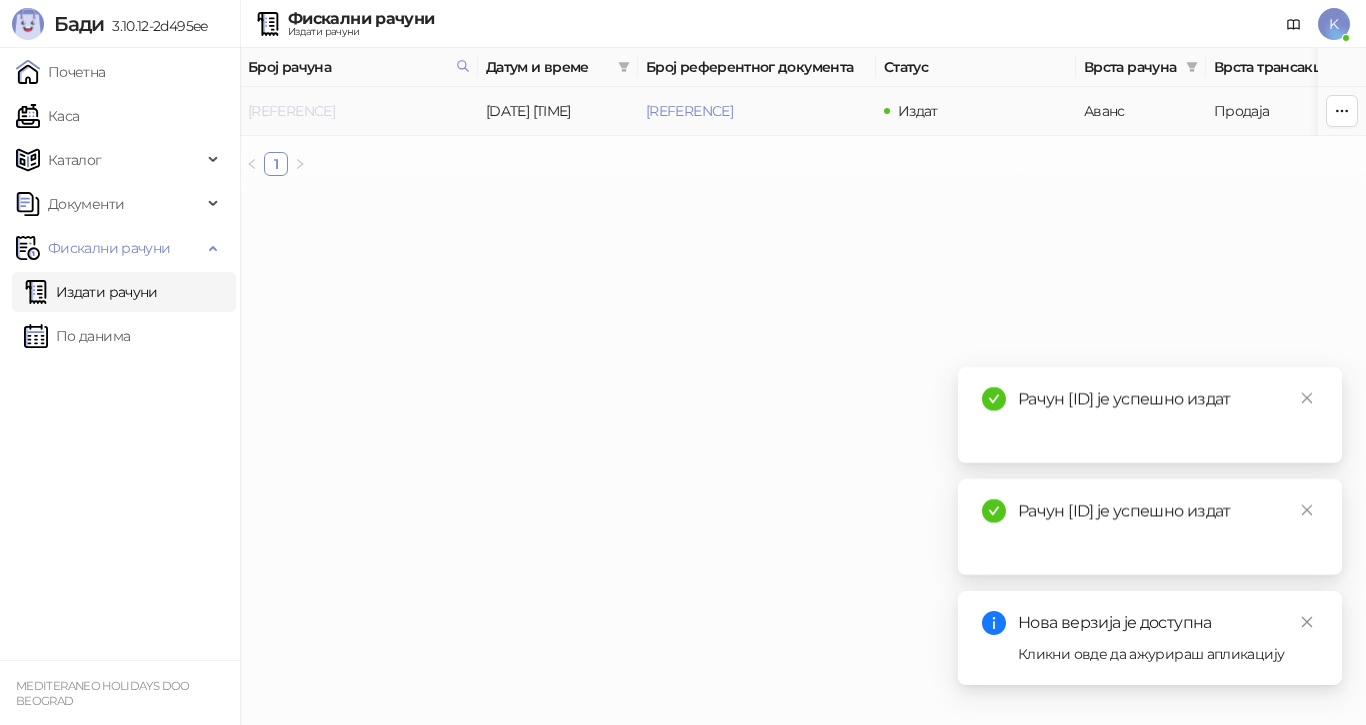 click on "7G5STW5T-7G5STW5T-2756" at bounding box center (291, 111) 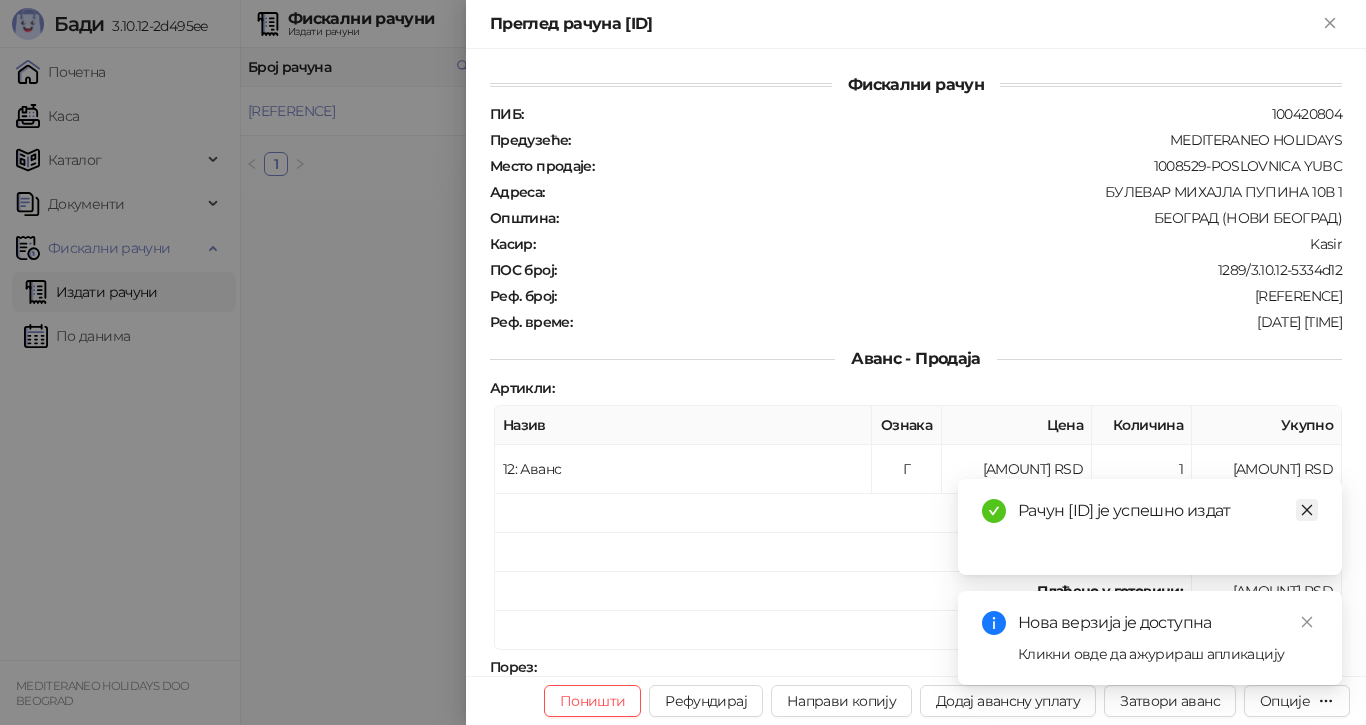click 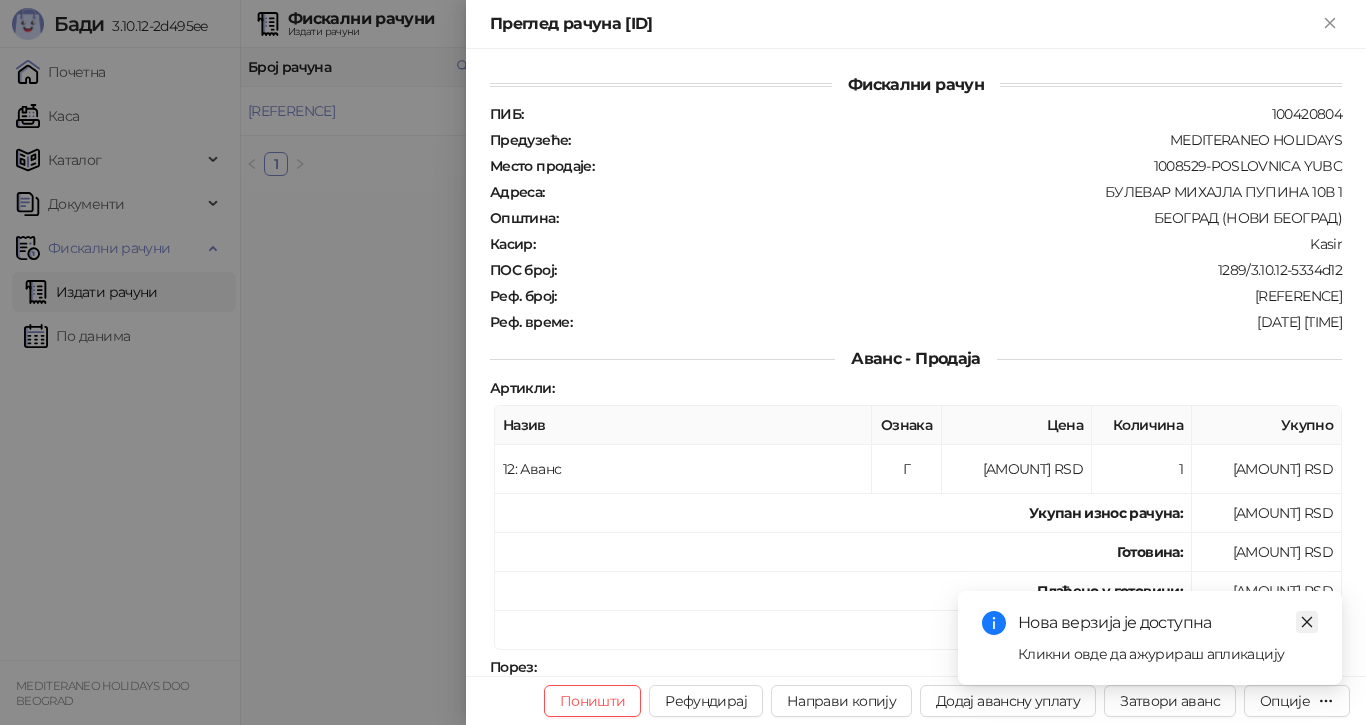 click 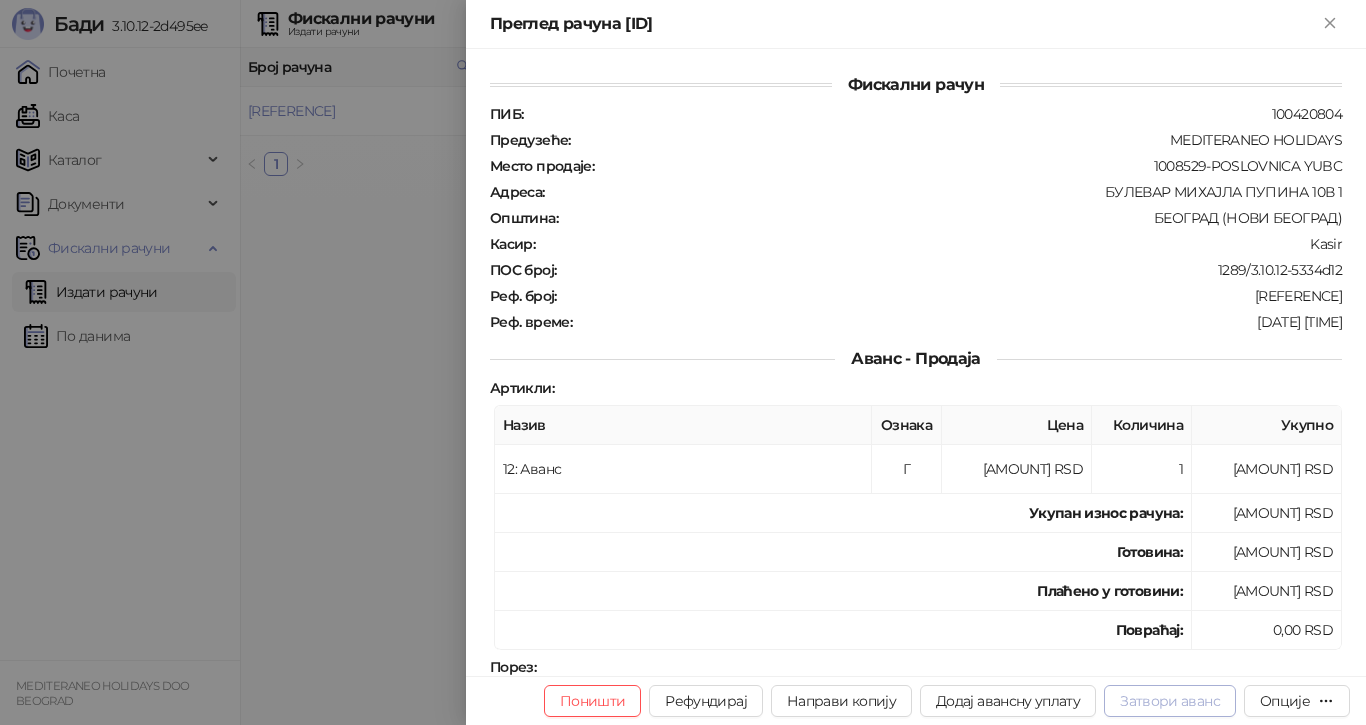 click on "Затвори аванс" at bounding box center [1170, 701] 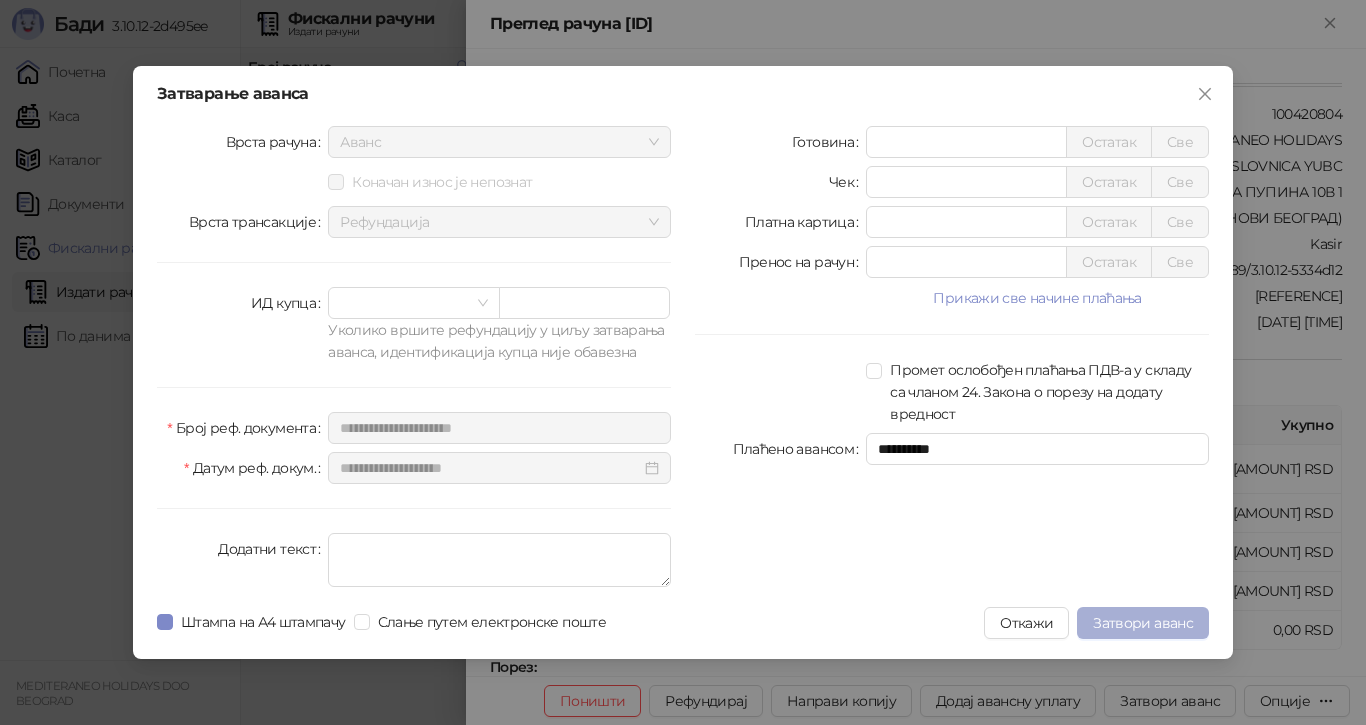 click on "Затвори аванс" at bounding box center [1143, 623] 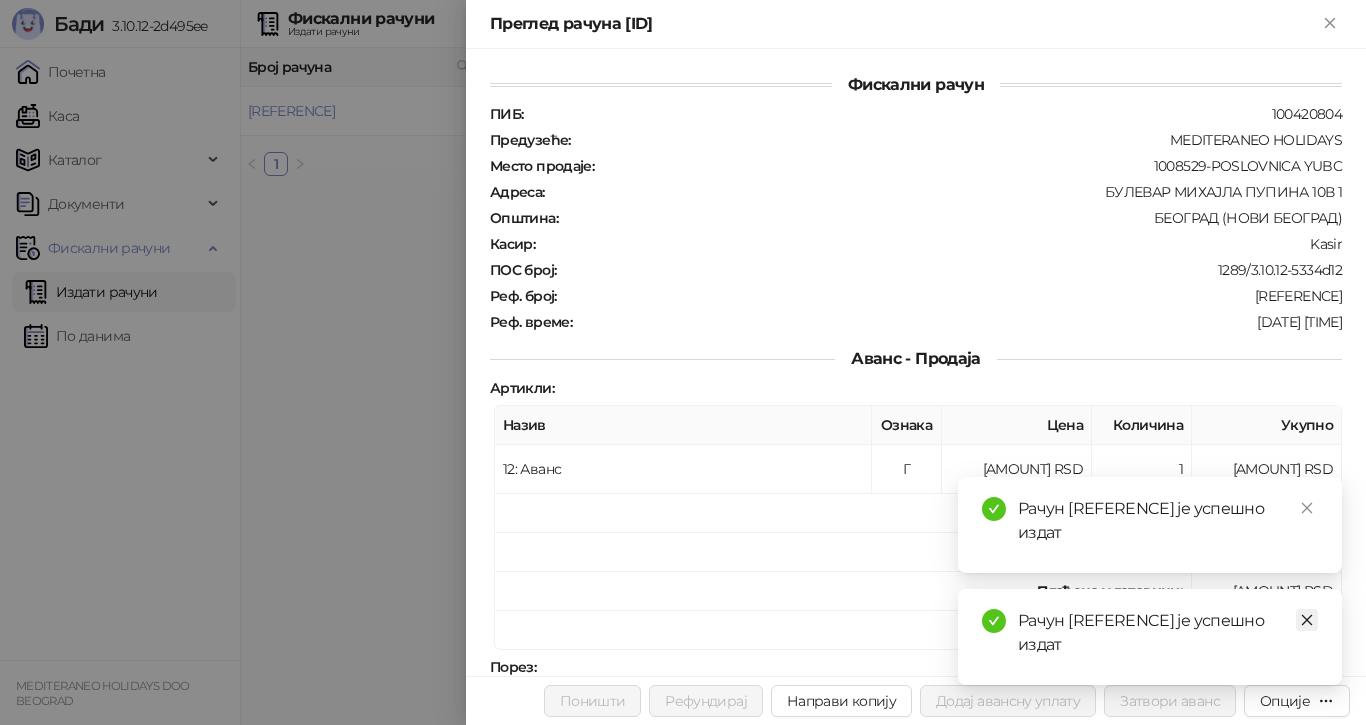 click 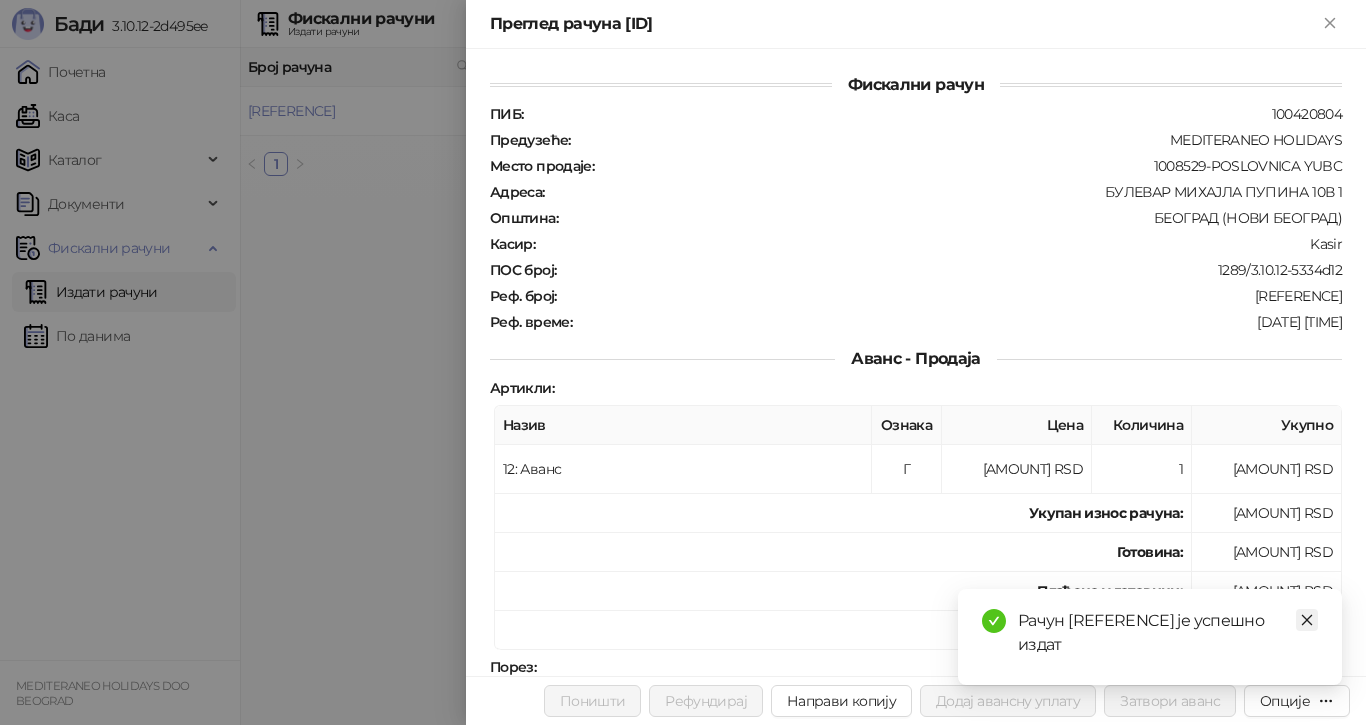 click 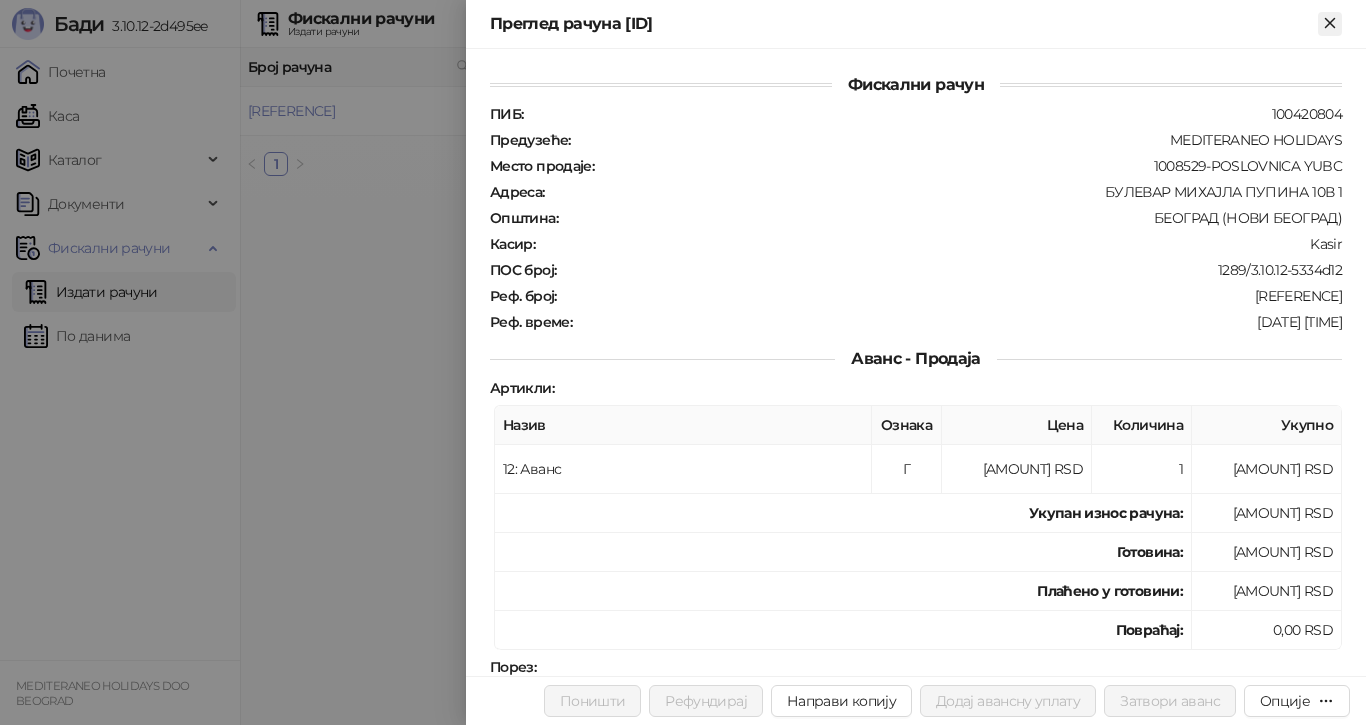 click 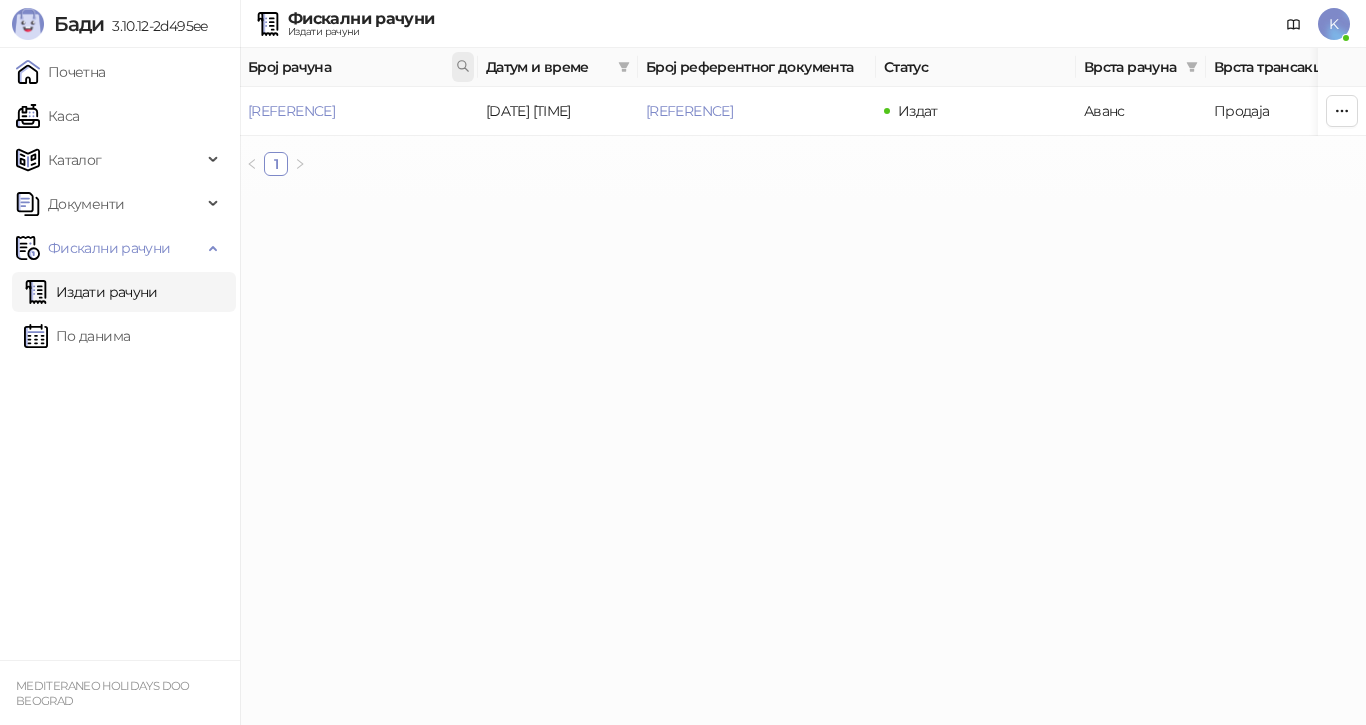 click 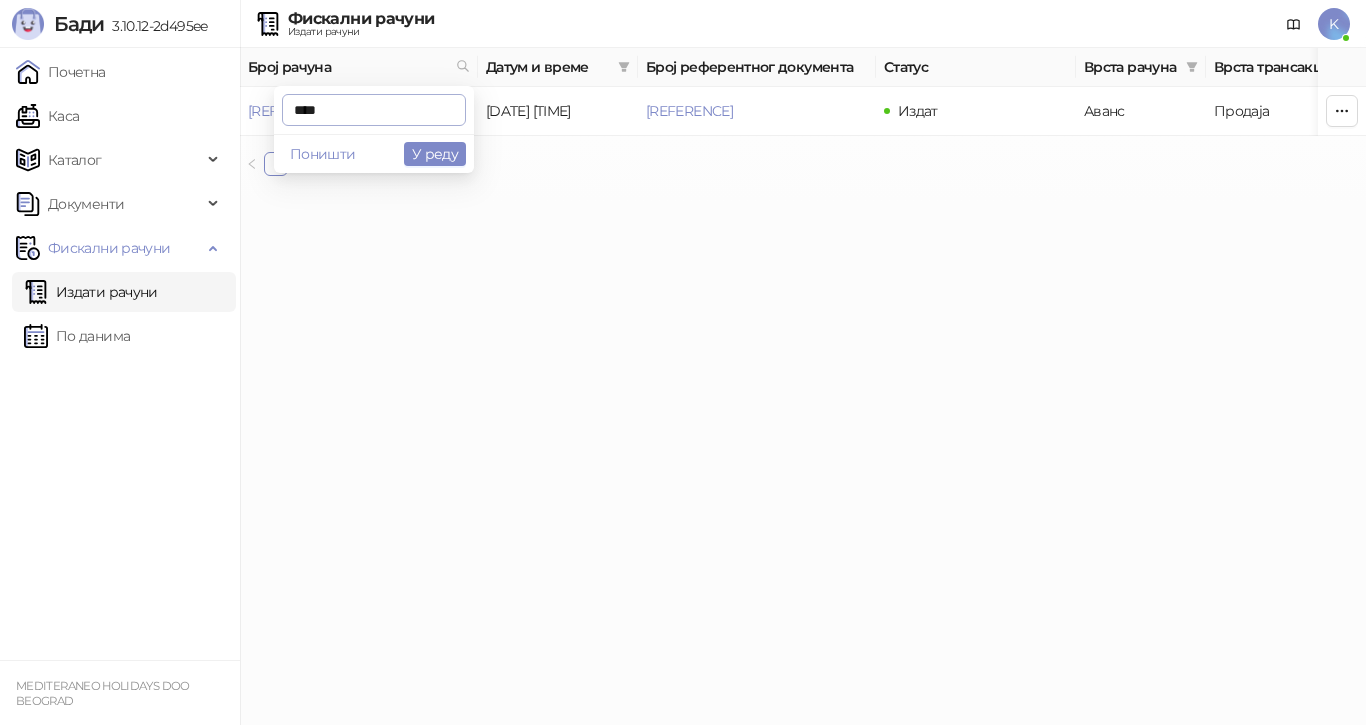 type on "****" 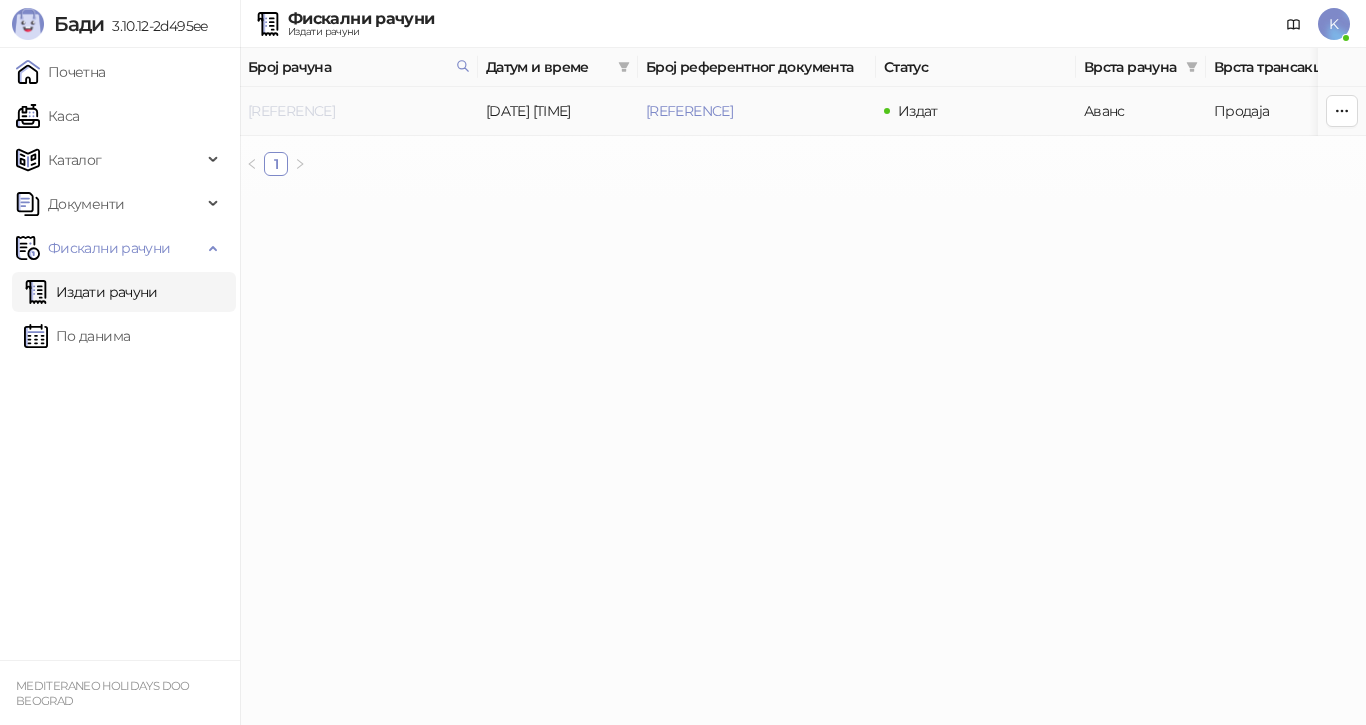 click on "7G5STW5T-7G5STW5T-2951" at bounding box center (291, 111) 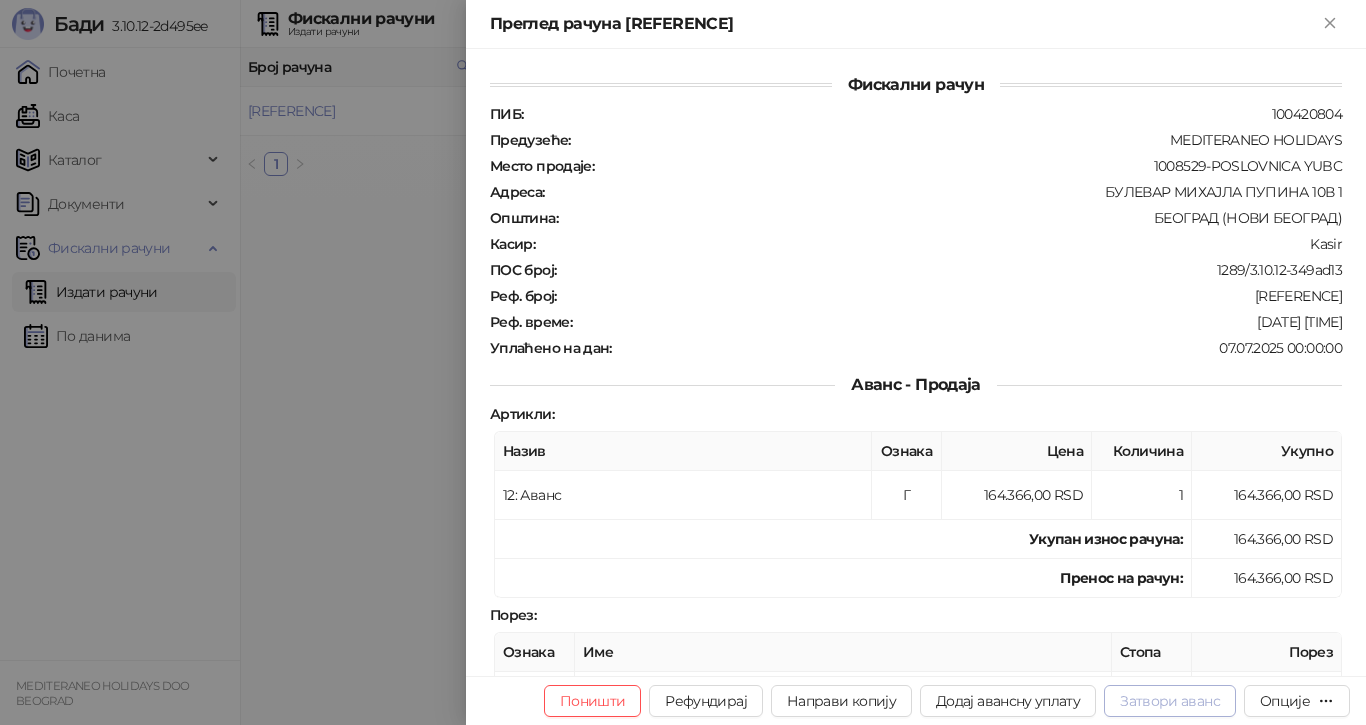 click on "Затвори аванс" at bounding box center [1170, 701] 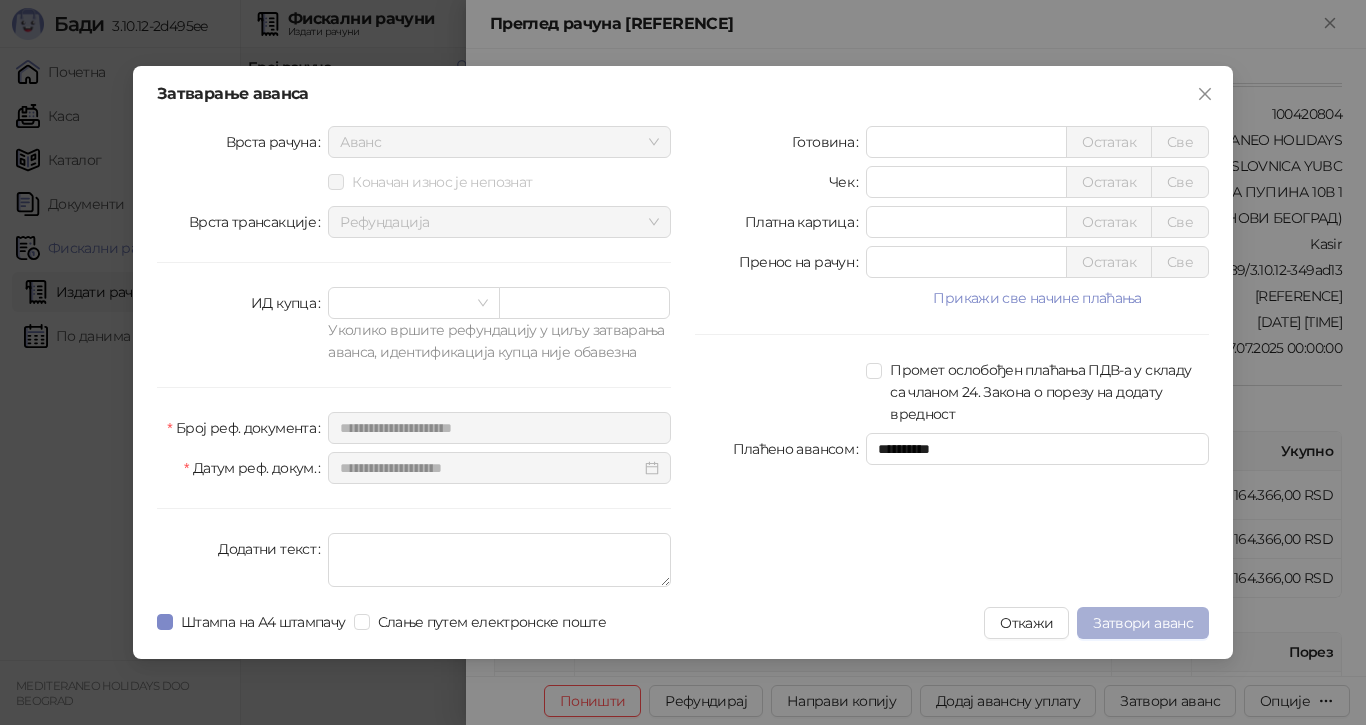 click on "Затвори аванс" at bounding box center [1143, 623] 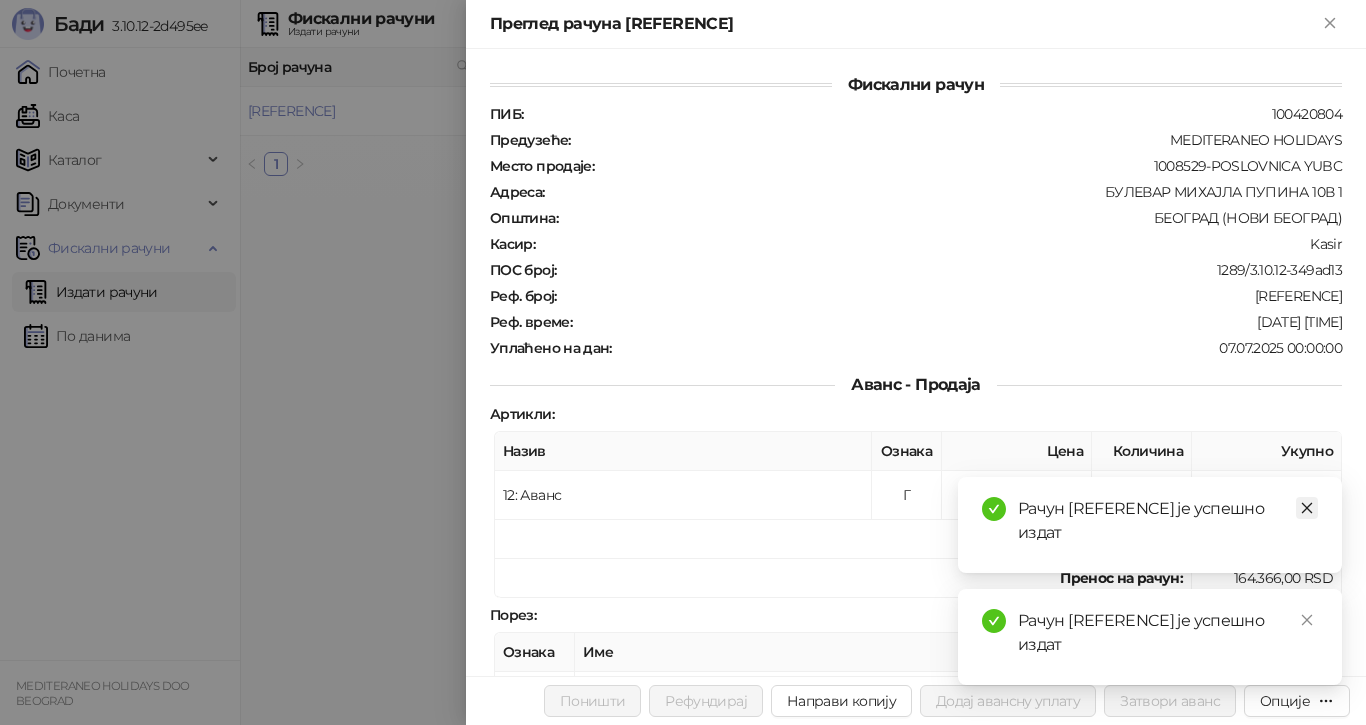 click at bounding box center (1307, 508) 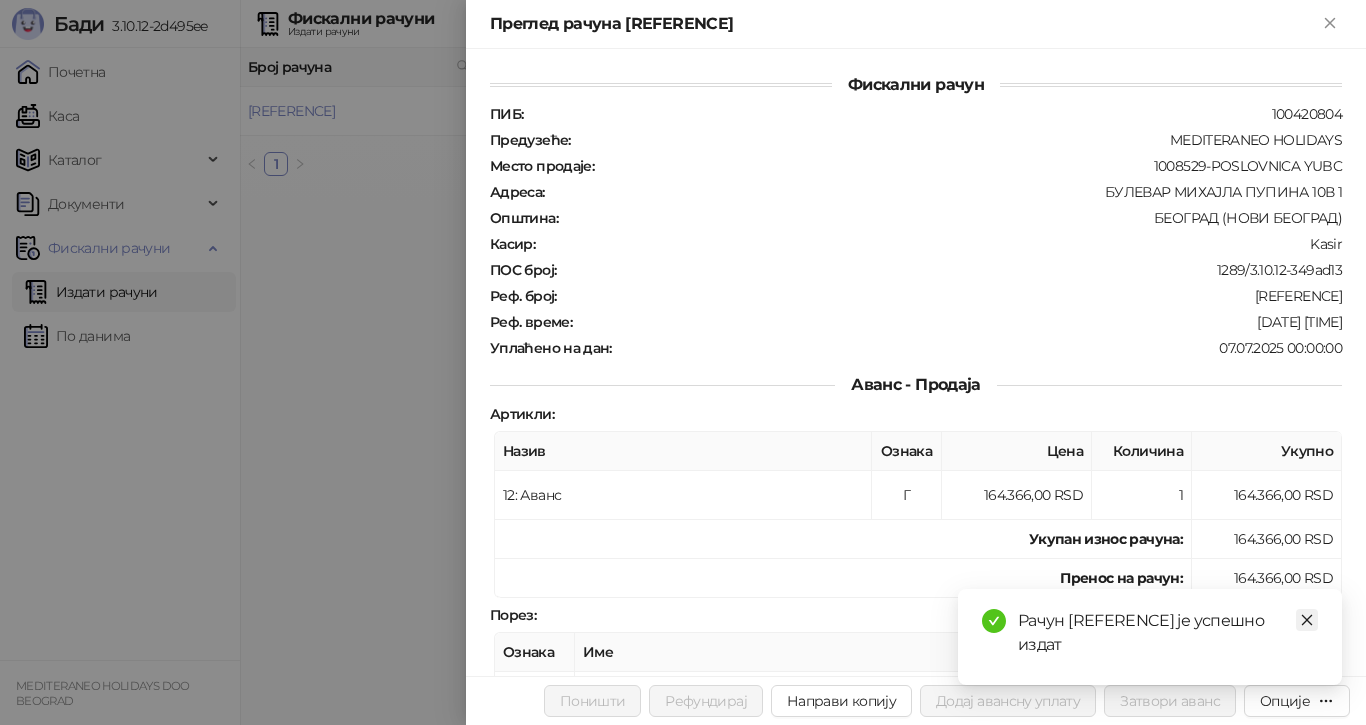 click 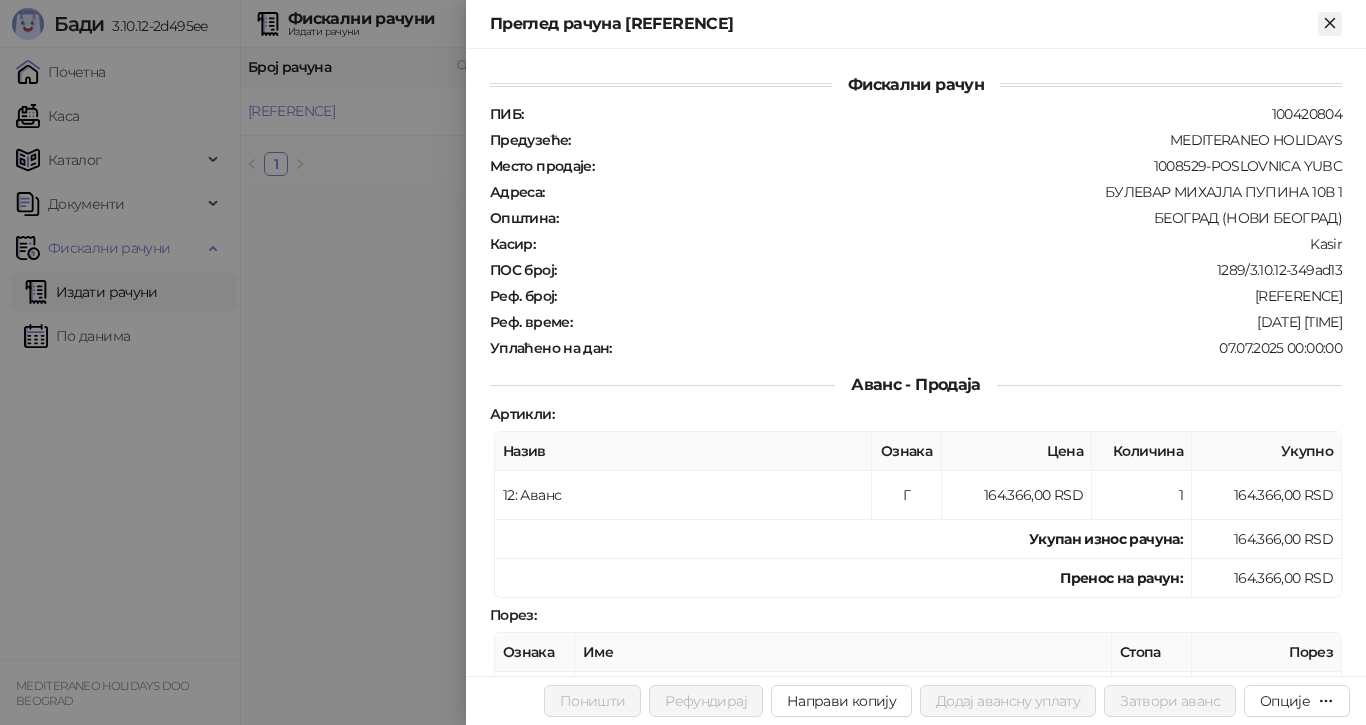 click 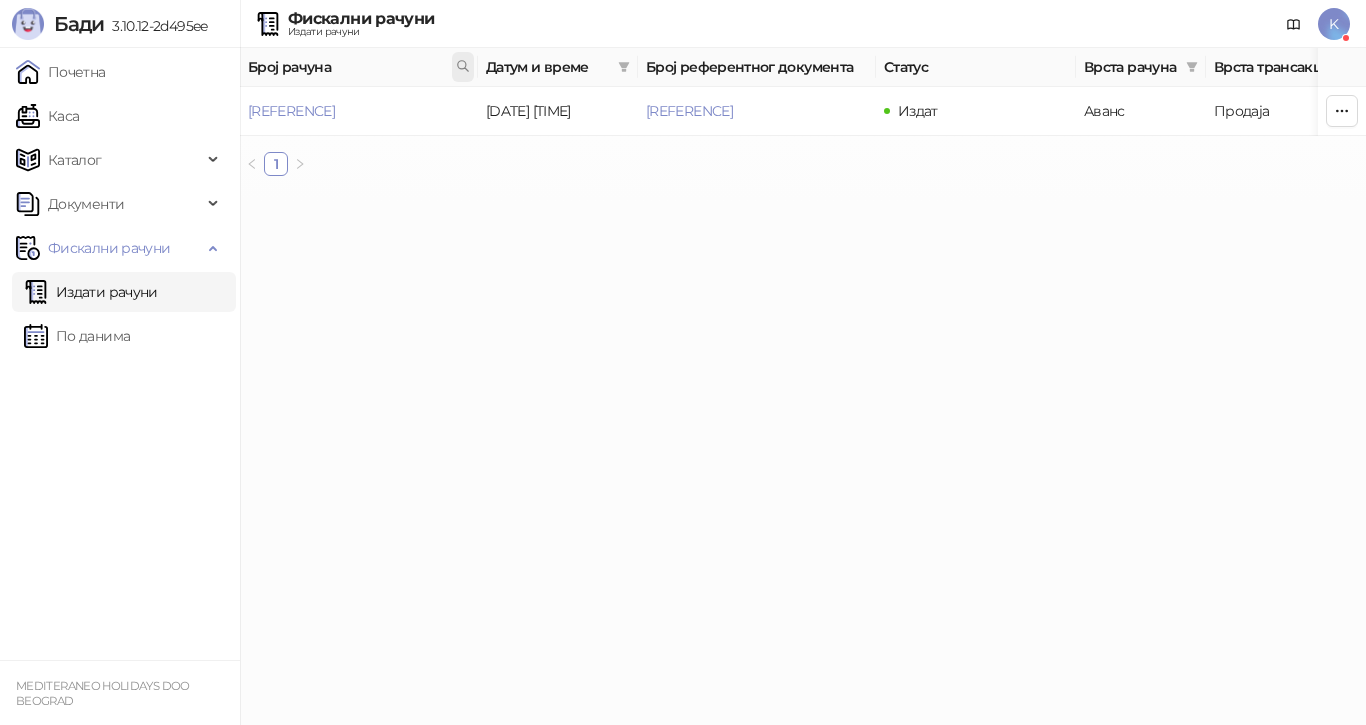 click 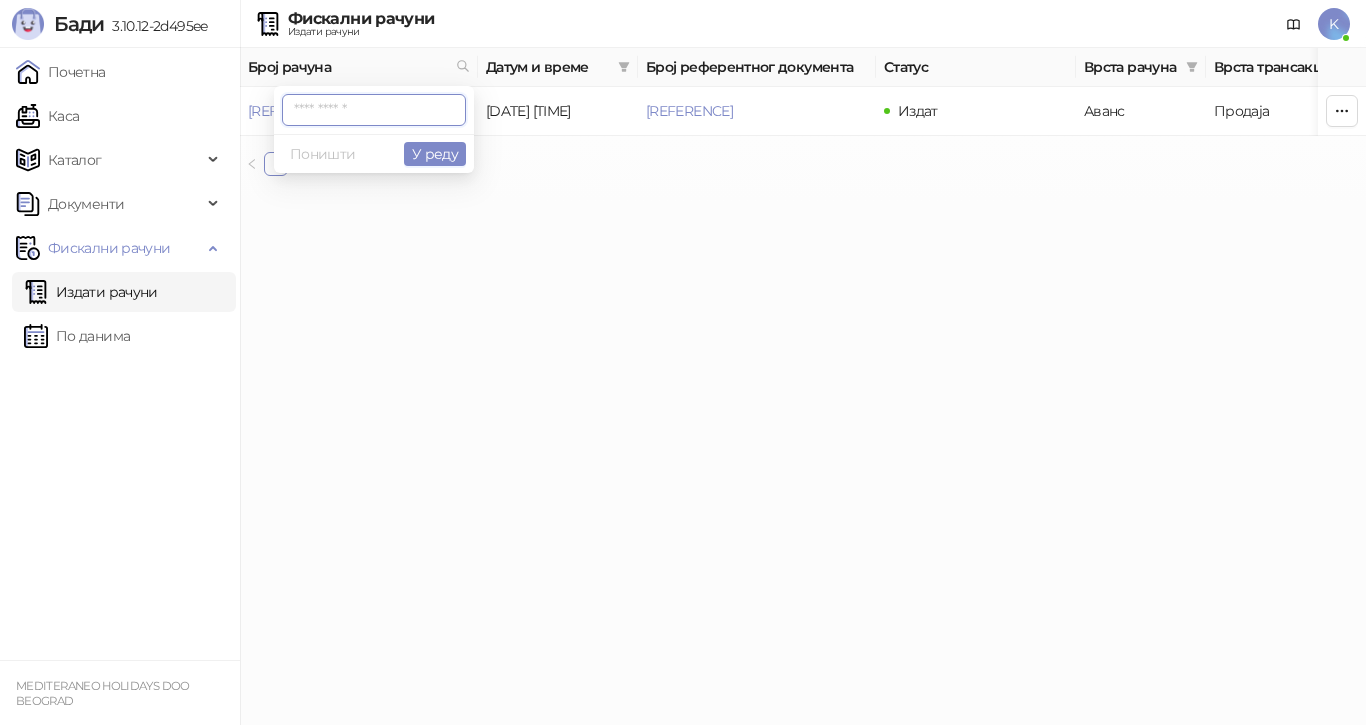 click on "Бади 3.10.12-2d495ee Почетна Каса Каталог Документи Фискални рачуни Издати рачуни По данима MEDITERANEO HOLIDAYS DOO BEOGRAD Фискални рачуни Издати рачуни K  Број рачуна Датум и време Број референтног документа Статус Врста рачуна Врста трансакције Износ Касир Продајно место                     7G5STW5T-7G5STW5T-2951 08.07.2025 13:40:14 7G5STW5T-7G5STW5T-1149 Издат Аванс Продаја 164.366,00 RSD Kasir   Poslovnica YBC 1 ФИСКАЛНИ РАЧУН ПИБ:  100420804 Предузеће:  MEDITERANEO HOLIDAYS Место продаје:  1008529-POSLOVNICA YUBC  Адреса:  БУЛЕВАР МИХАЈЛА ПУПИНА 10В 1   Општина:  БЕОГРАД (НОВИ БЕОГРАД) Касир:  Kasir   ЕСИР број:  1289/3.10.12-2d495ee Реф. број:  7G5STW5T-7G5STW5T-3456 # Цена" at bounding box center [683, 96] 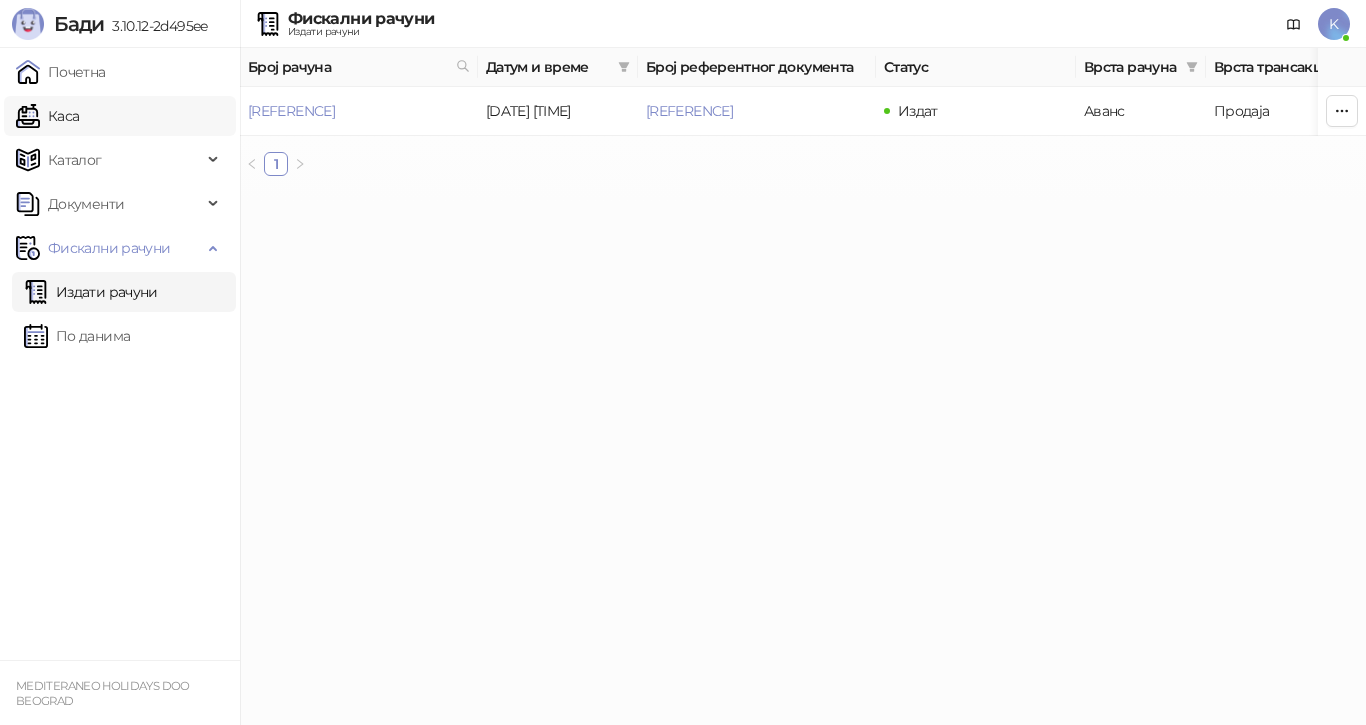 click on "Каса" at bounding box center [47, 116] 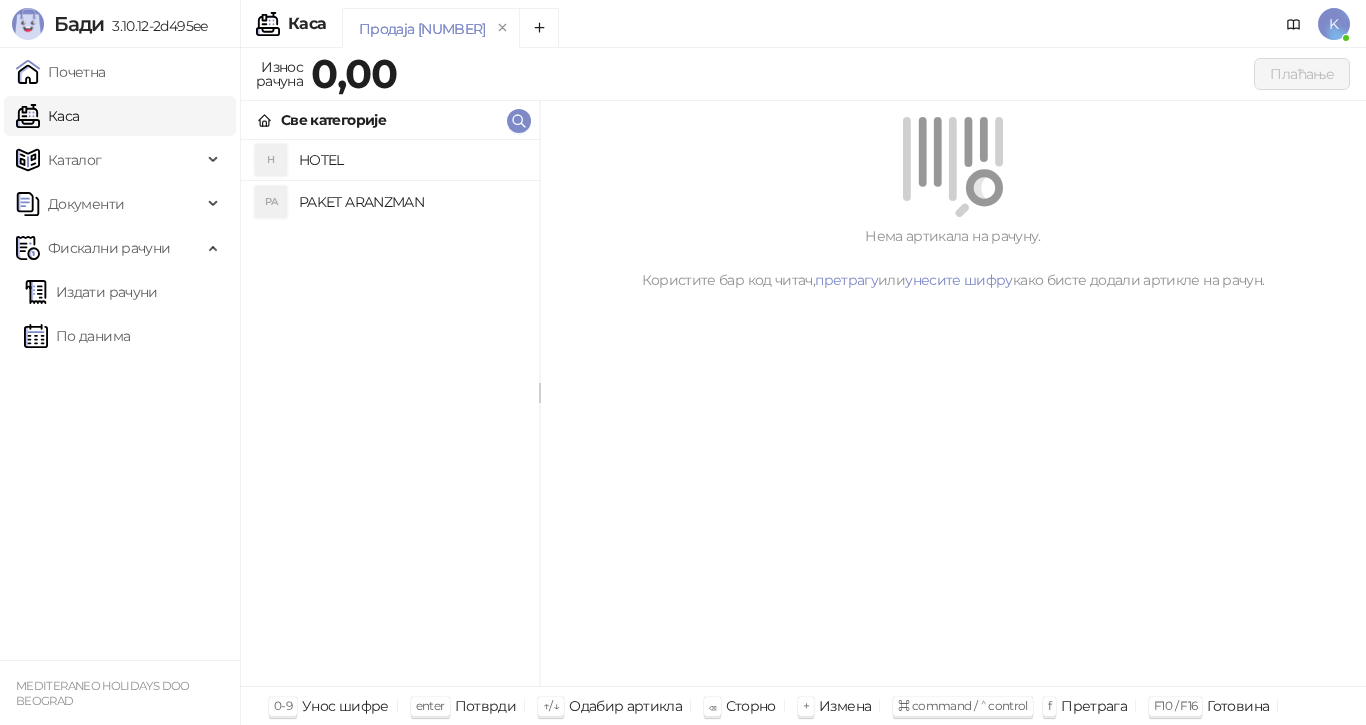 click on "PAKET ARANZMAN" at bounding box center (411, 202) 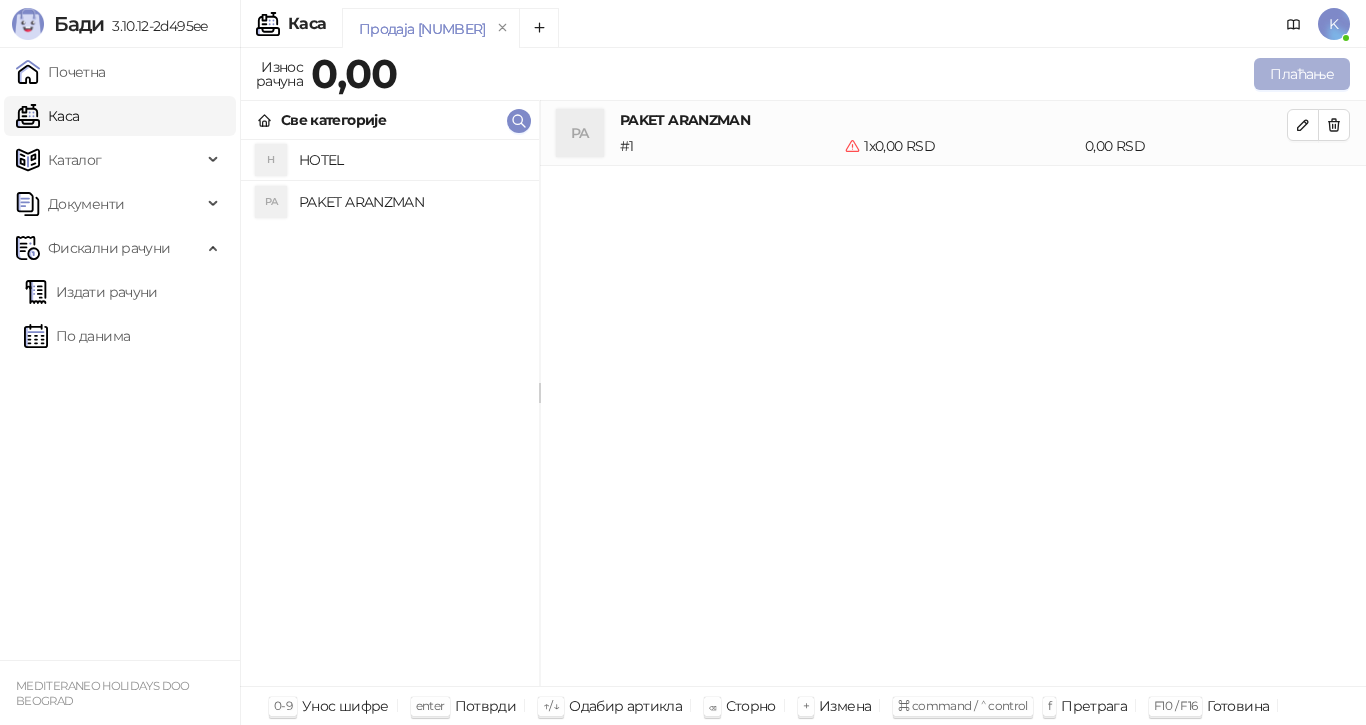 click on "Плаћање" at bounding box center (1302, 74) 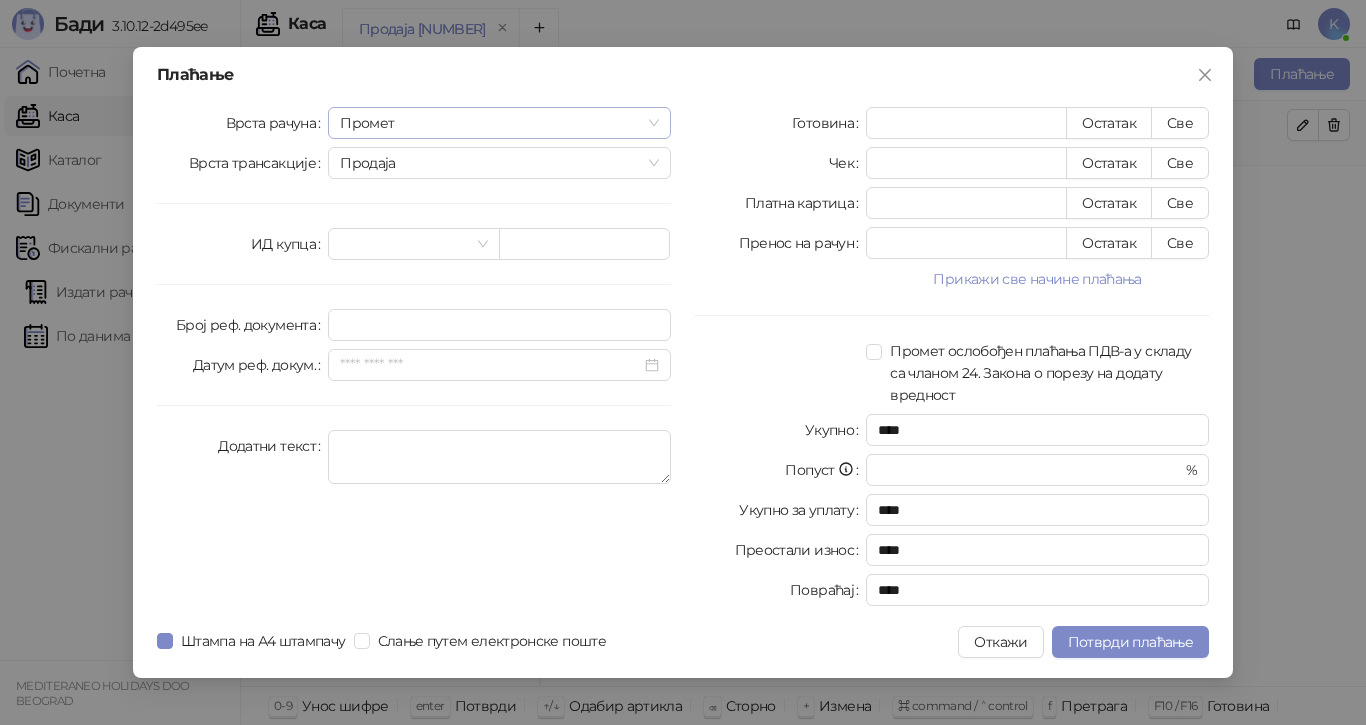 drag, startPoint x: 498, startPoint y: 123, endPoint x: 486, endPoint y: 122, distance: 12.0415945 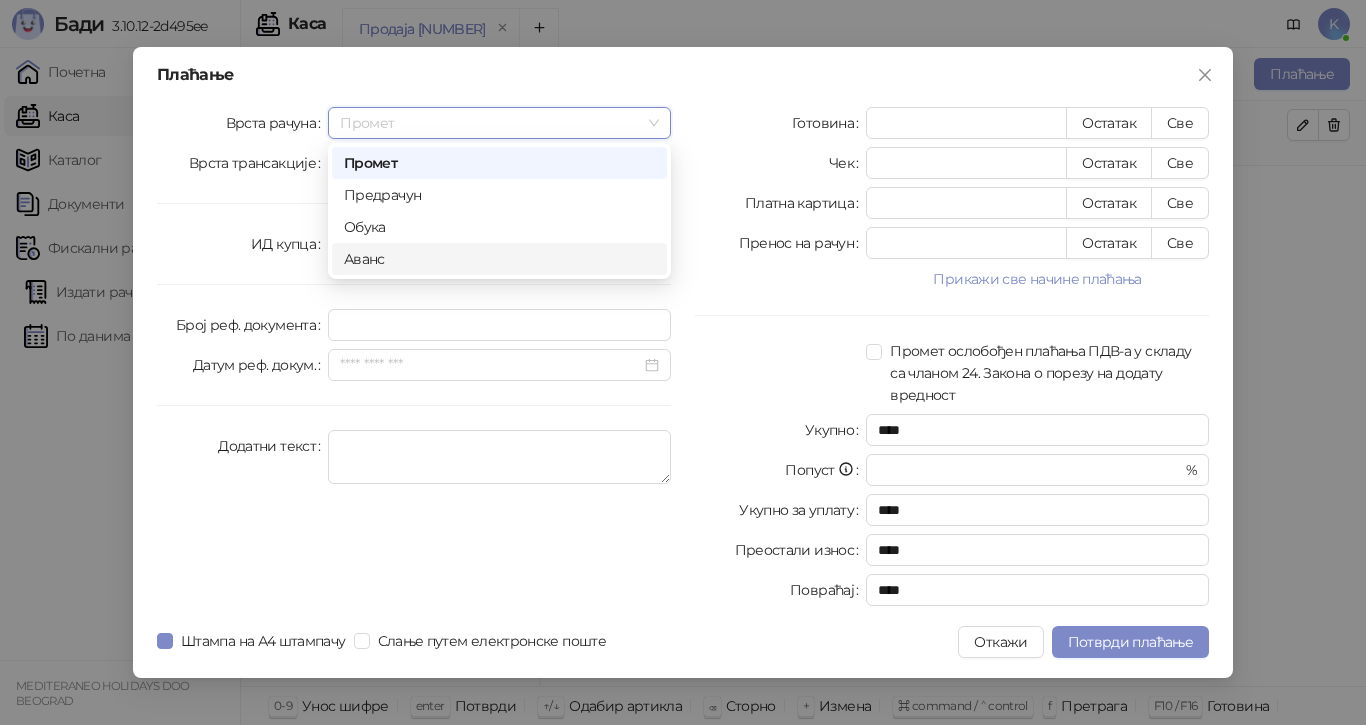 click on "Аванс" at bounding box center [499, 259] 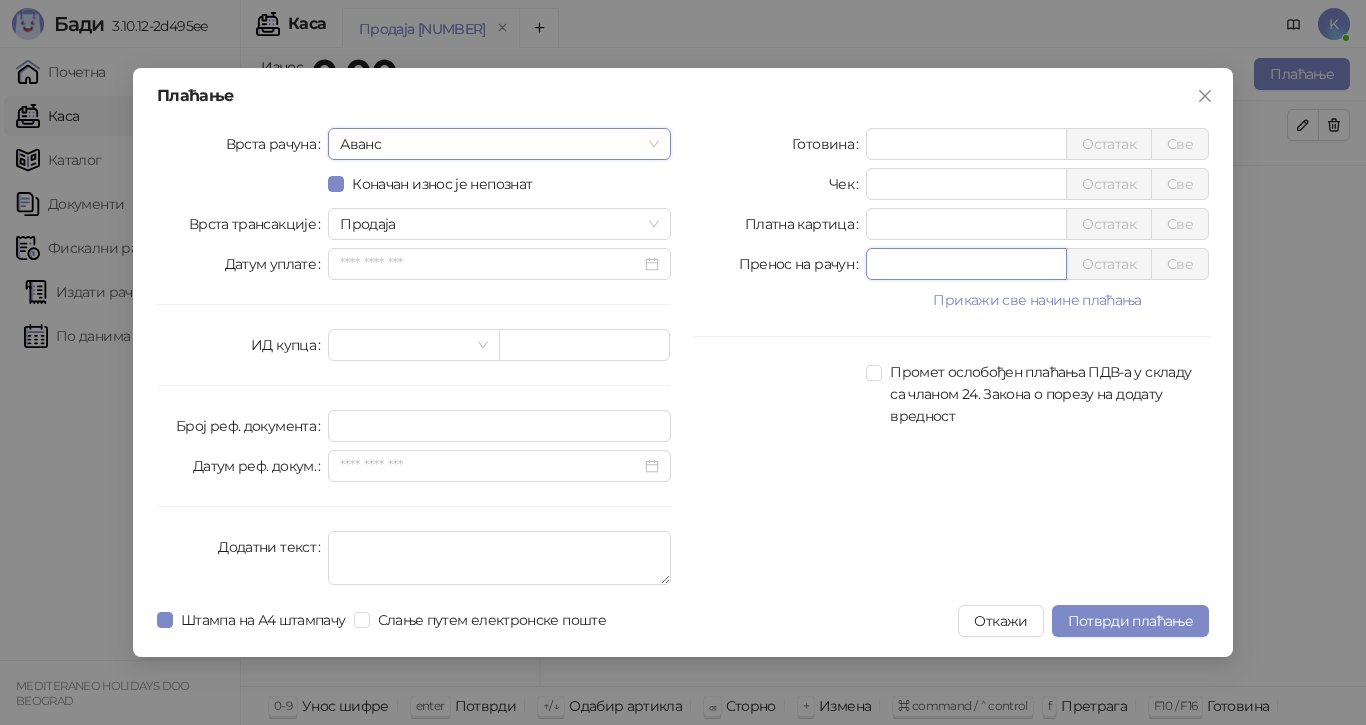 click on "*" at bounding box center [966, 264] 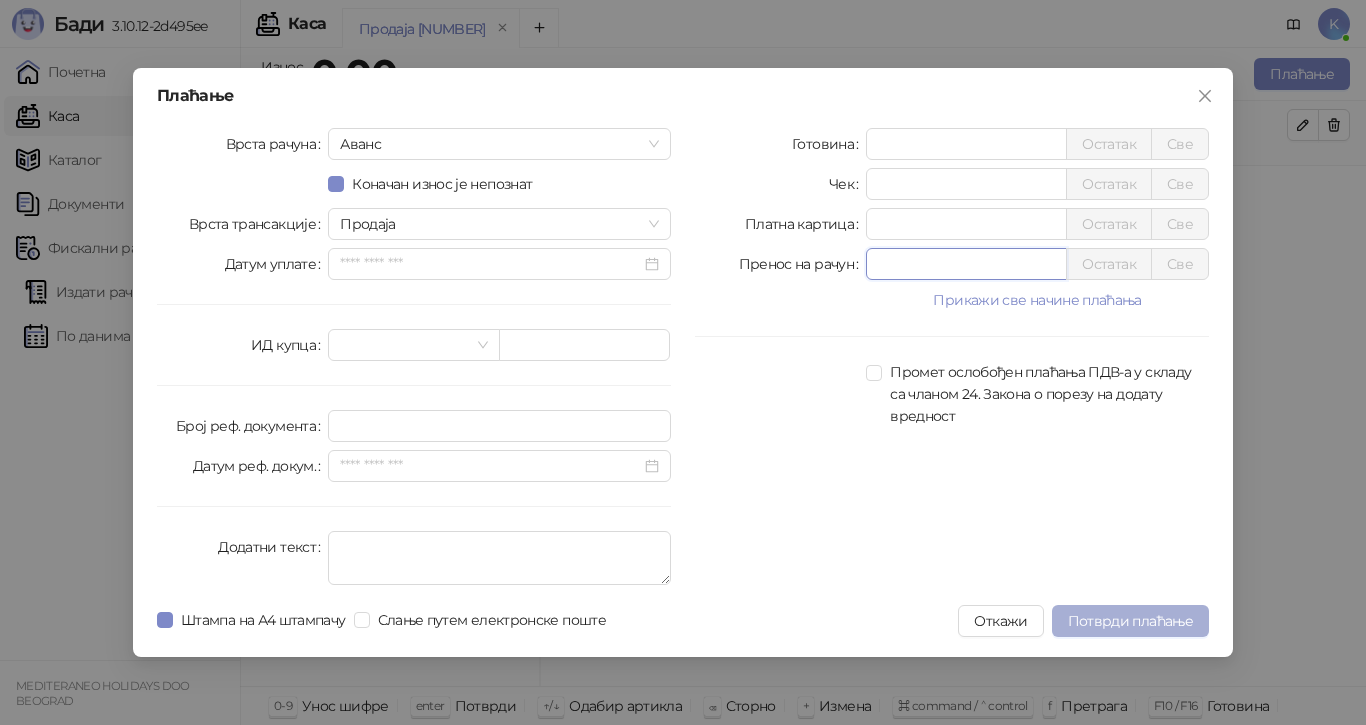 type on "******" 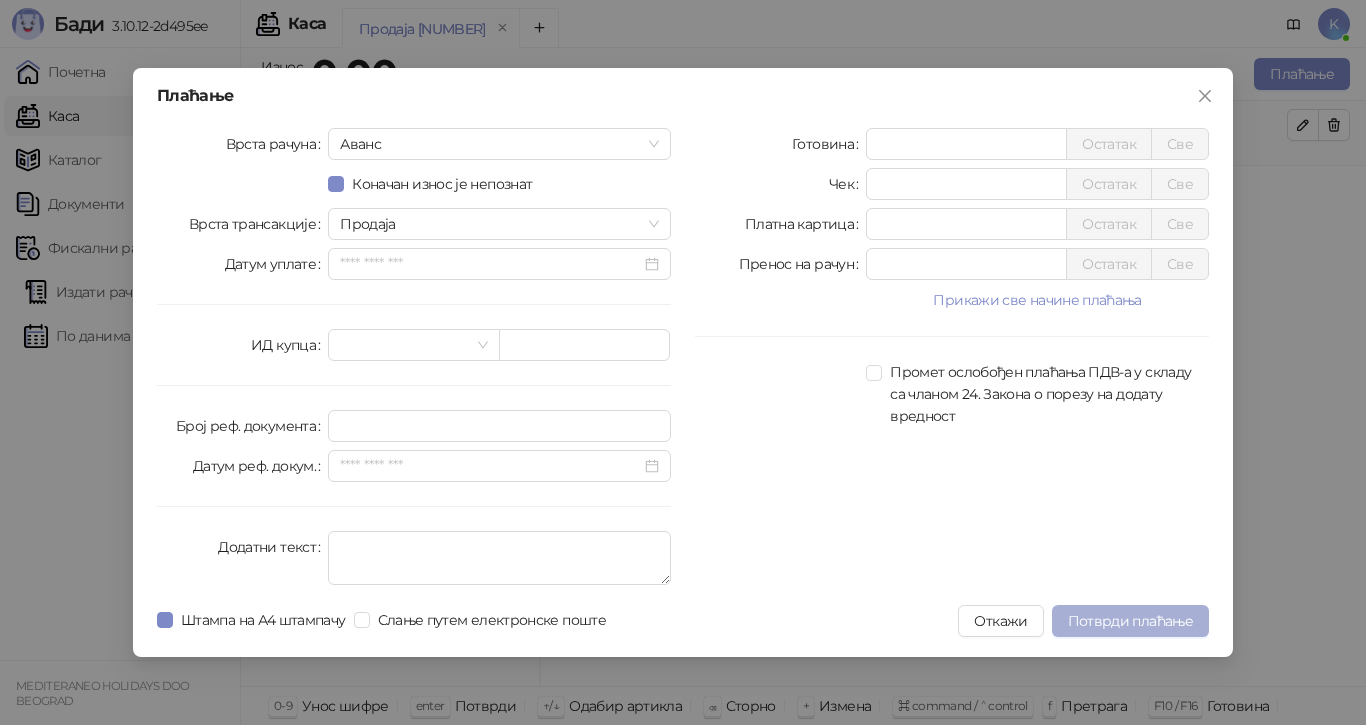 click on "Потврди плаћање" at bounding box center [1130, 621] 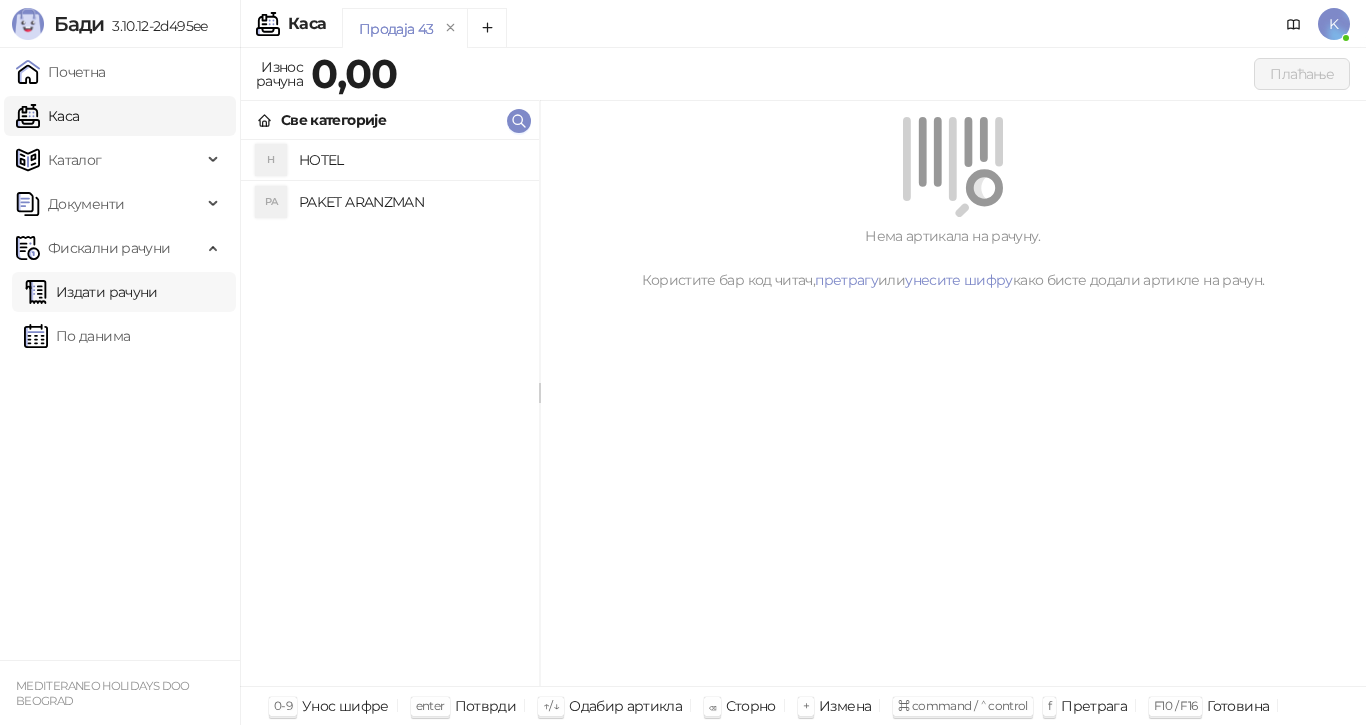 drag, startPoint x: 100, startPoint y: 287, endPoint x: 110, endPoint y: 289, distance: 10.198039 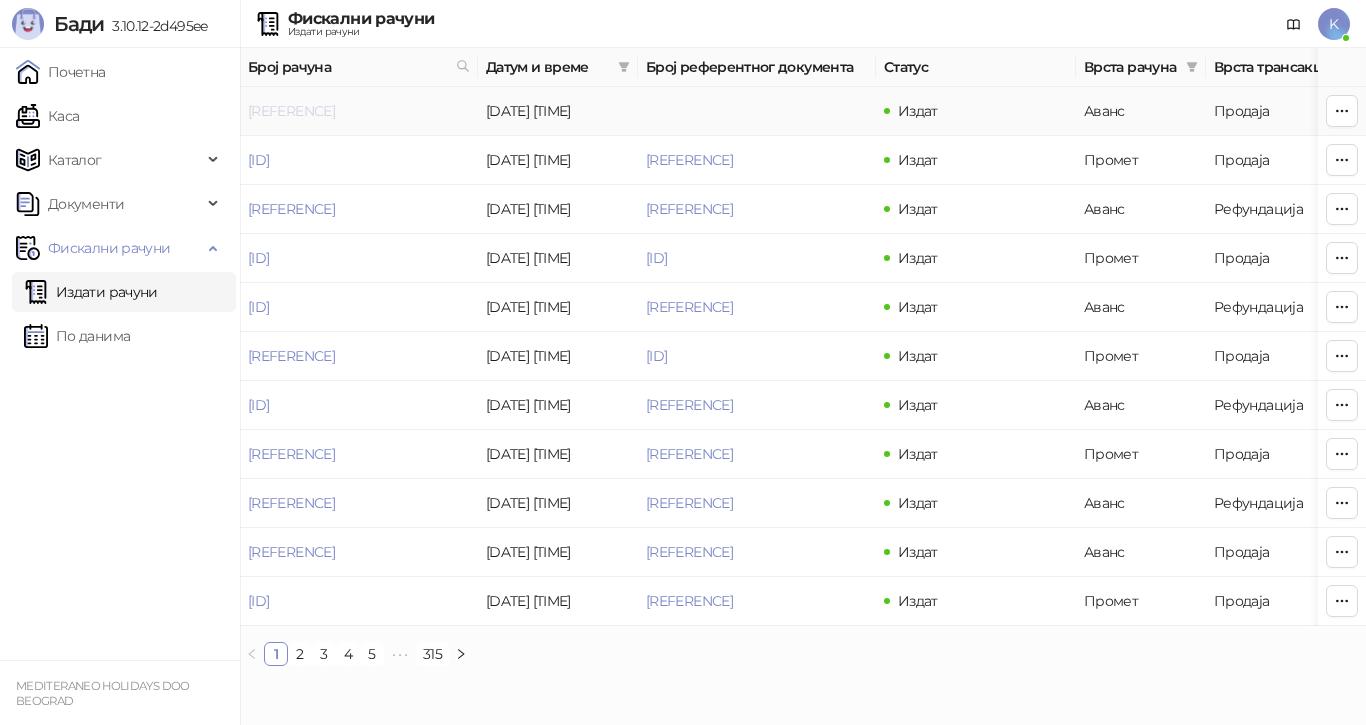 click on "[HASH]-[HASH]-[NUMBER]" at bounding box center [291, 111] 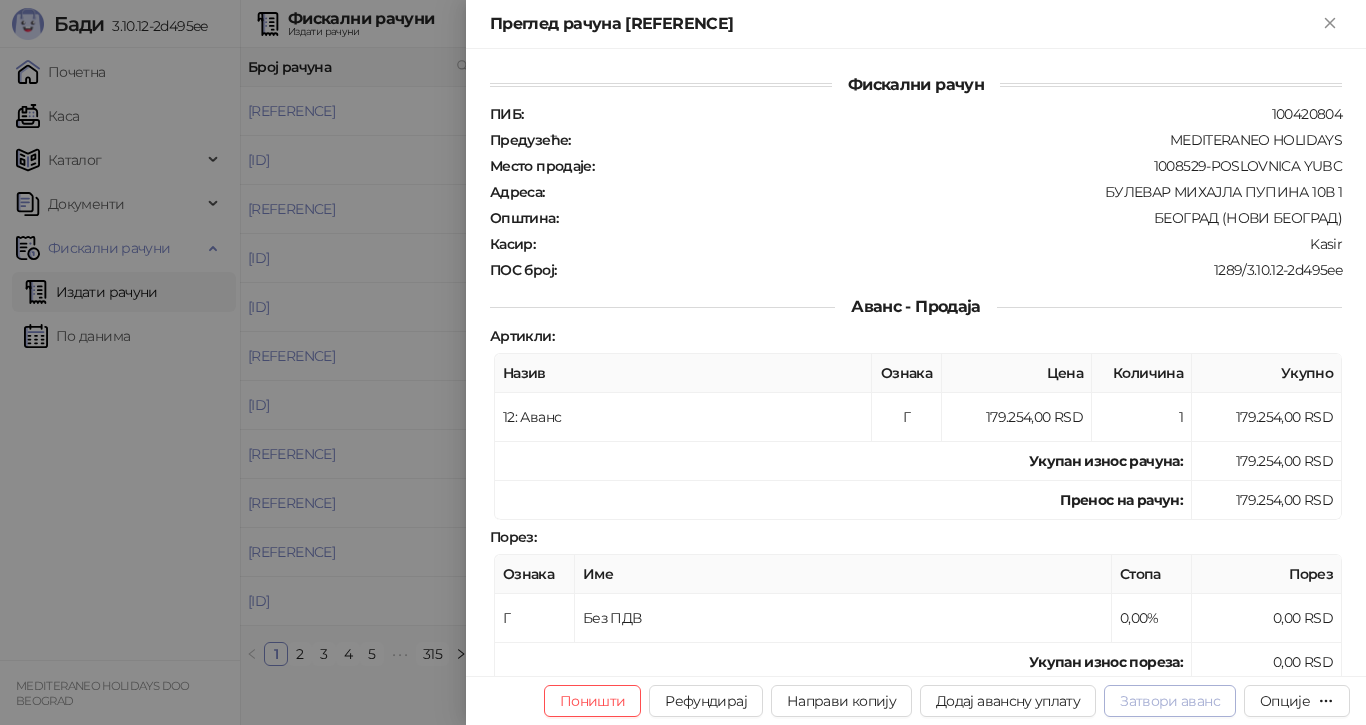 click on "Затвори аванс" at bounding box center [1170, 701] 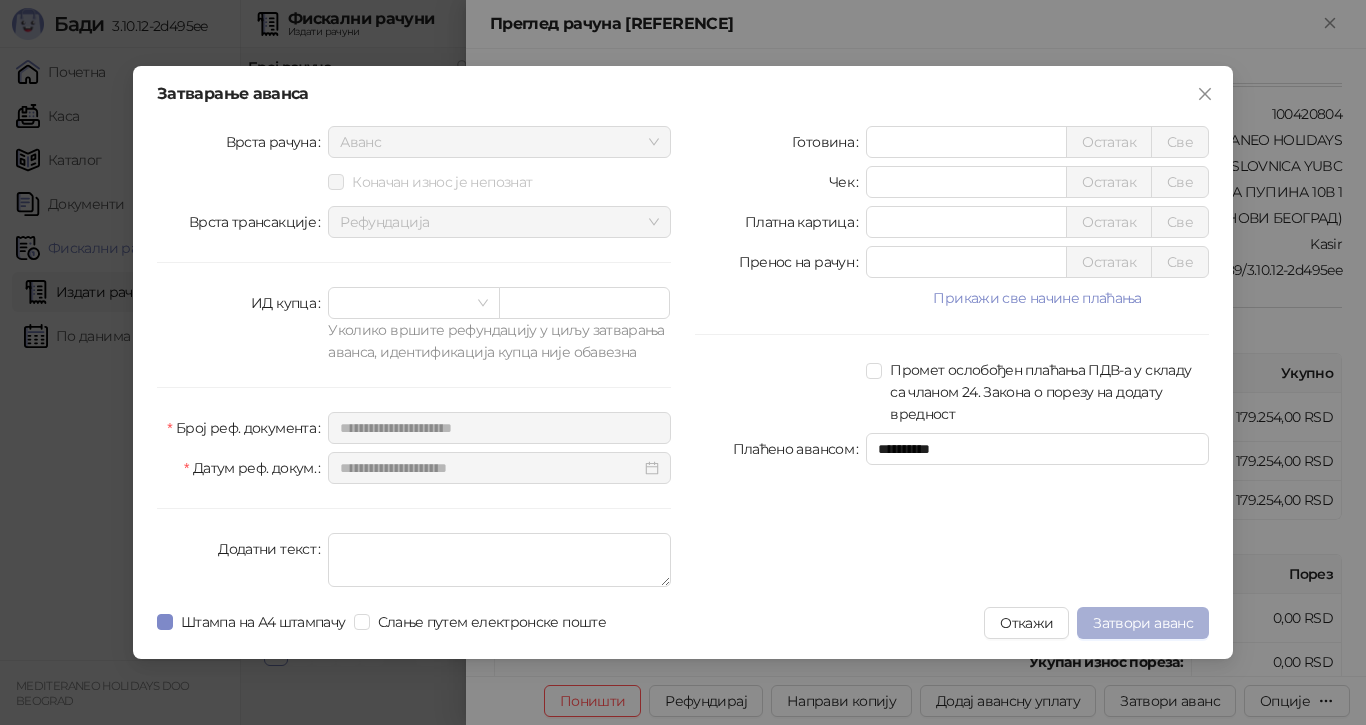 click on "Затвори аванс" at bounding box center (1143, 623) 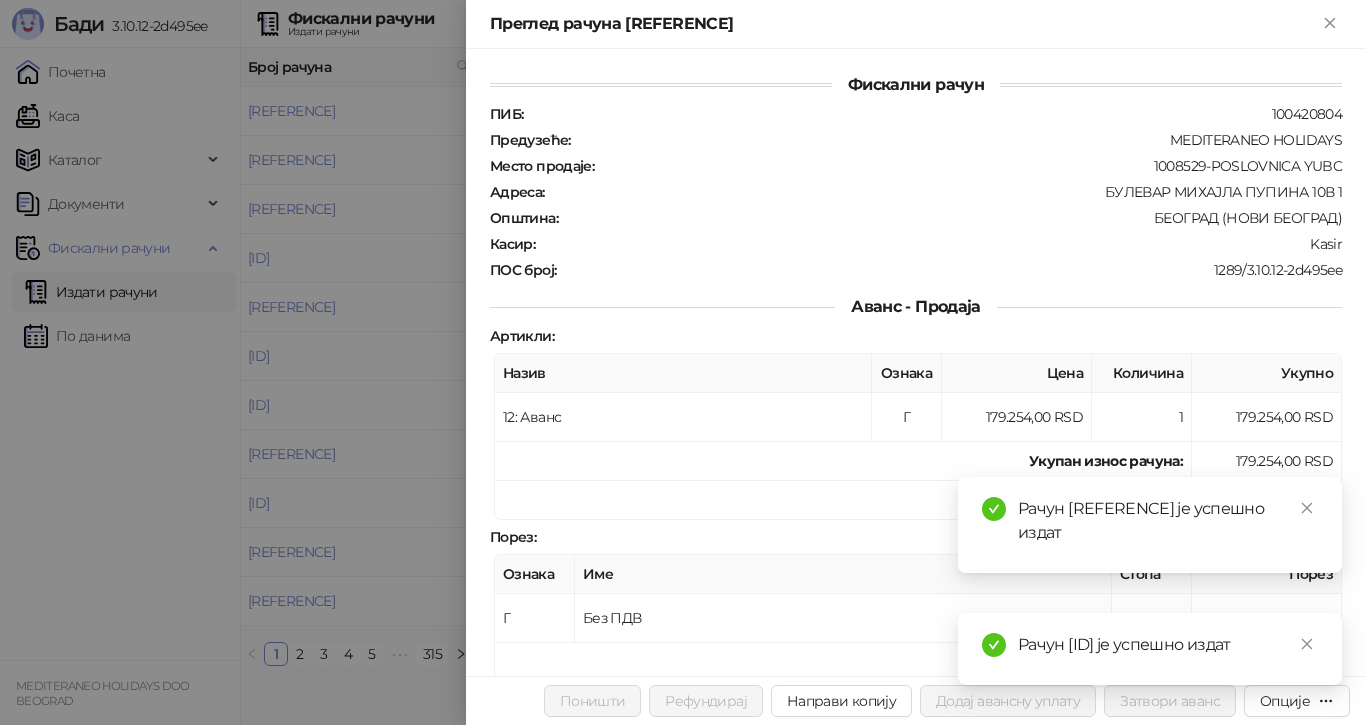 drag, startPoint x: 398, startPoint y: 113, endPoint x: 420, endPoint y: 95, distance: 28.42534 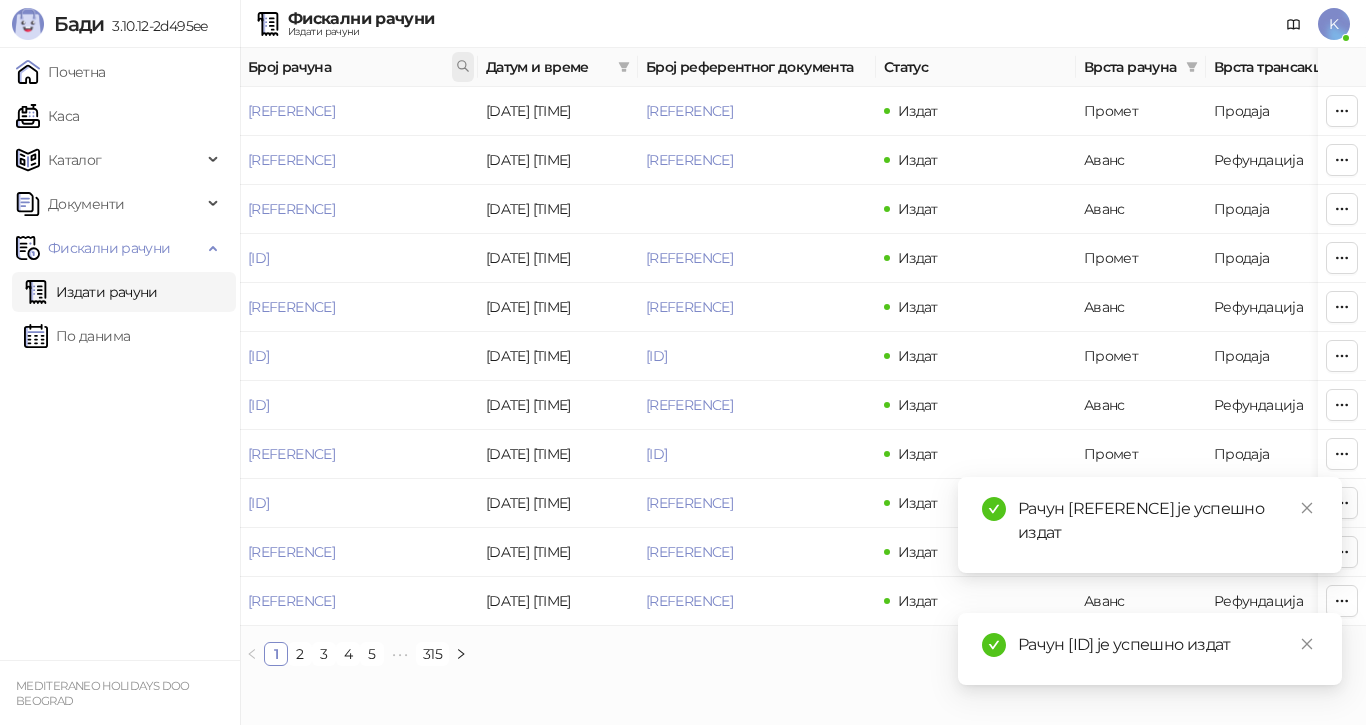 click 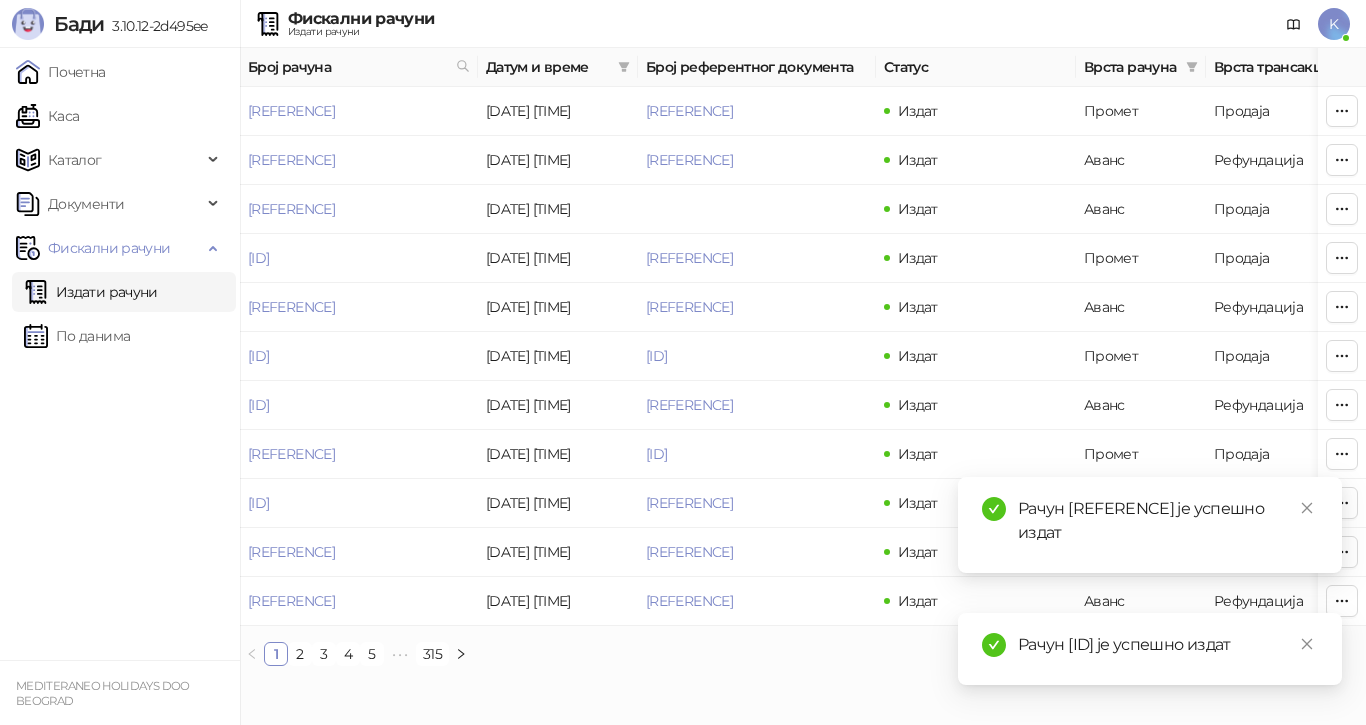 click 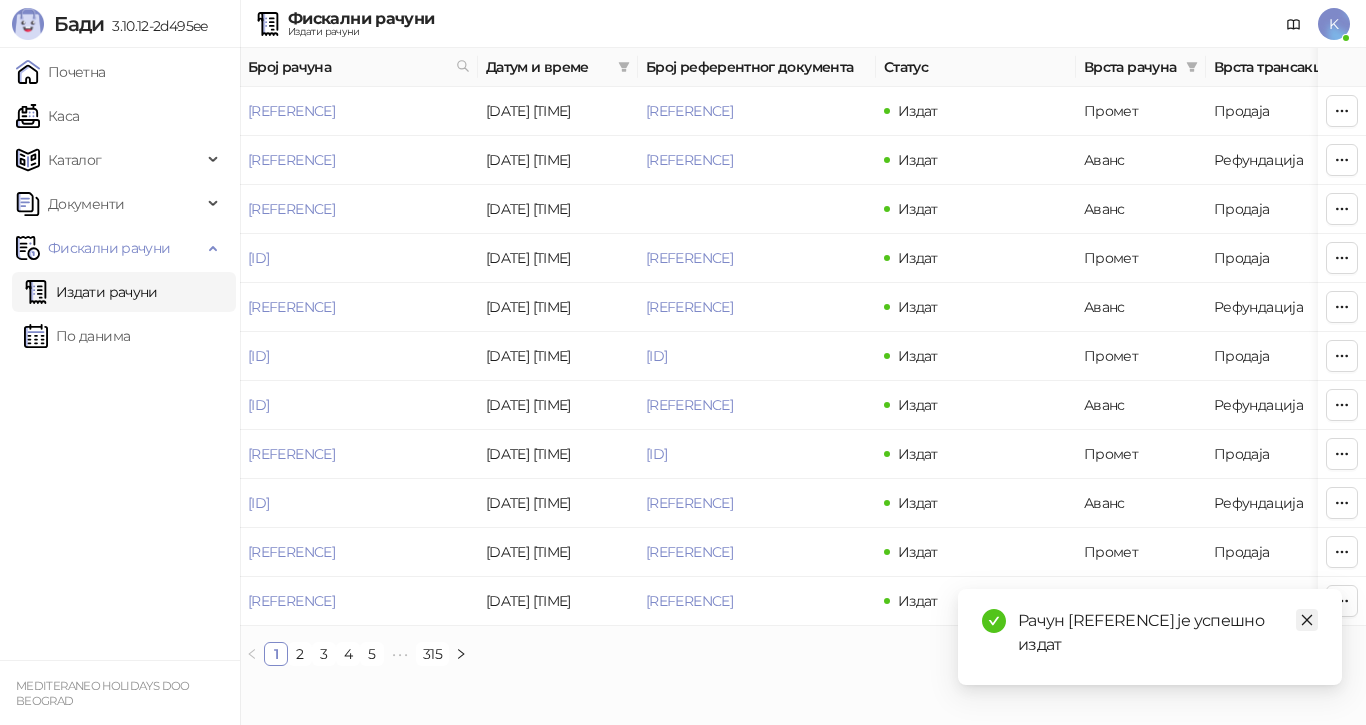 click 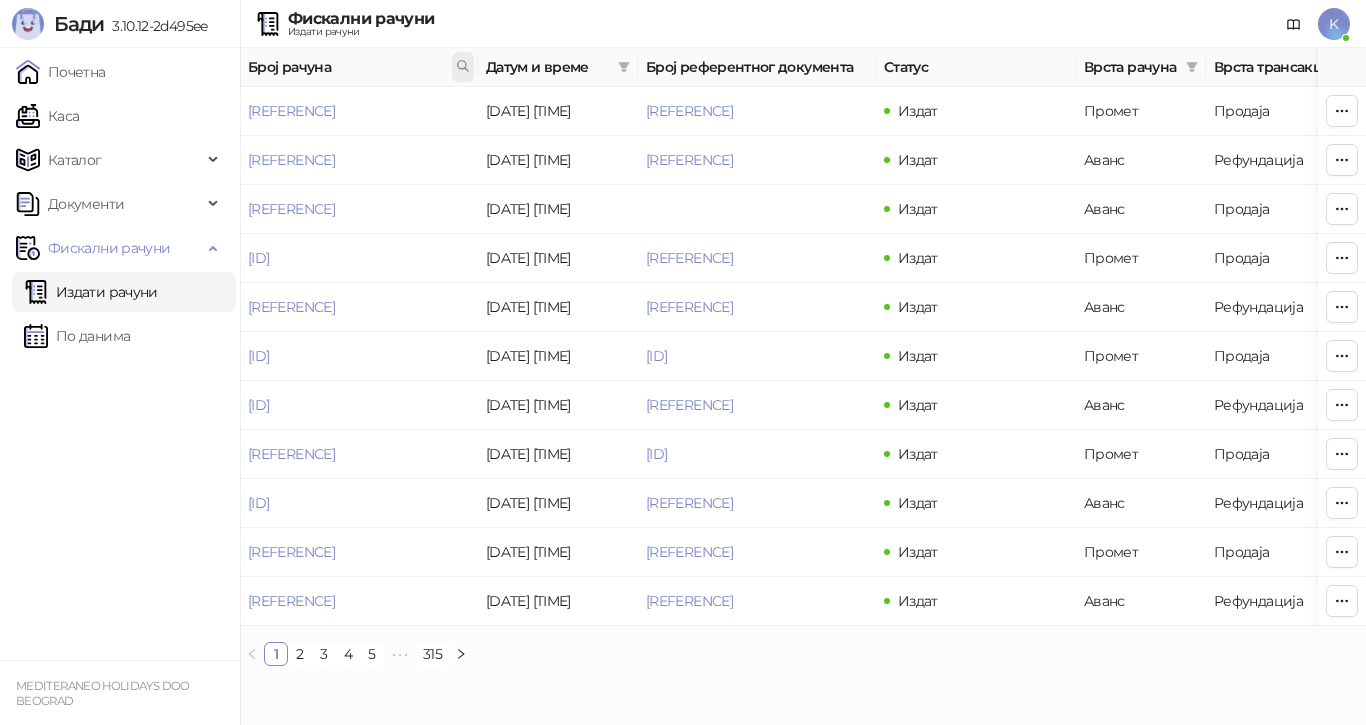 click 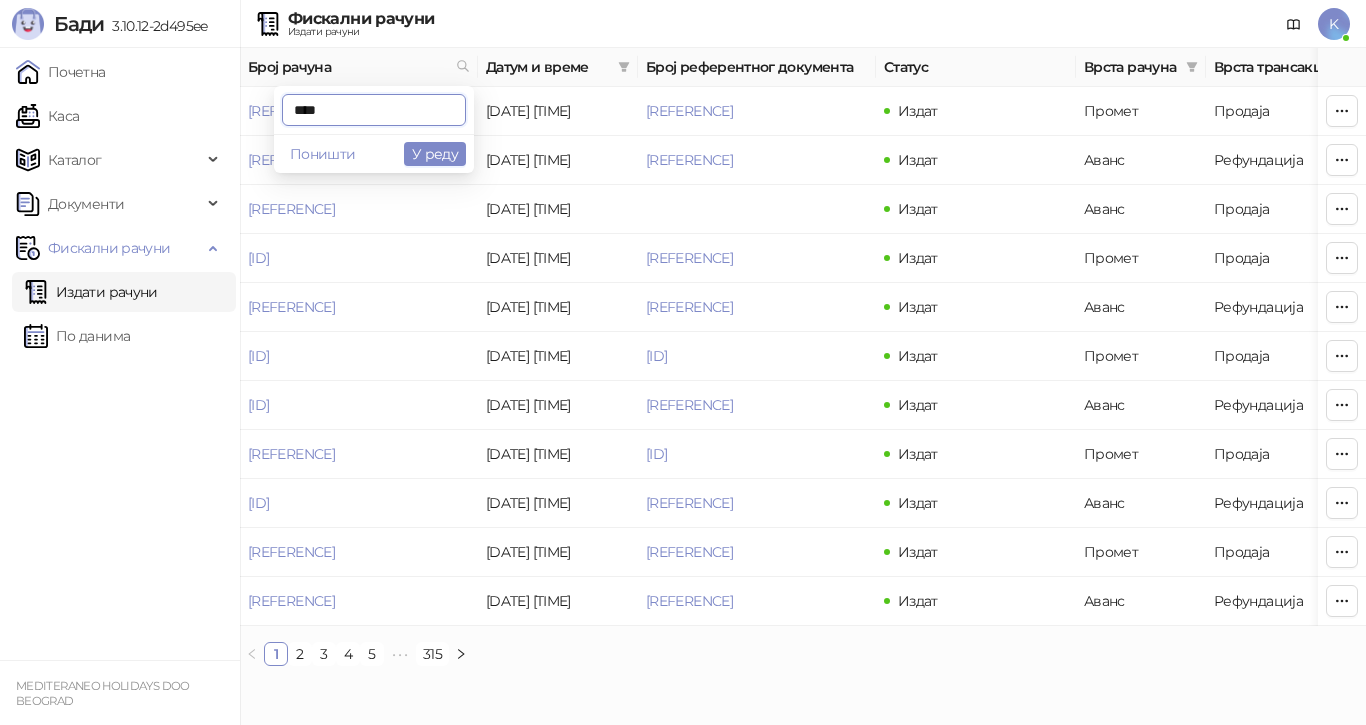 type on "****" 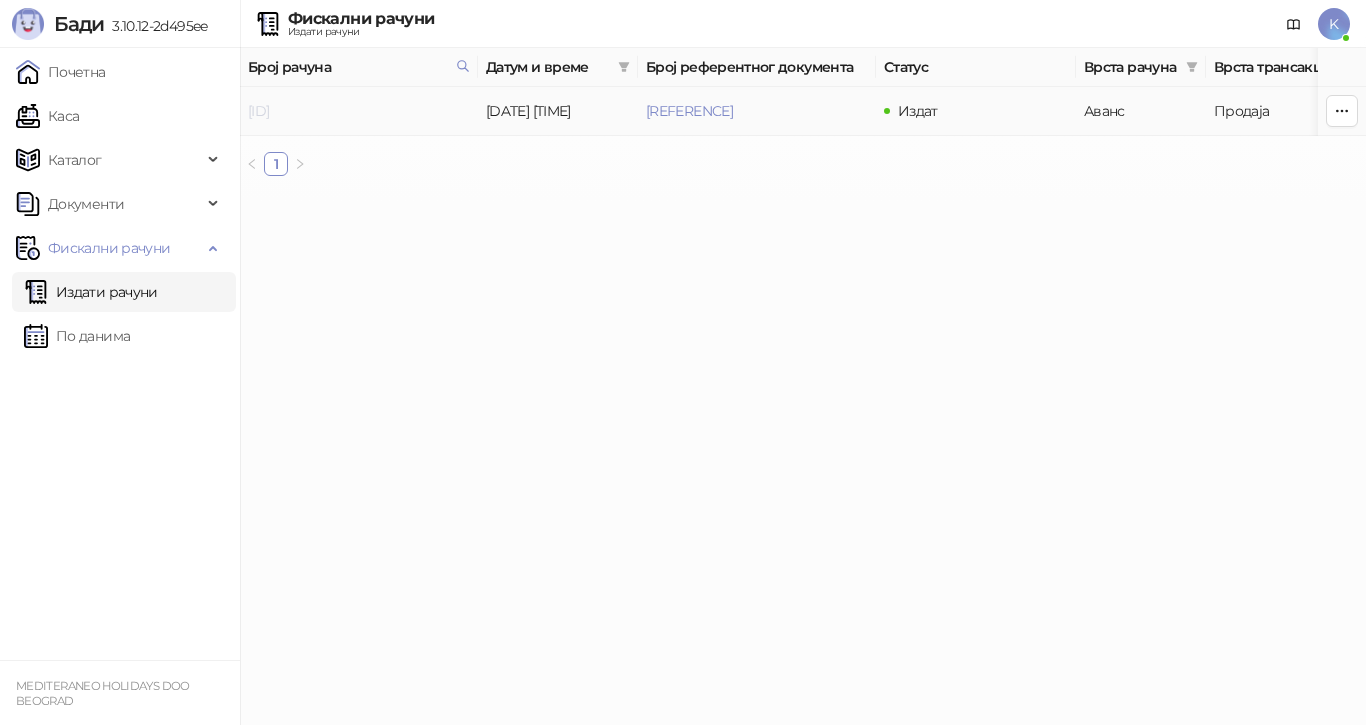 click on "[HASH]-[HASH]-[NUMBER]" at bounding box center [258, 111] 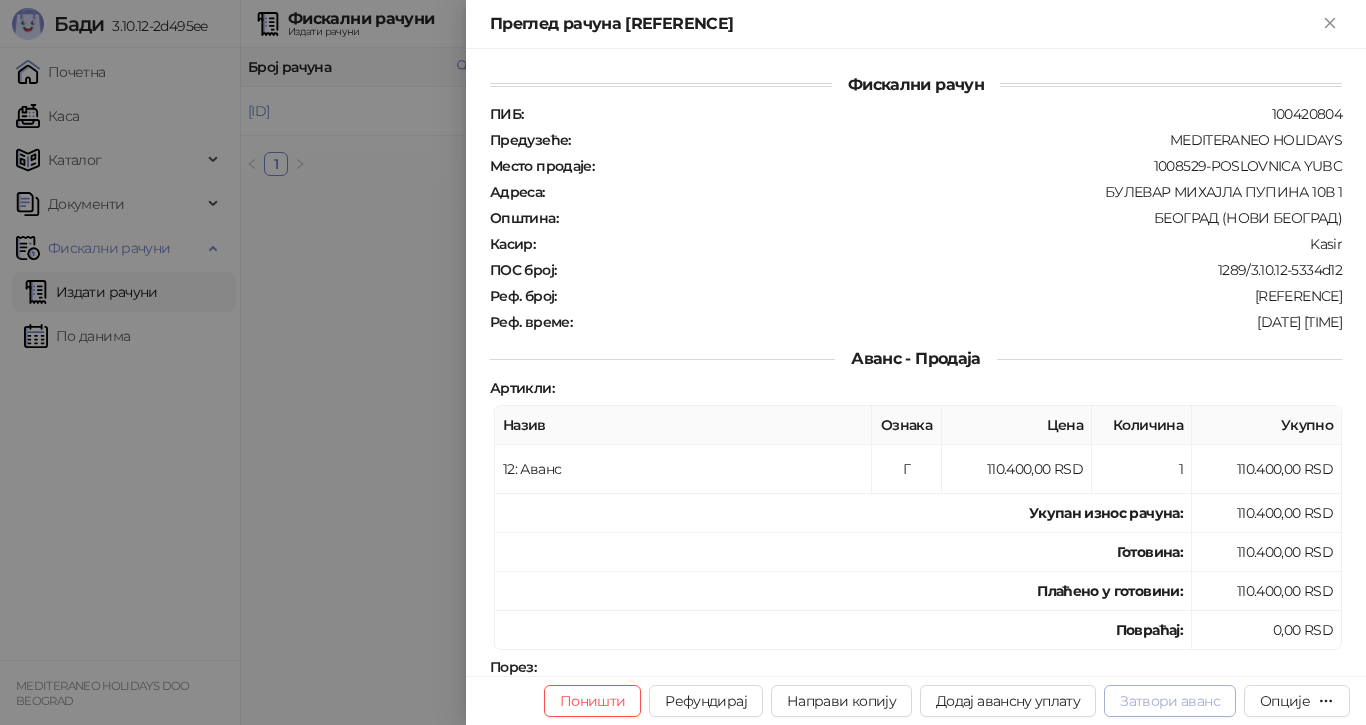 click on "Затвори аванс" at bounding box center [1170, 701] 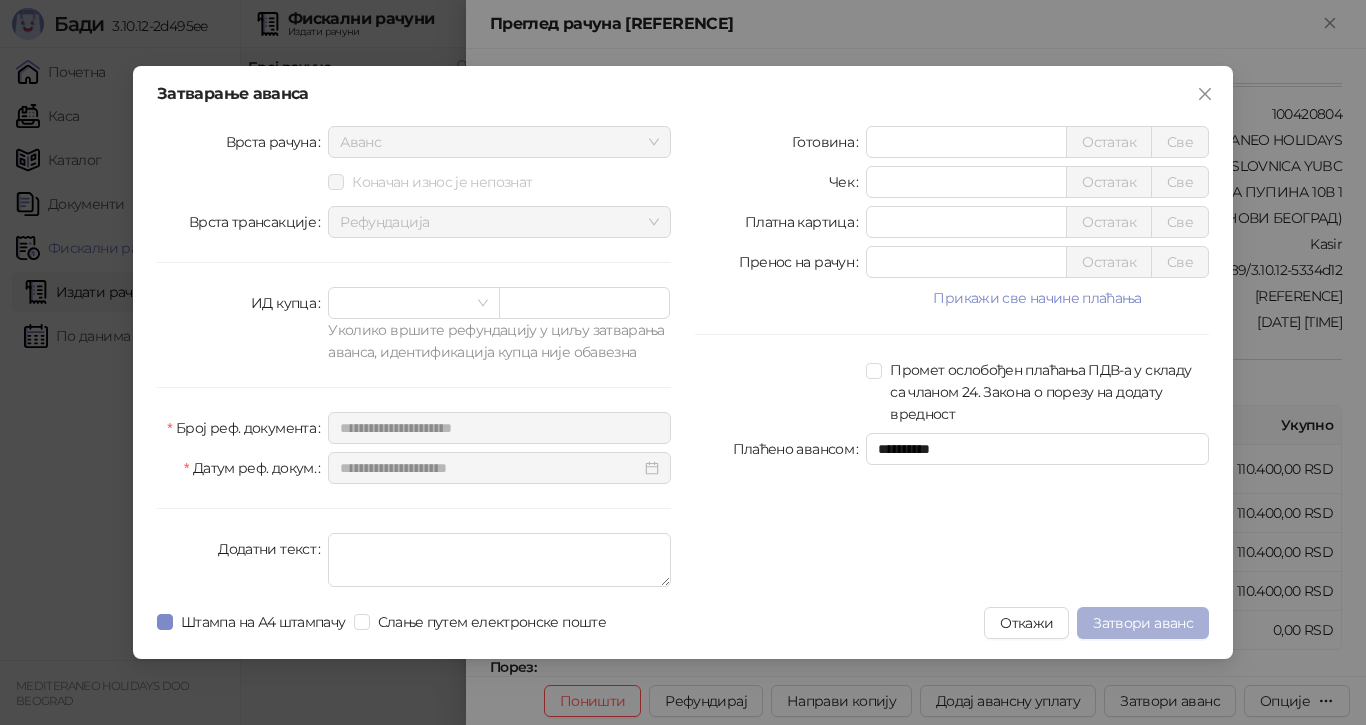 click on "Затвори аванс" at bounding box center (1143, 623) 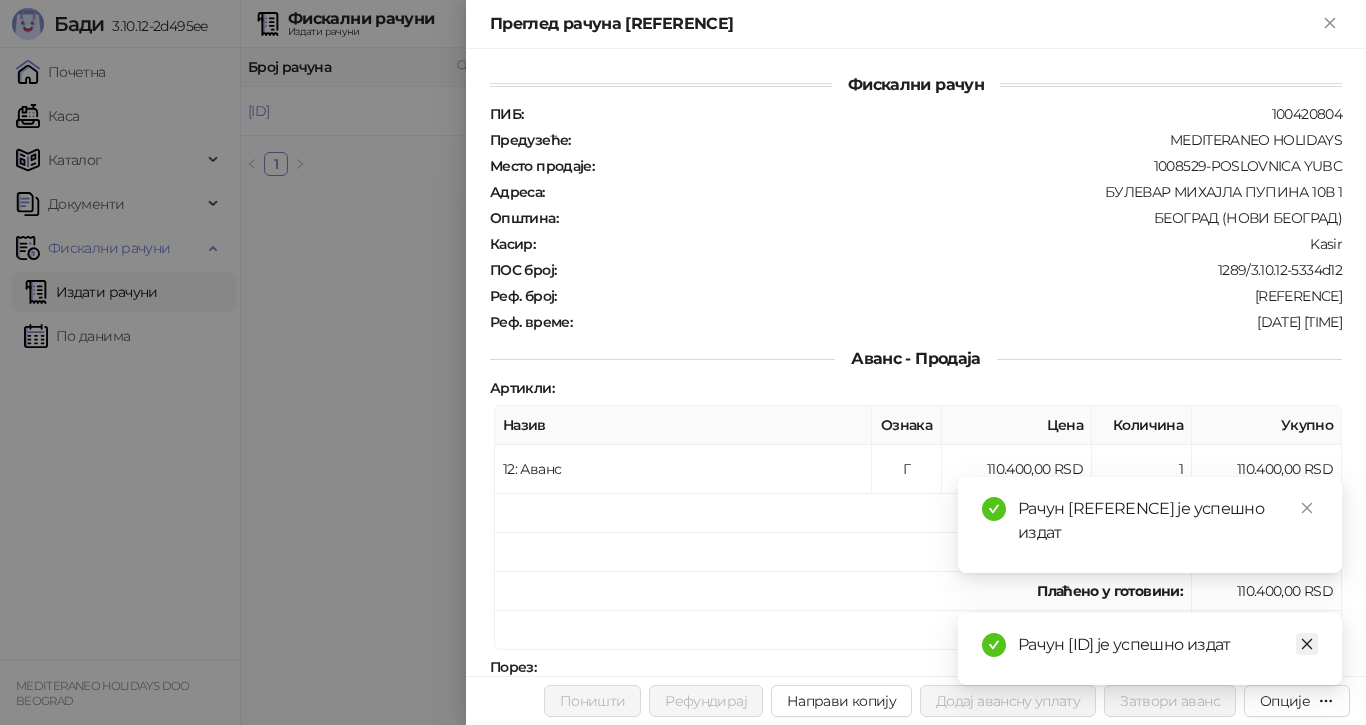 click 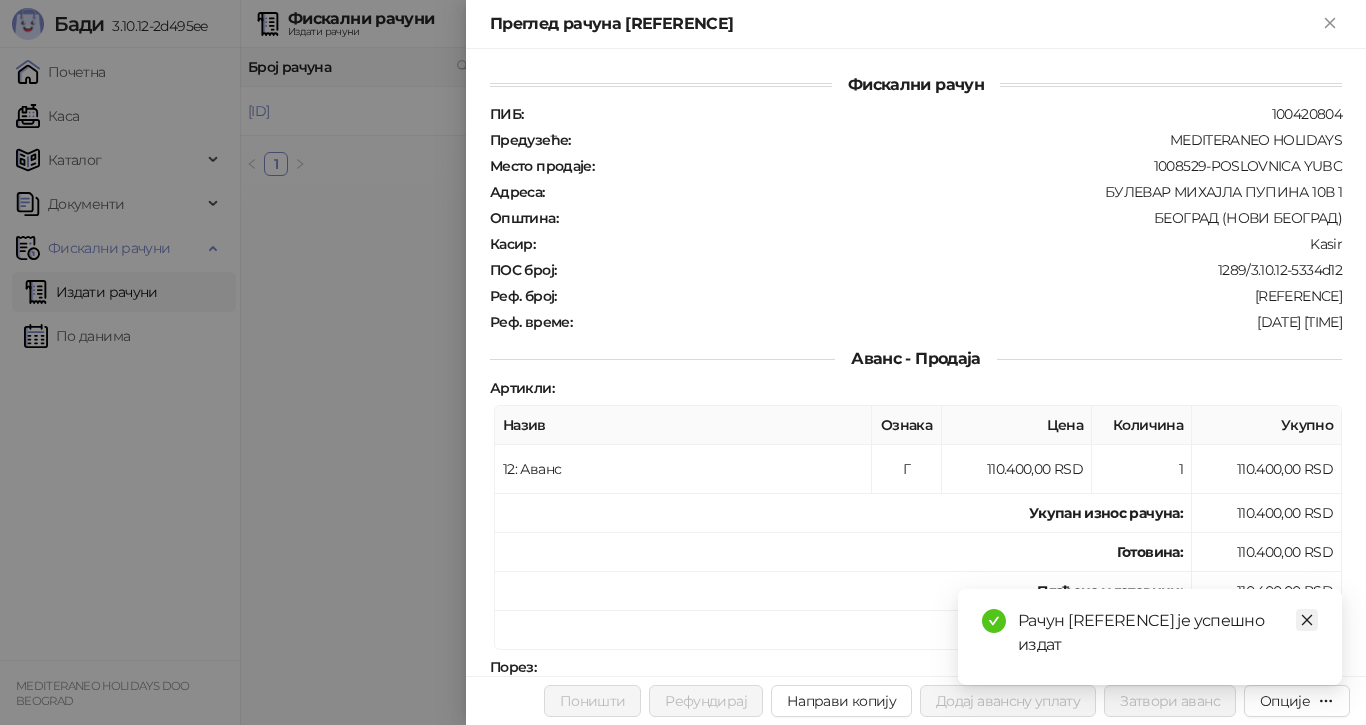 click 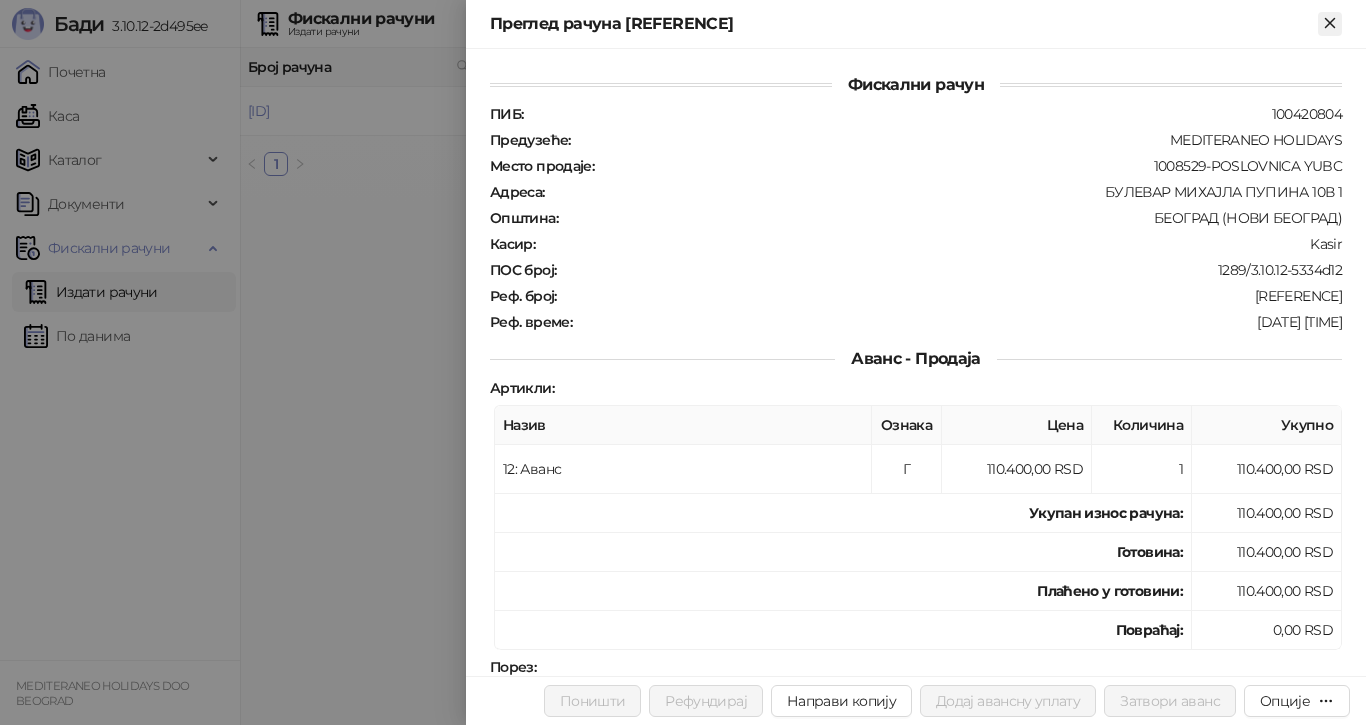 click 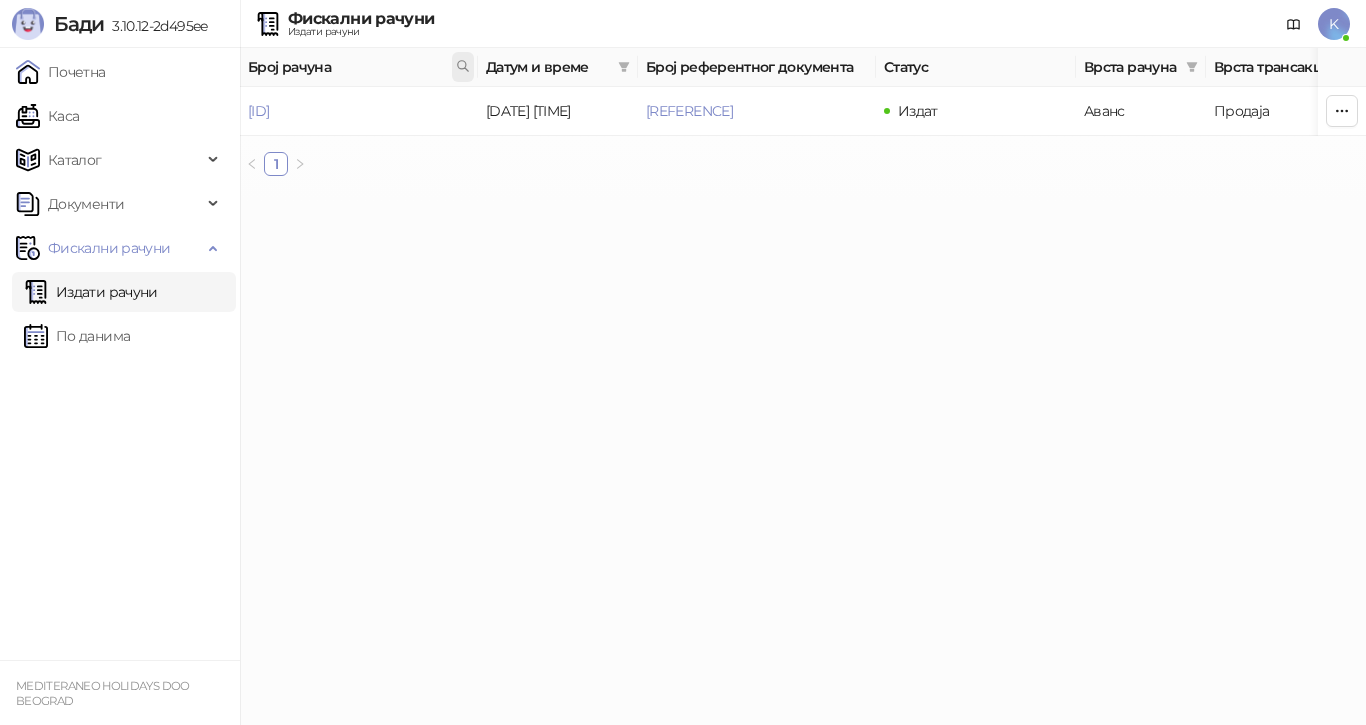 click 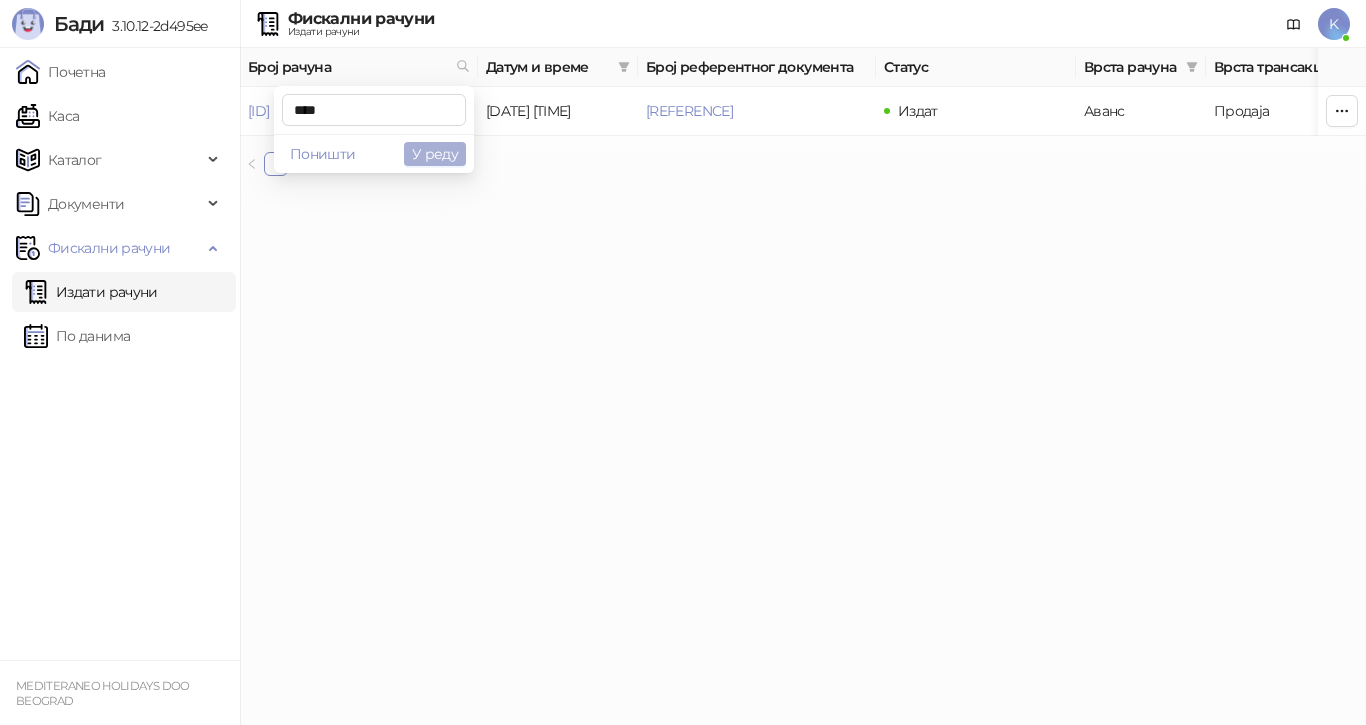type on "****" 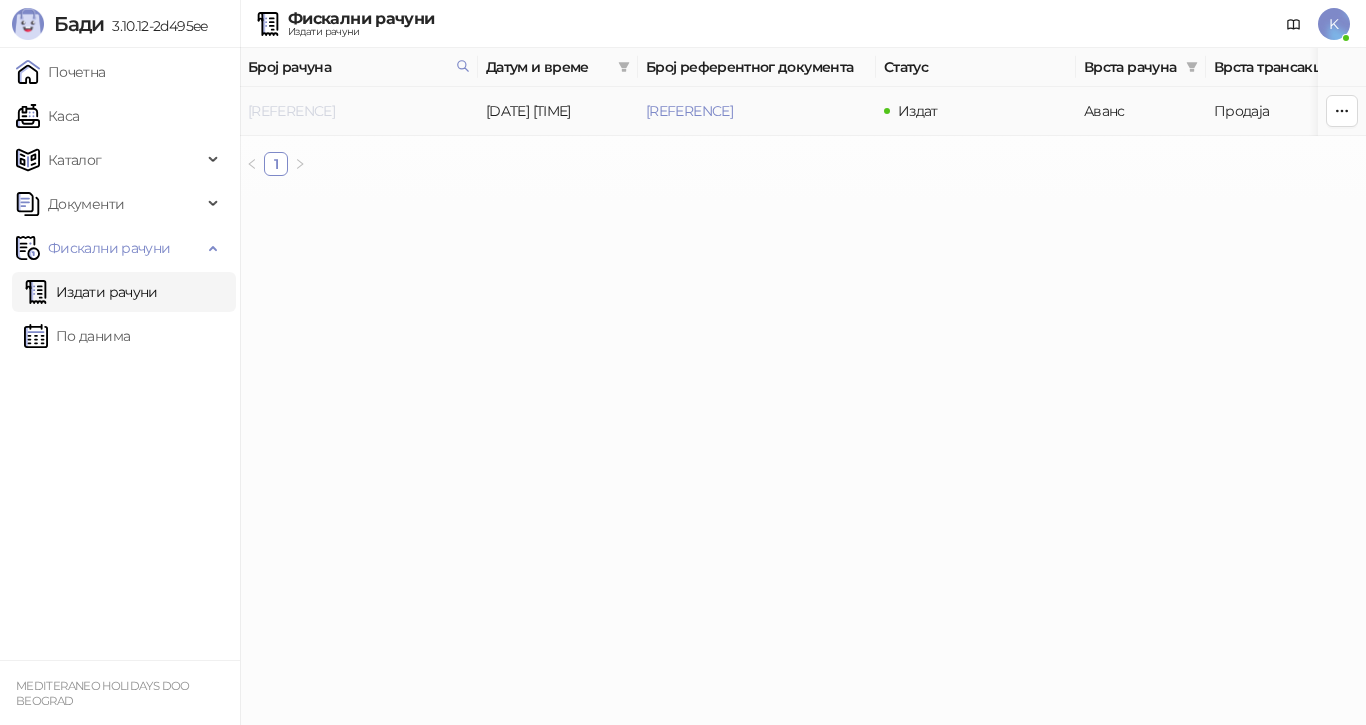 click on "[ACCOUNT_ID]" at bounding box center [291, 111] 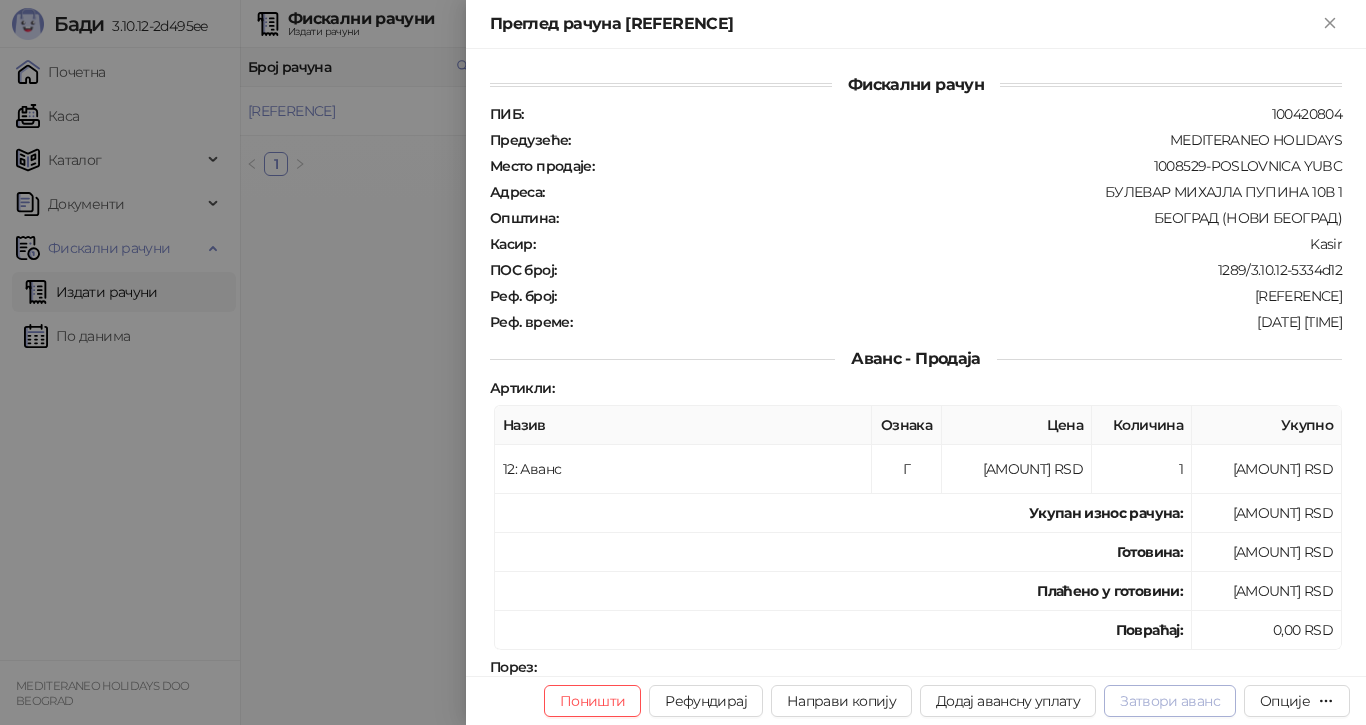 click on "Затвори аванс" at bounding box center (1170, 701) 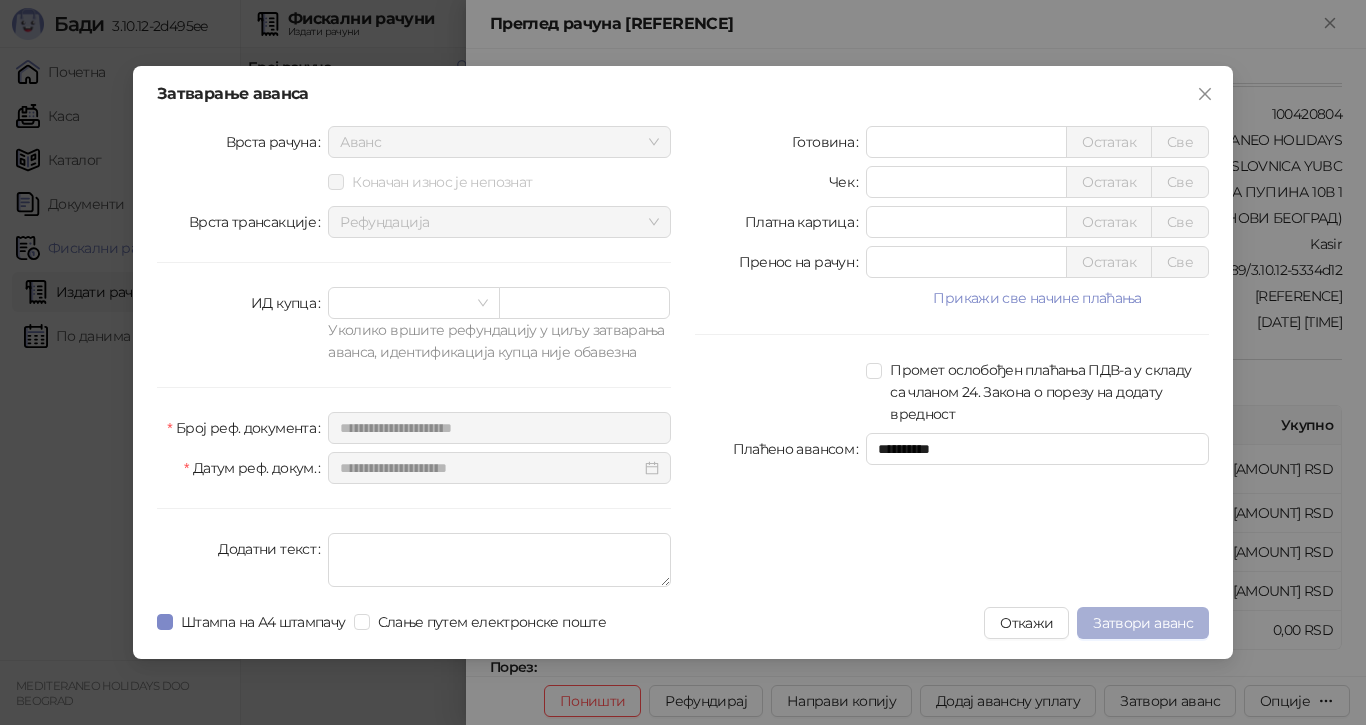 click on "Затвори аванс" at bounding box center (1143, 623) 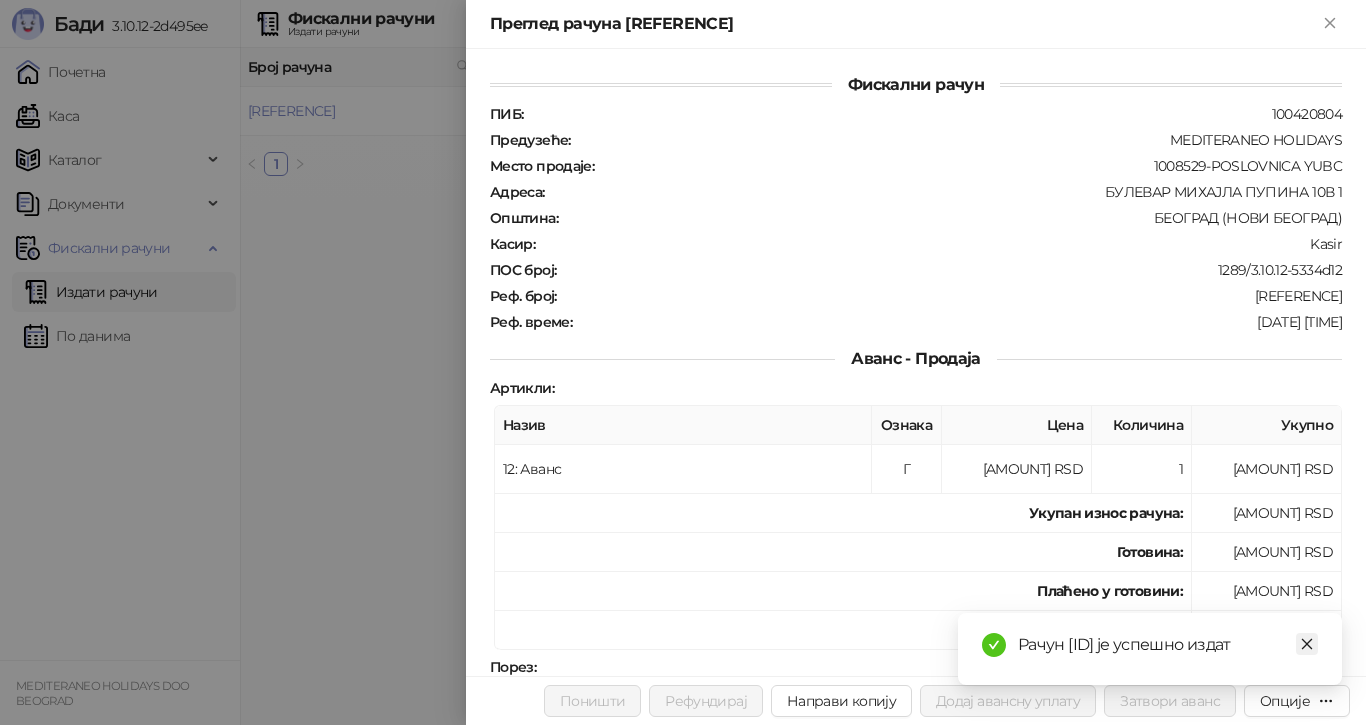 click 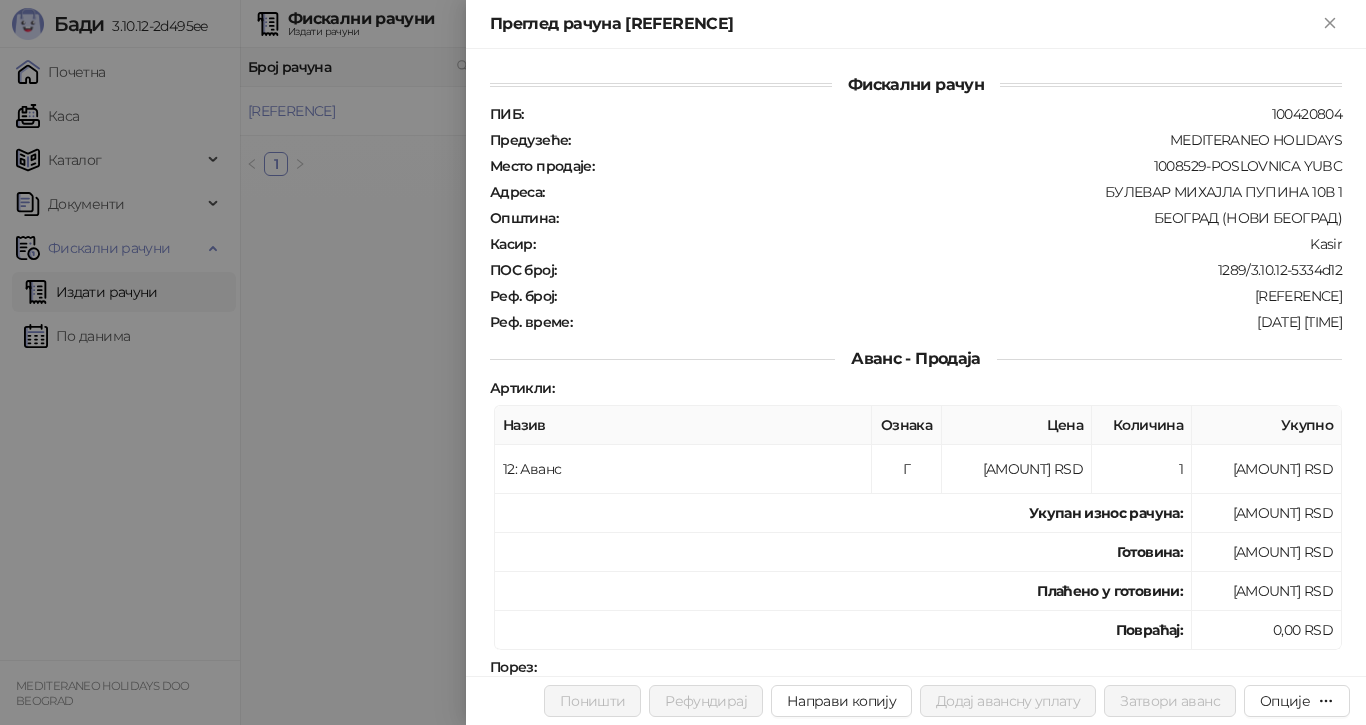 drag, startPoint x: 1326, startPoint y: 21, endPoint x: 1315, endPoint y: 29, distance: 13.601471 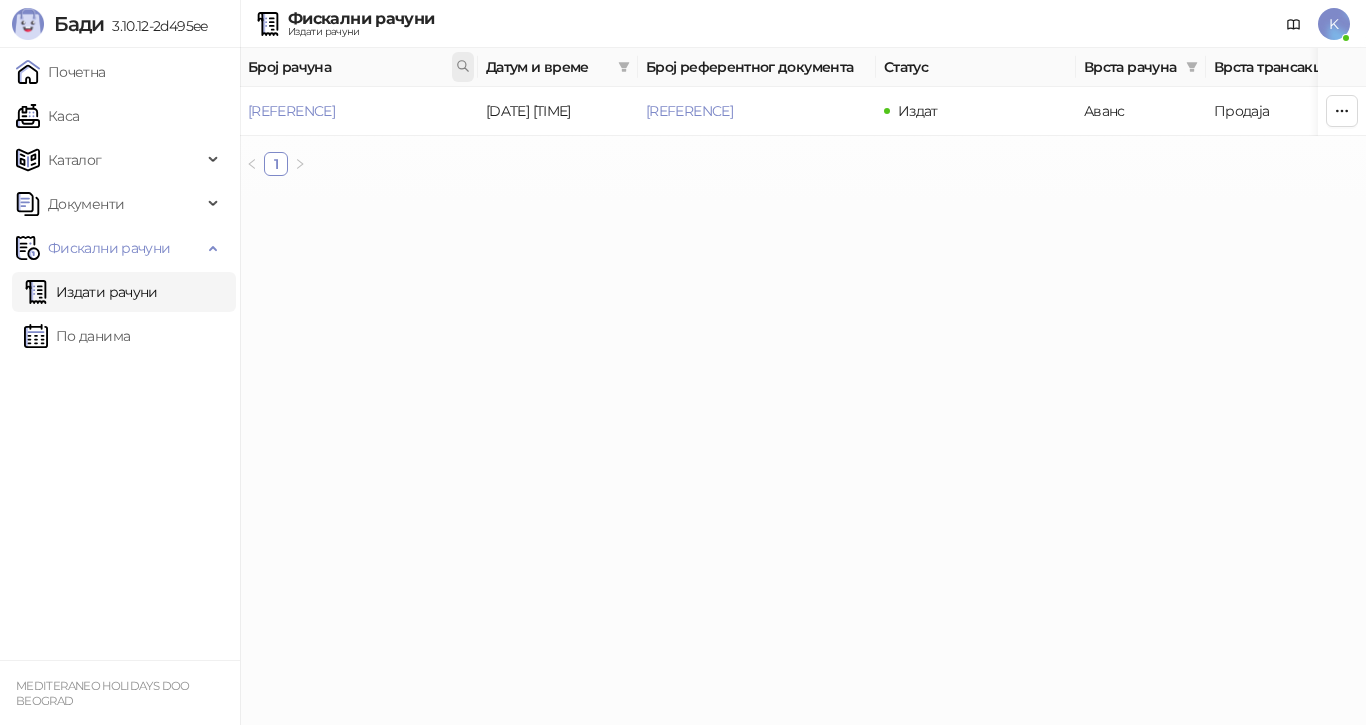 click 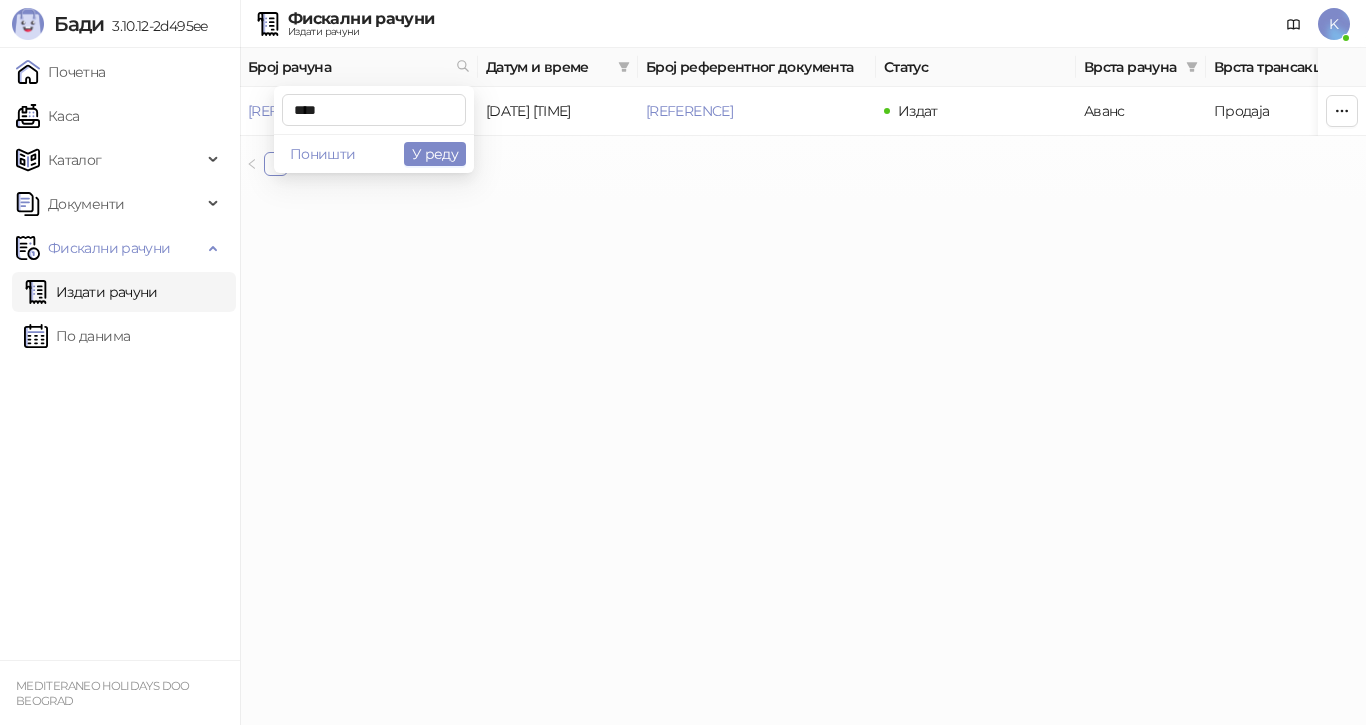 type on "****" 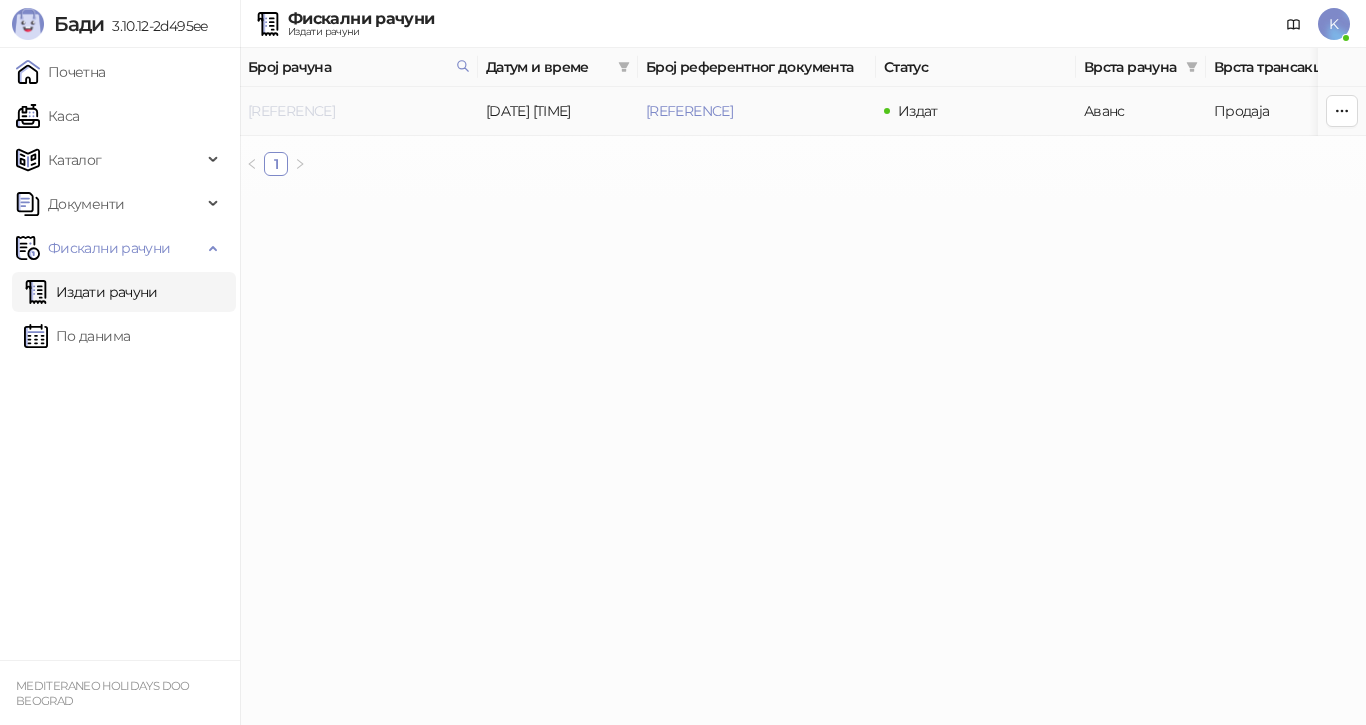 click on "[ACCOUNT_ID]" at bounding box center (291, 111) 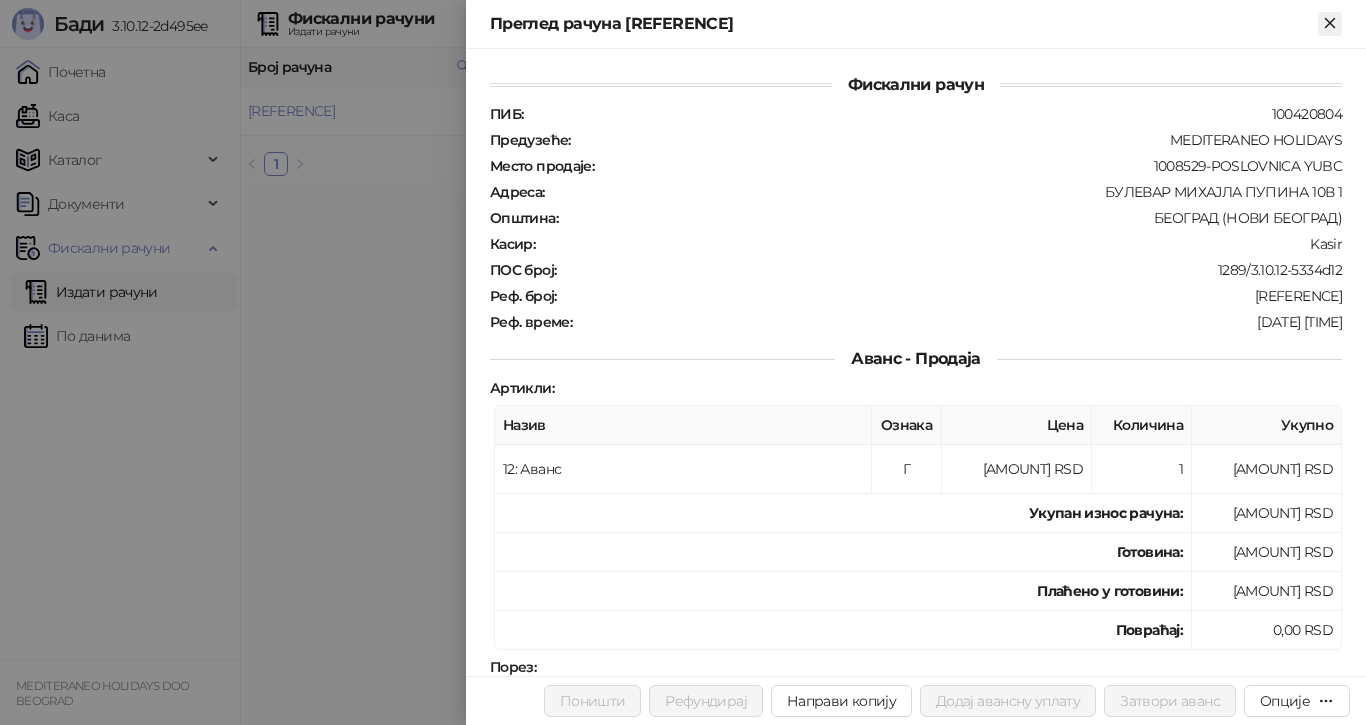 click 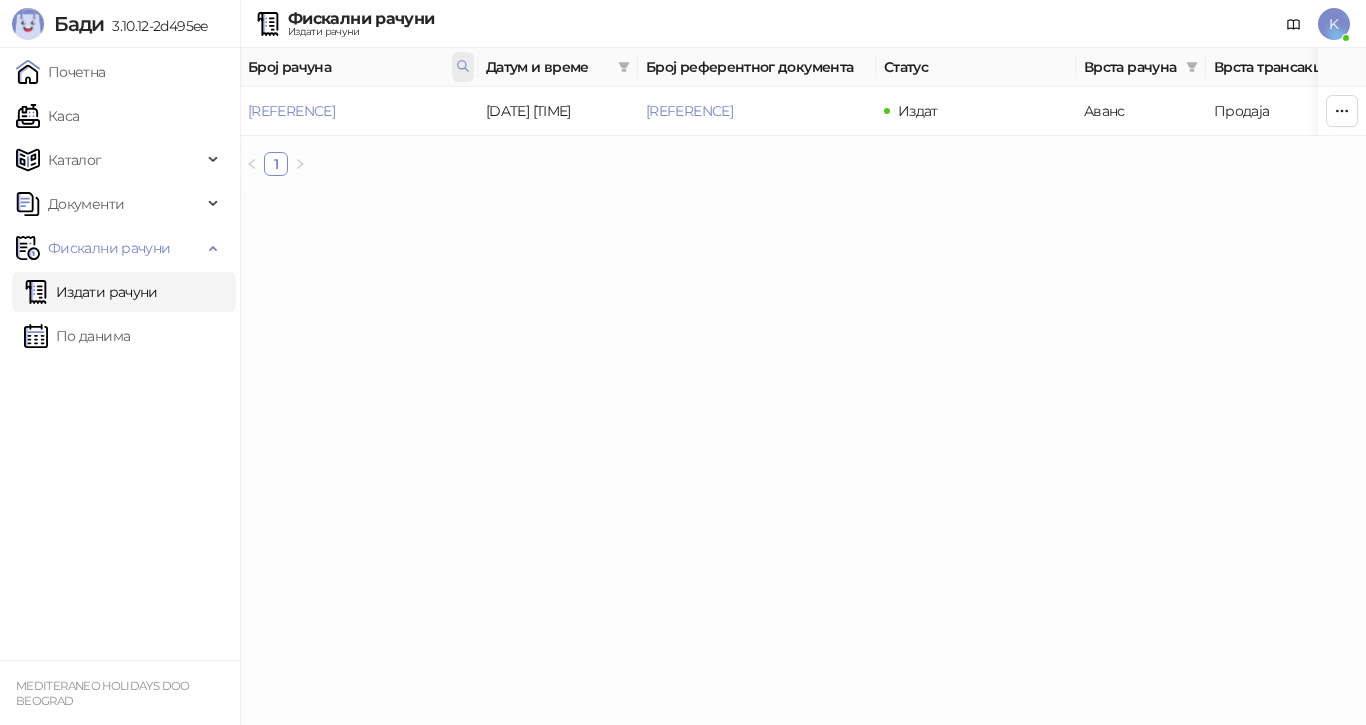 click 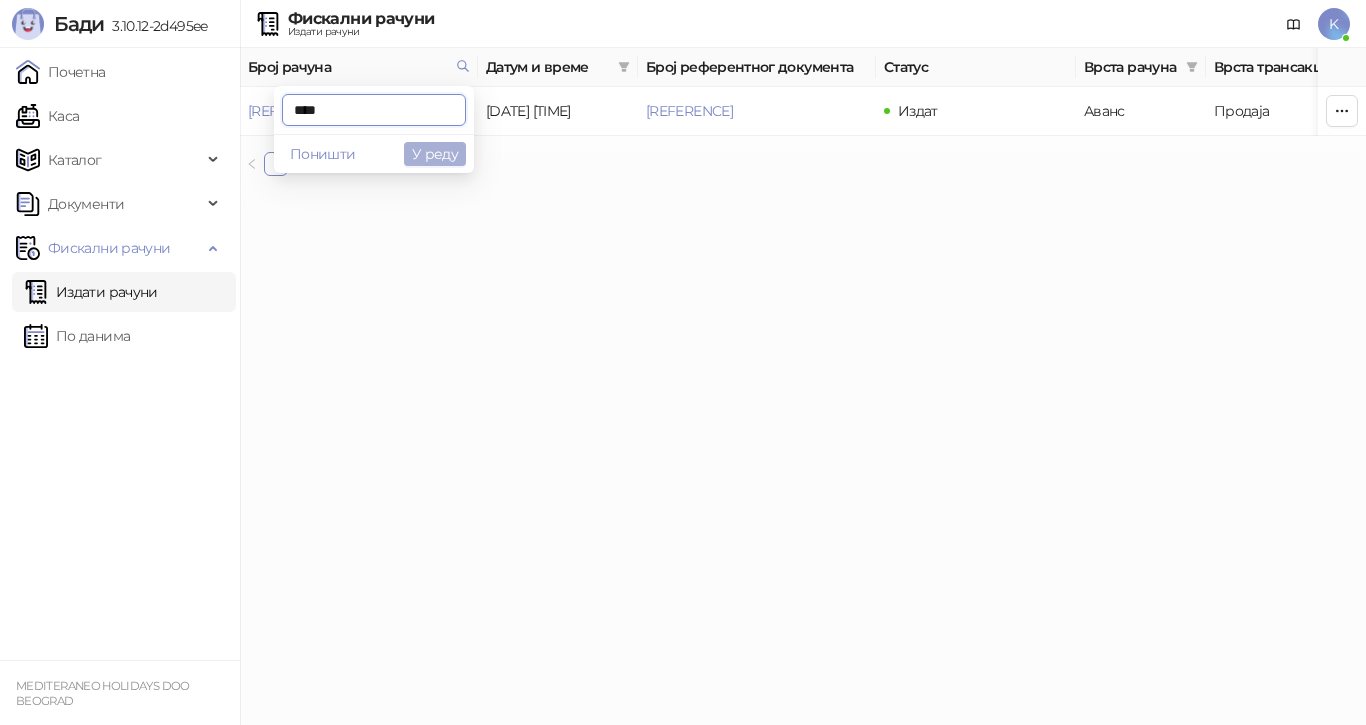 click on "У реду" at bounding box center (435, 154) 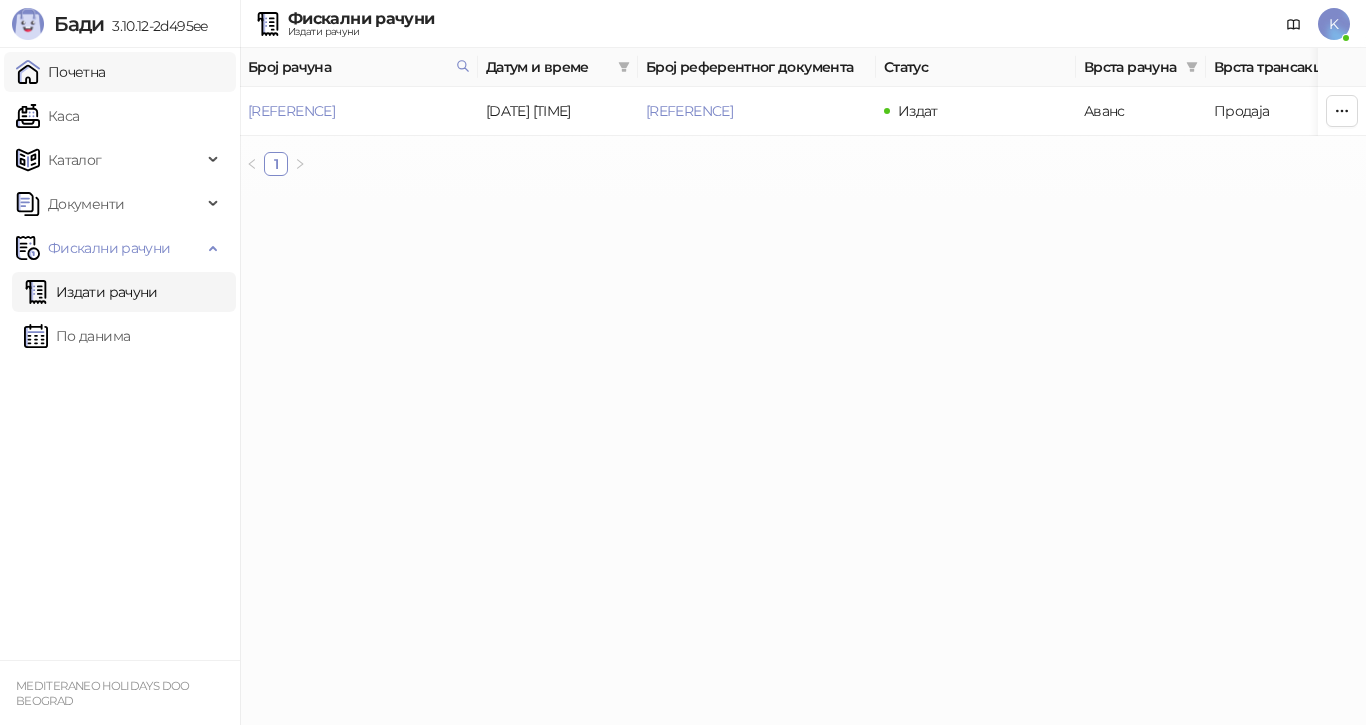 click on "Почетна" at bounding box center [61, 72] 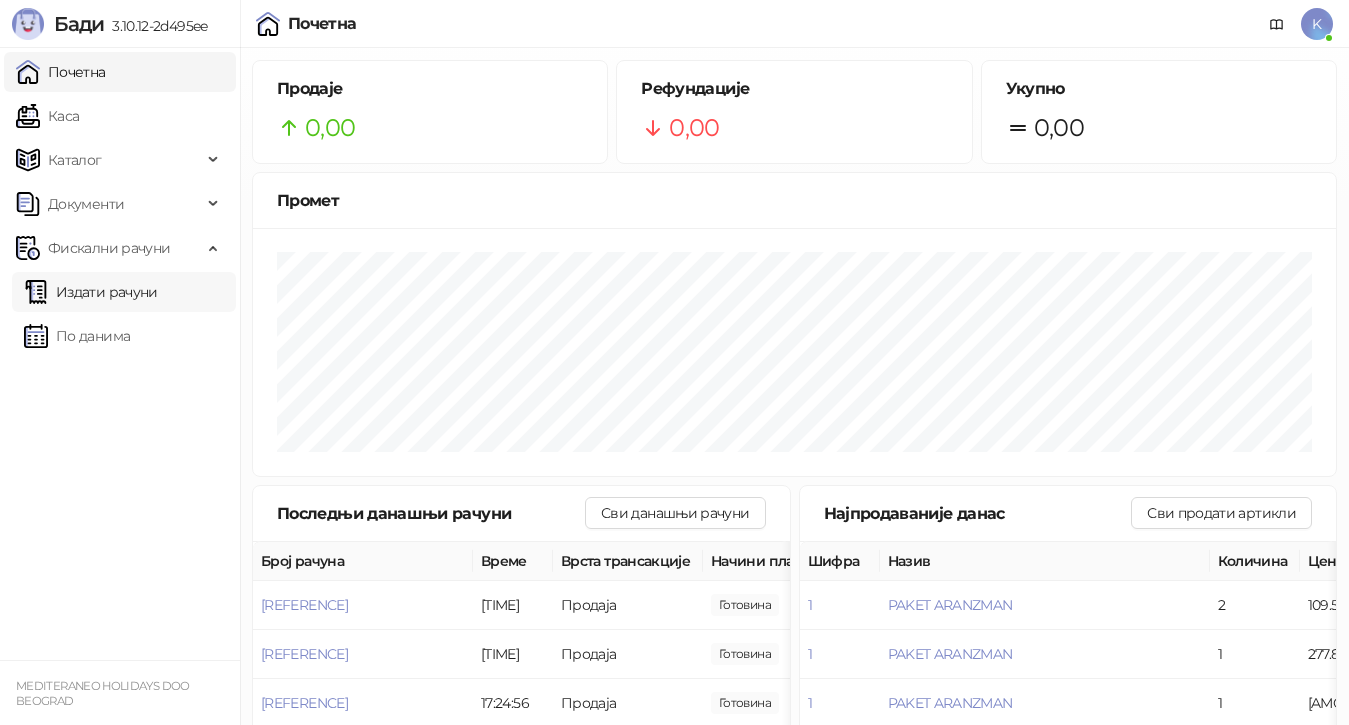 click on "Издати рачуни" at bounding box center (91, 292) 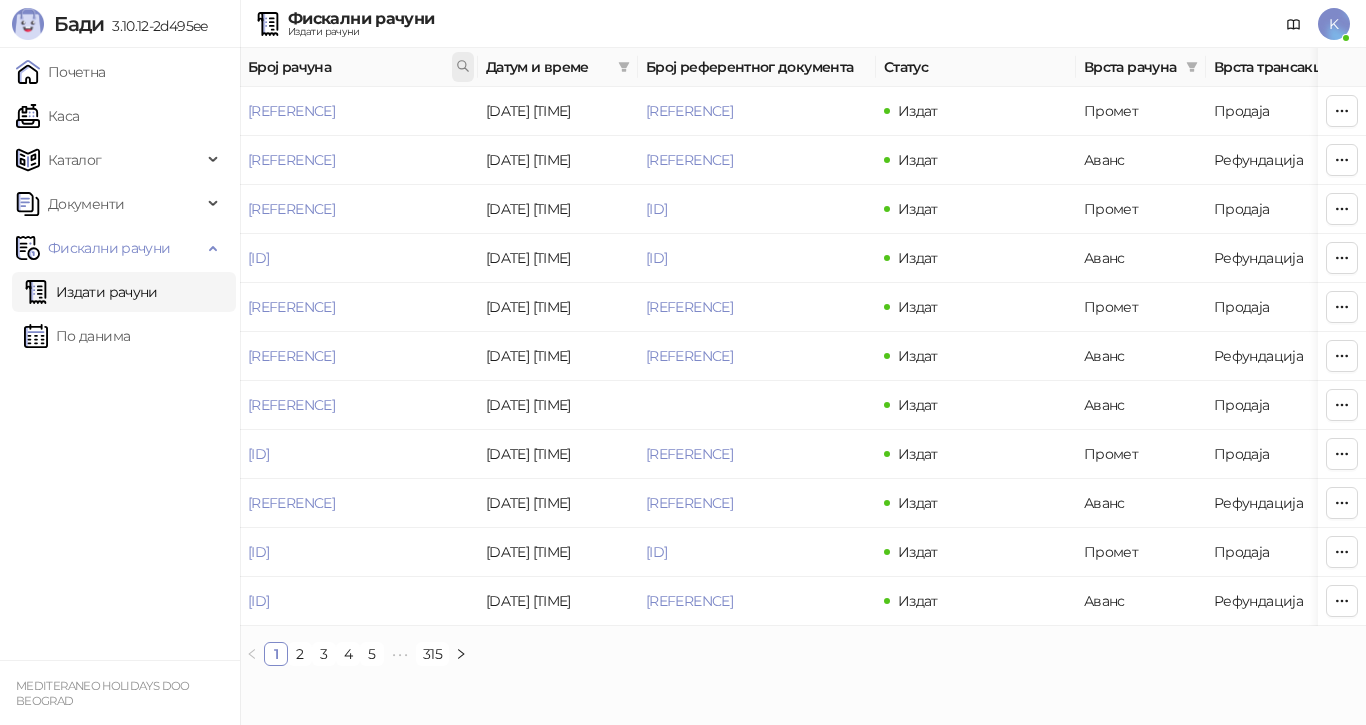 click 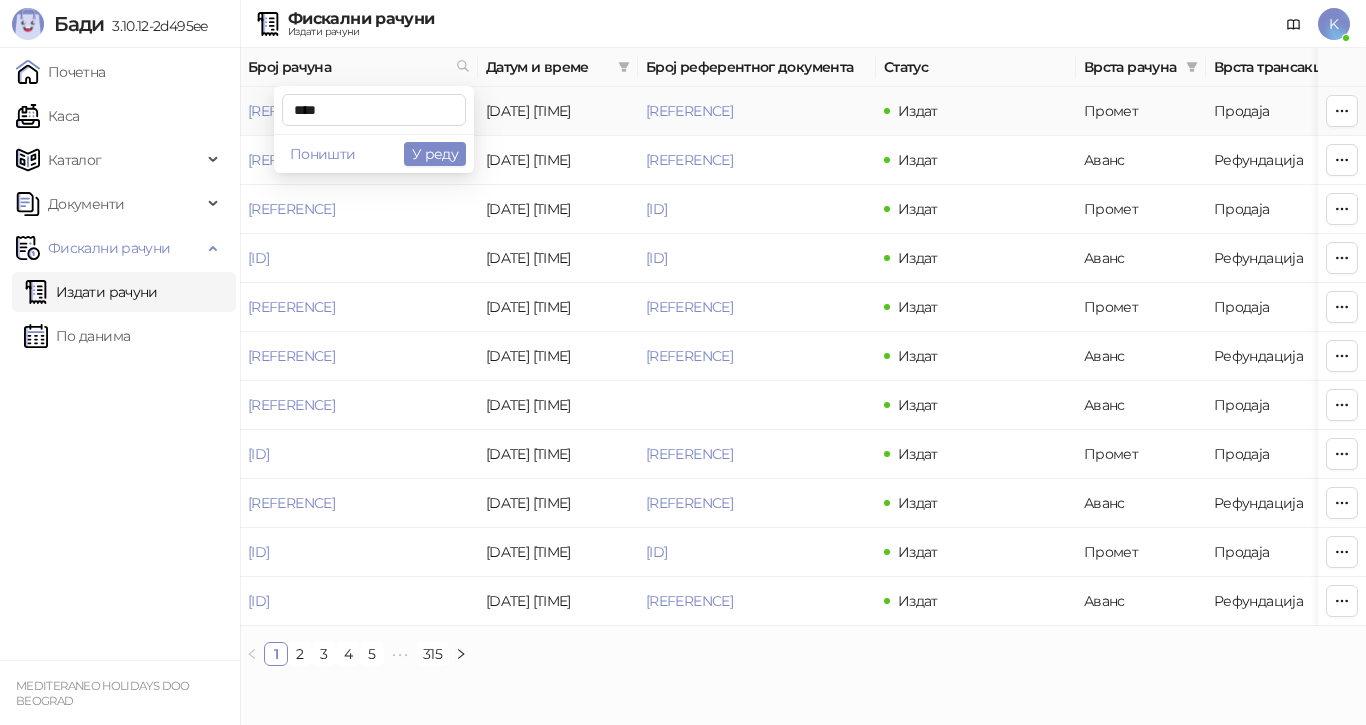 type on "****" 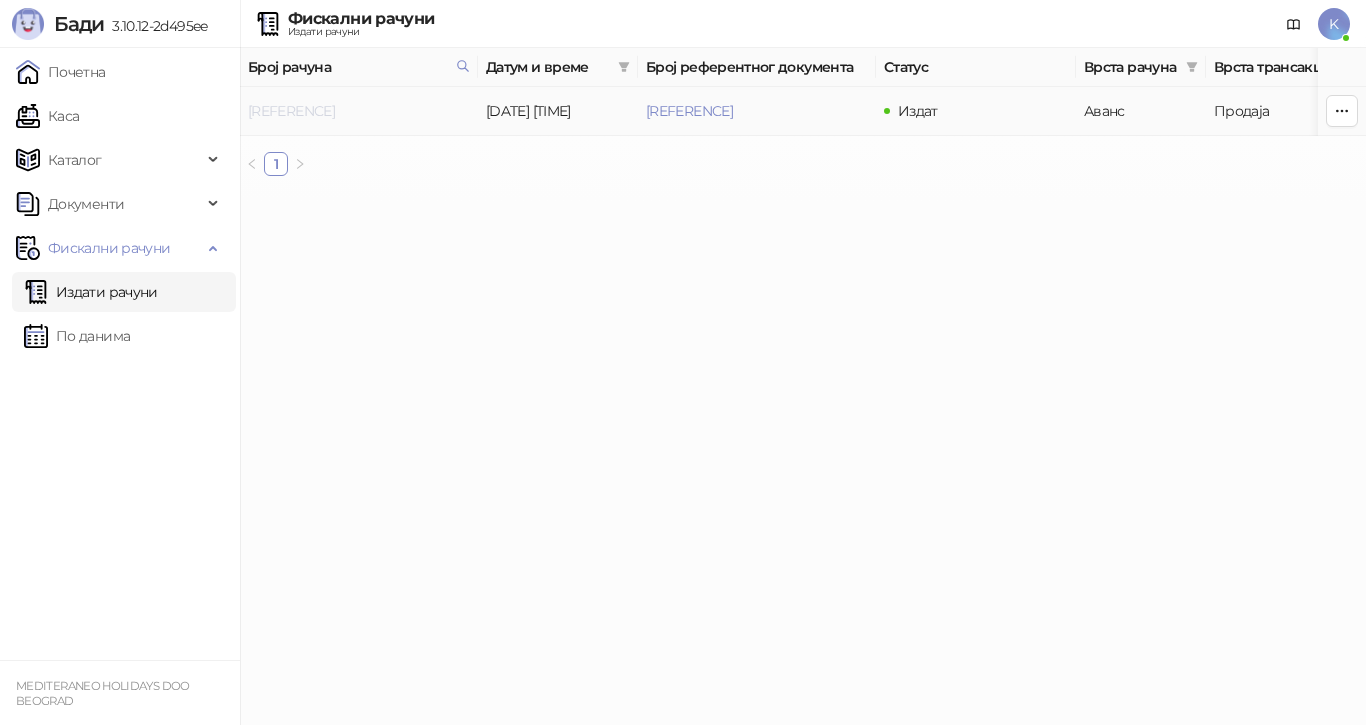 click on "[HASH]-[HASH]-[NUMBER]" at bounding box center (291, 111) 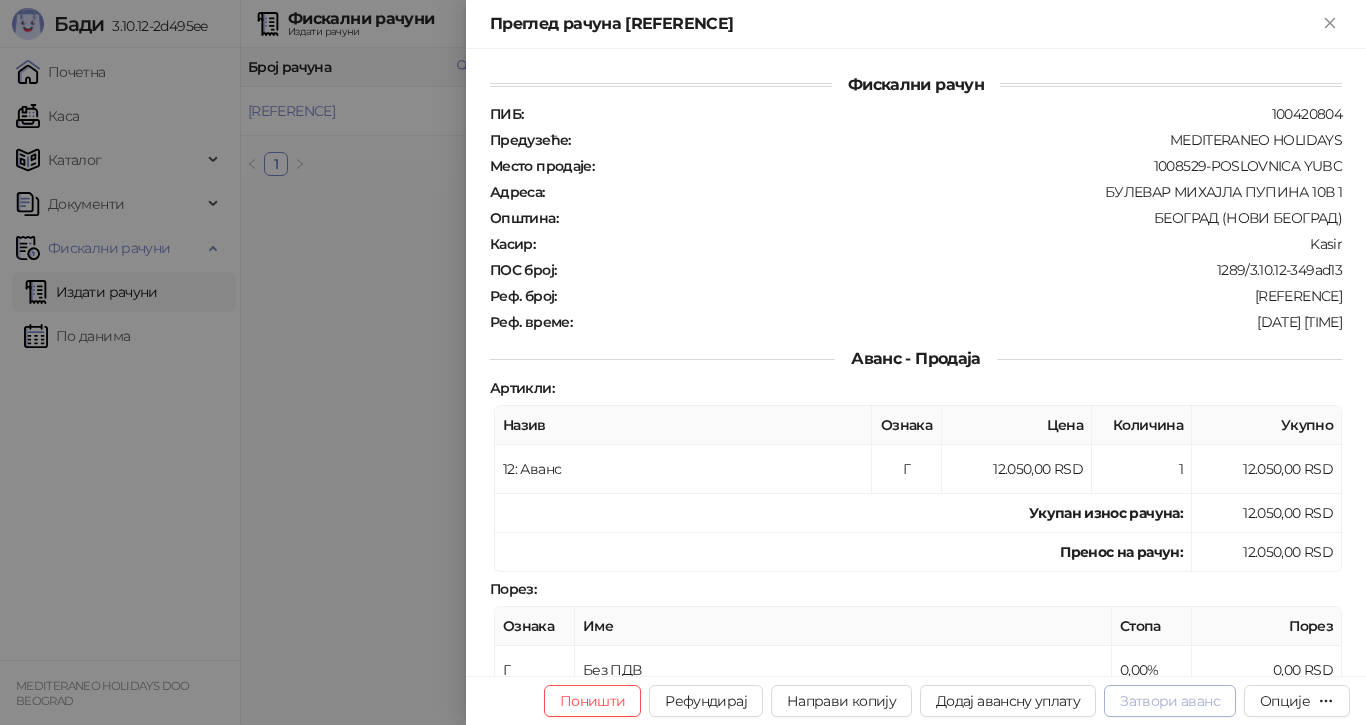 click on "Затвори аванс" at bounding box center (1170, 701) 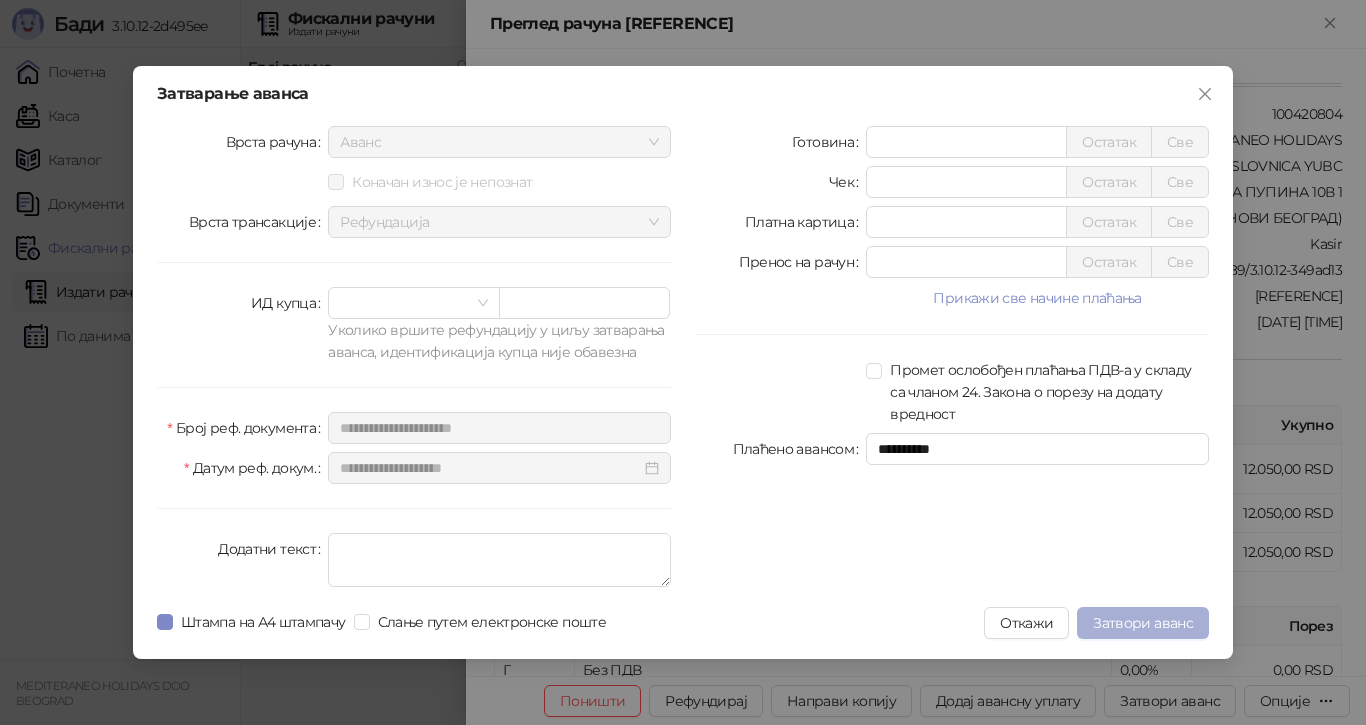 click on "Затвори аванс" at bounding box center (1143, 623) 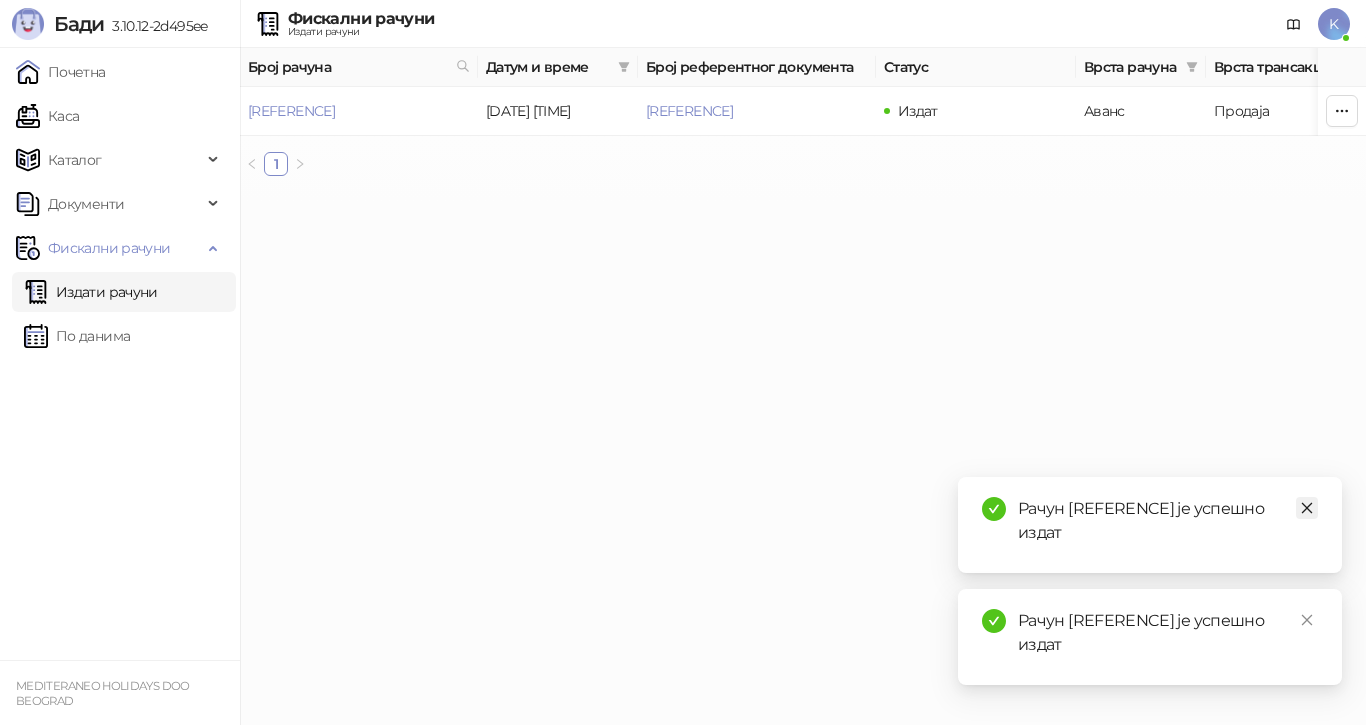 click 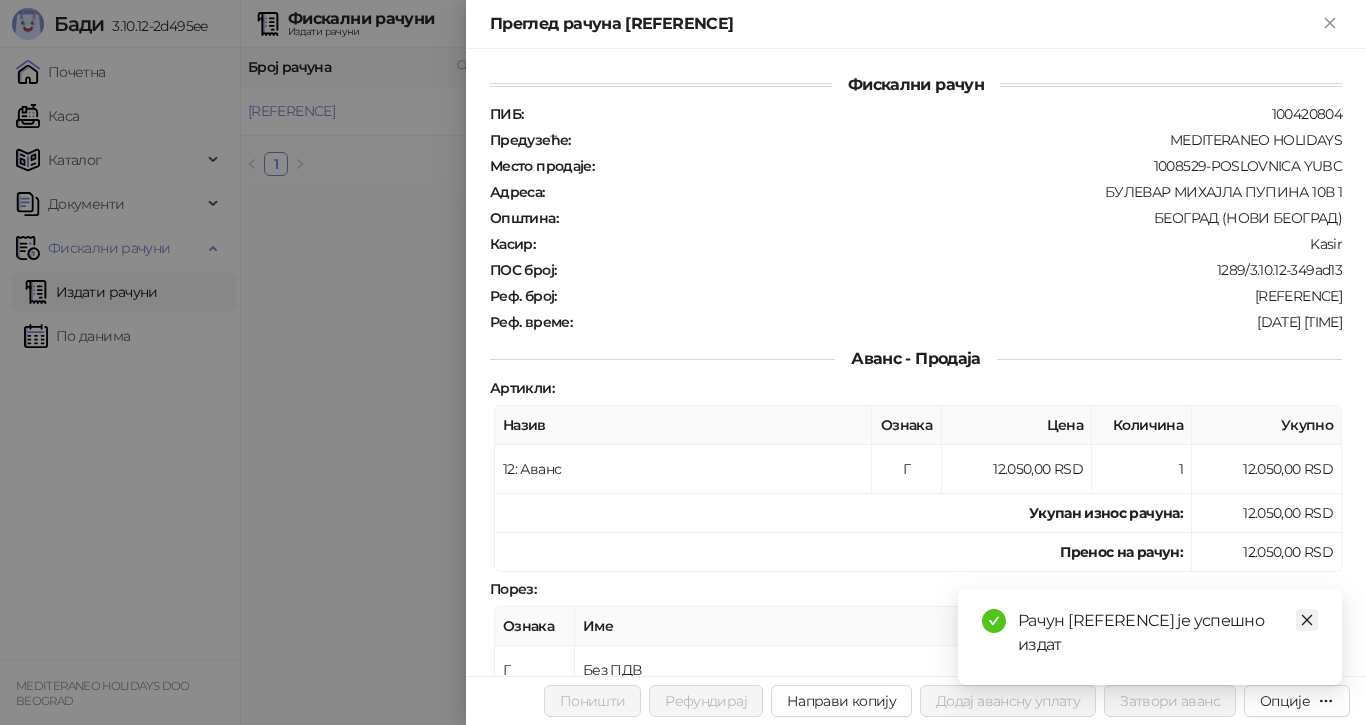 click at bounding box center (1307, 620) 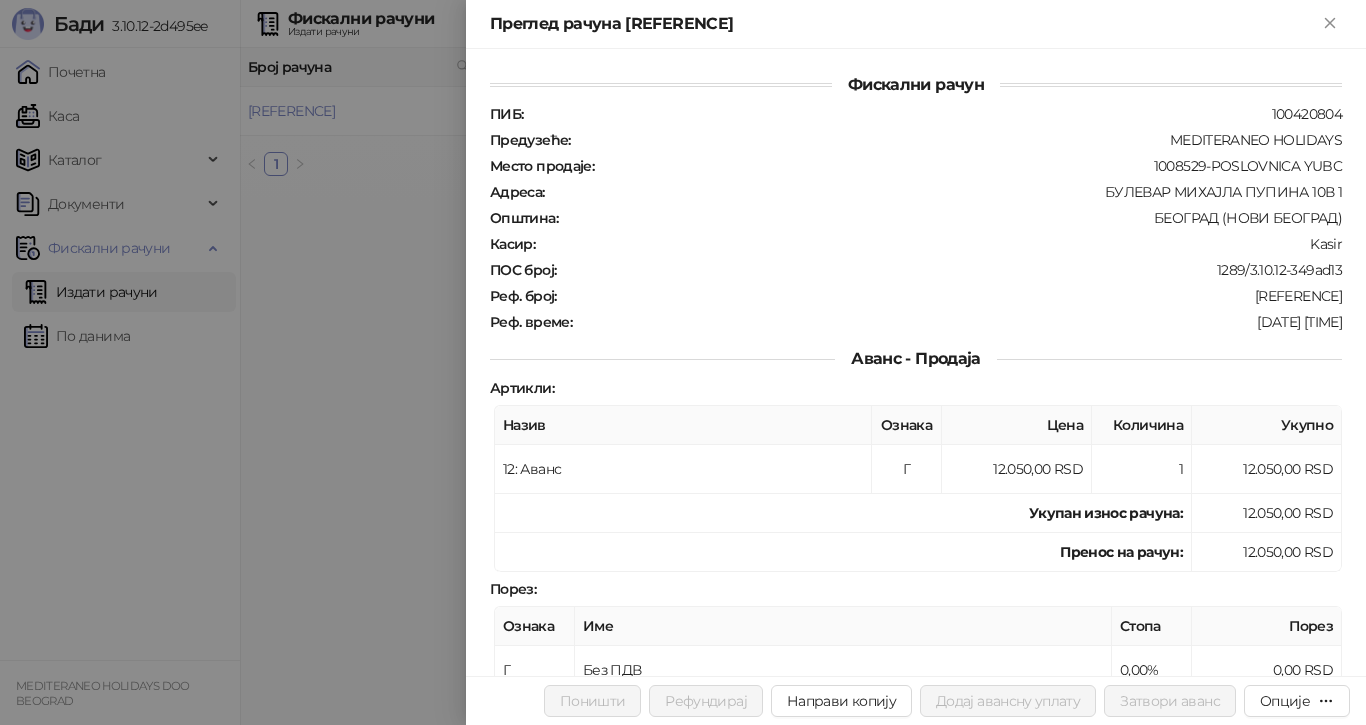 click at bounding box center (683, 362) 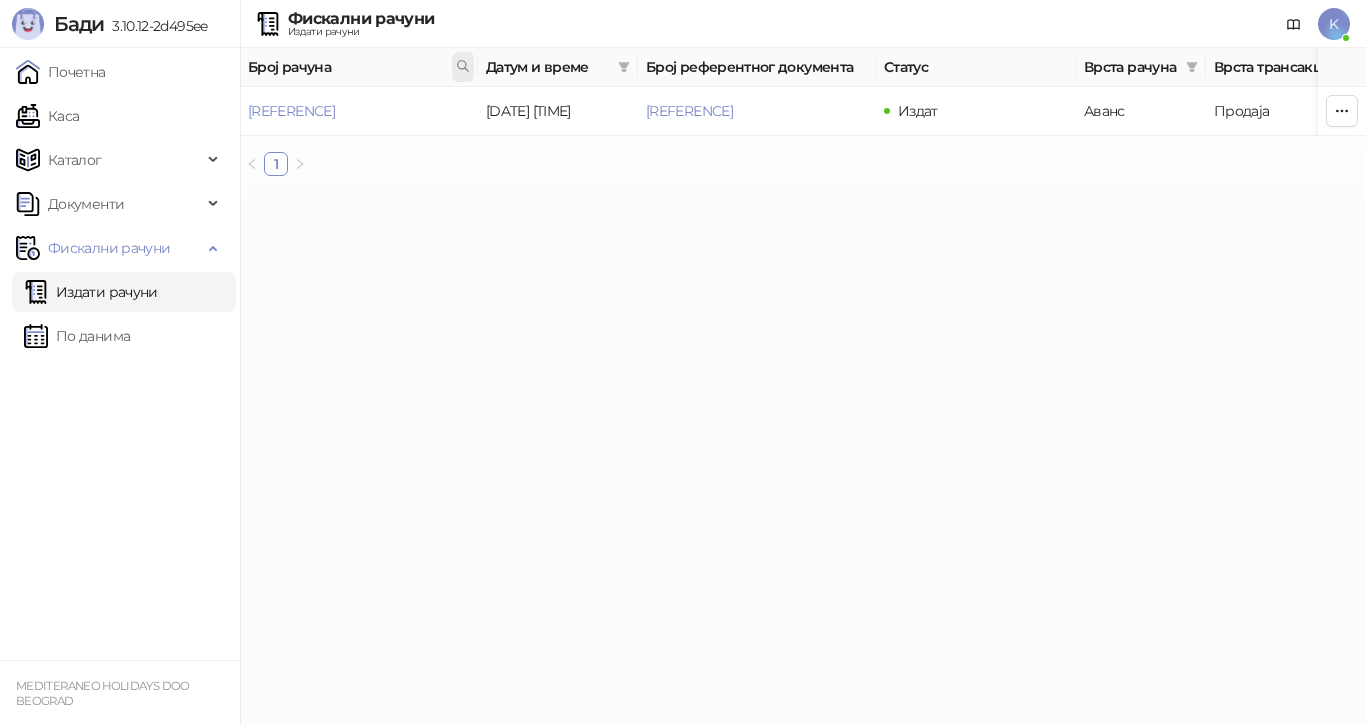 click 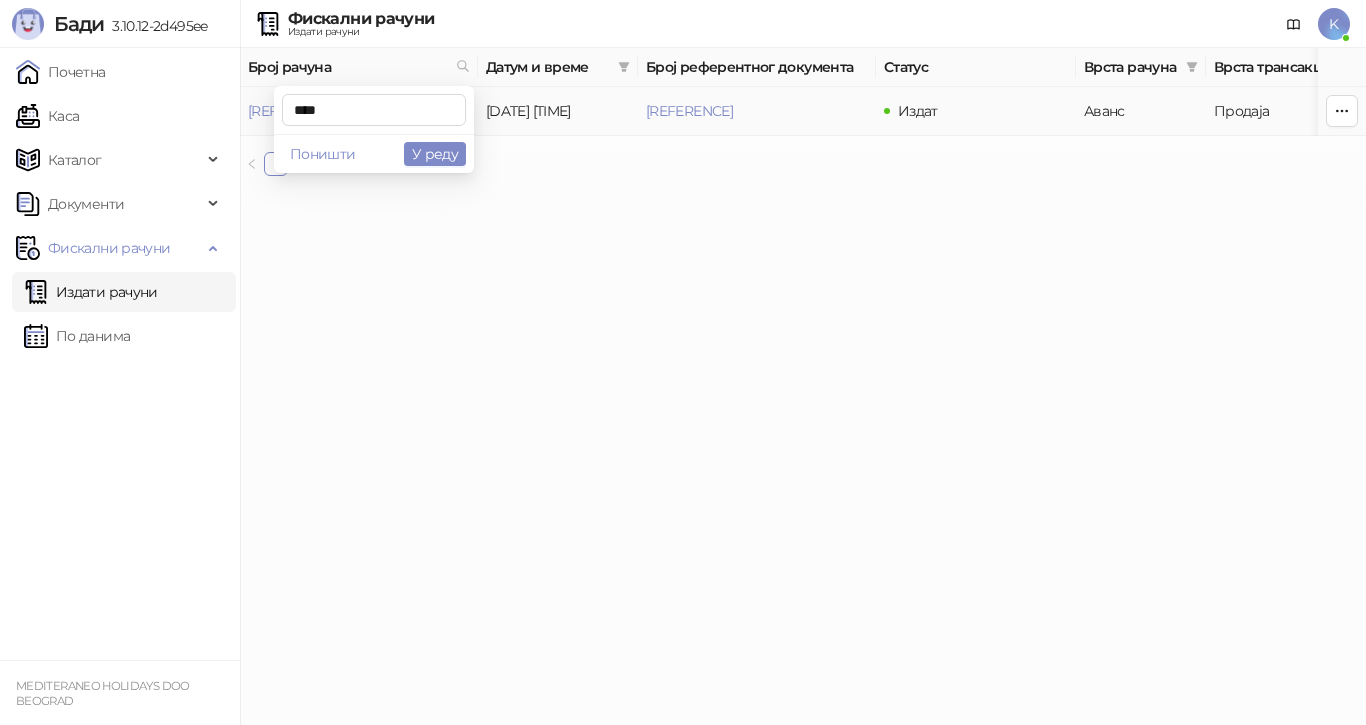 type on "****" 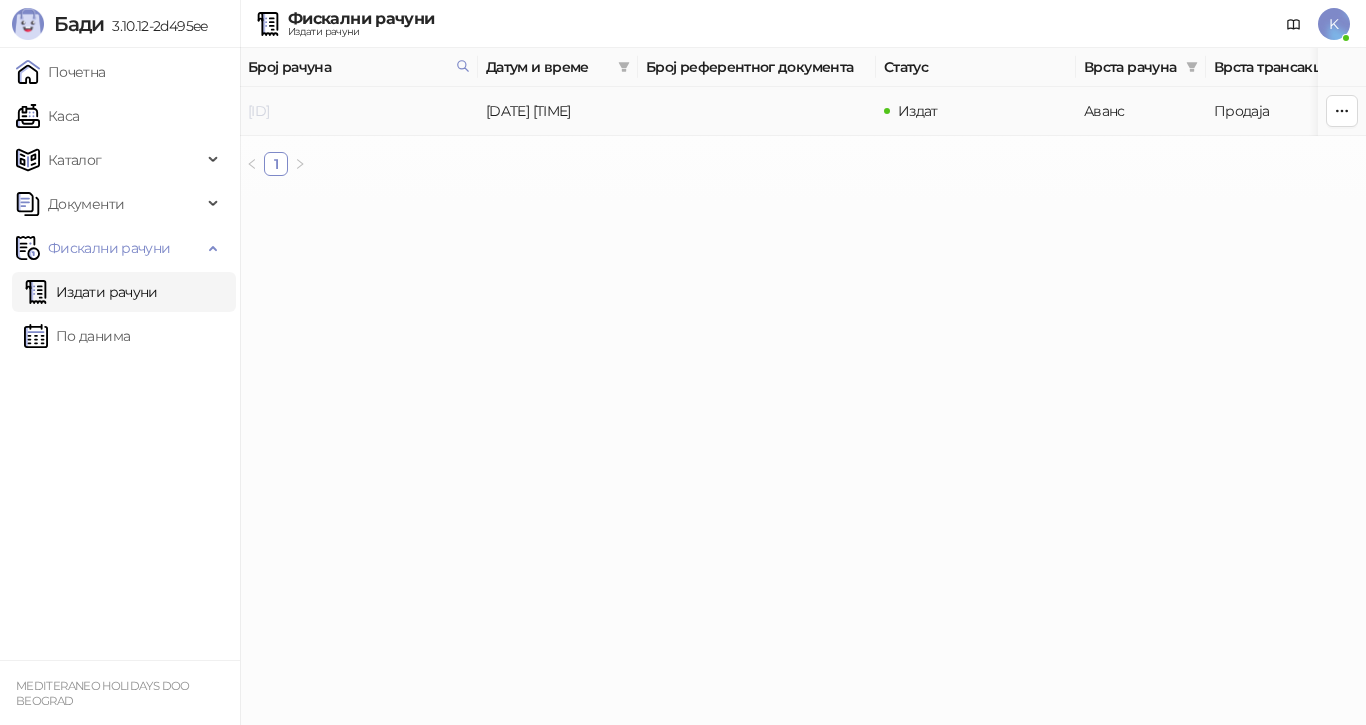 click on "[HASH]-[HASH]-[NUMBER]" at bounding box center [258, 111] 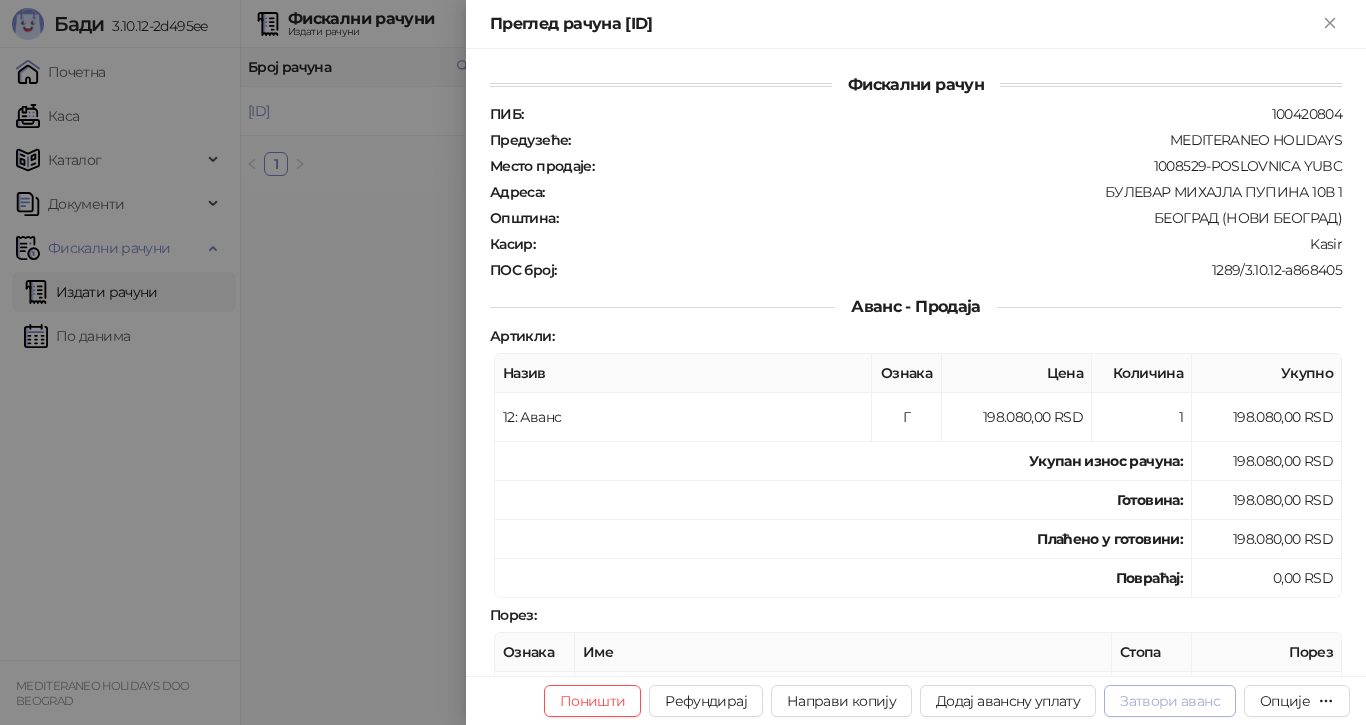 click on "Затвори аванс" at bounding box center [1170, 701] 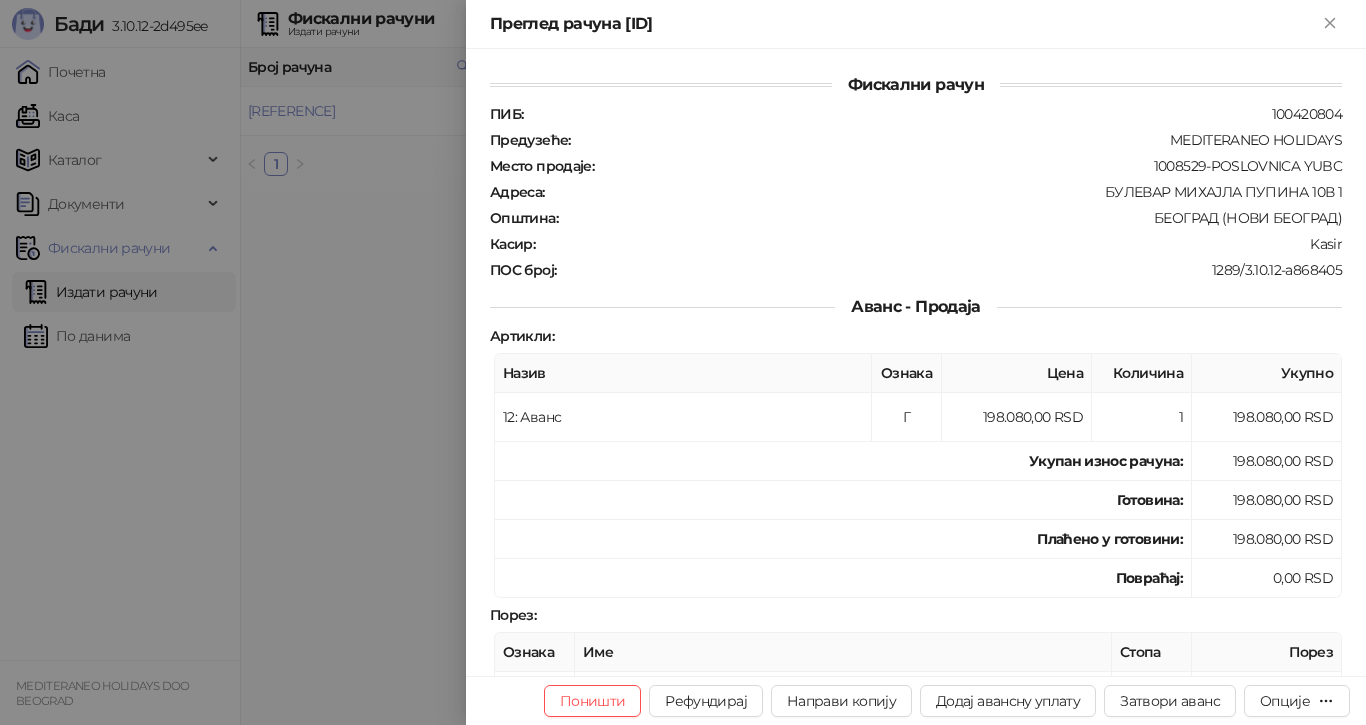 type on "**********" 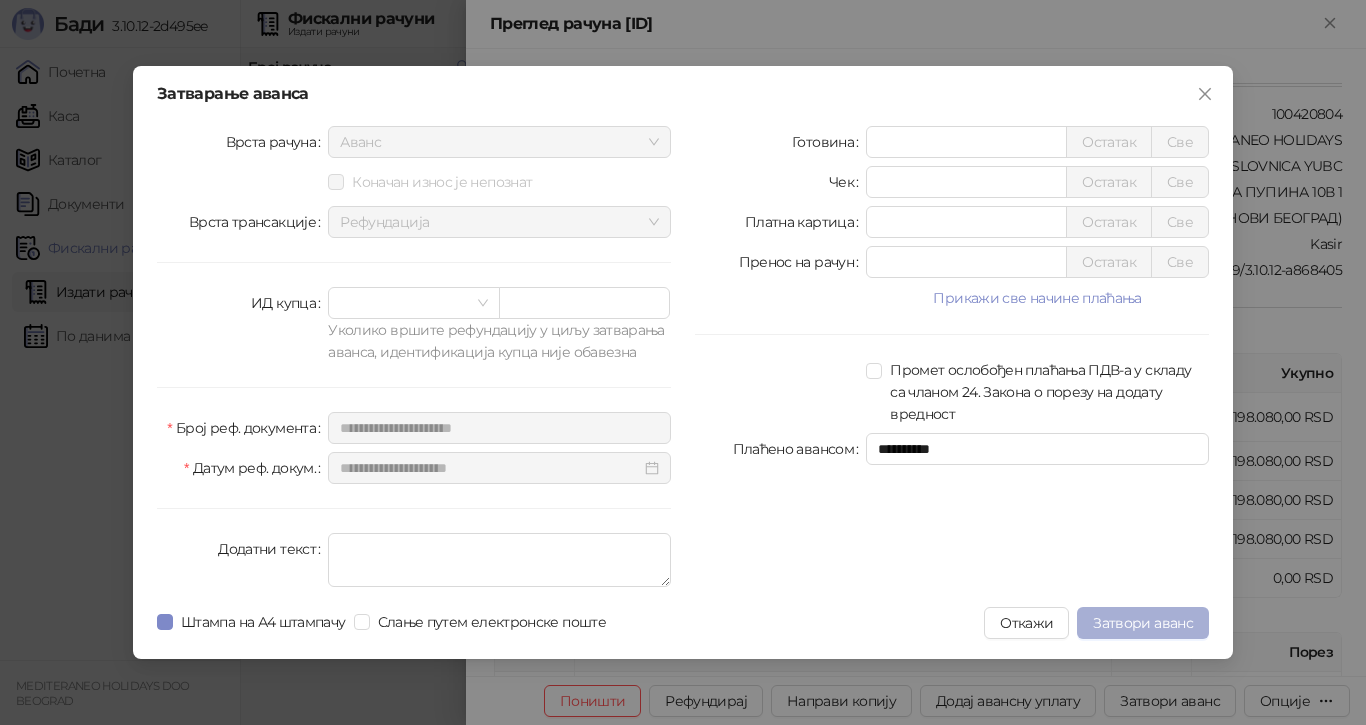 click on "Затвори аванс" at bounding box center (1143, 623) 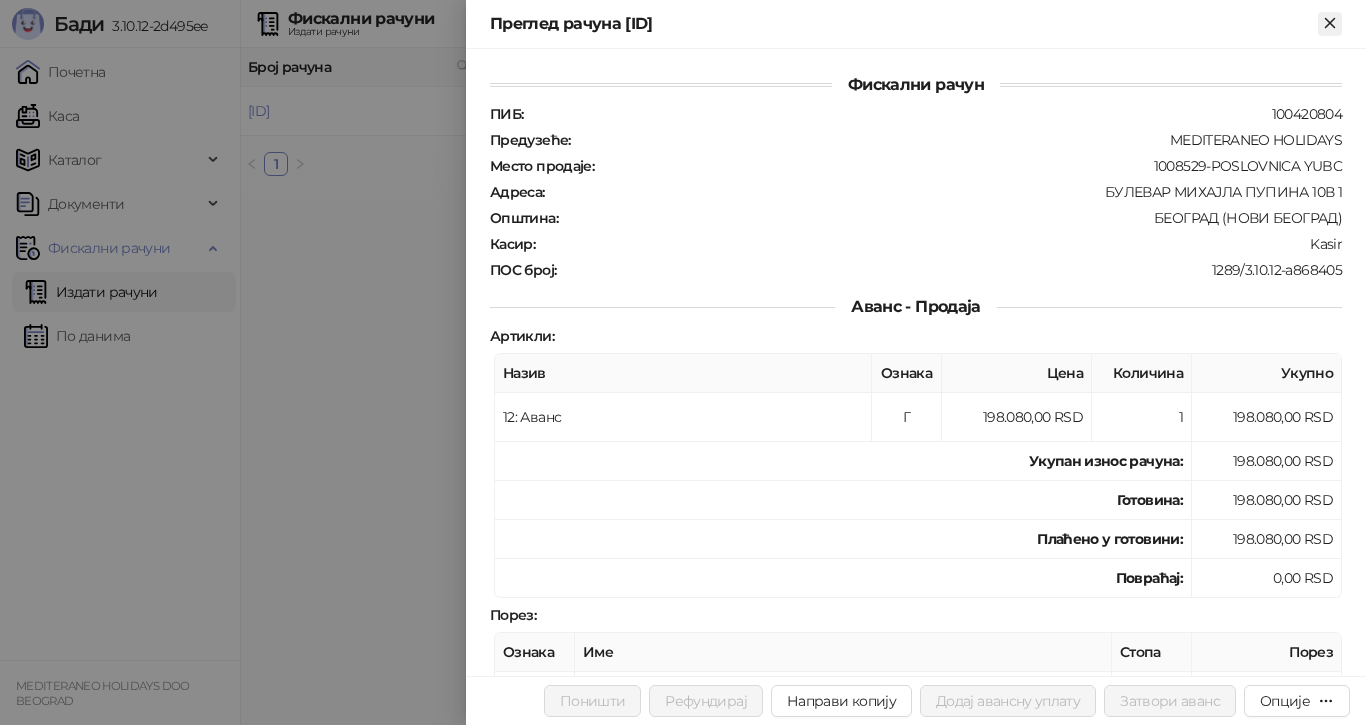 click 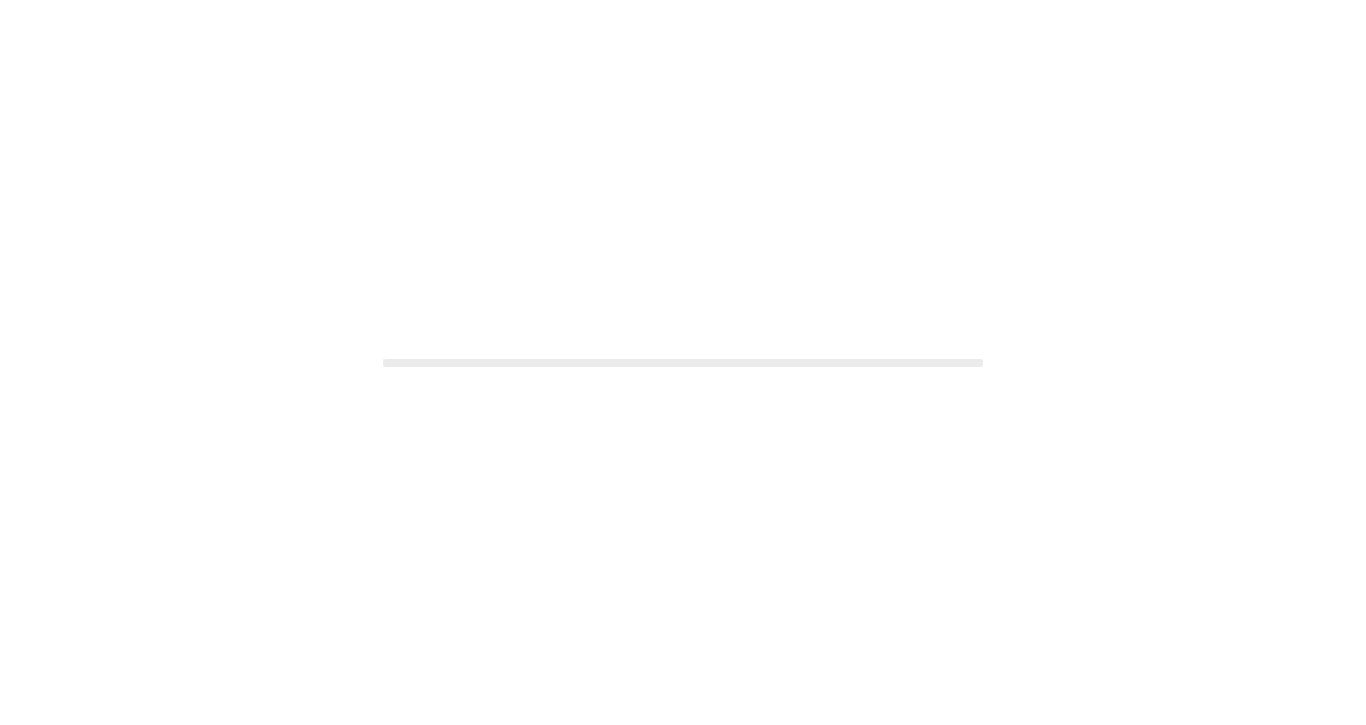 scroll, scrollTop: 0, scrollLeft: 0, axis: both 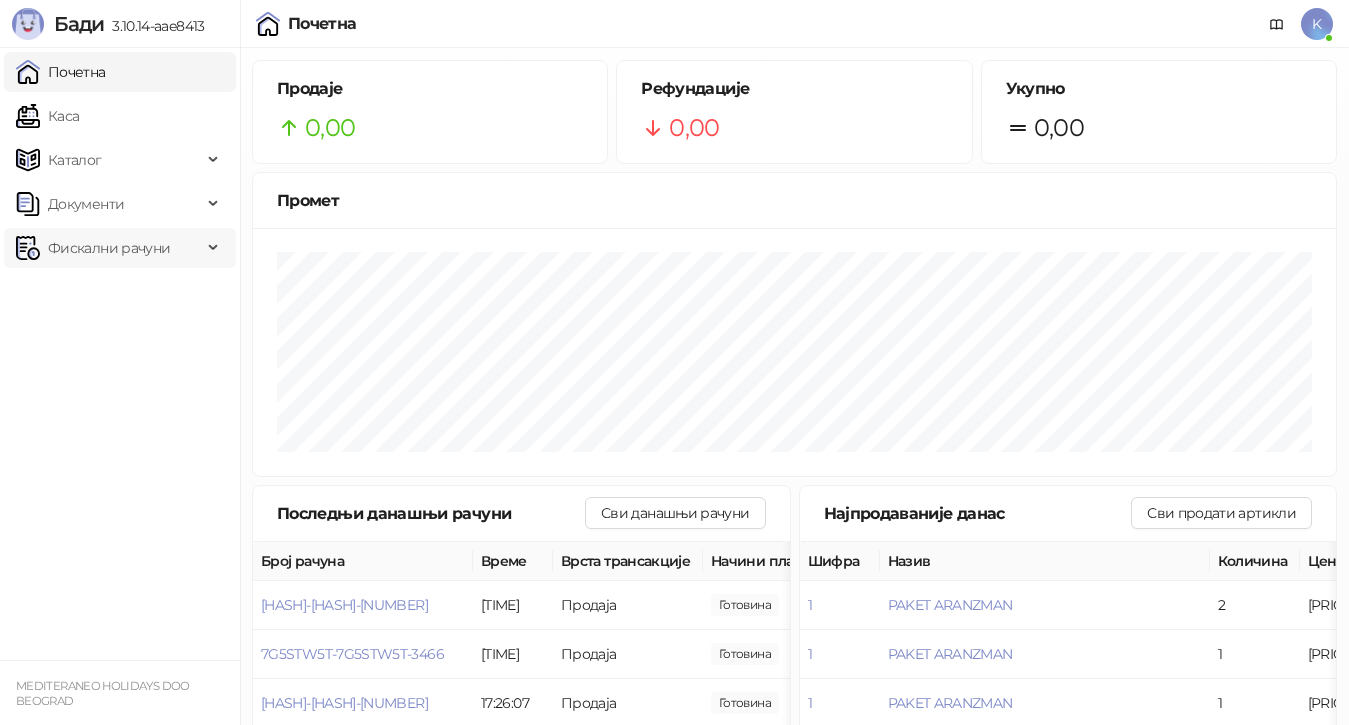 click on "Фискални рачуни" at bounding box center [109, 248] 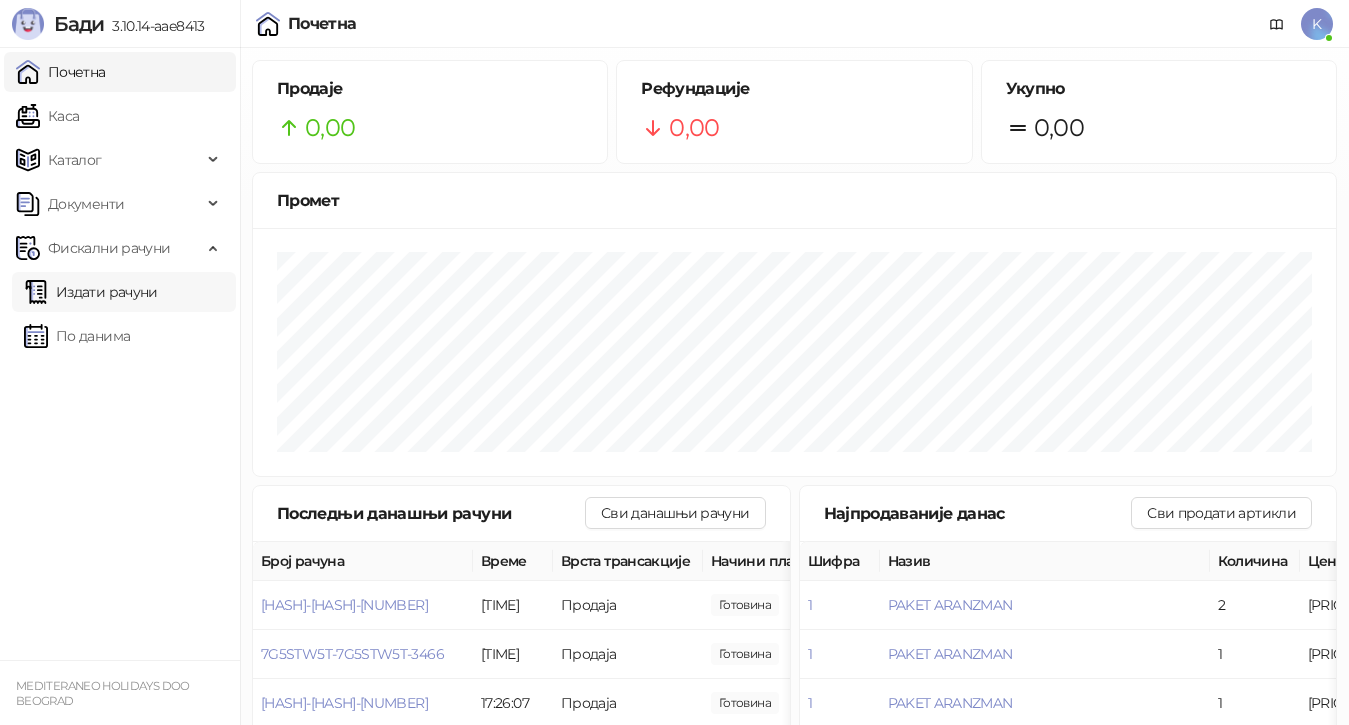 click on "Издати рачуни" at bounding box center [91, 292] 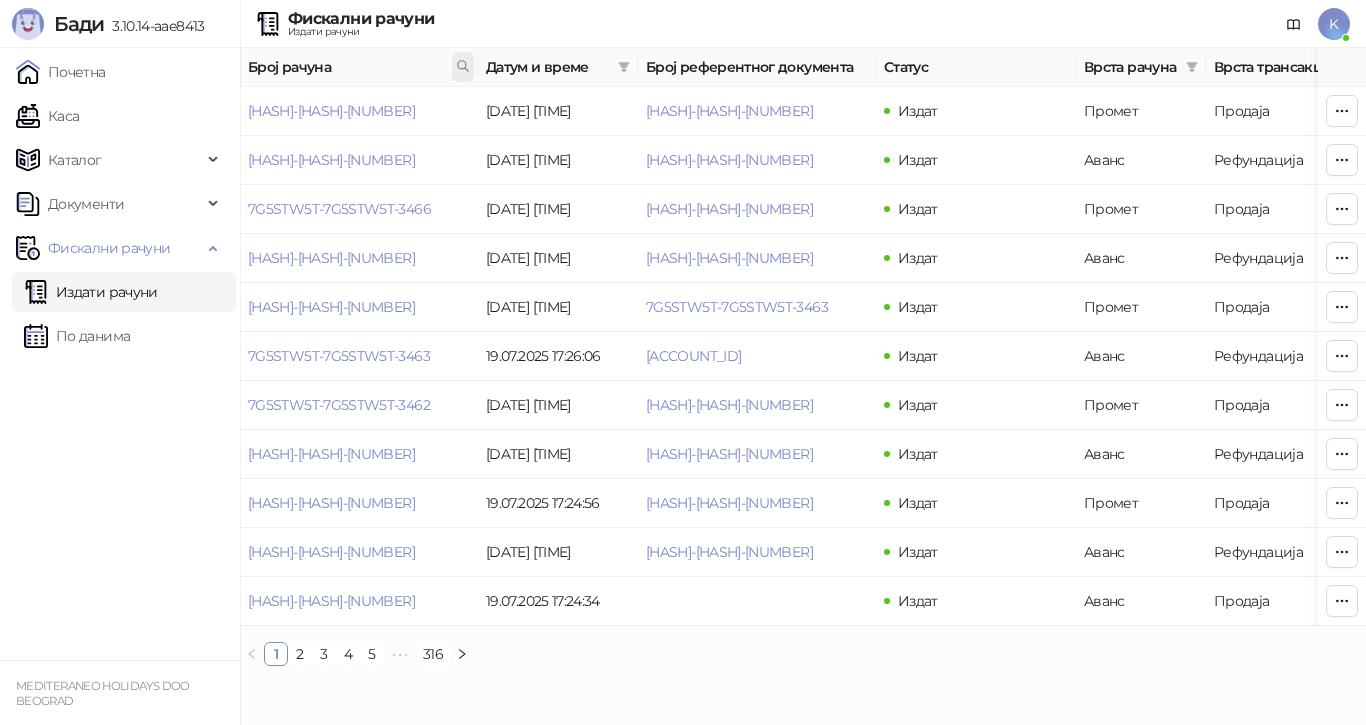 click 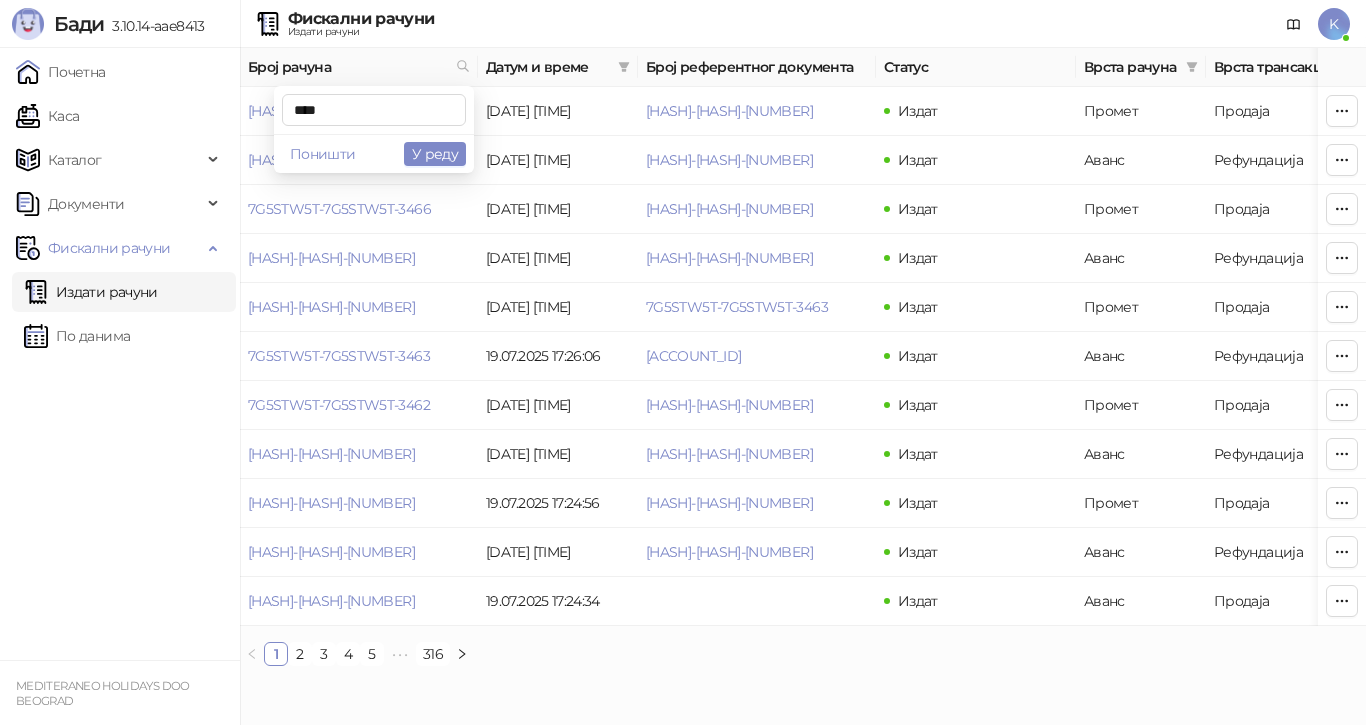 type on "****" 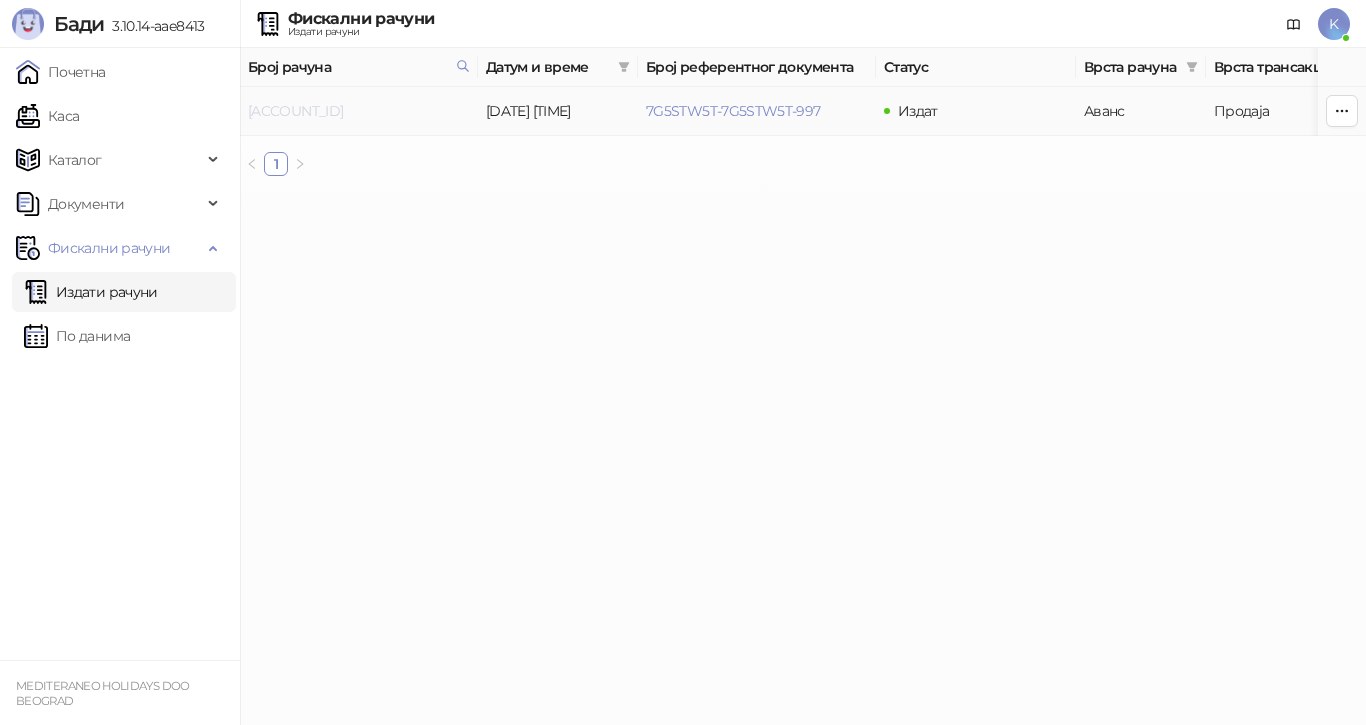 click on "[ACCOUNT_ID]" at bounding box center [295, 111] 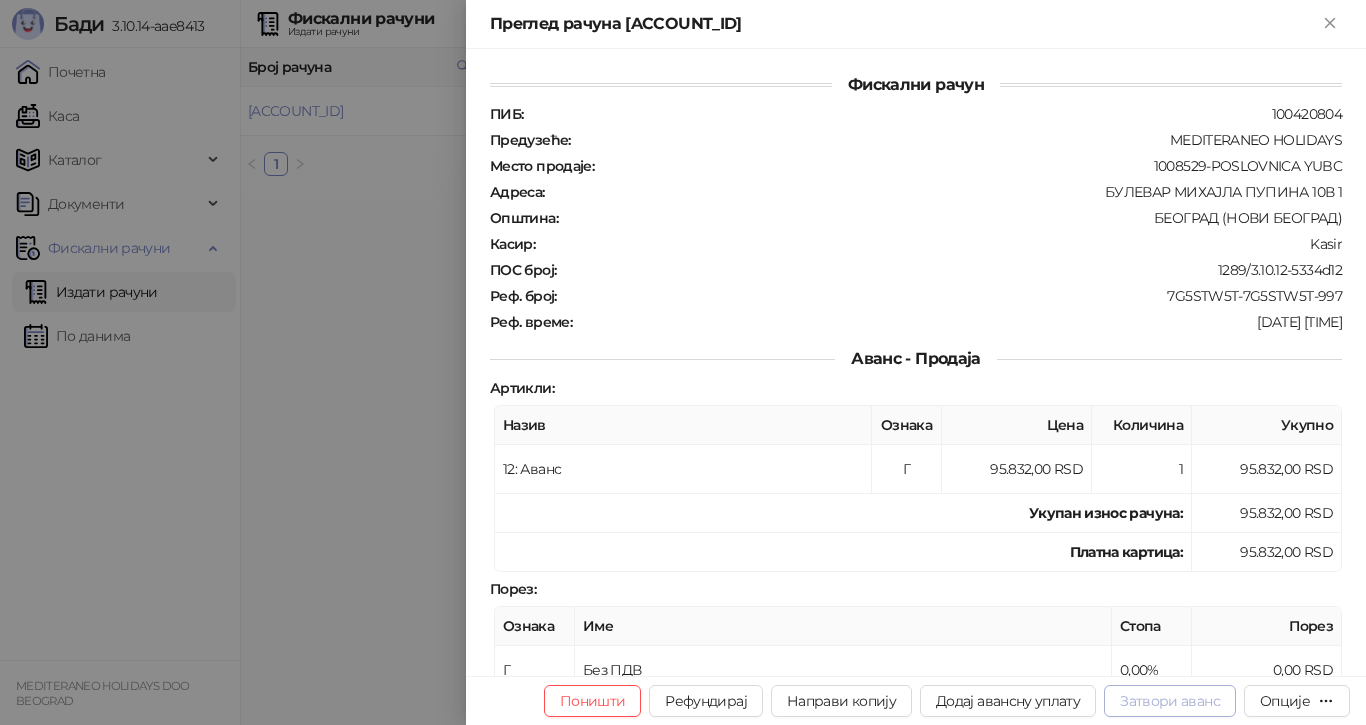 click on "Затвори аванс" at bounding box center (1170, 701) 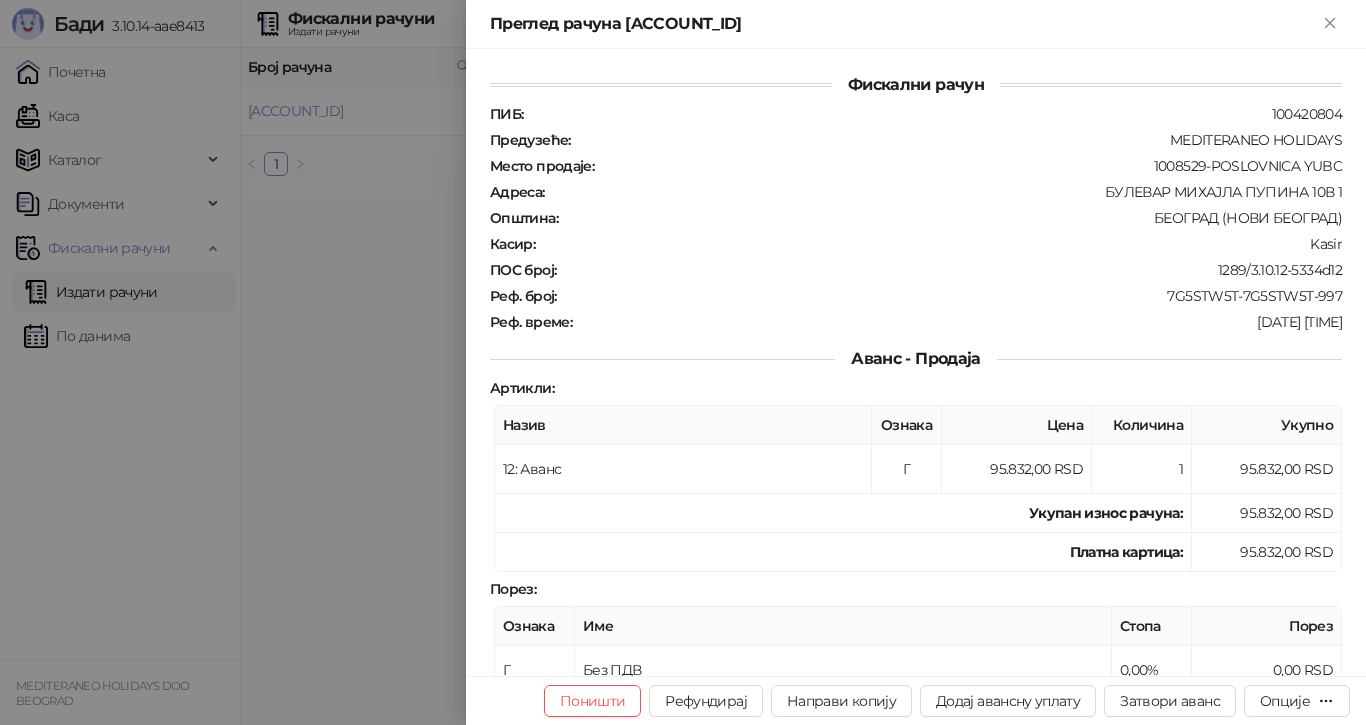 type on "**********" 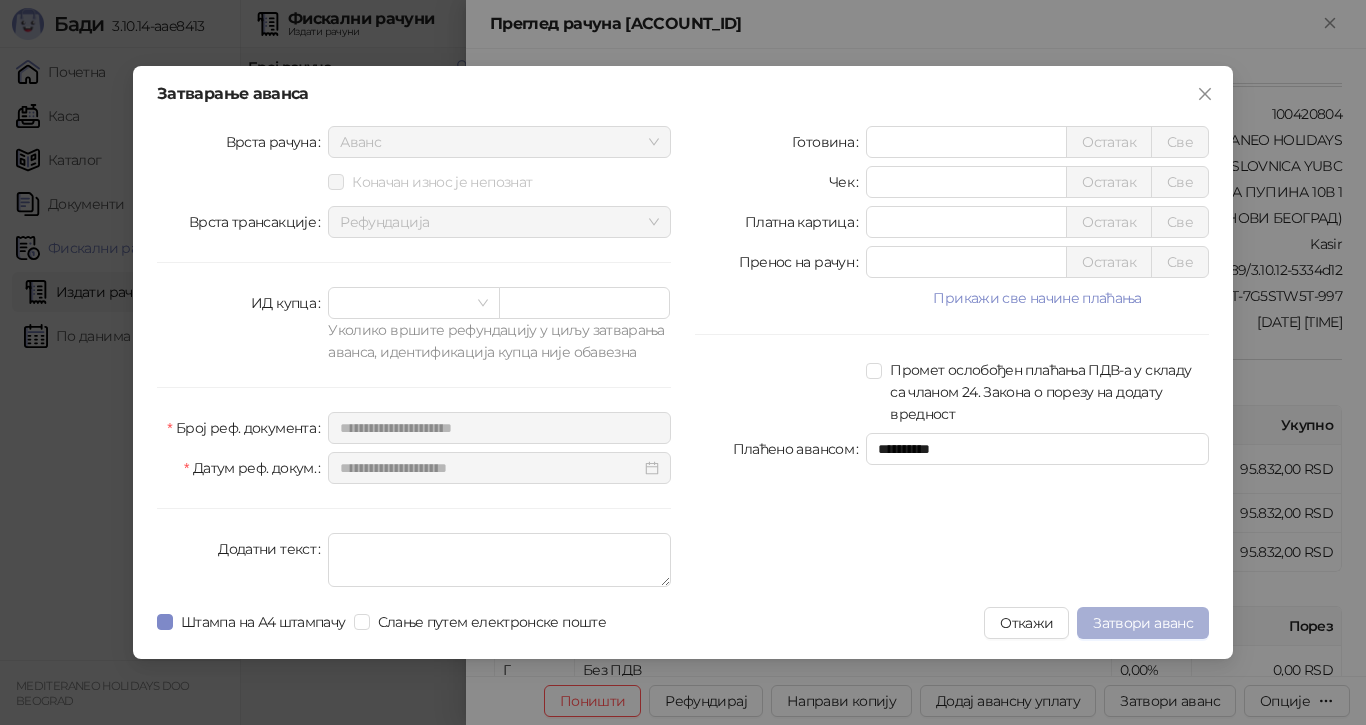 click on "Затвори аванс" at bounding box center (1143, 623) 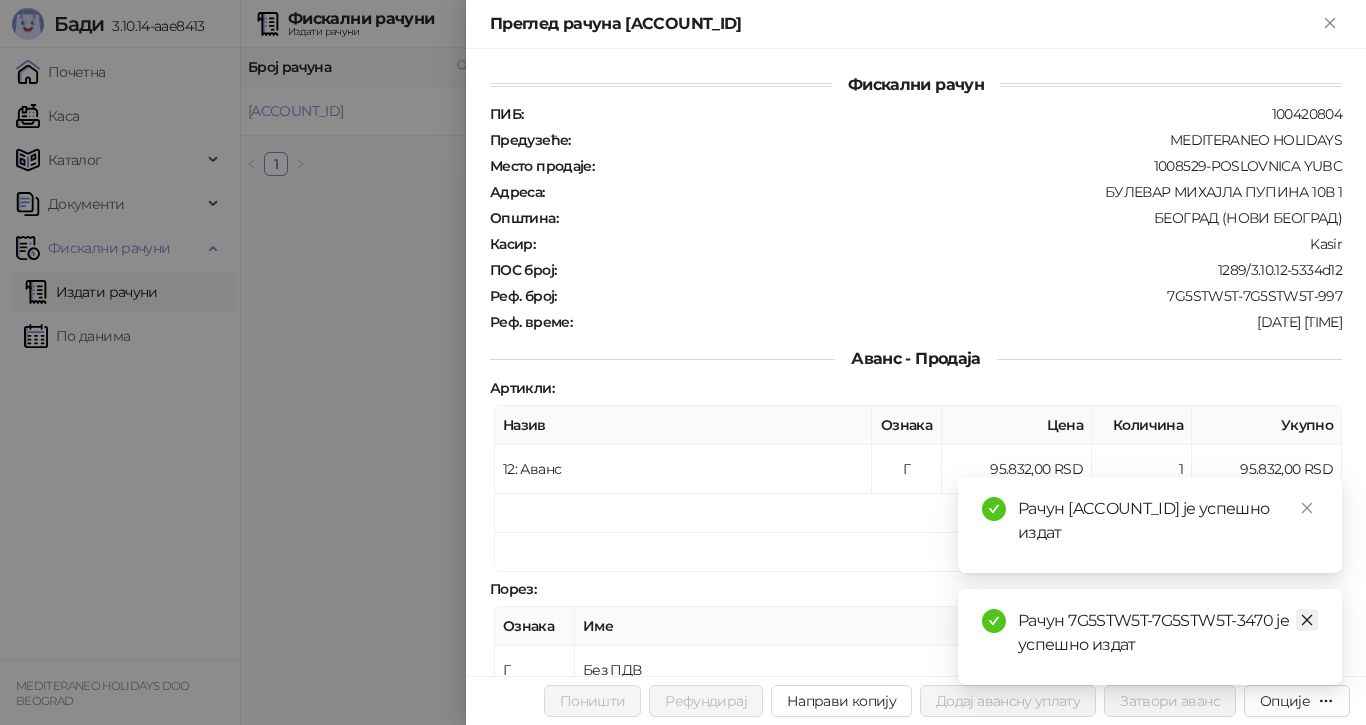 click 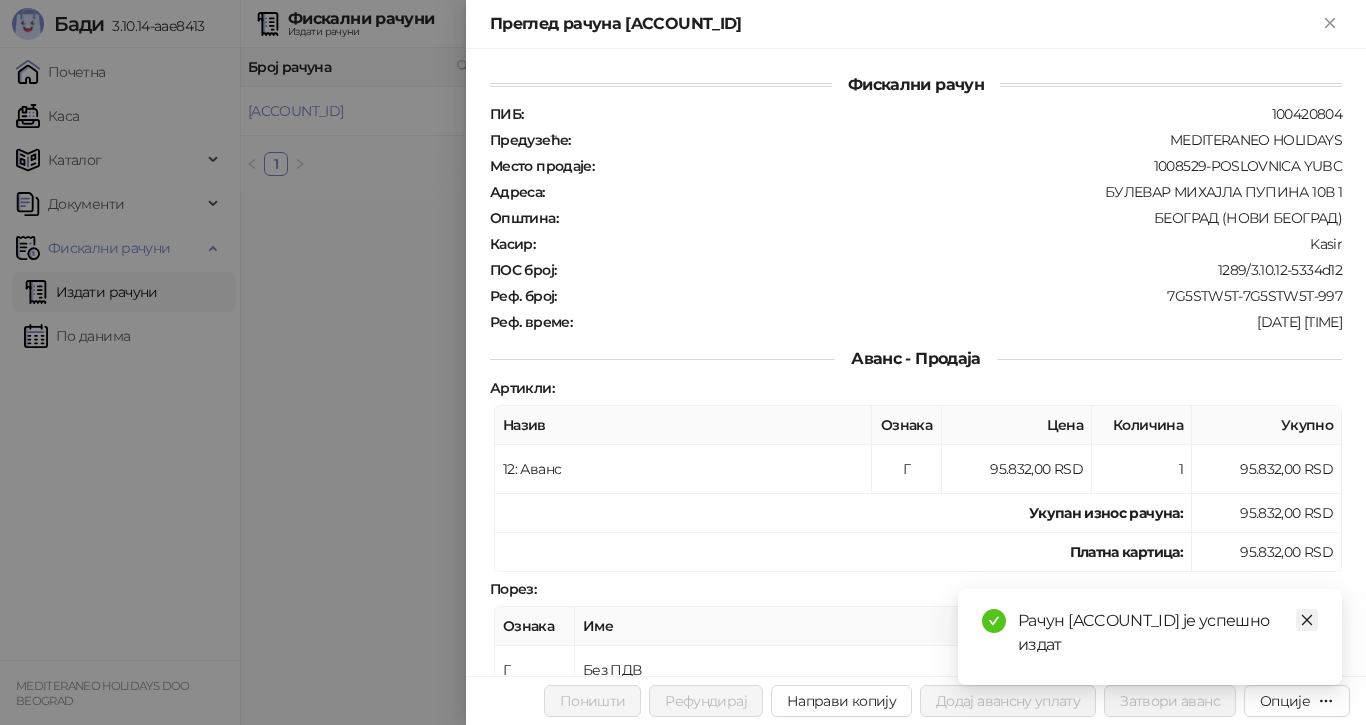 click 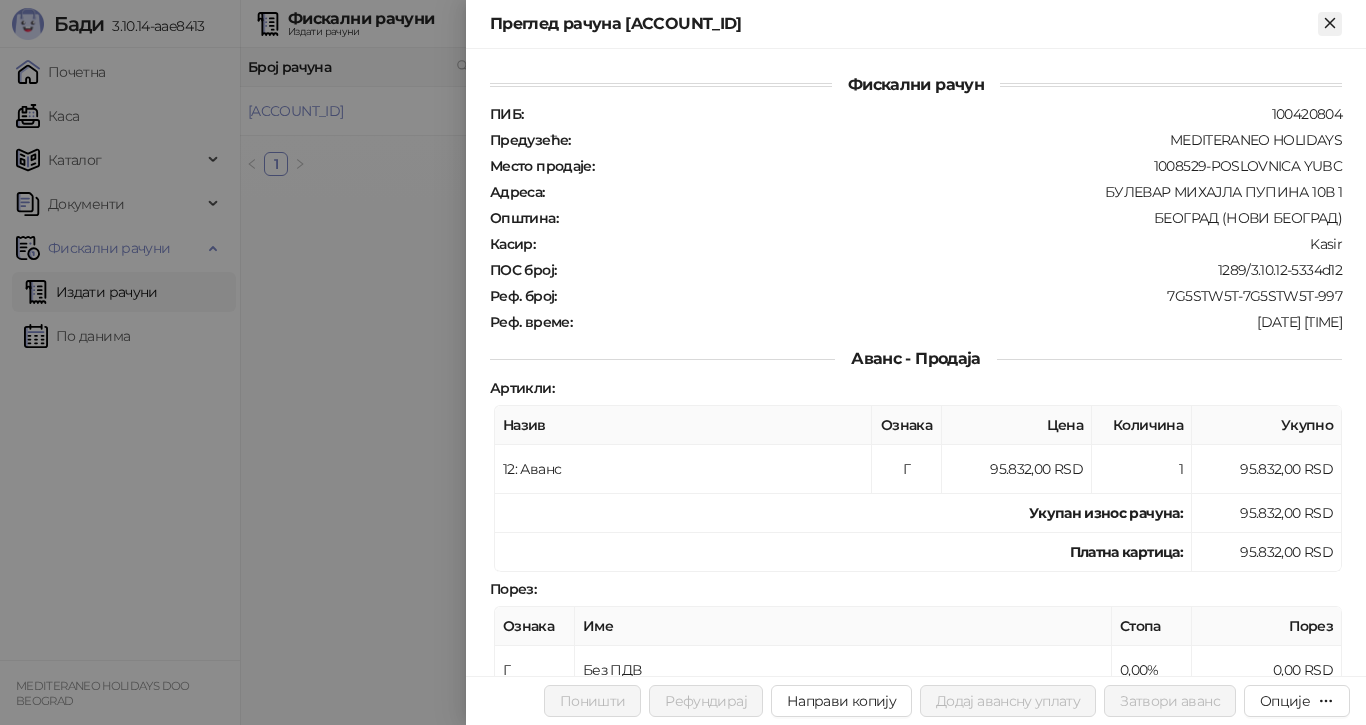 click 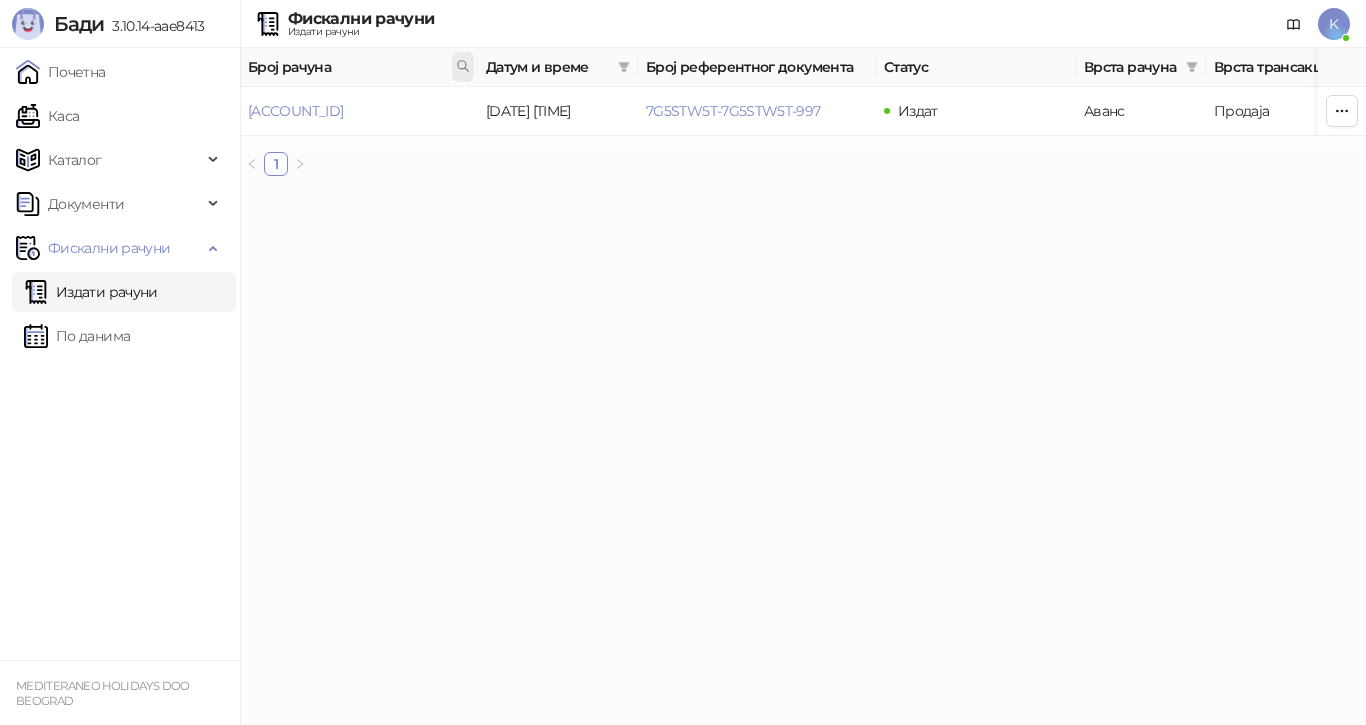 click 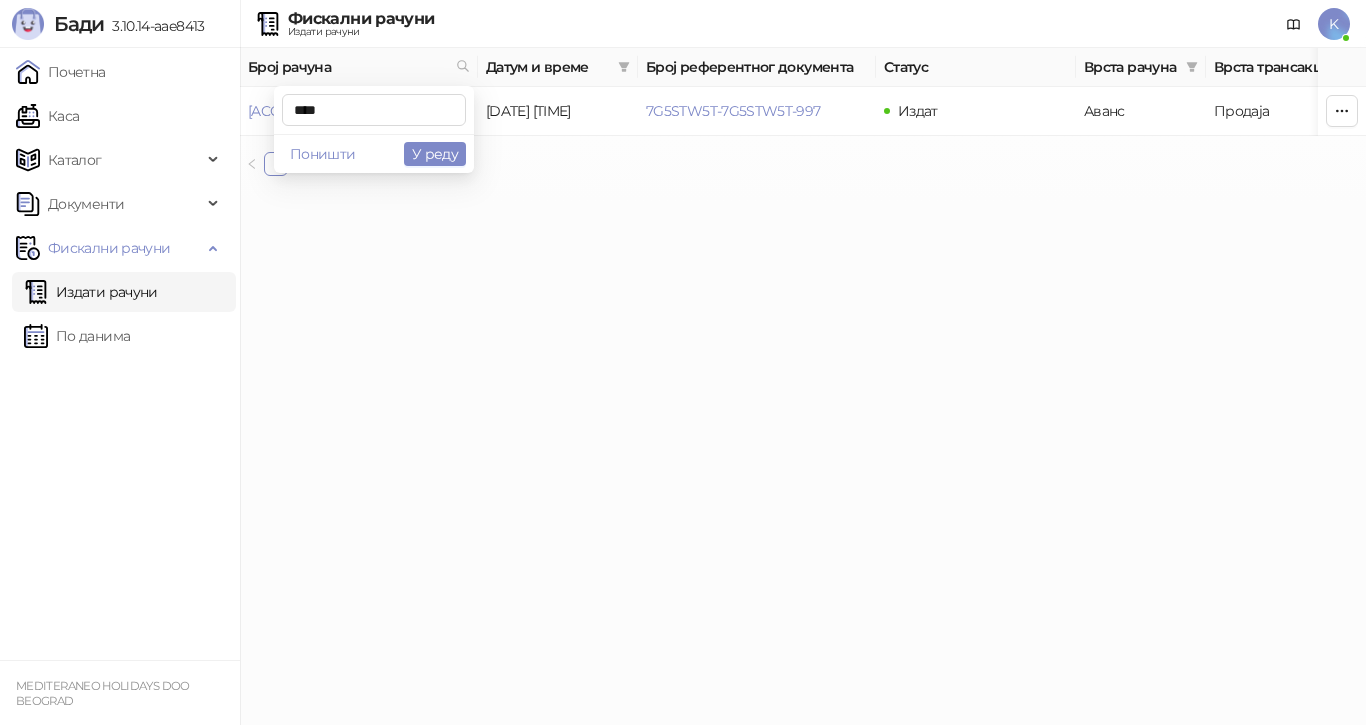 type on "****" 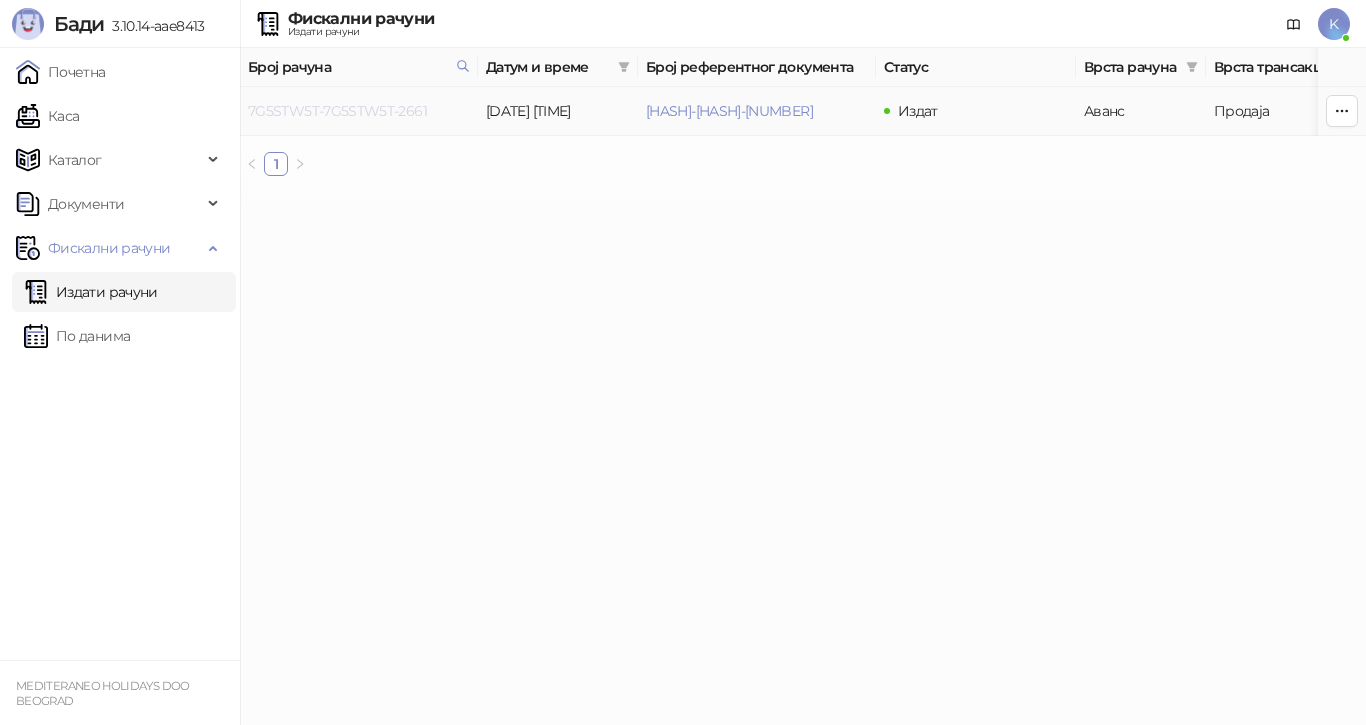 click on "7G5STW5T-7G5STW5T-2661" at bounding box center [337, 111] 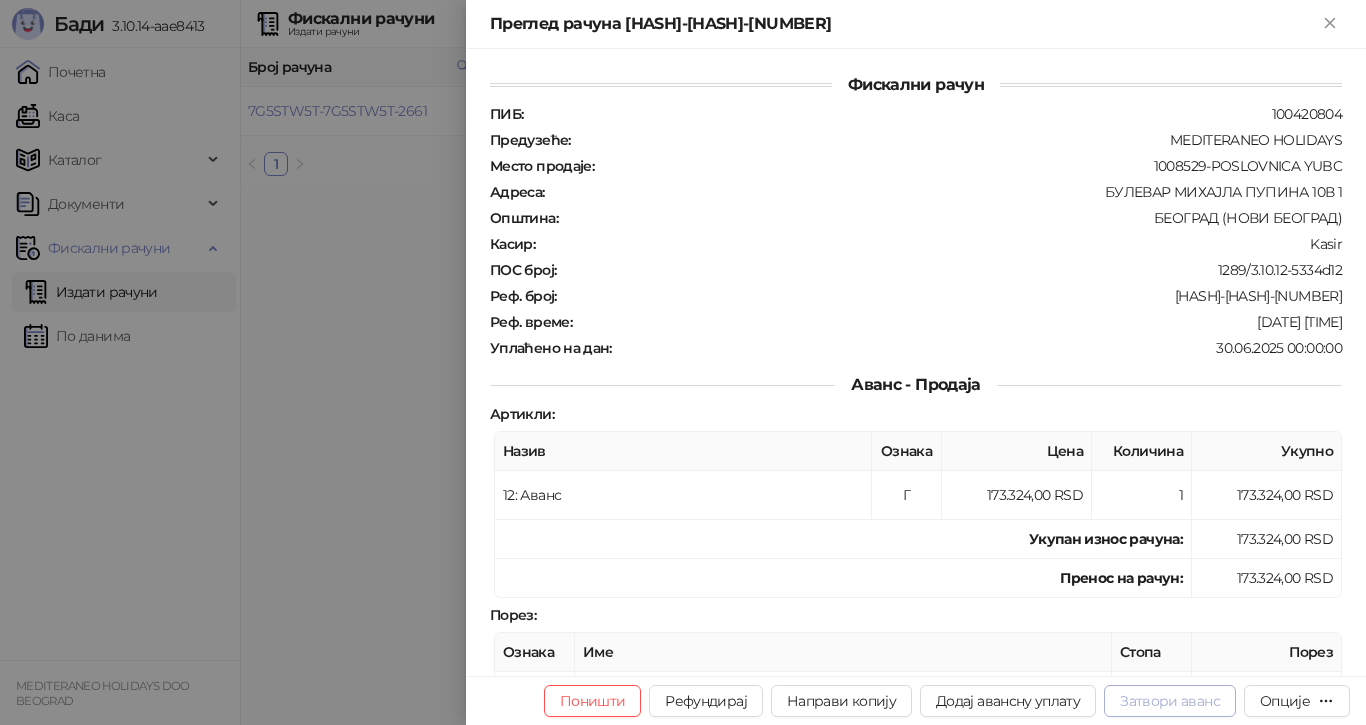 click on "Затвори аванс" at bounding box center (1170, 701) 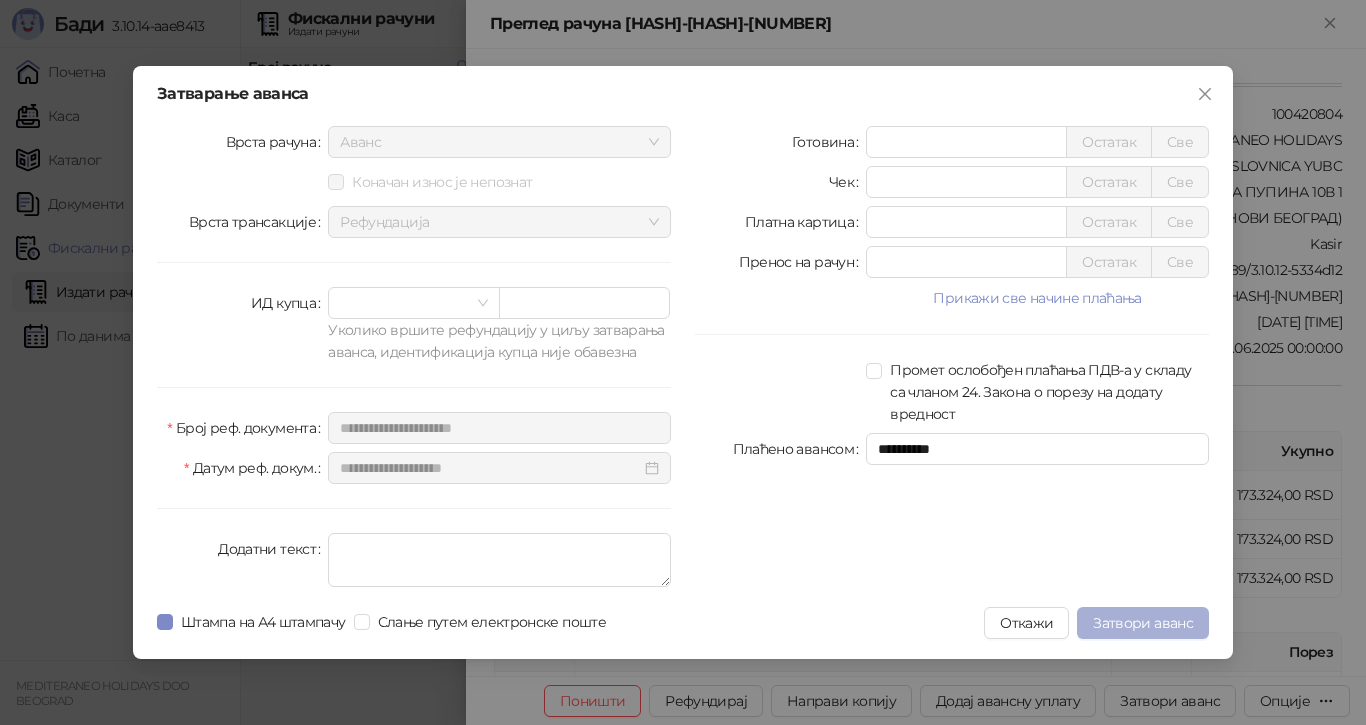 click on "Затвори аванс" at bounding box center (1143, 623) 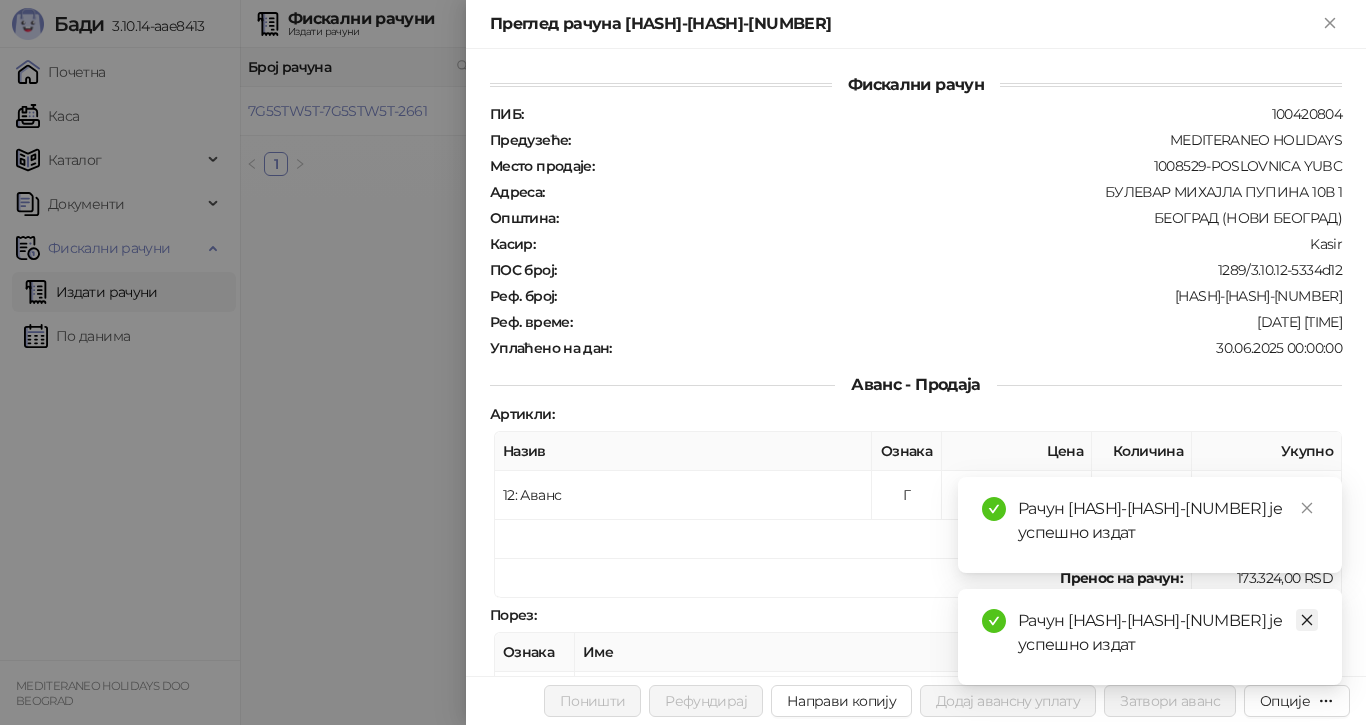 click 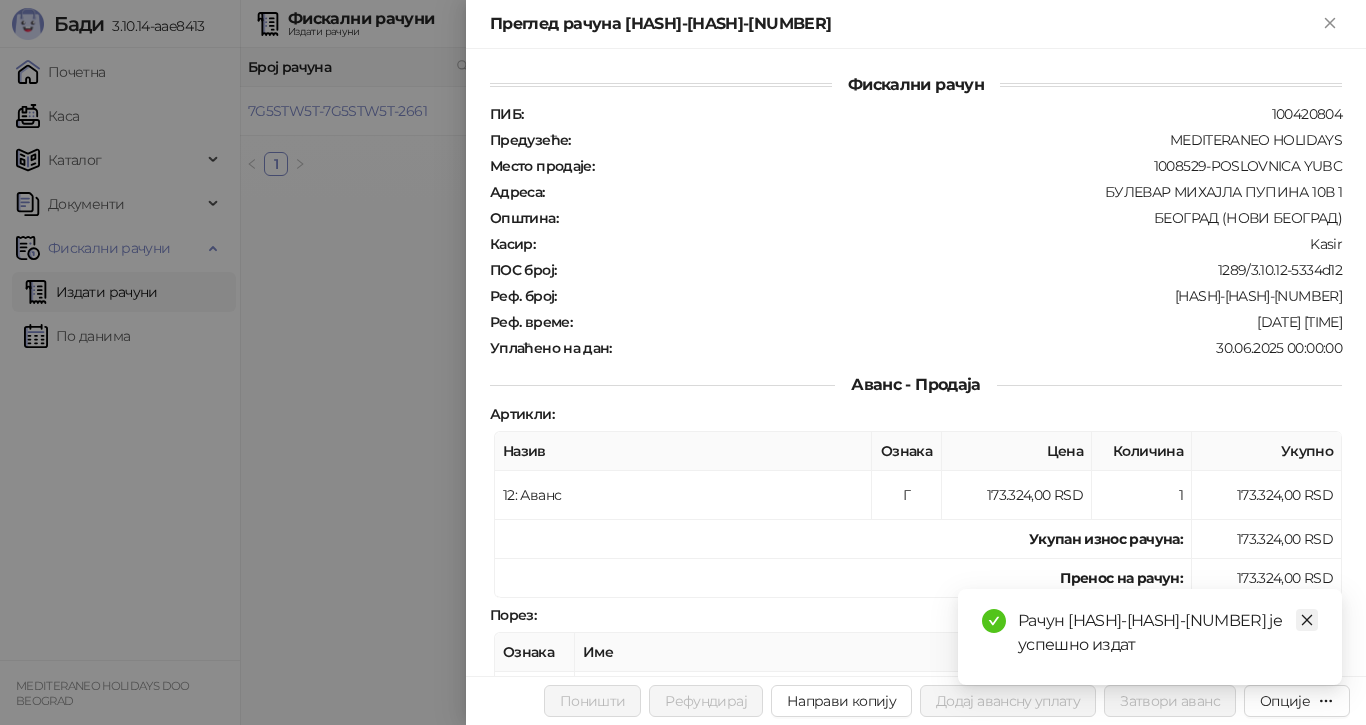 click at bounding box center [1307, 620] 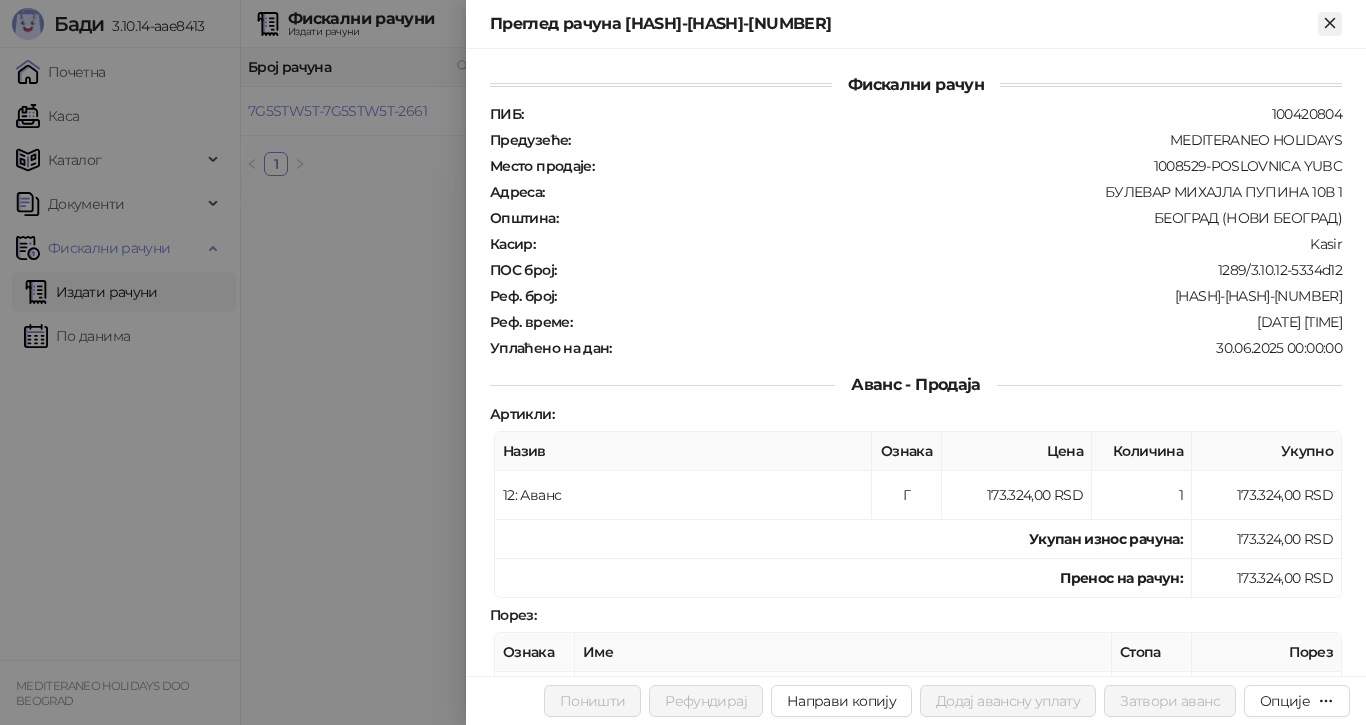 click 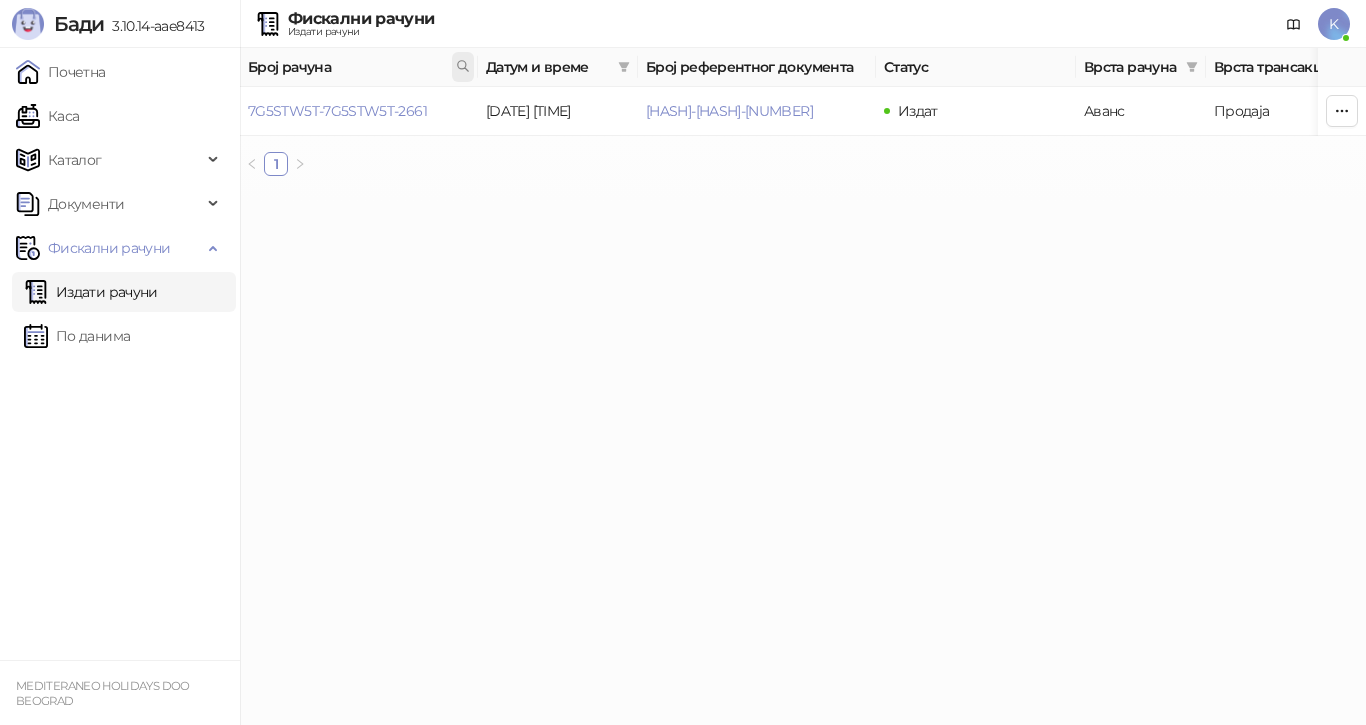 click 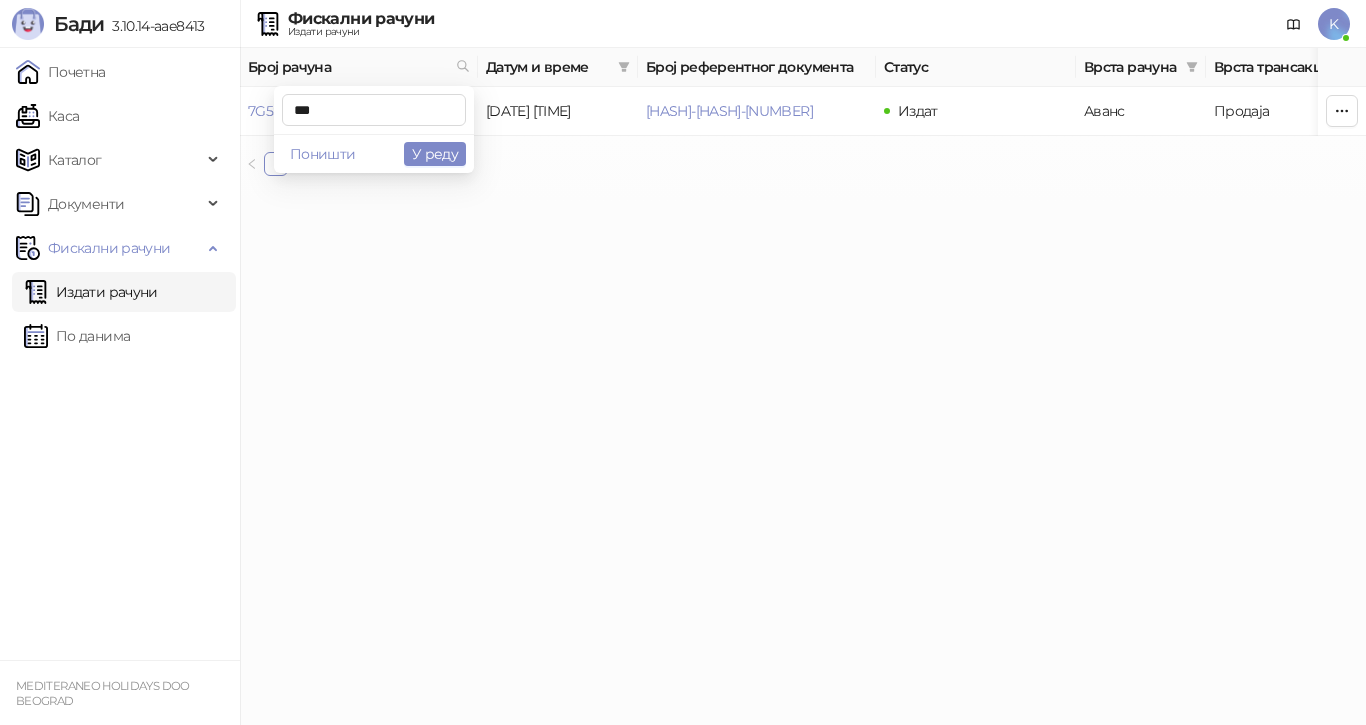 type on "***" 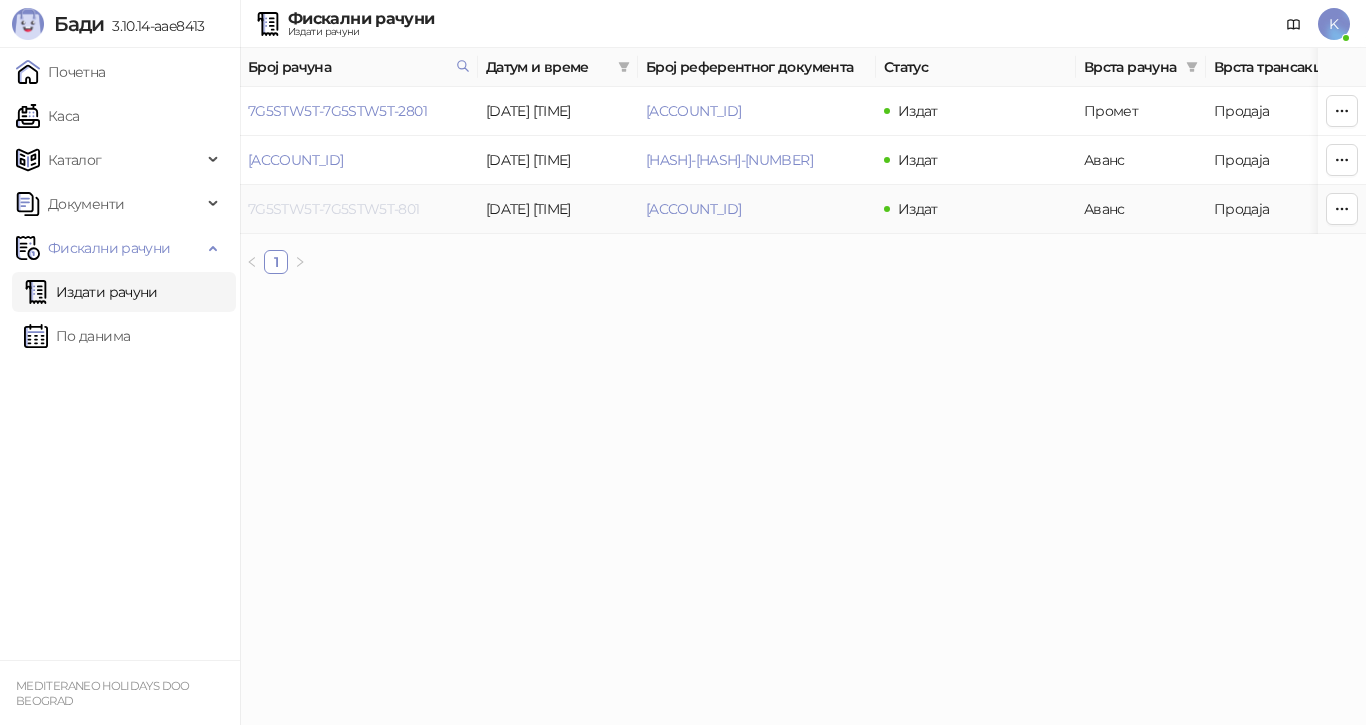 click on "7G5STW5T-7G5STW5T-801" at bounding box center (334, 209) 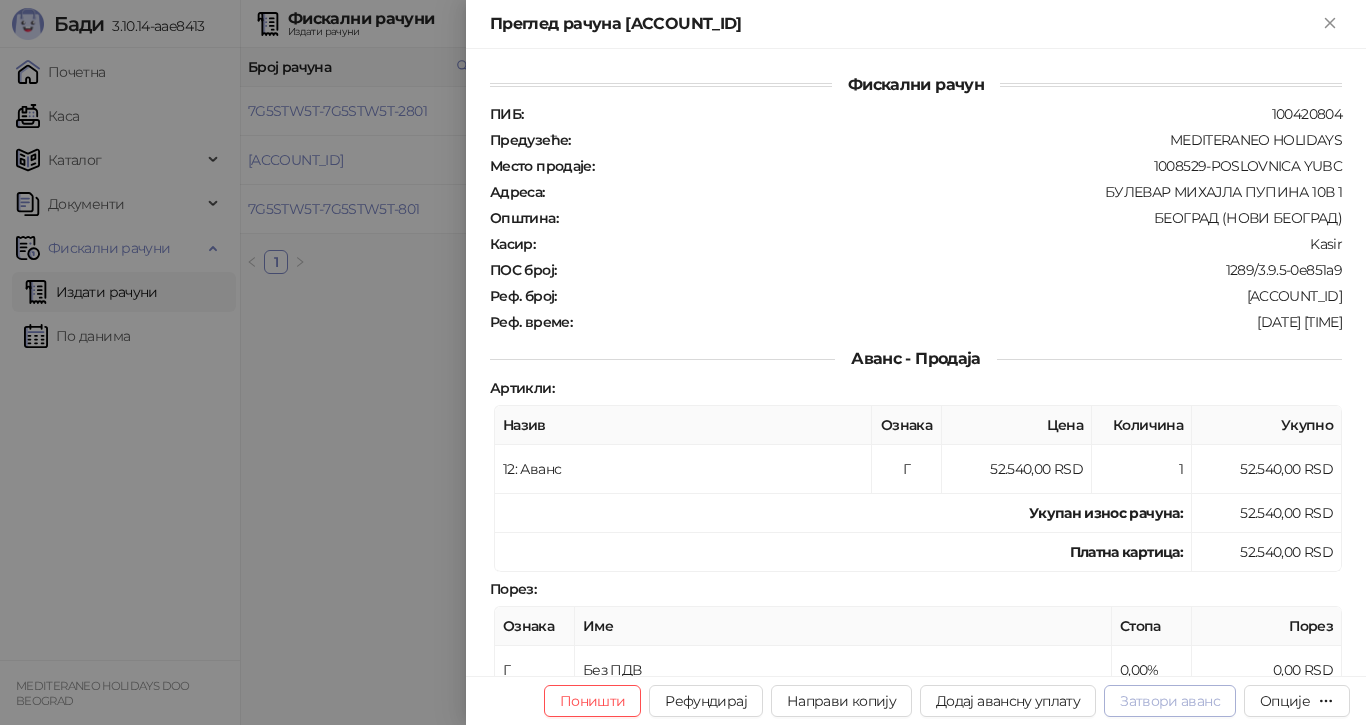 click on "Затвори аванс" at bounding box center (1170, 701) 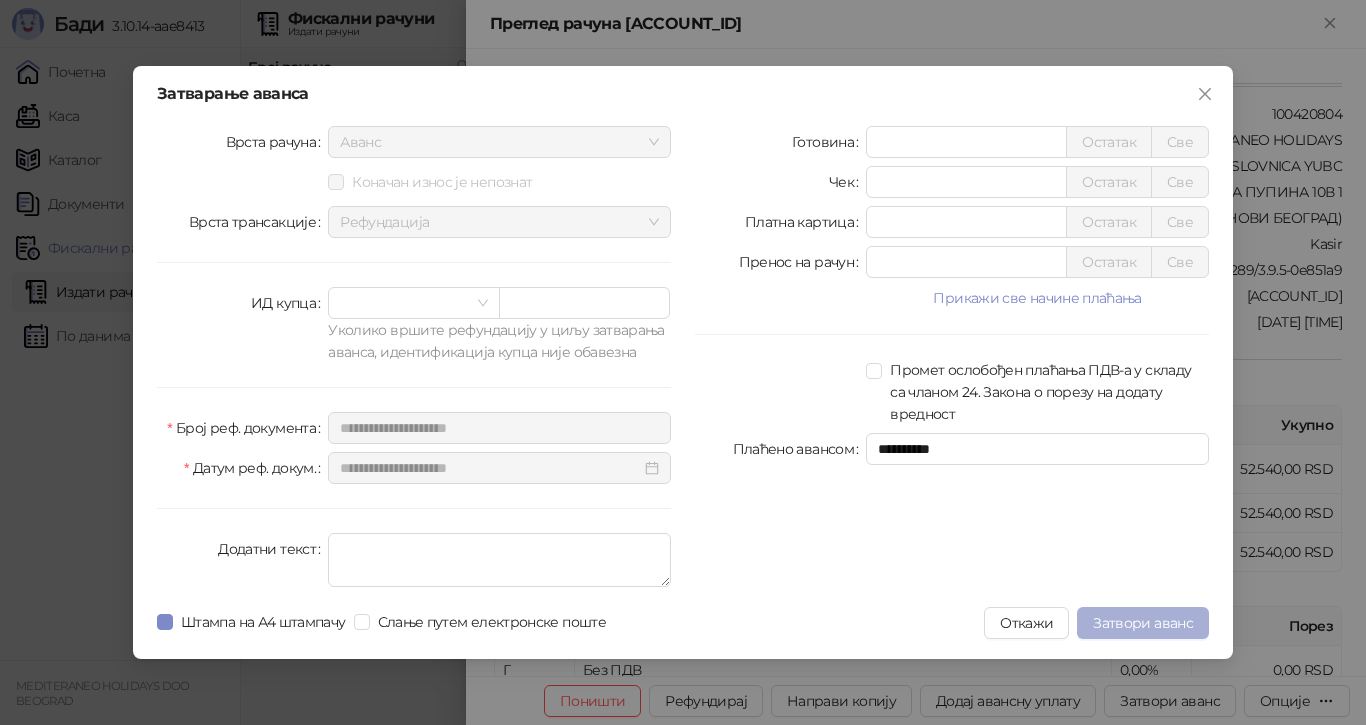 click on "Затвори аванс" at bounding box center [1143, 623] 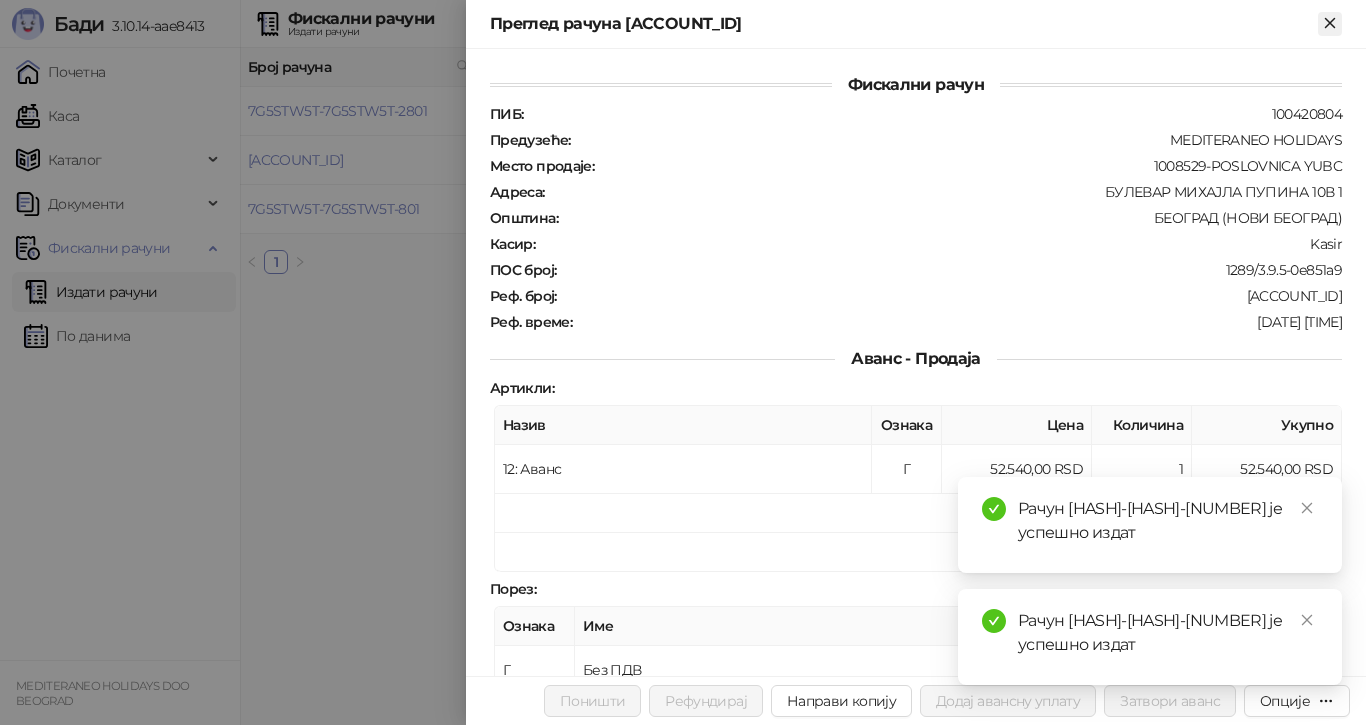 click 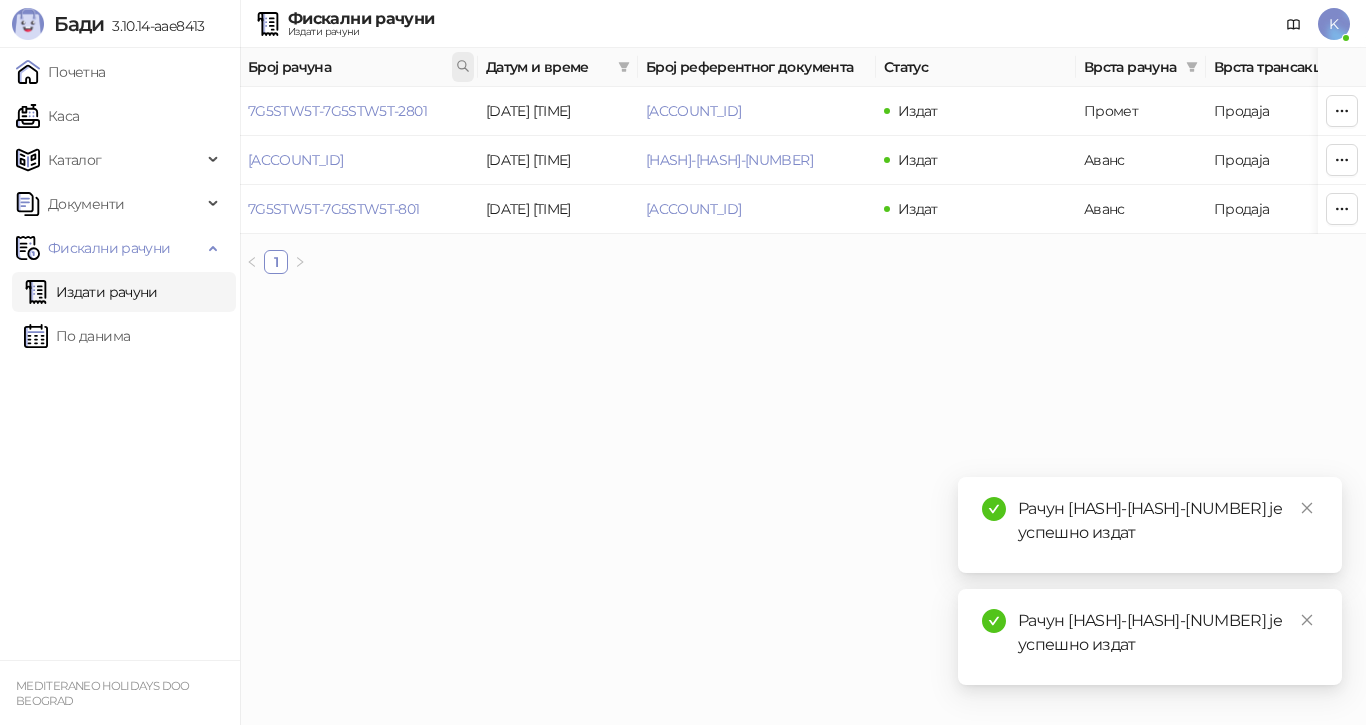 click 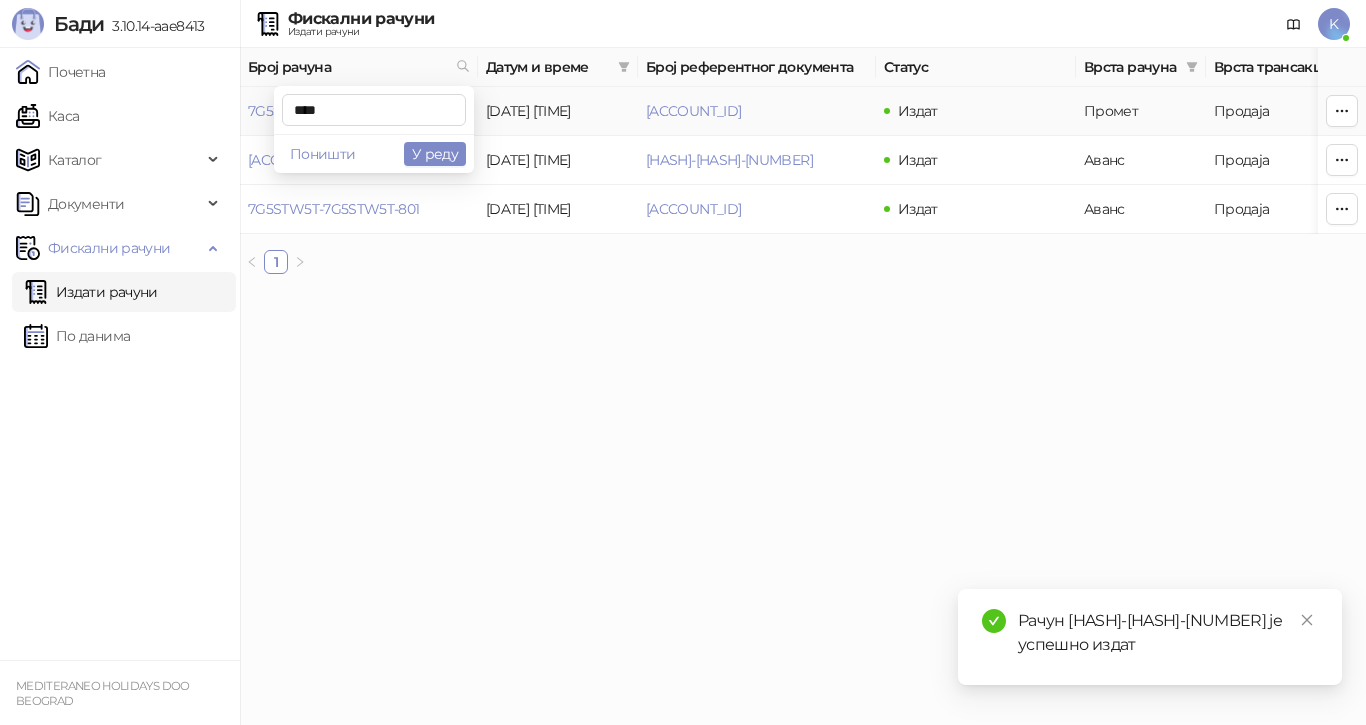 type on "****" 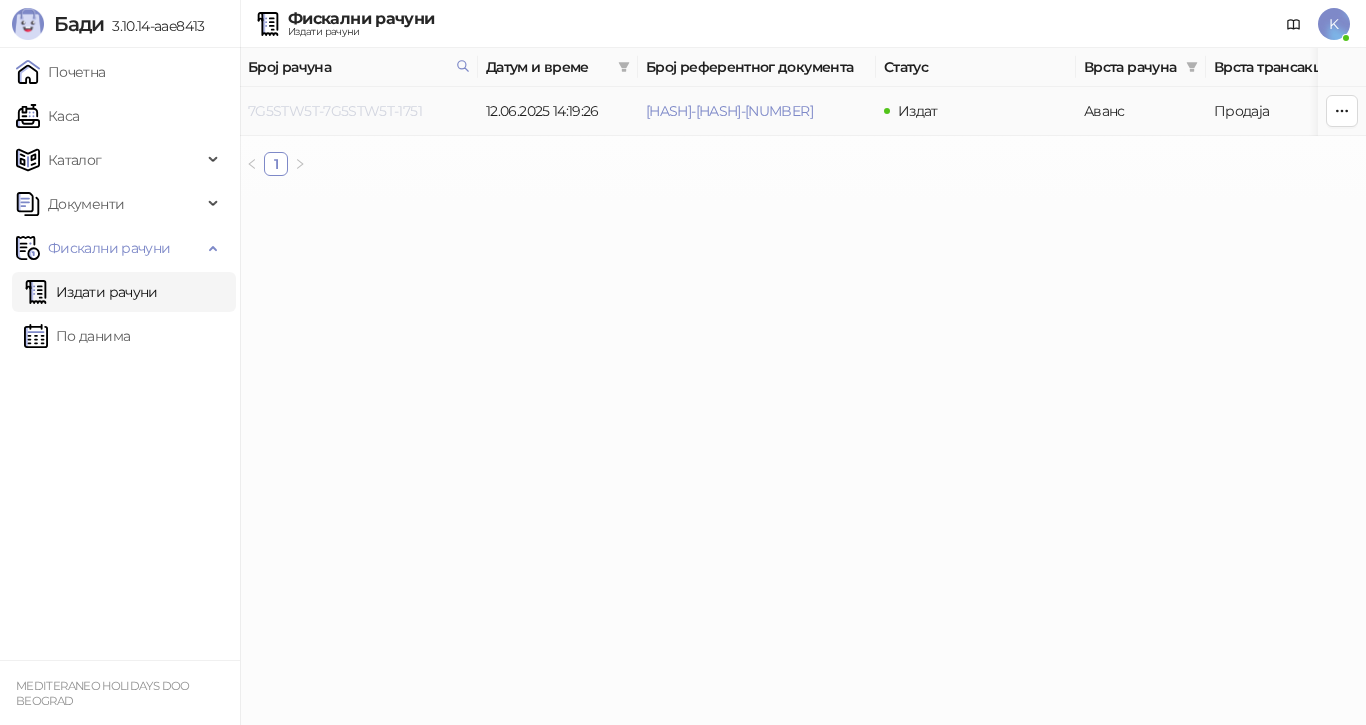 click on "7G5STW5T-7G5STW5T-1751" at bounding box center [335, 111] 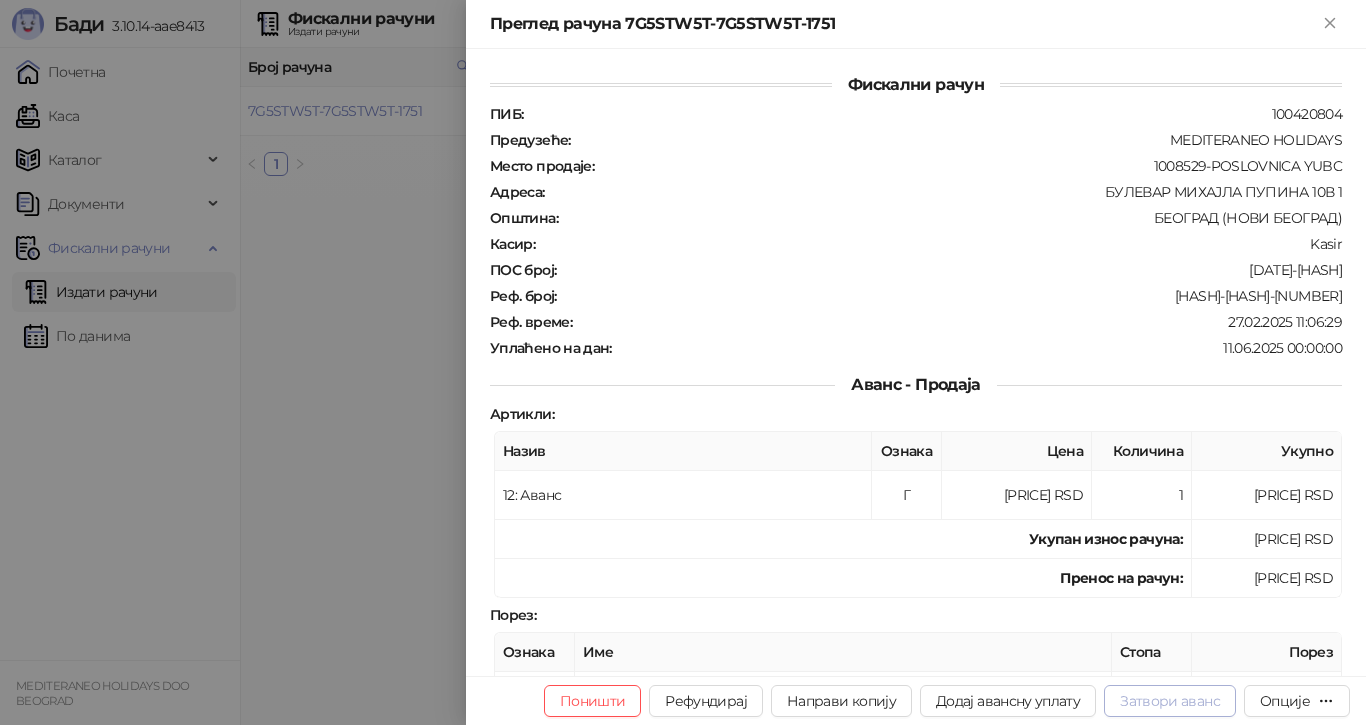 click on "Затвори аванс" at bounding box center (1170, 701) 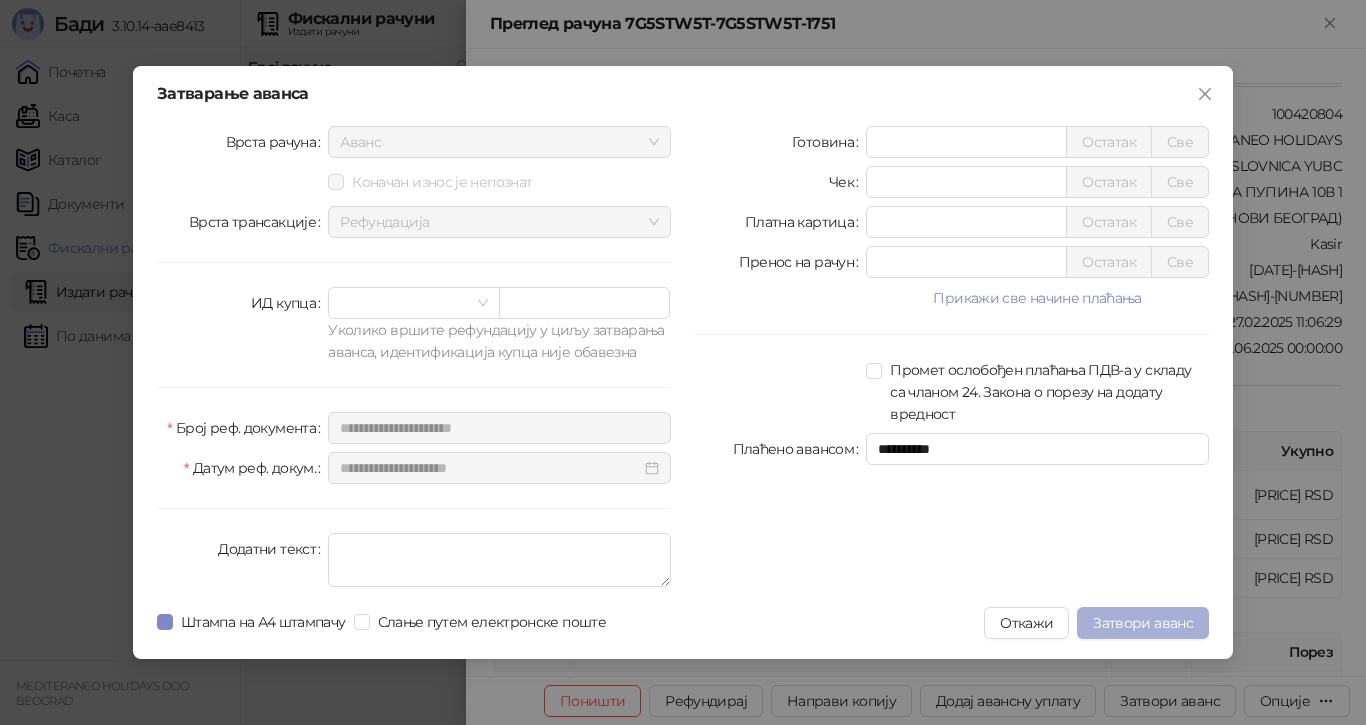 click on "Затвори аванс" at bounding box center (1143, 623) 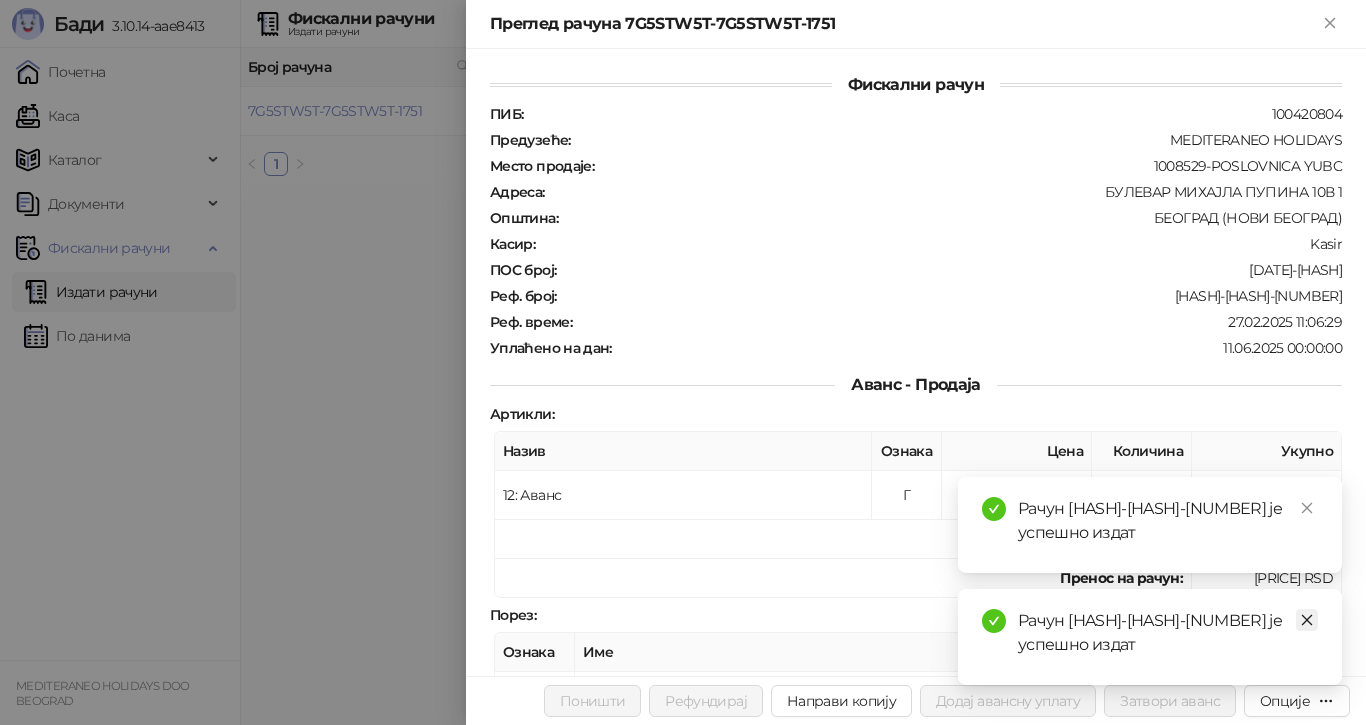 click 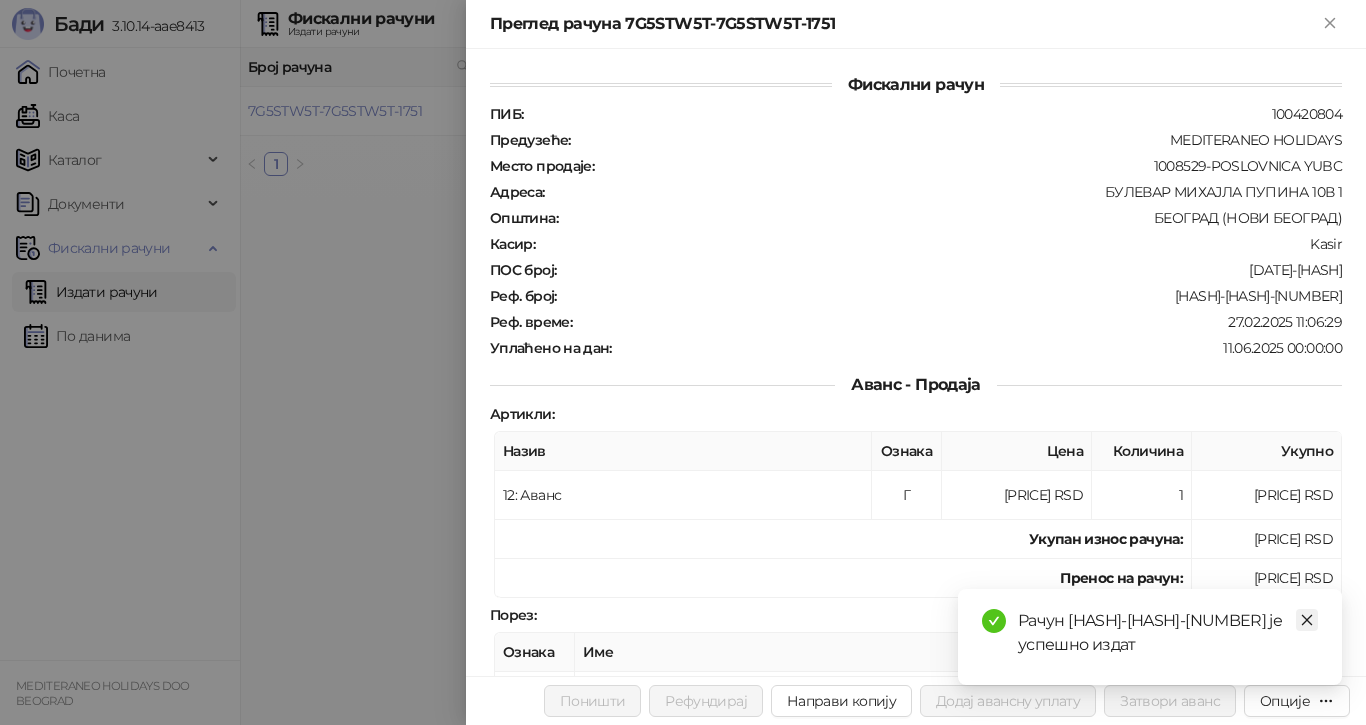 click 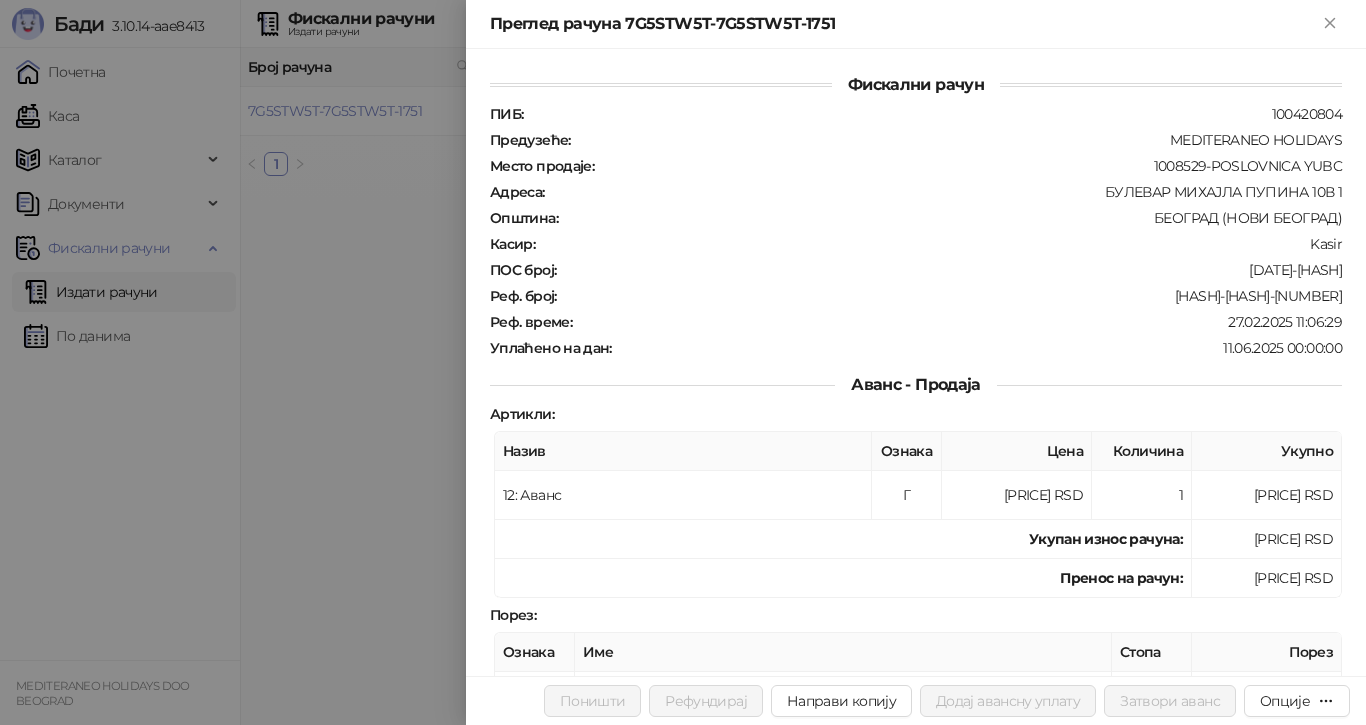 click at bounding box center (683, 362) 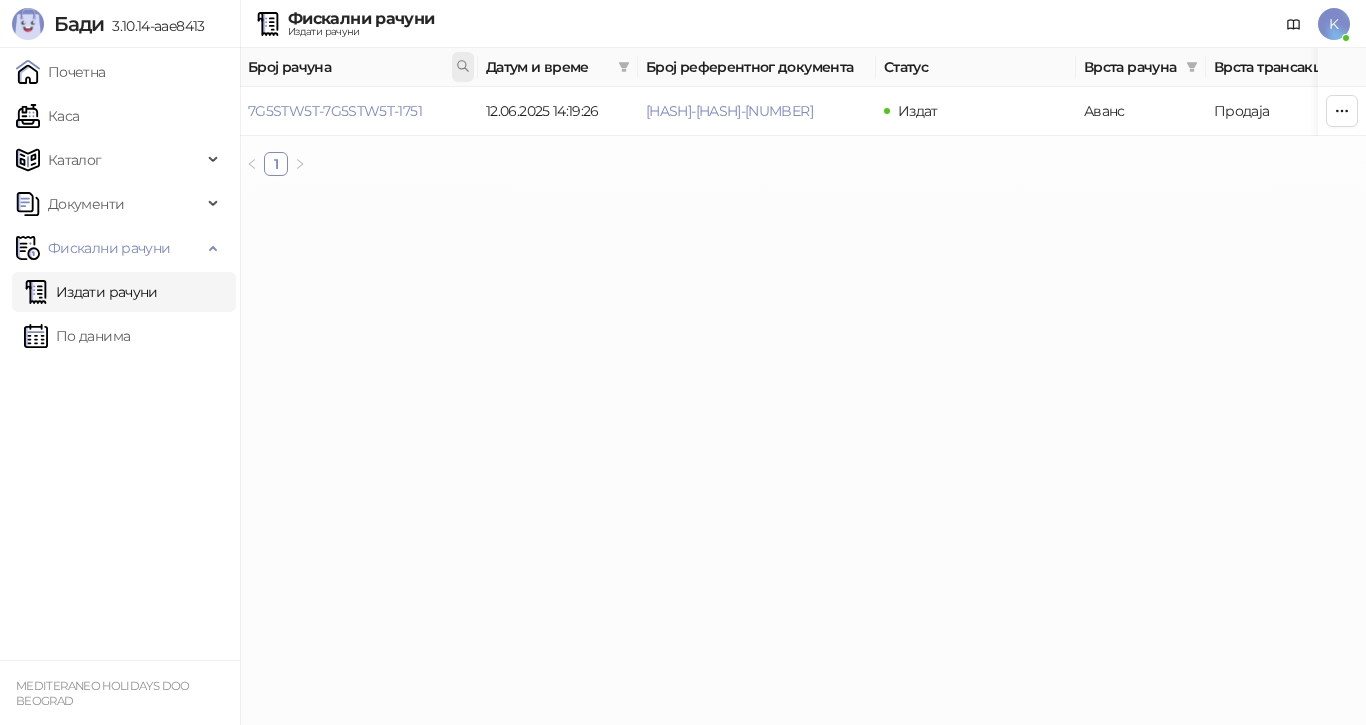 click at bounding box center [463, 67] 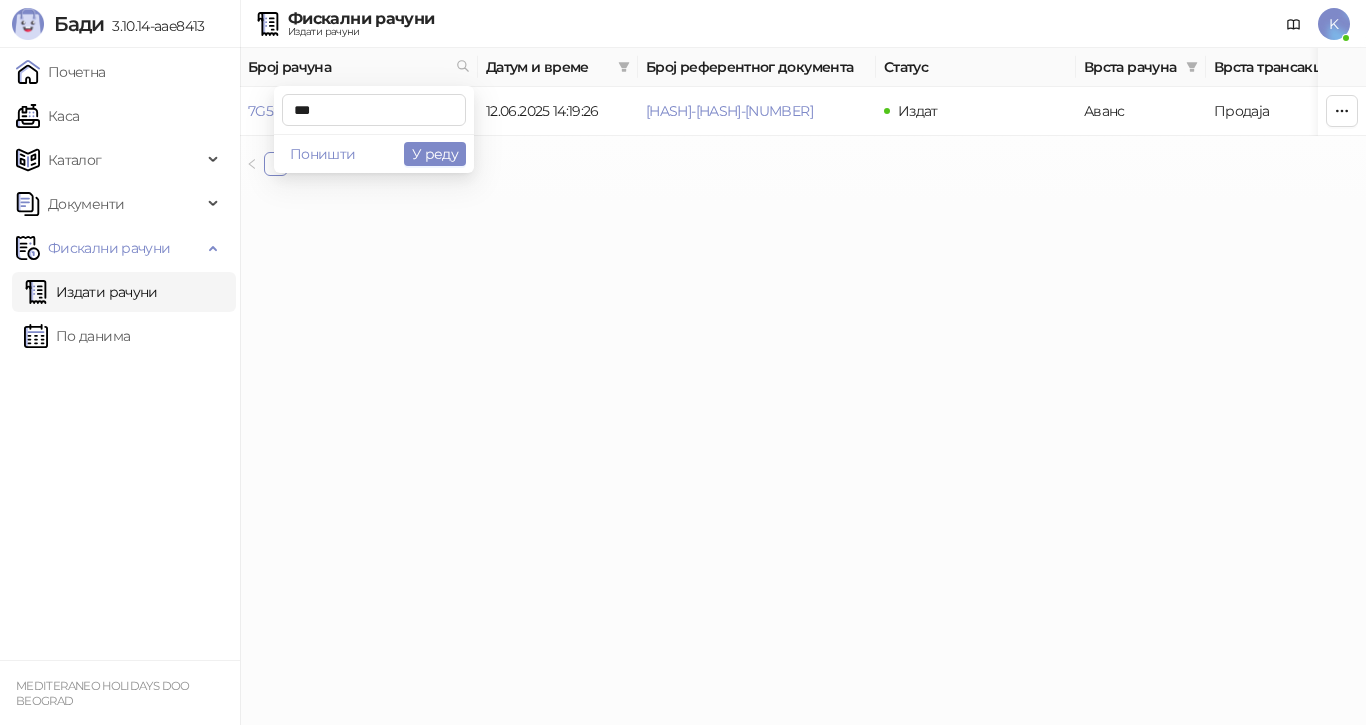 type on "***" 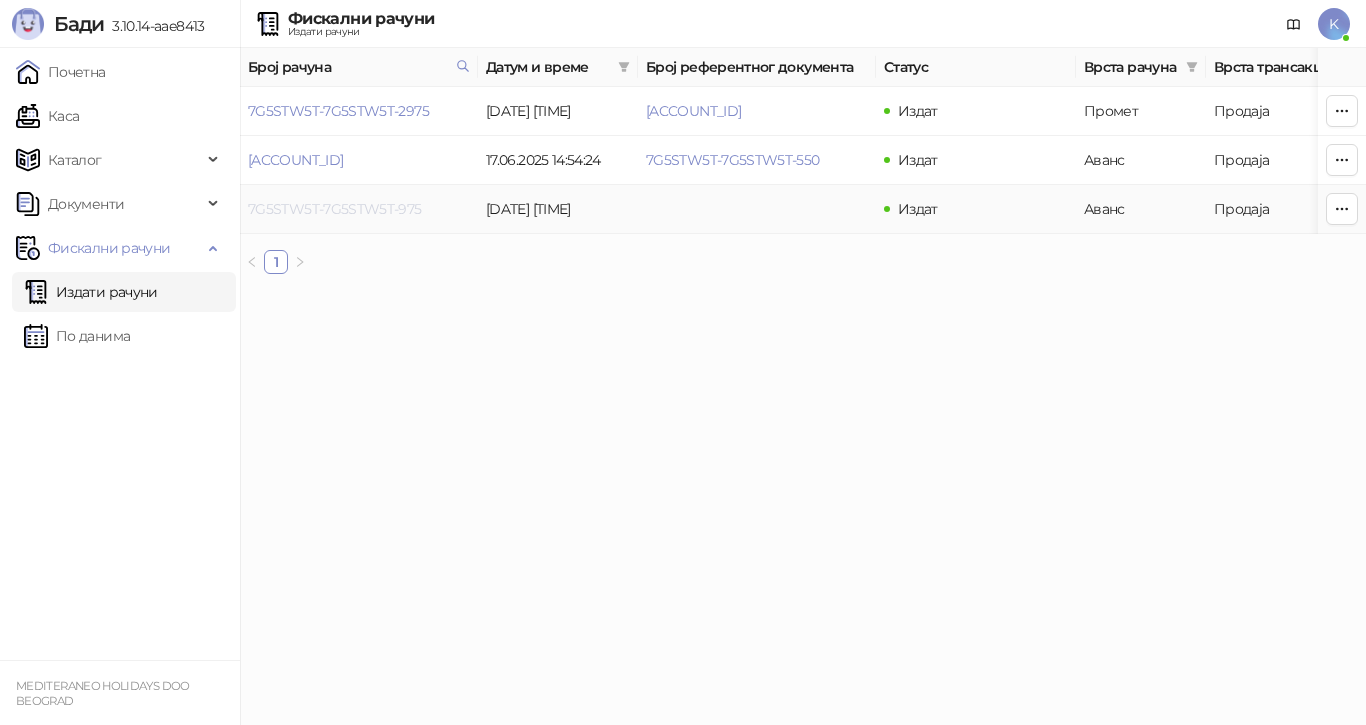 click on "7G5STW5T-7G5STW5T-975" at bounding box center (335, 209) 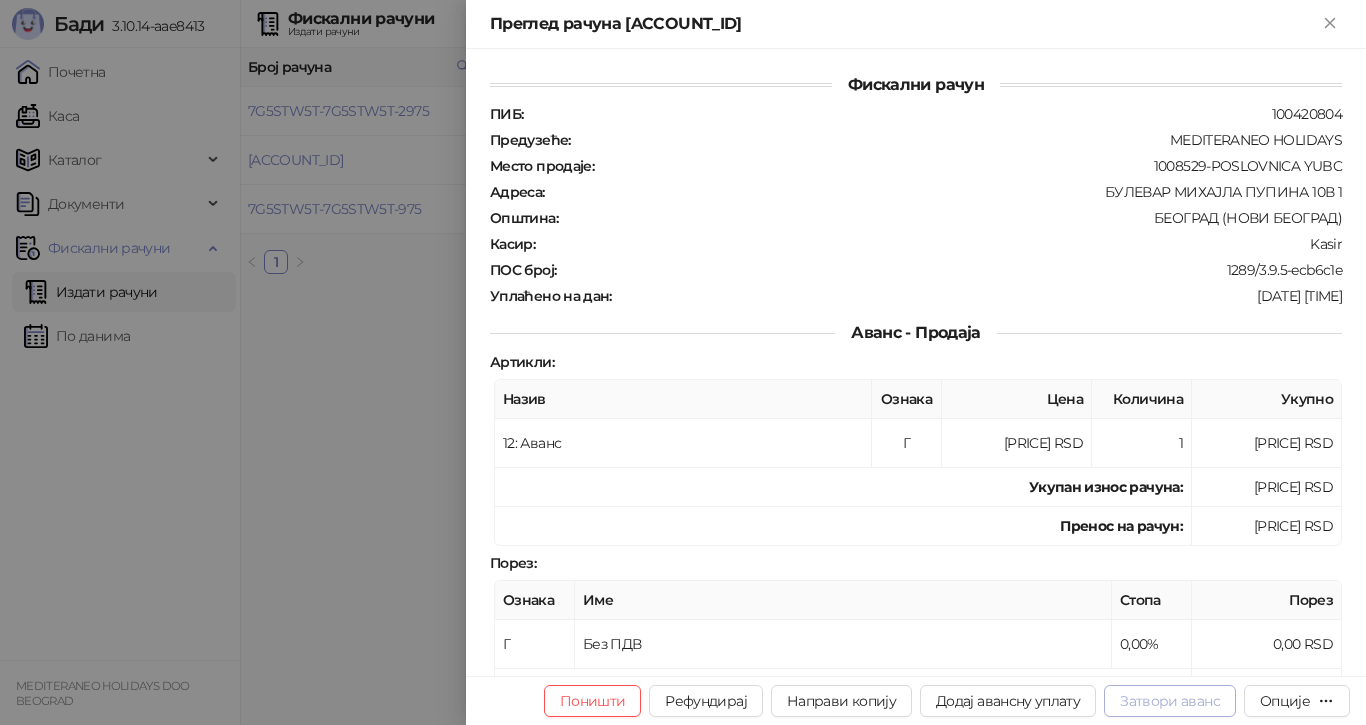 click on "Затвори аванс" at bounding box center (1170, 701) 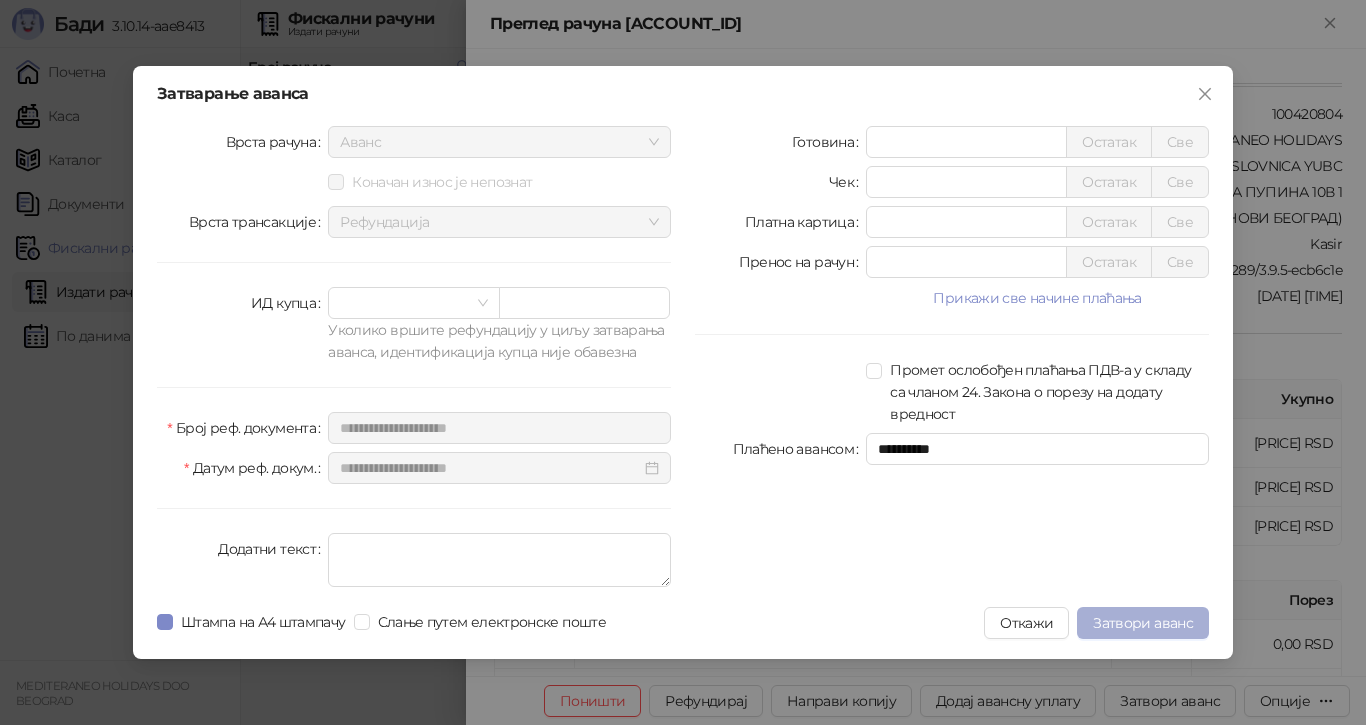 click on "Затвори аванс" at bounding box center [1143, 623] 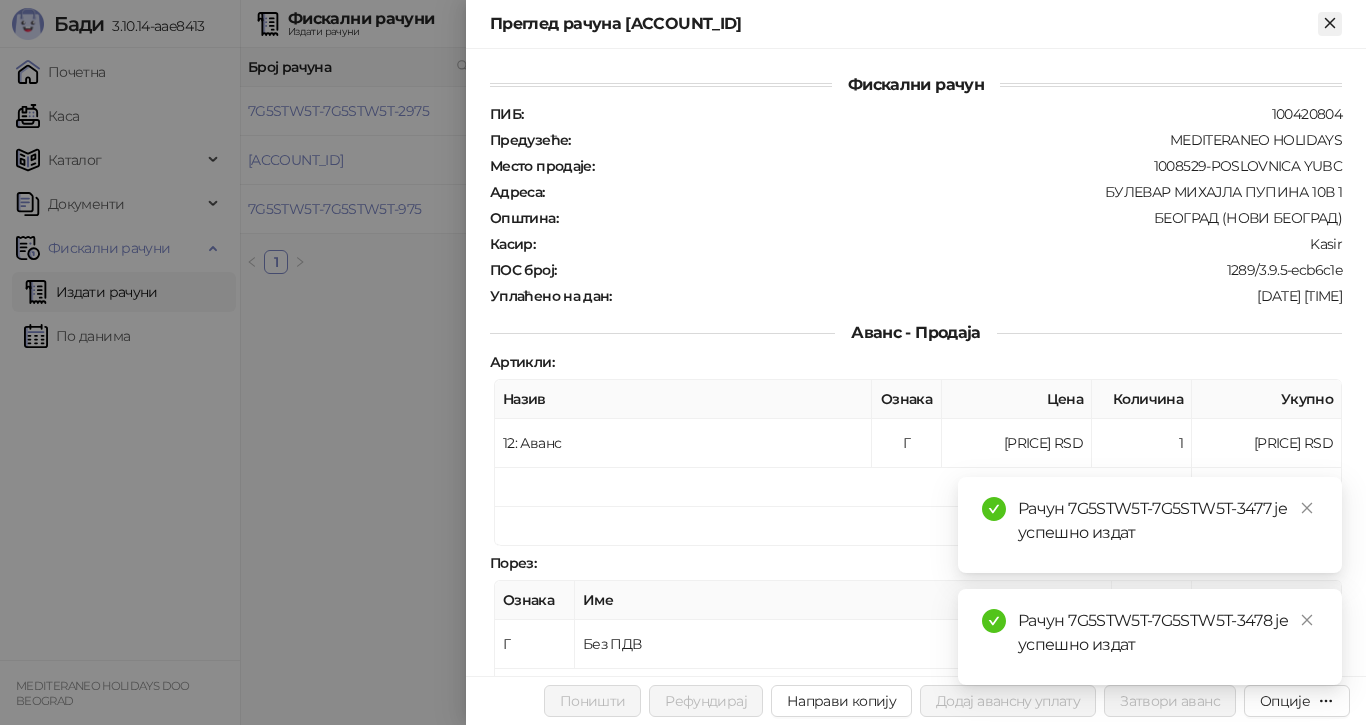click 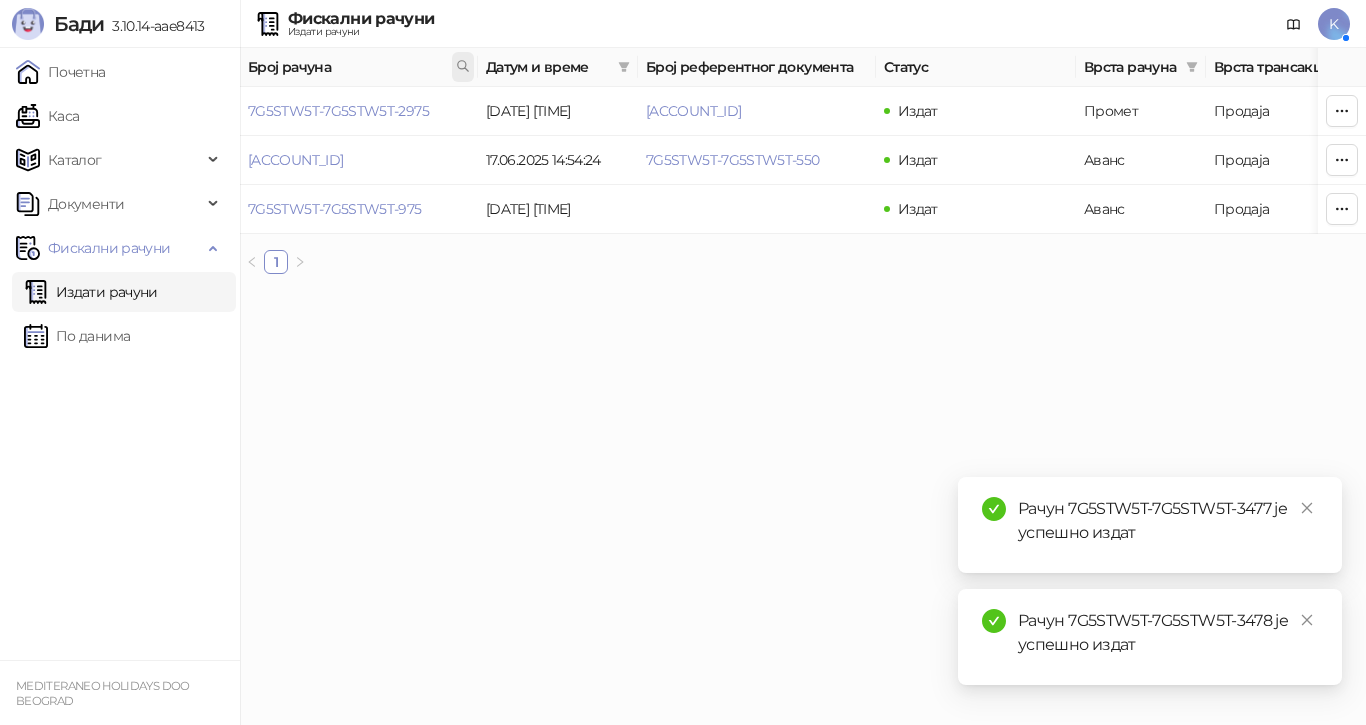 click 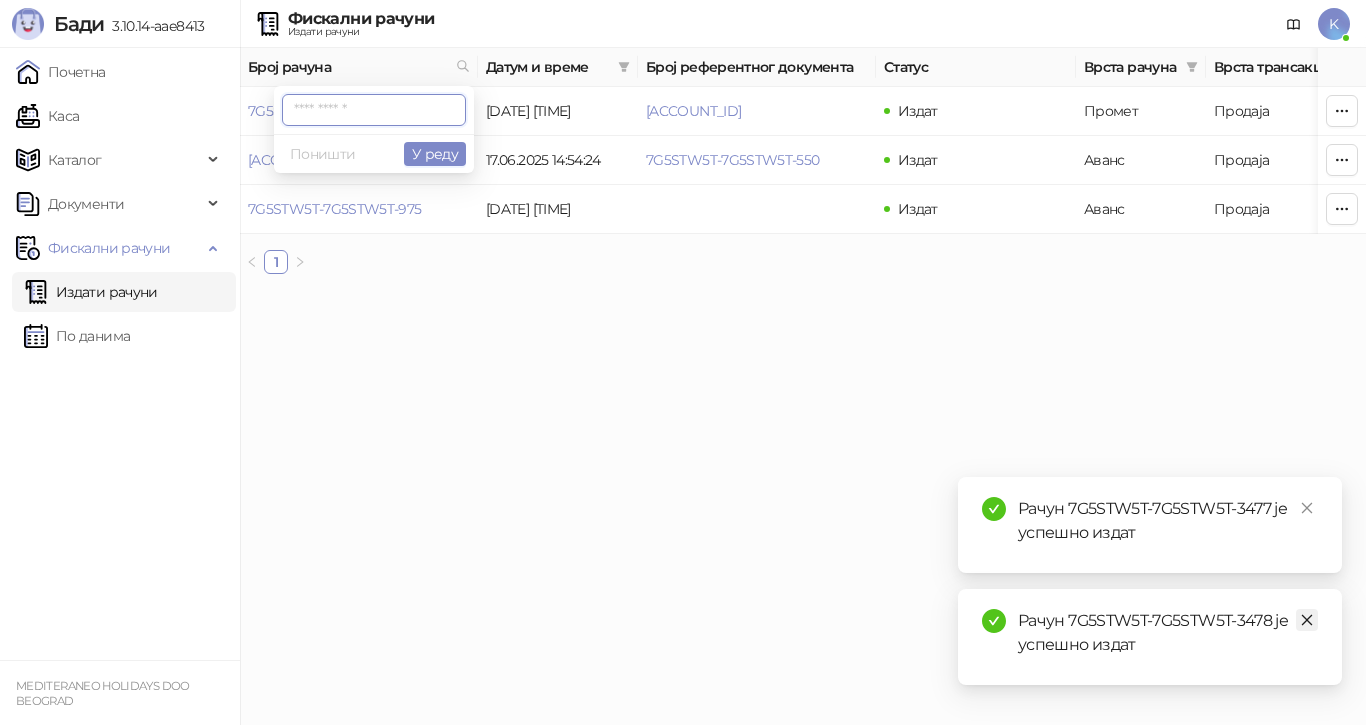 click at bounding box center (1307, 620) 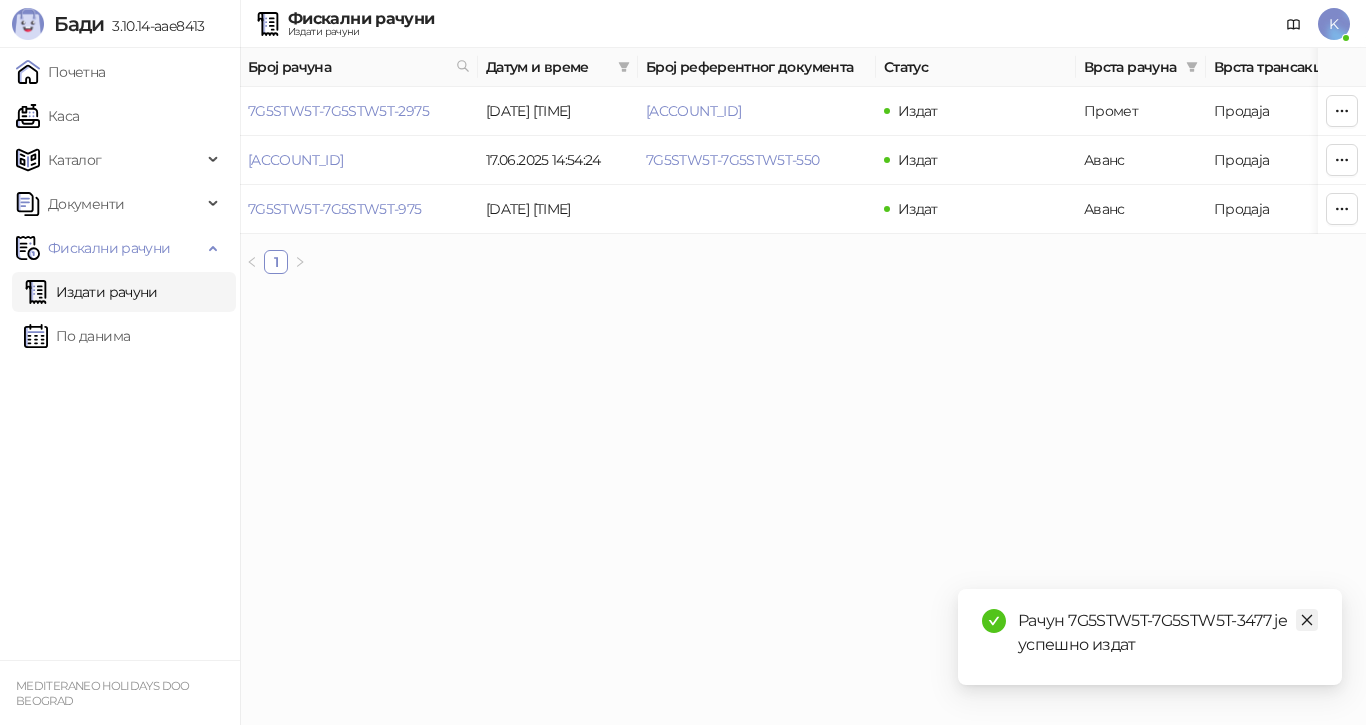 click 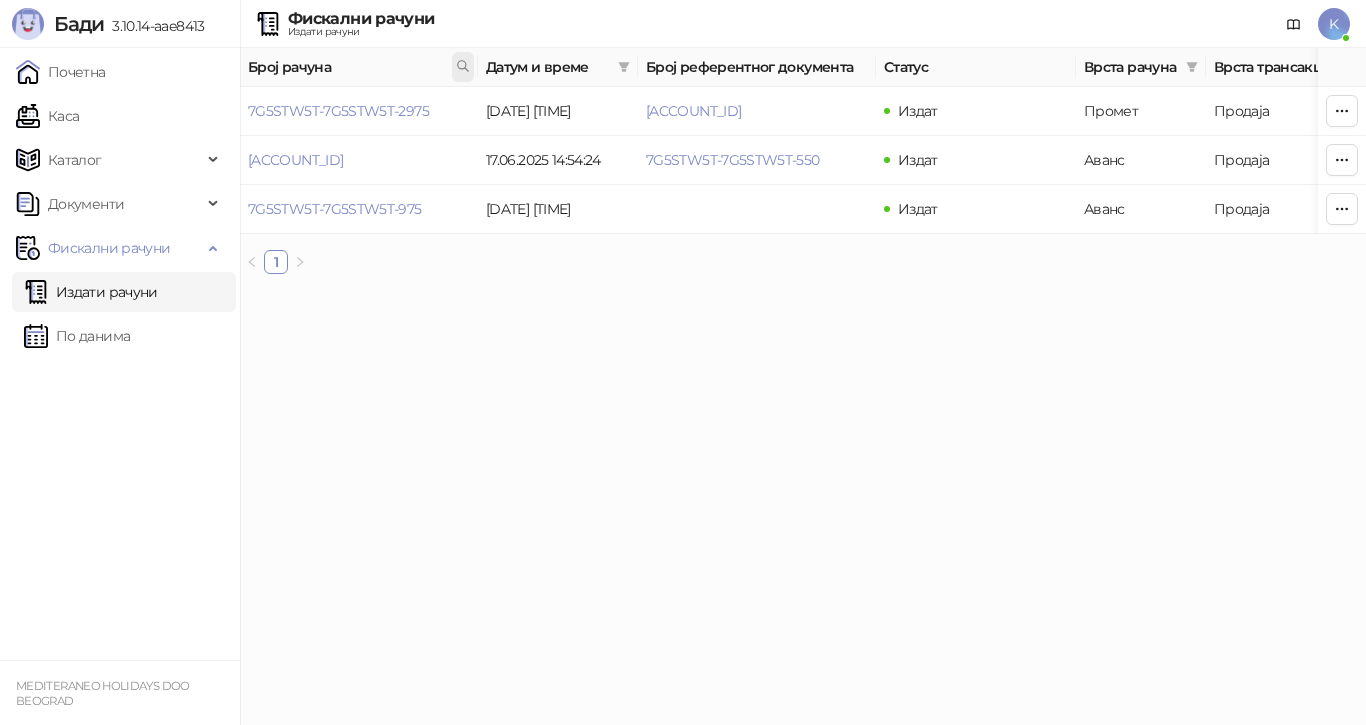 click 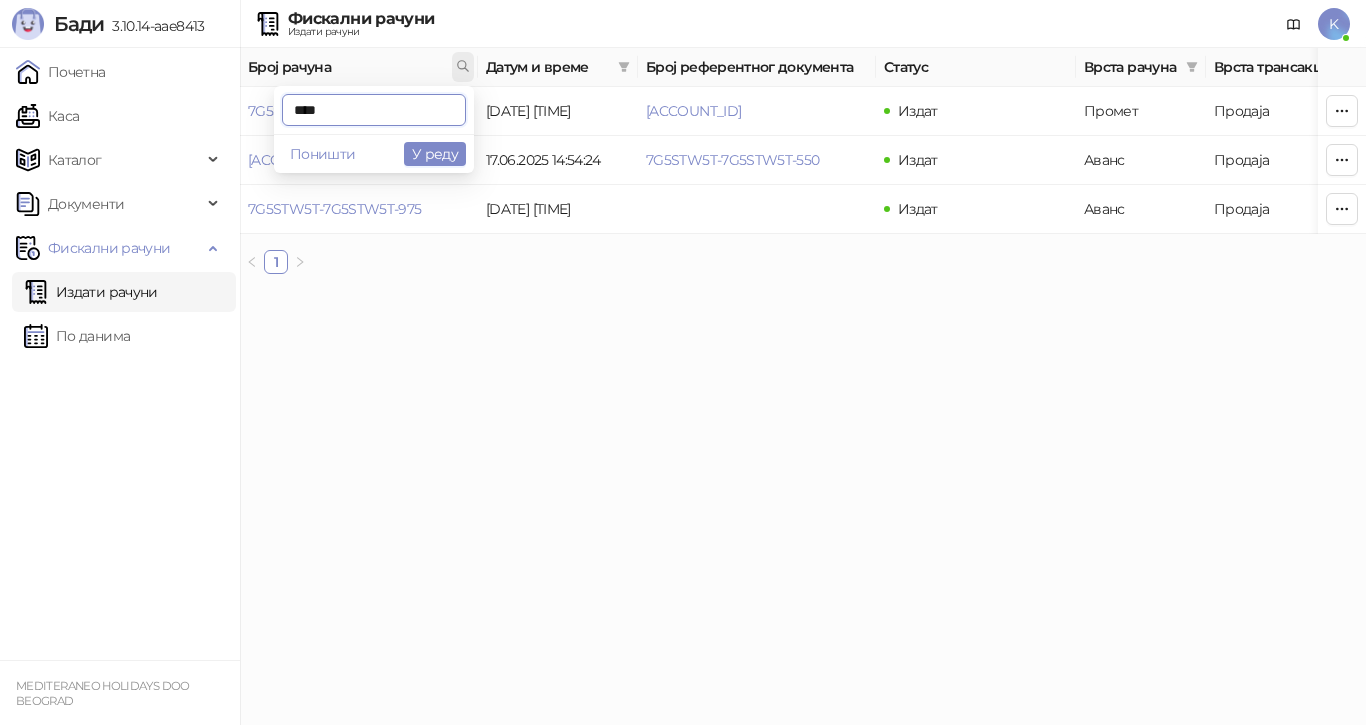 type on "****" 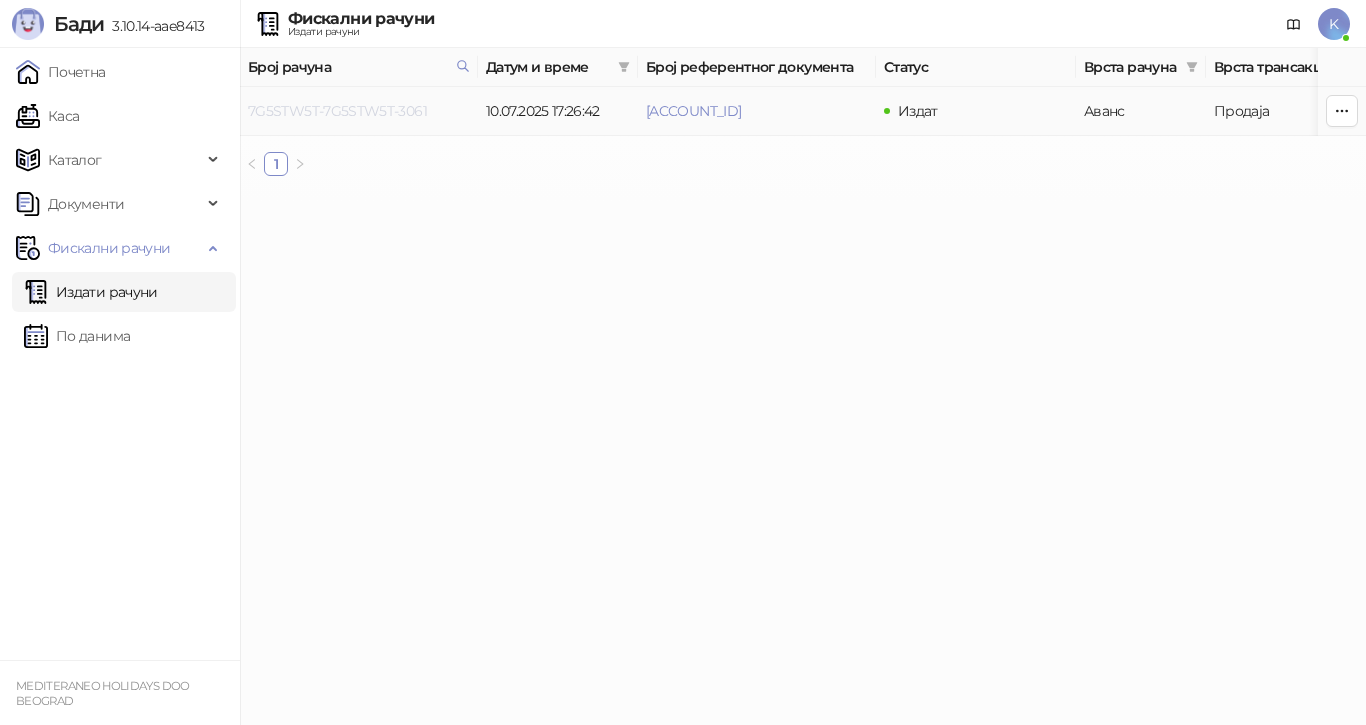 click on "7G5STW5T-7G5STW5T-3061" at bounding box center (337, 111) 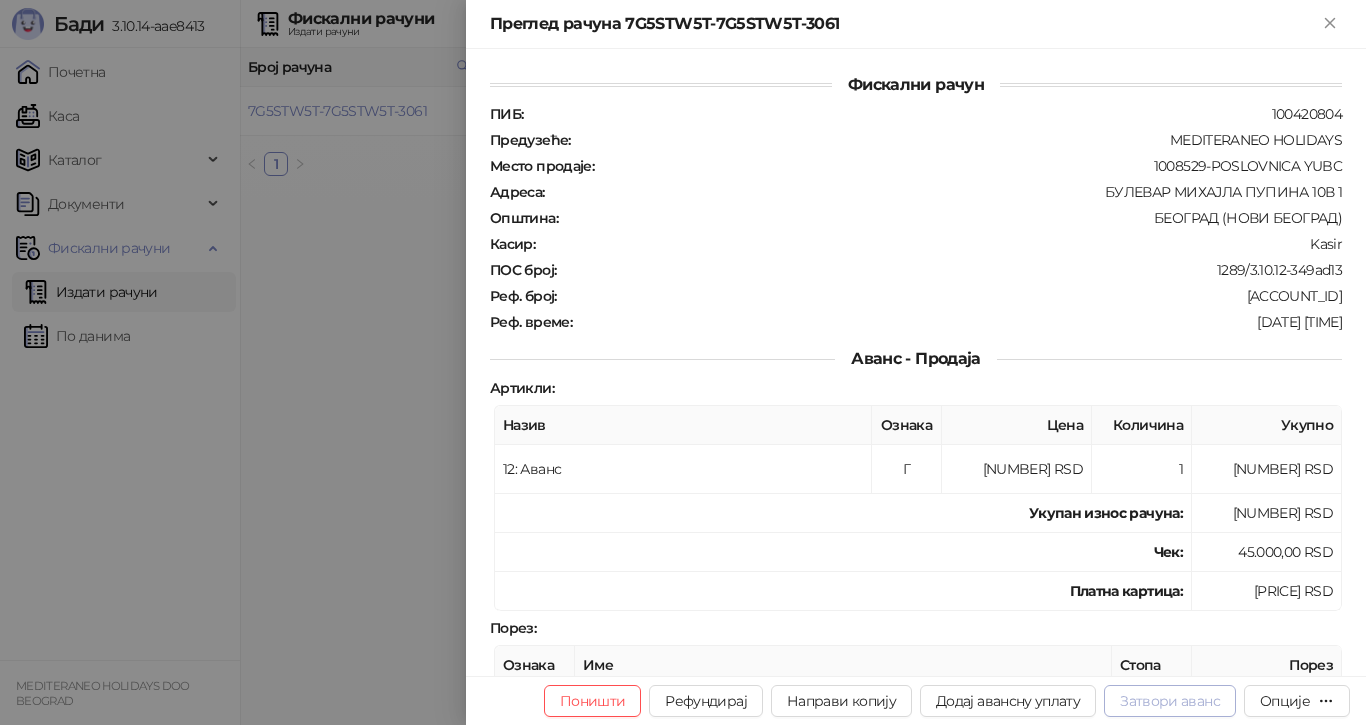 click on "Затвори аванс" at bounding box center (1170, 701) 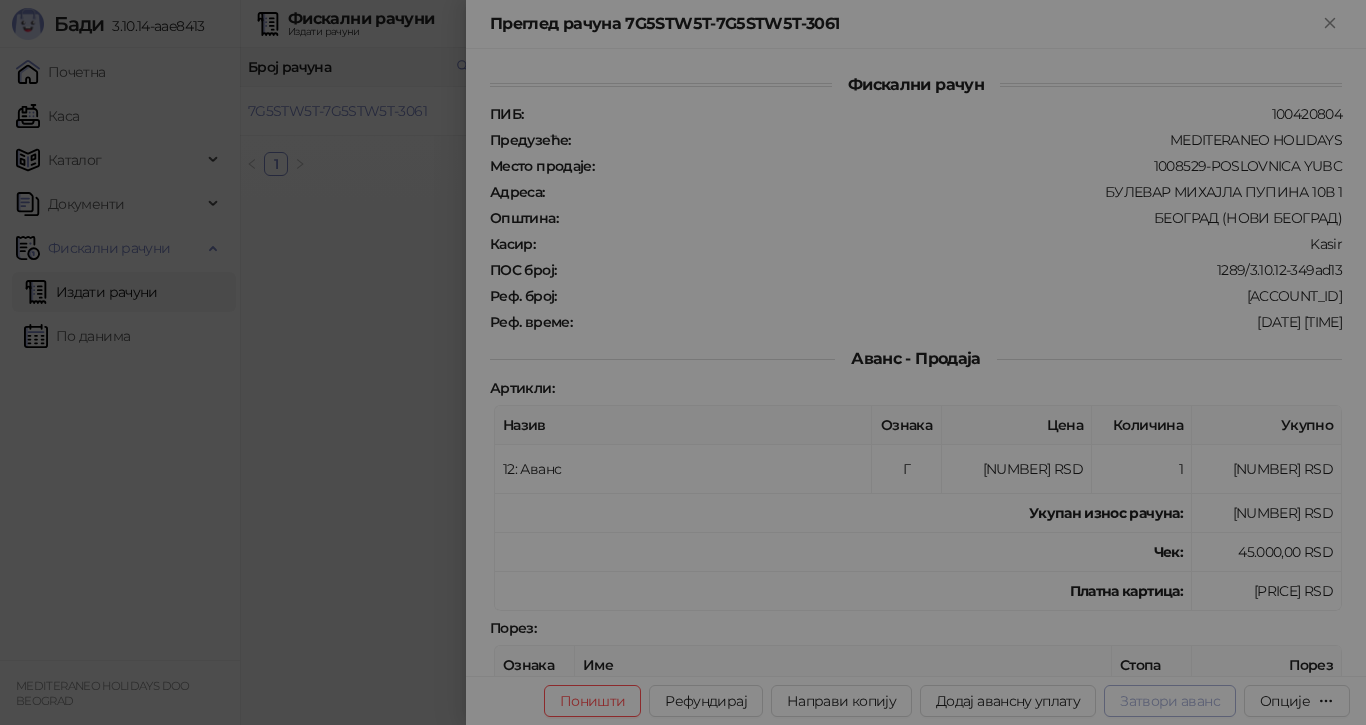 type on "**********" 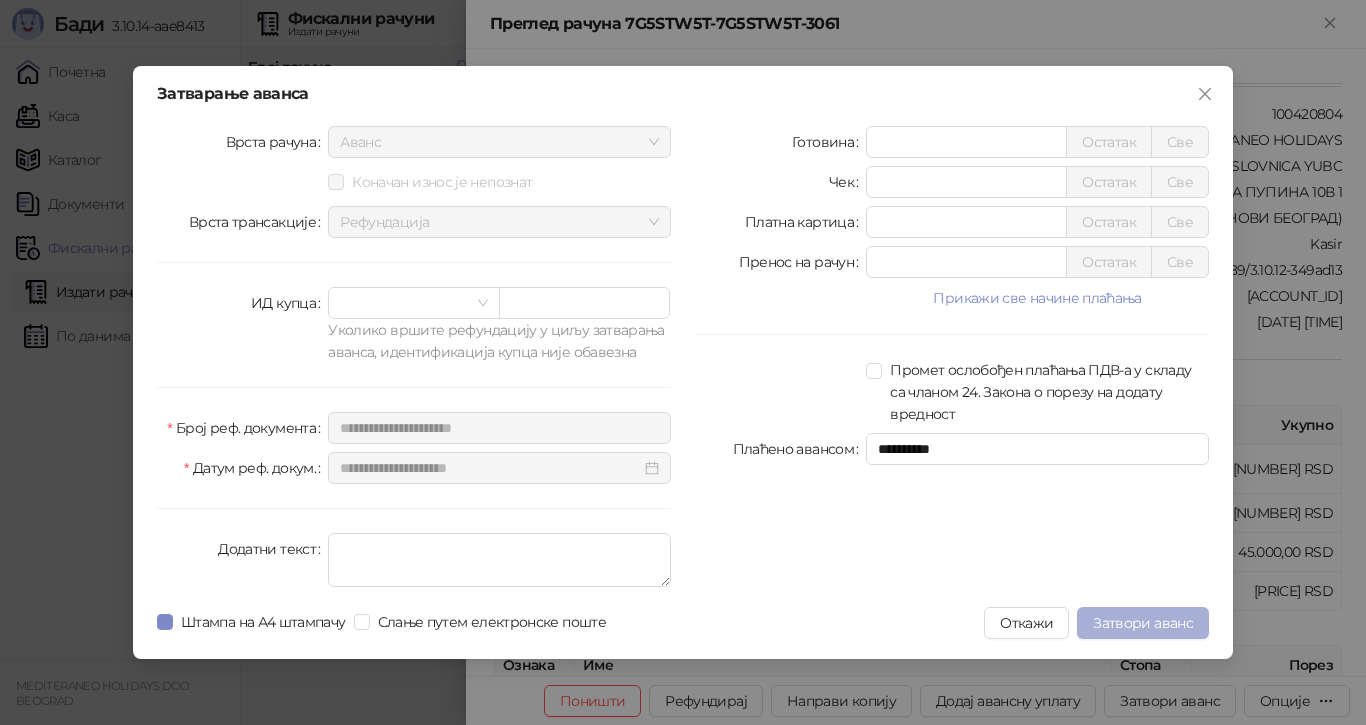 click on "Затвори аванс" at bounding box center [1143, 623] 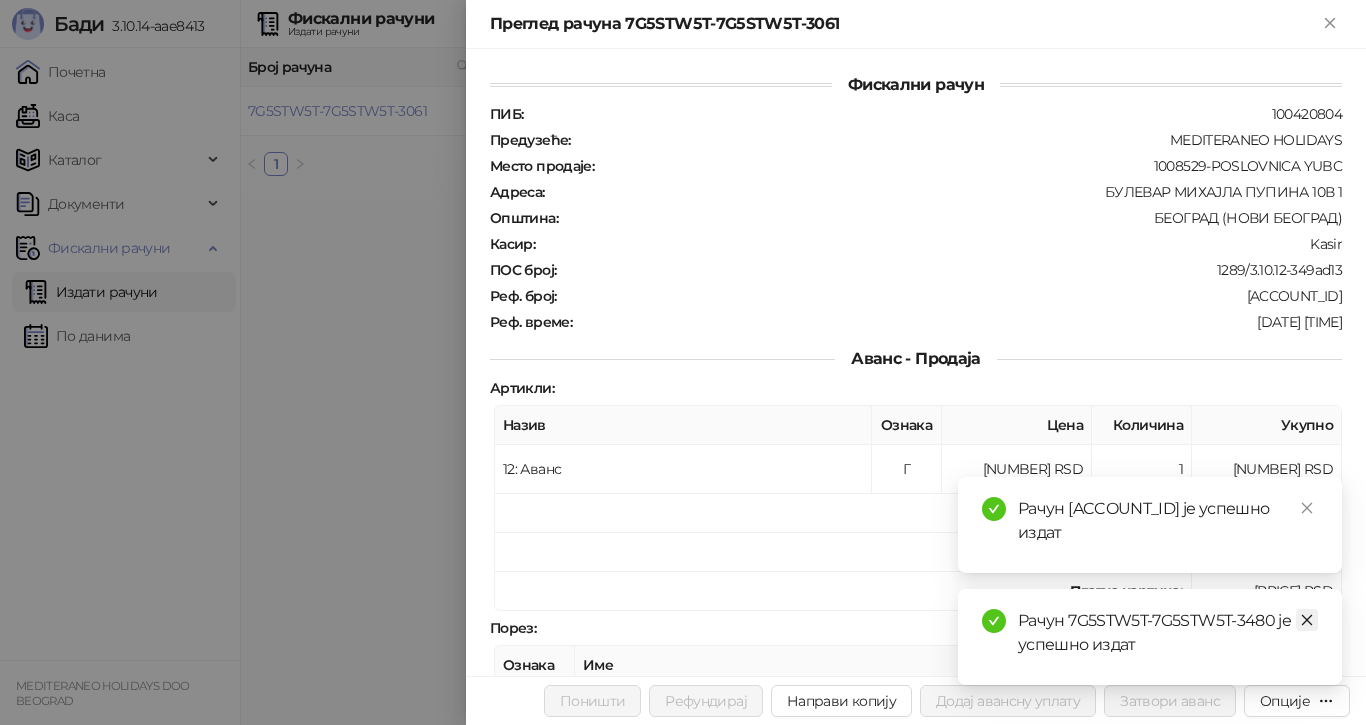 click 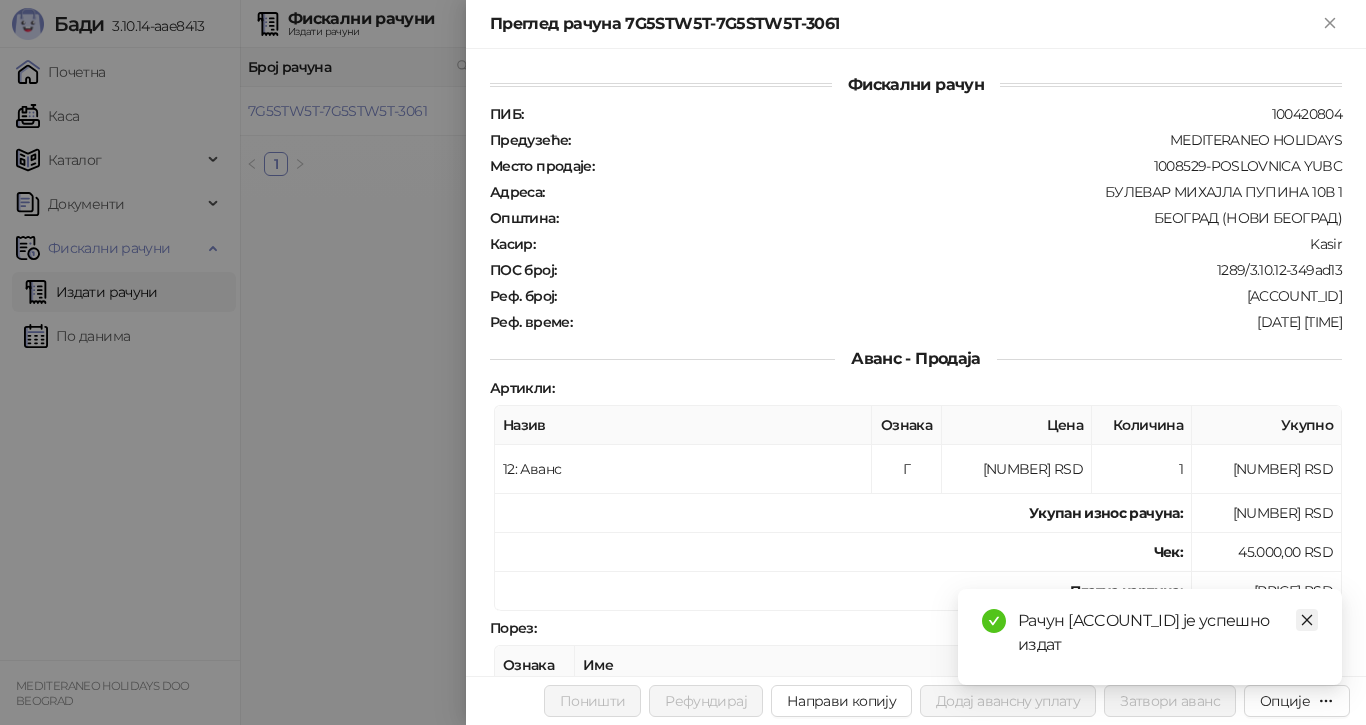 click 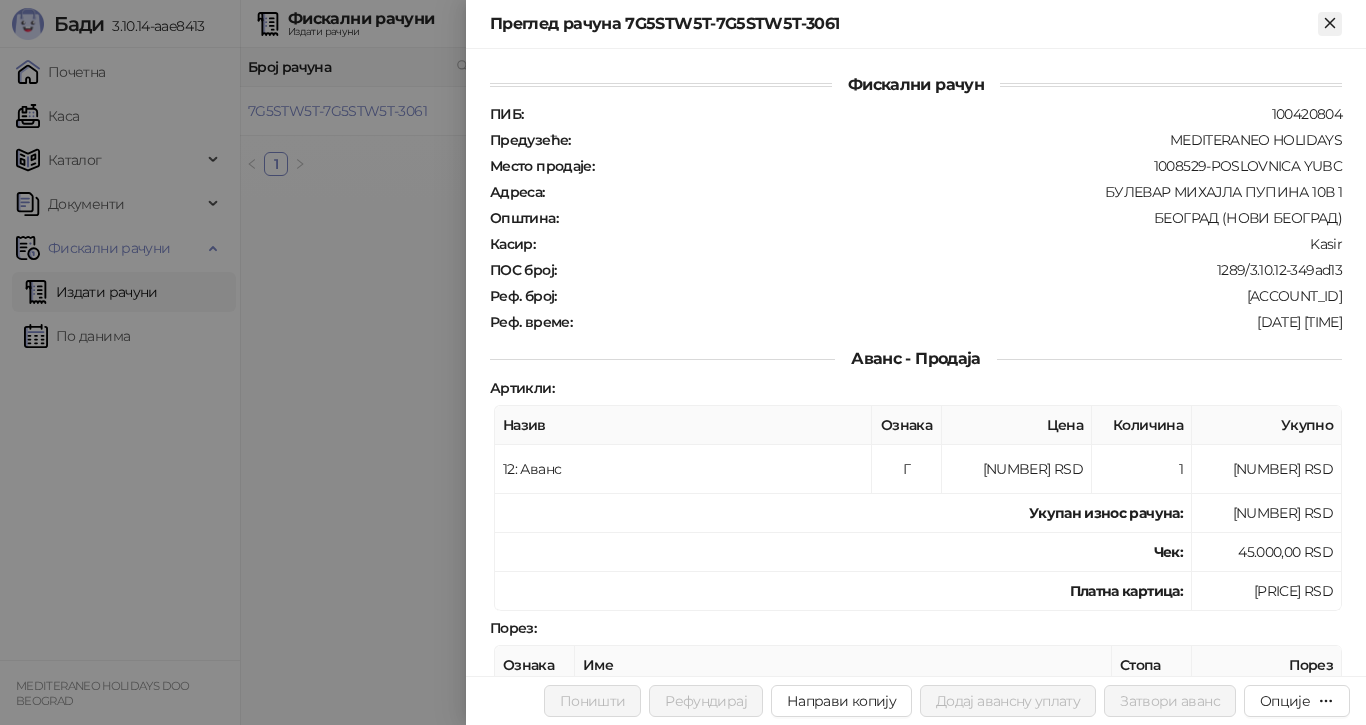 click 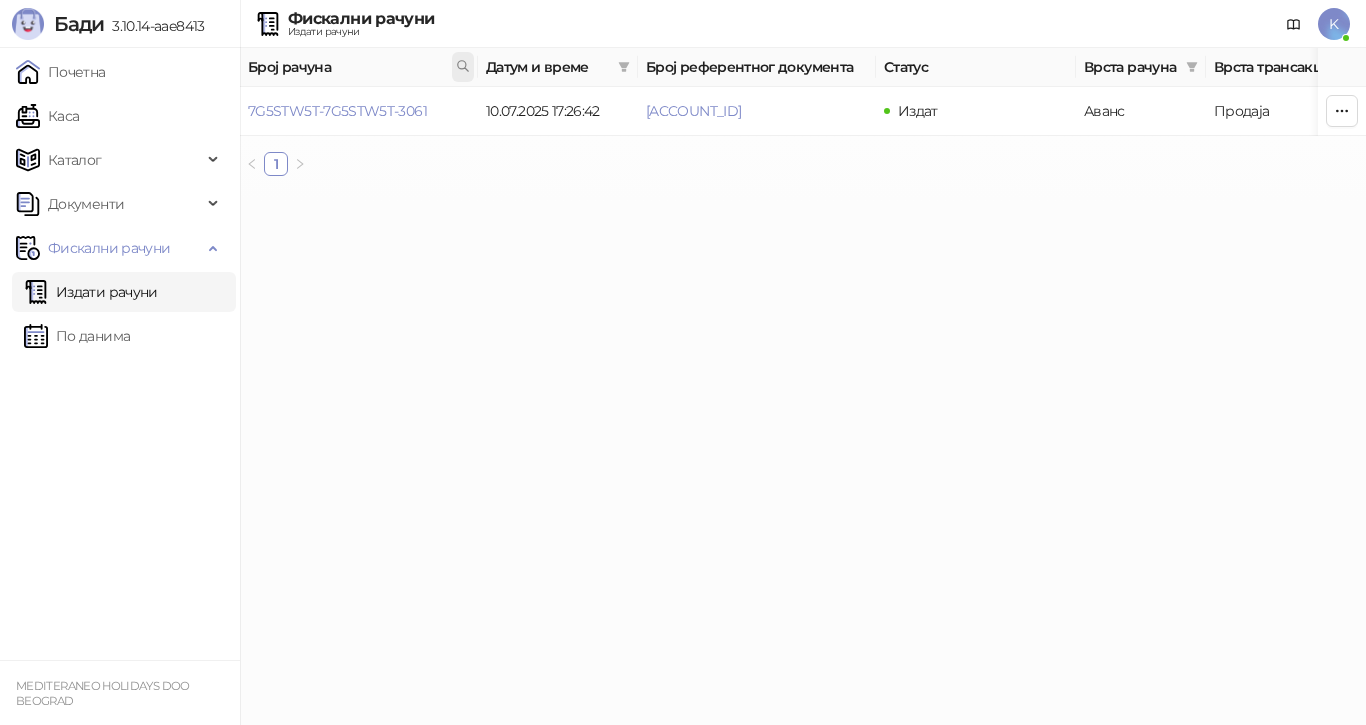 click at bounding box center [463, 67] 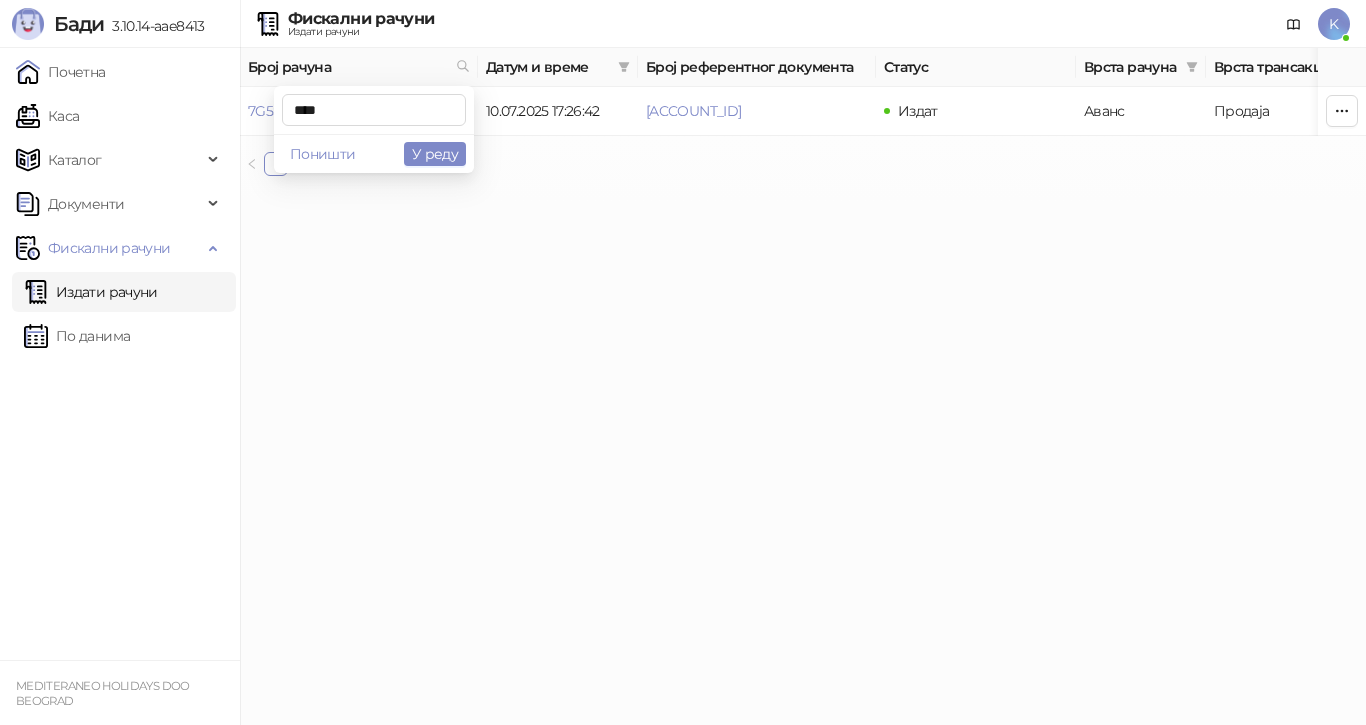 type on "****" 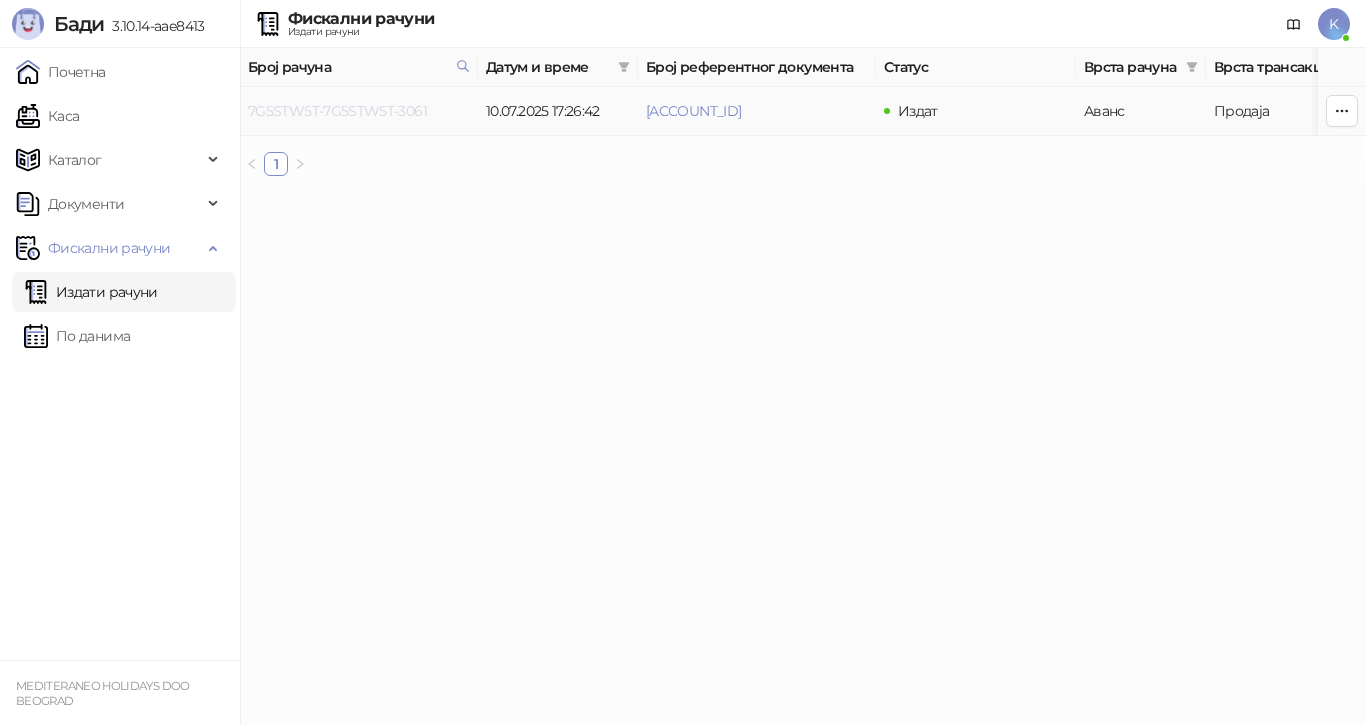 click on "7G5STW5T-7G5STW5T-3061" at bounding box center [337, 111] 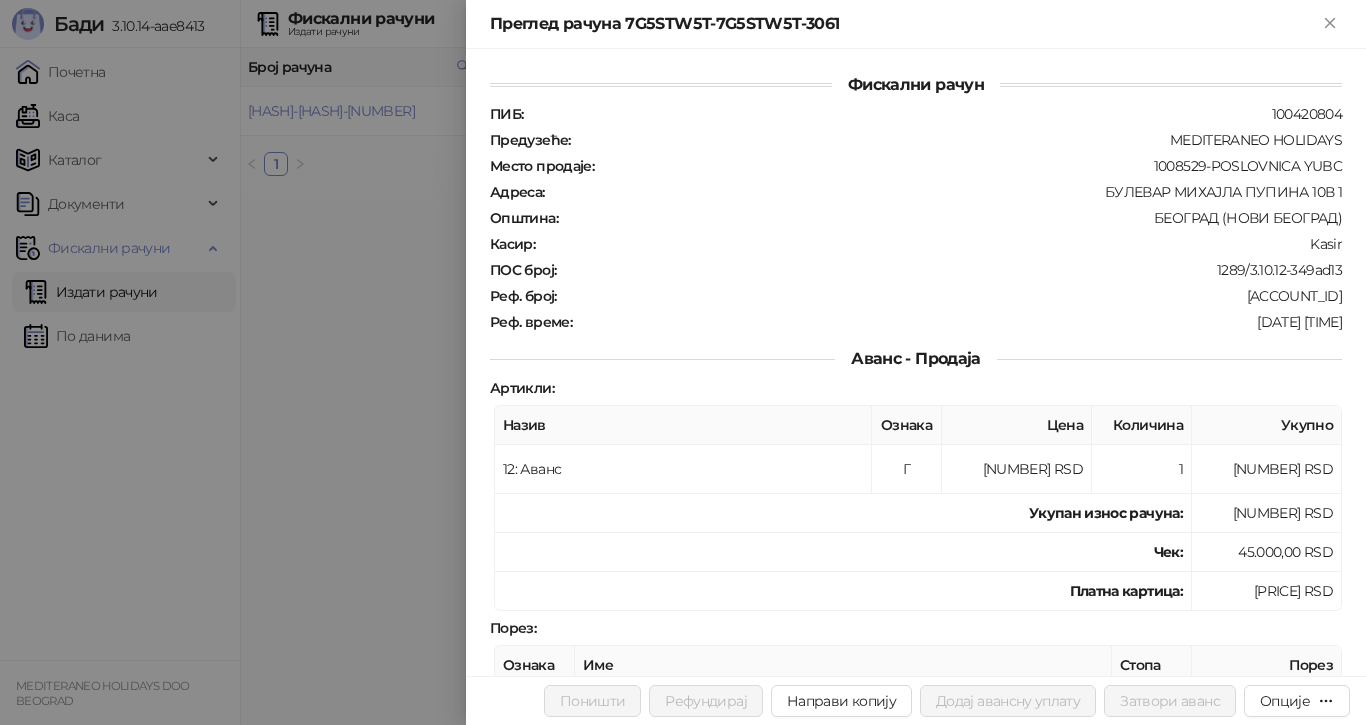 click at bounding box center [683, 362] 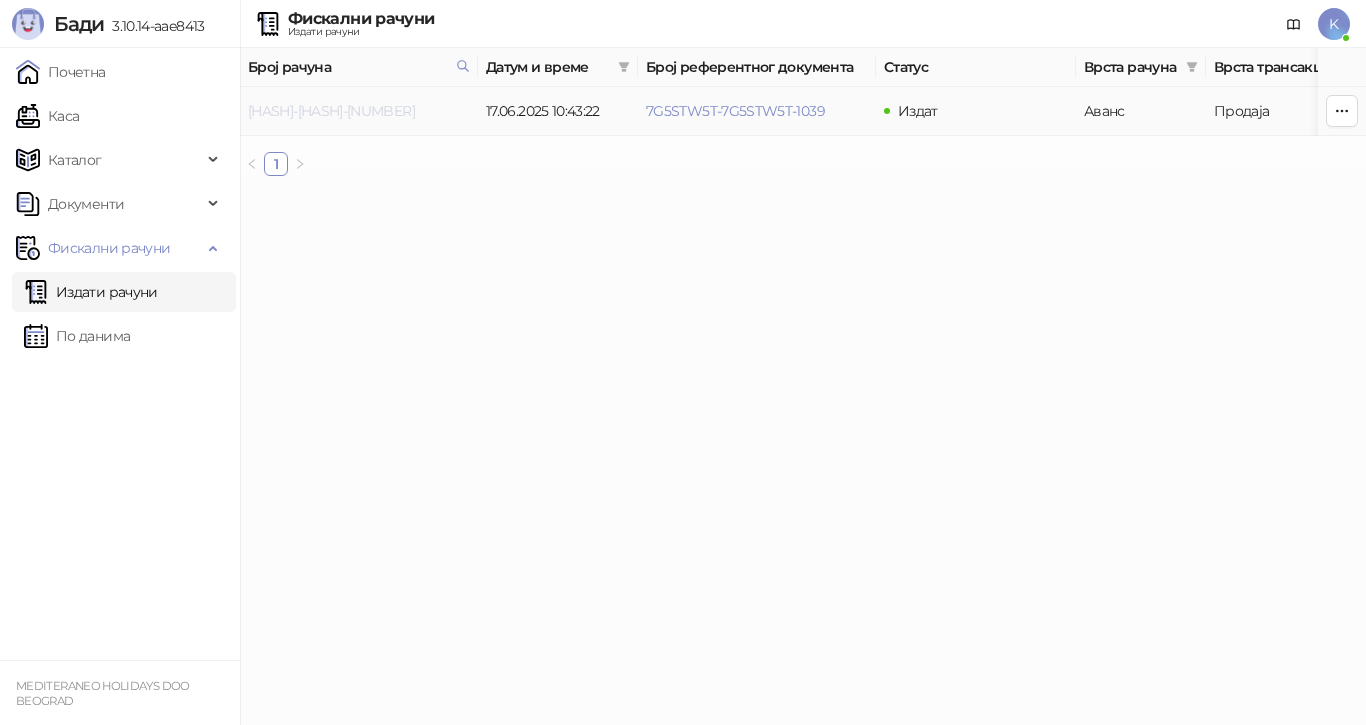 click on "[HASH]-[HASH]-[NUMBER]" at bounding box center [331, 111] 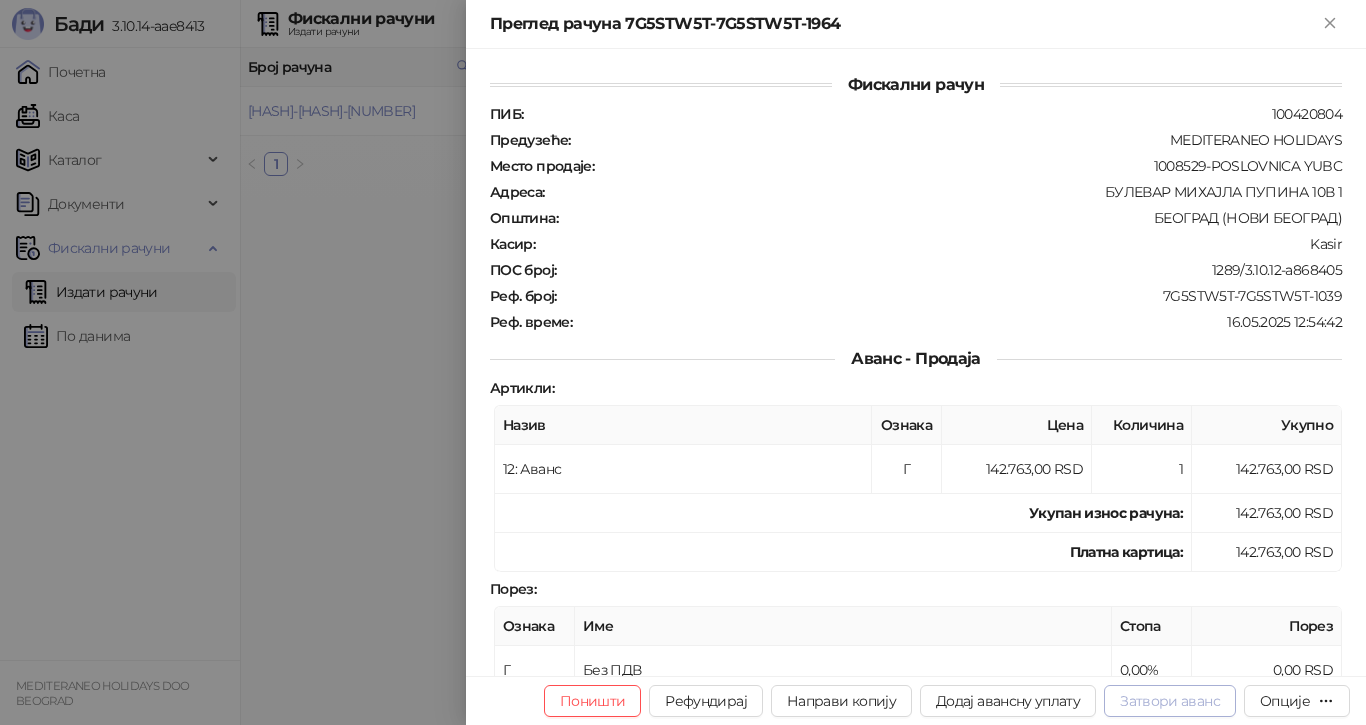 click on "Затвори аванс" at bounding box center [1170, 701] 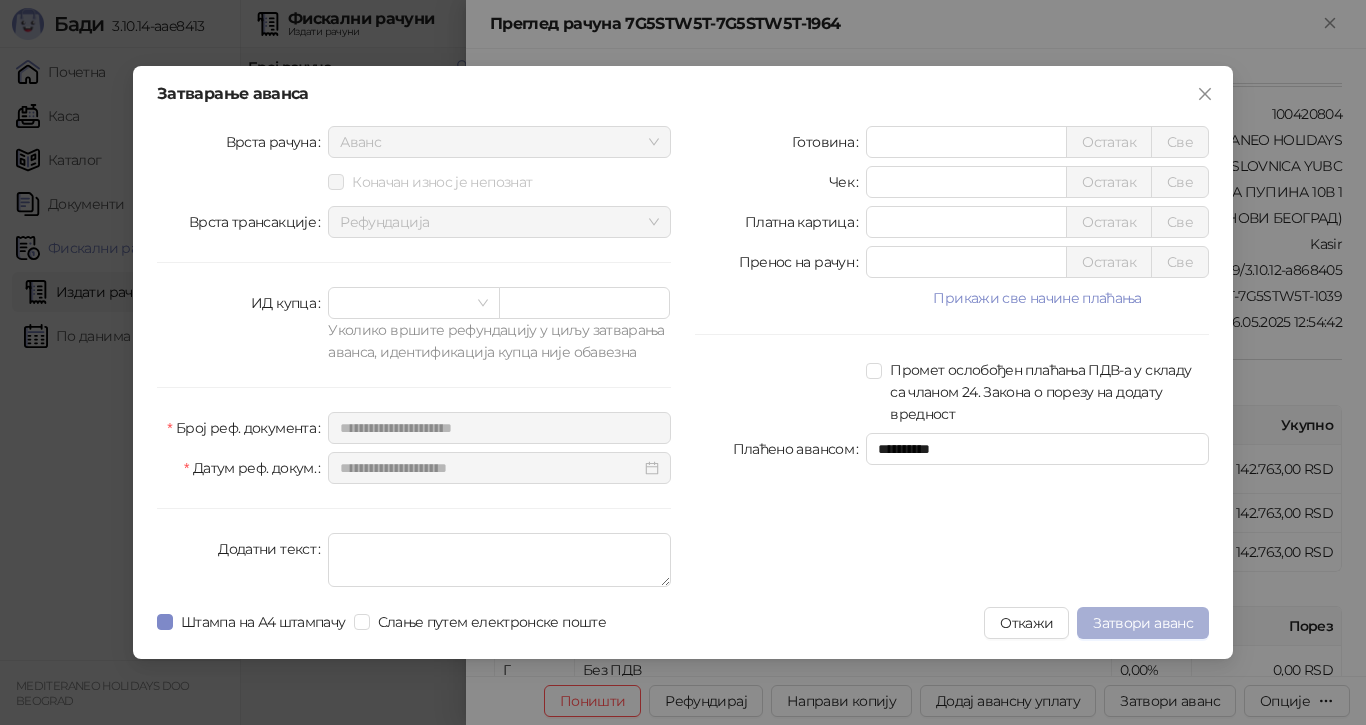 click on "Затвори аванс" at bounding box center [1143, 623] 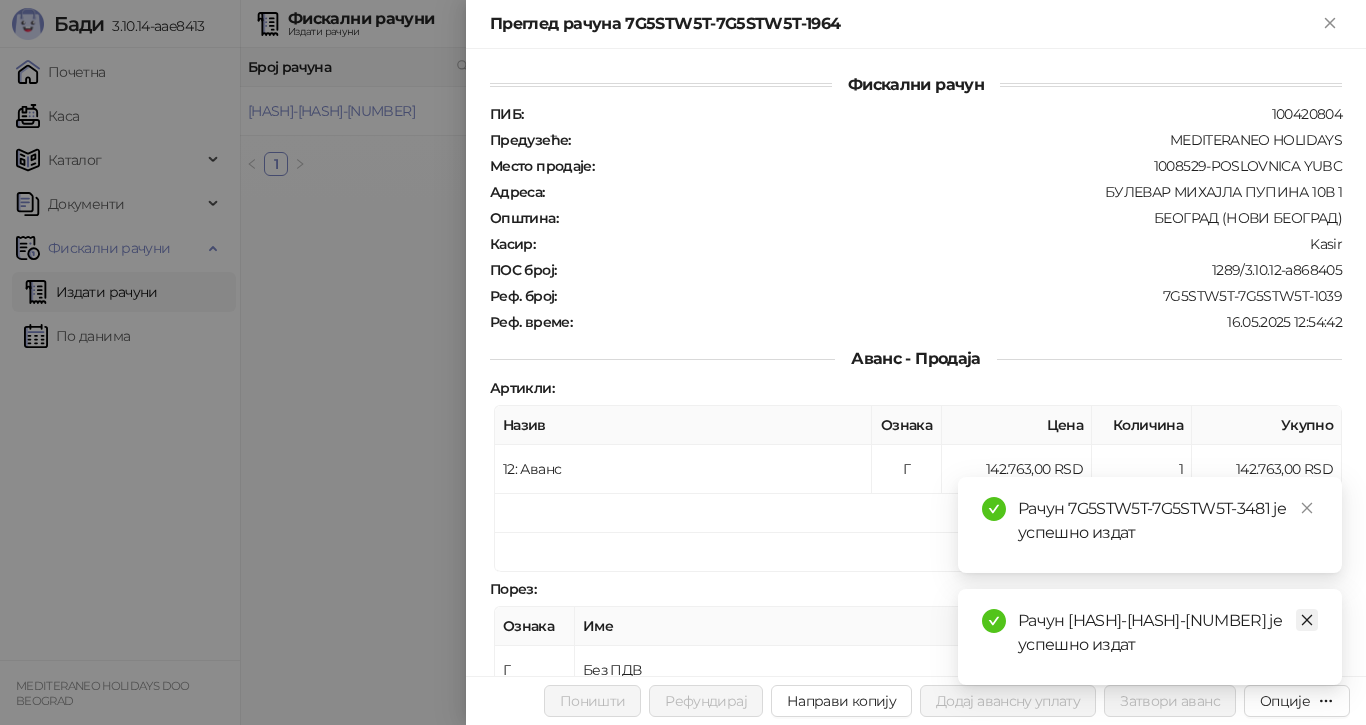 click 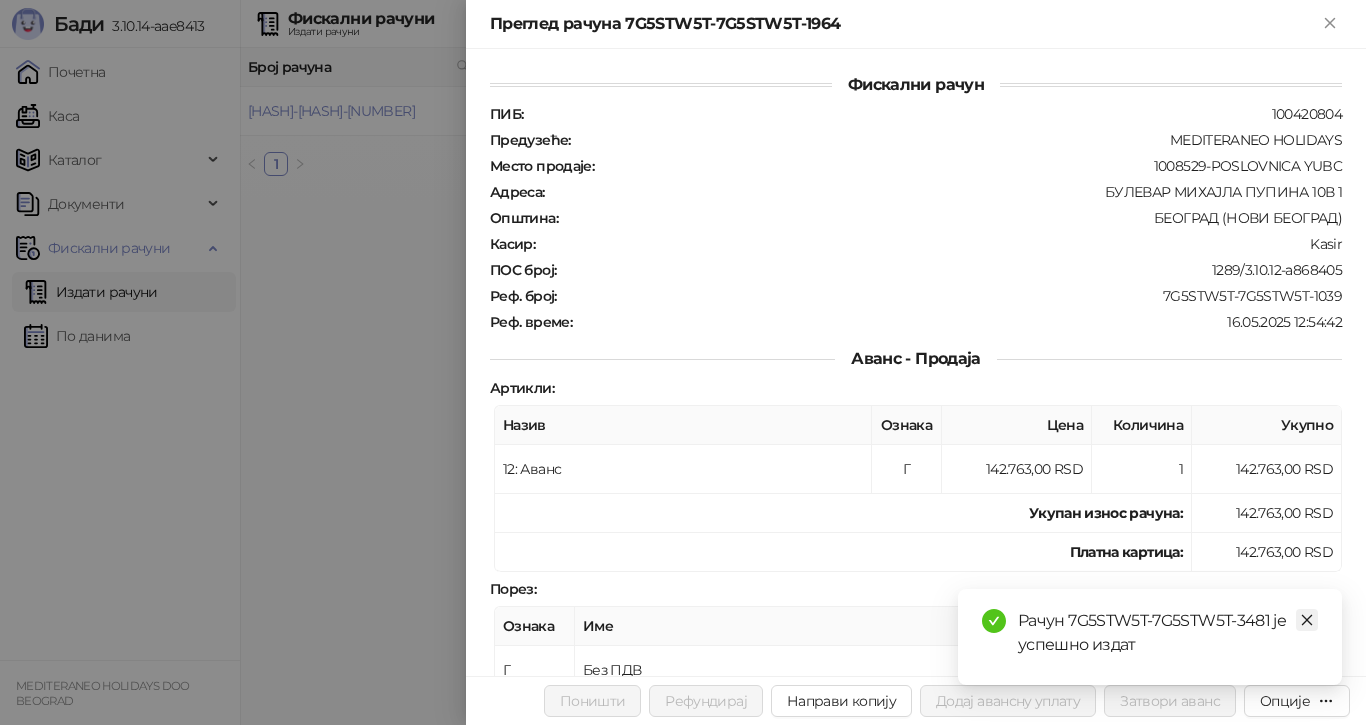 click 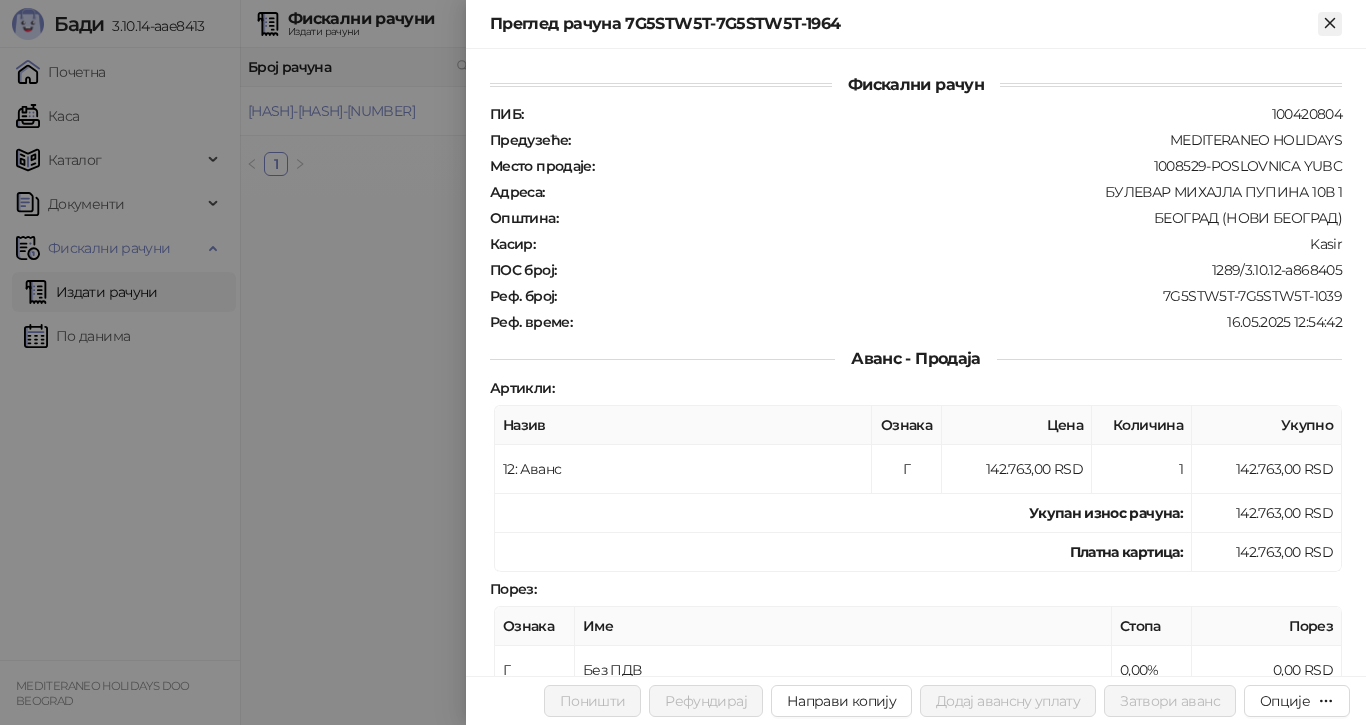 click 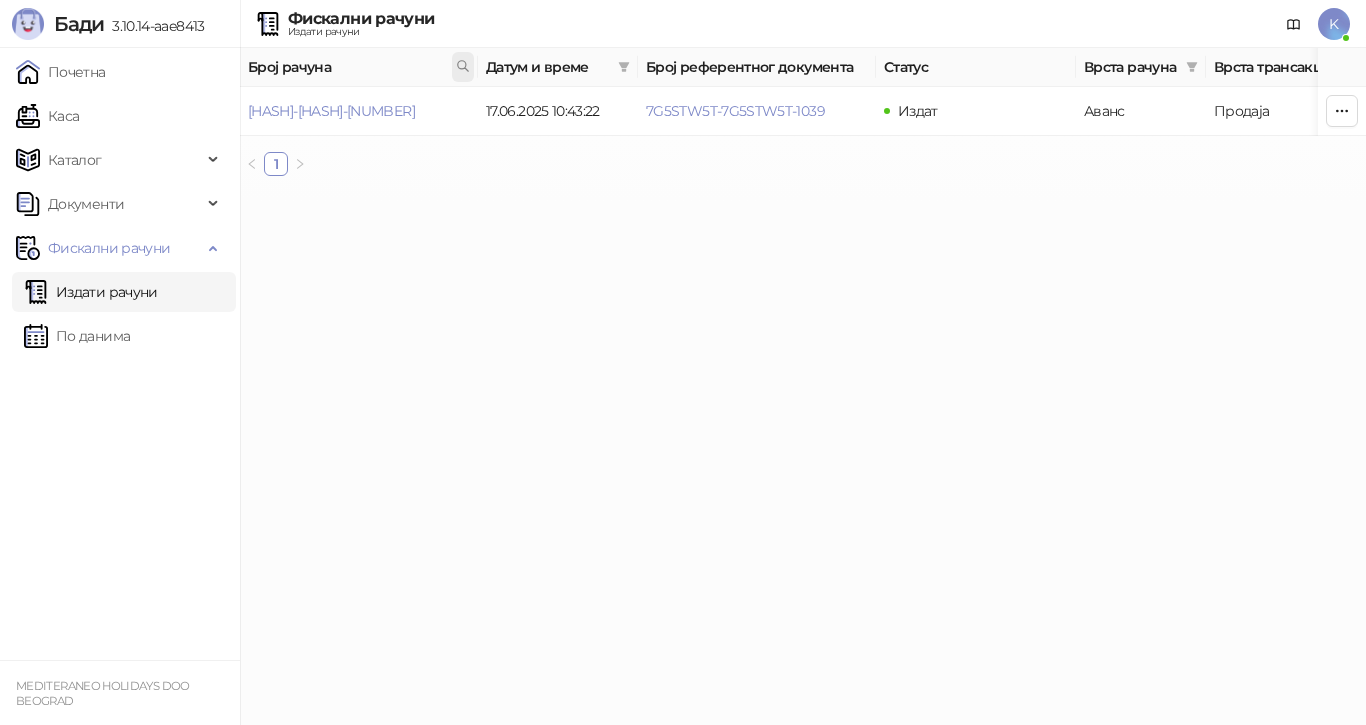 click 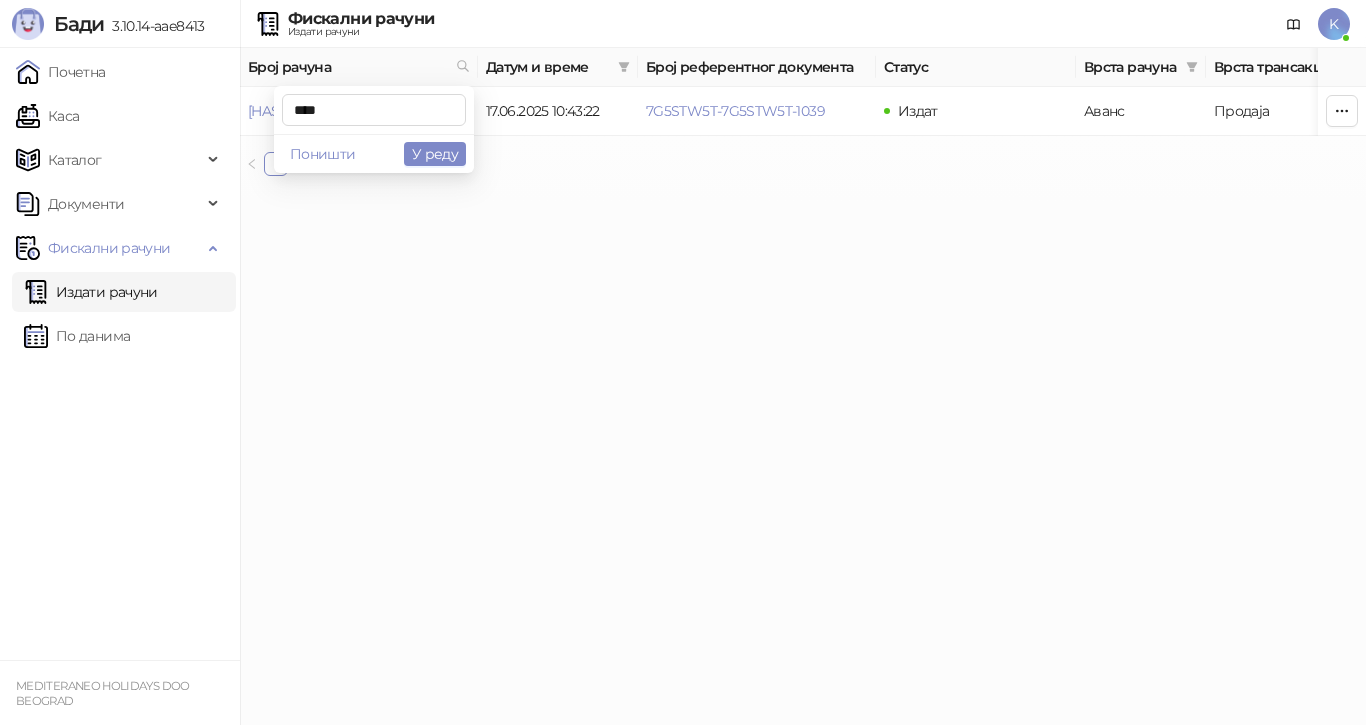 type on "****" 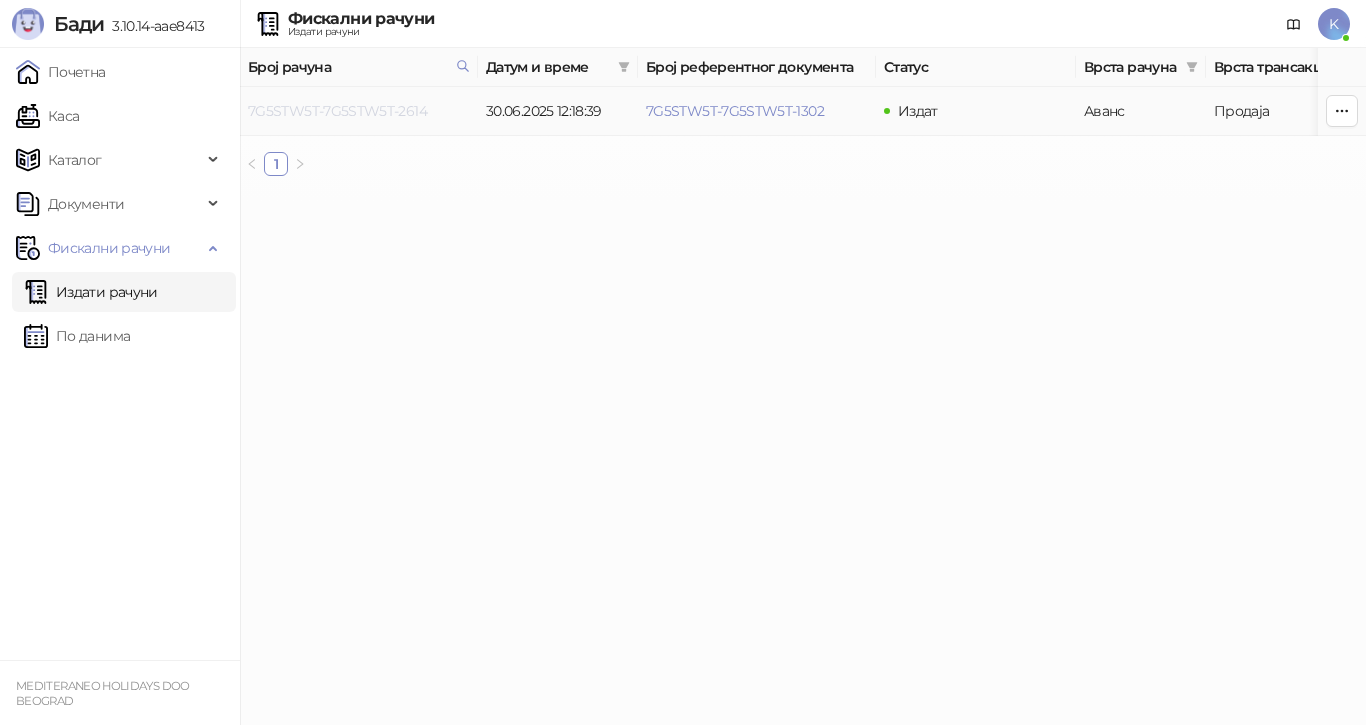 click on "7G5STW5T-7G5STW5T-2614" at bounding box center (337, 111) 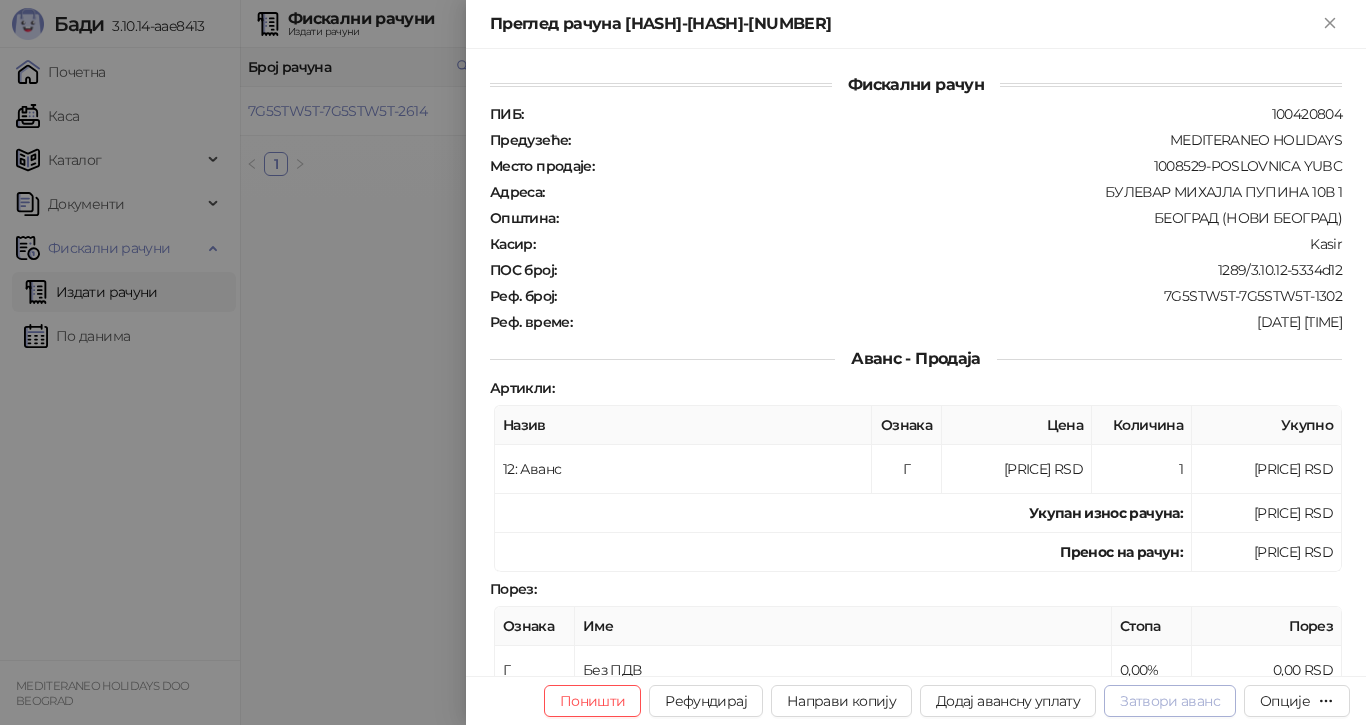 click on "Затвори аванс" at bounding box center [1170, 701] 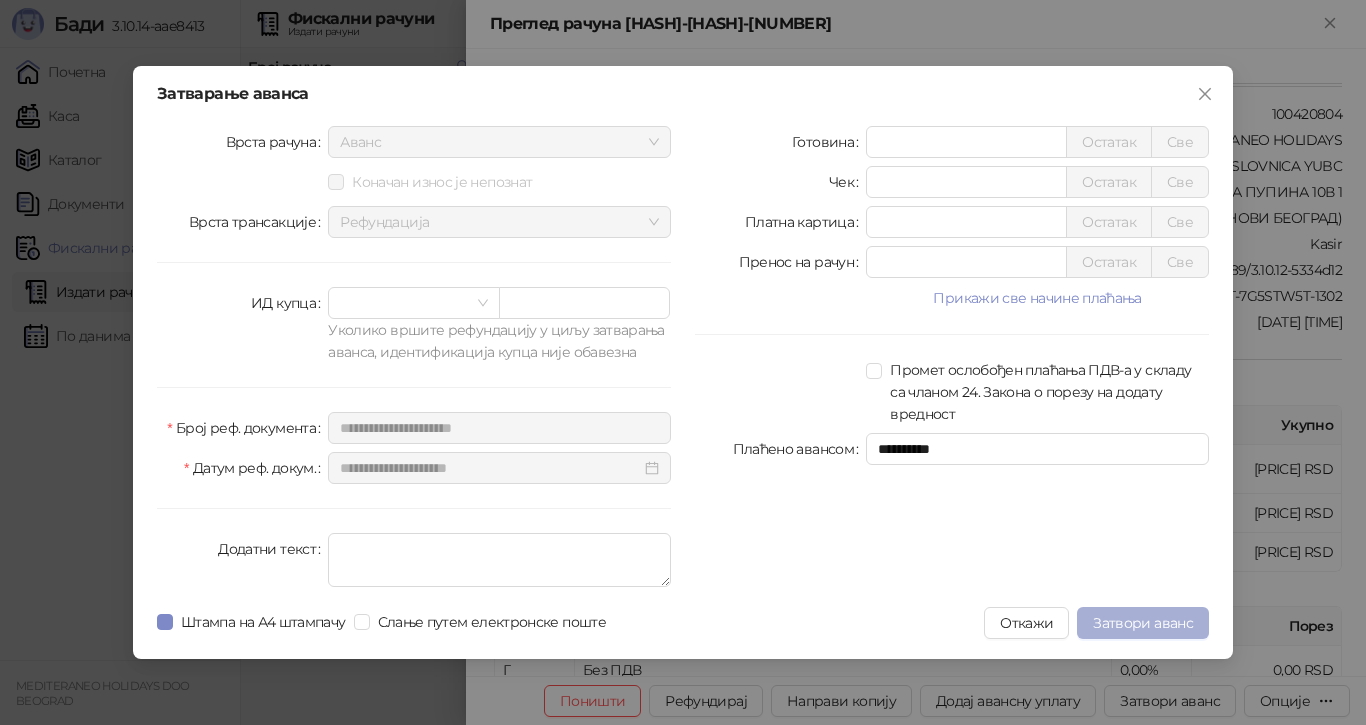 click on "Затвори аванс" at bounding box center [1143, 623] 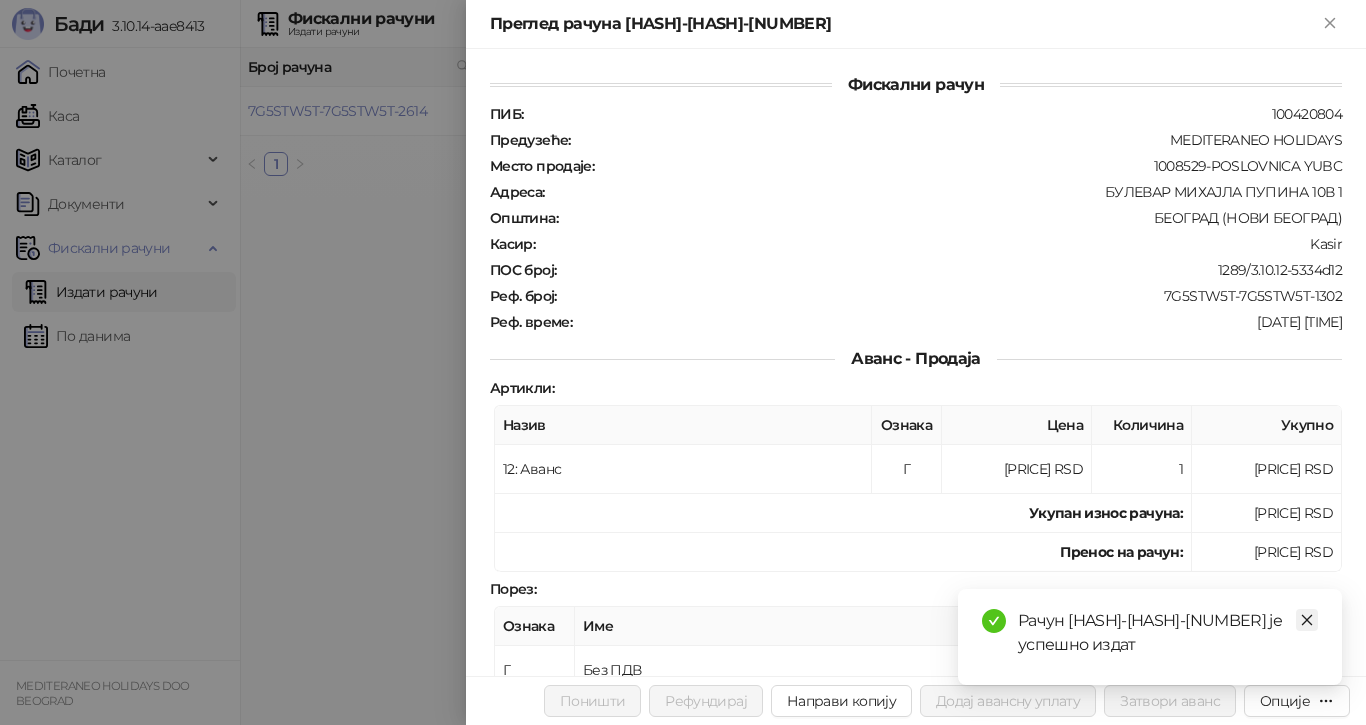 click 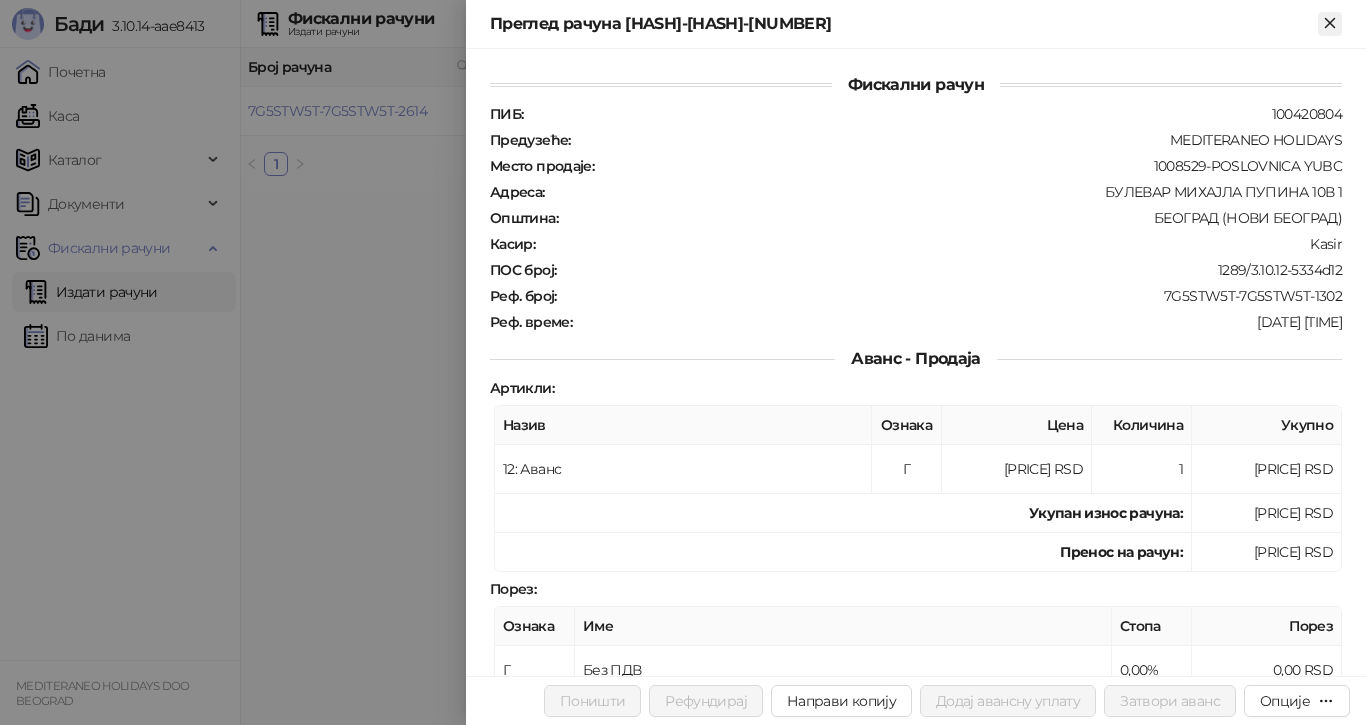click 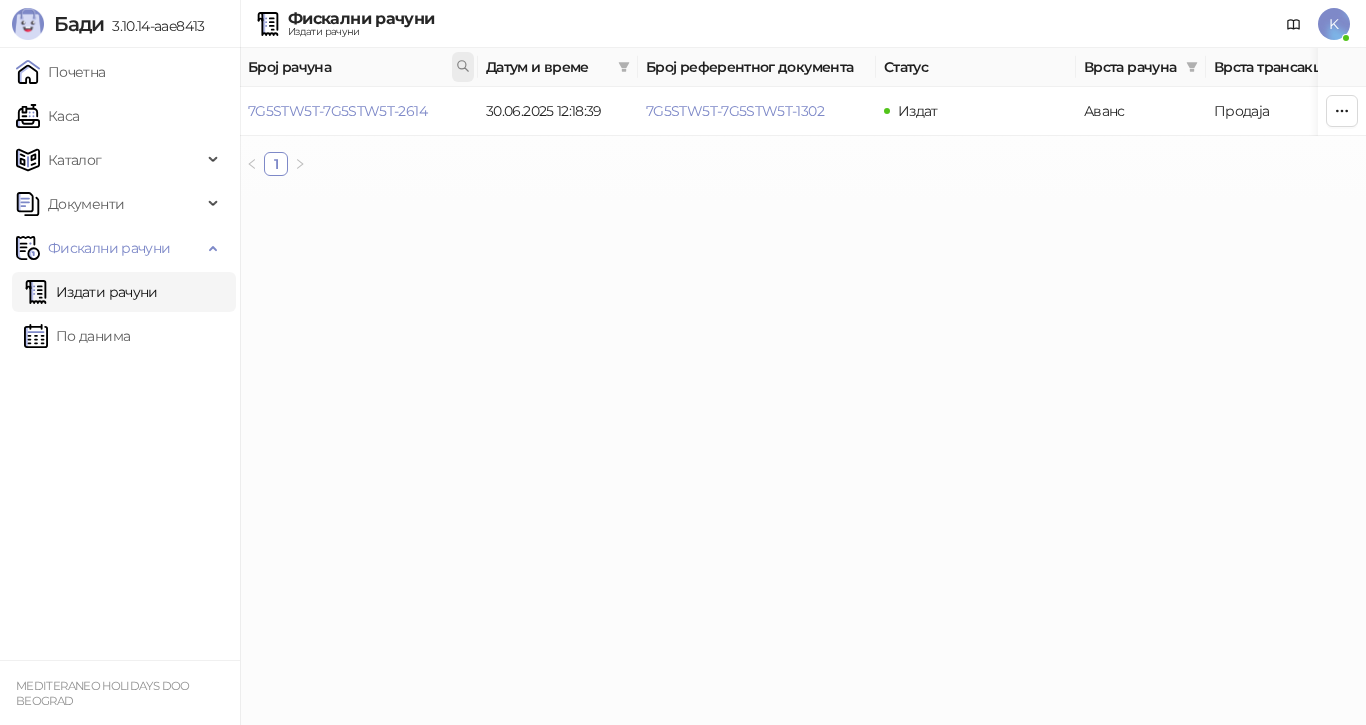 click 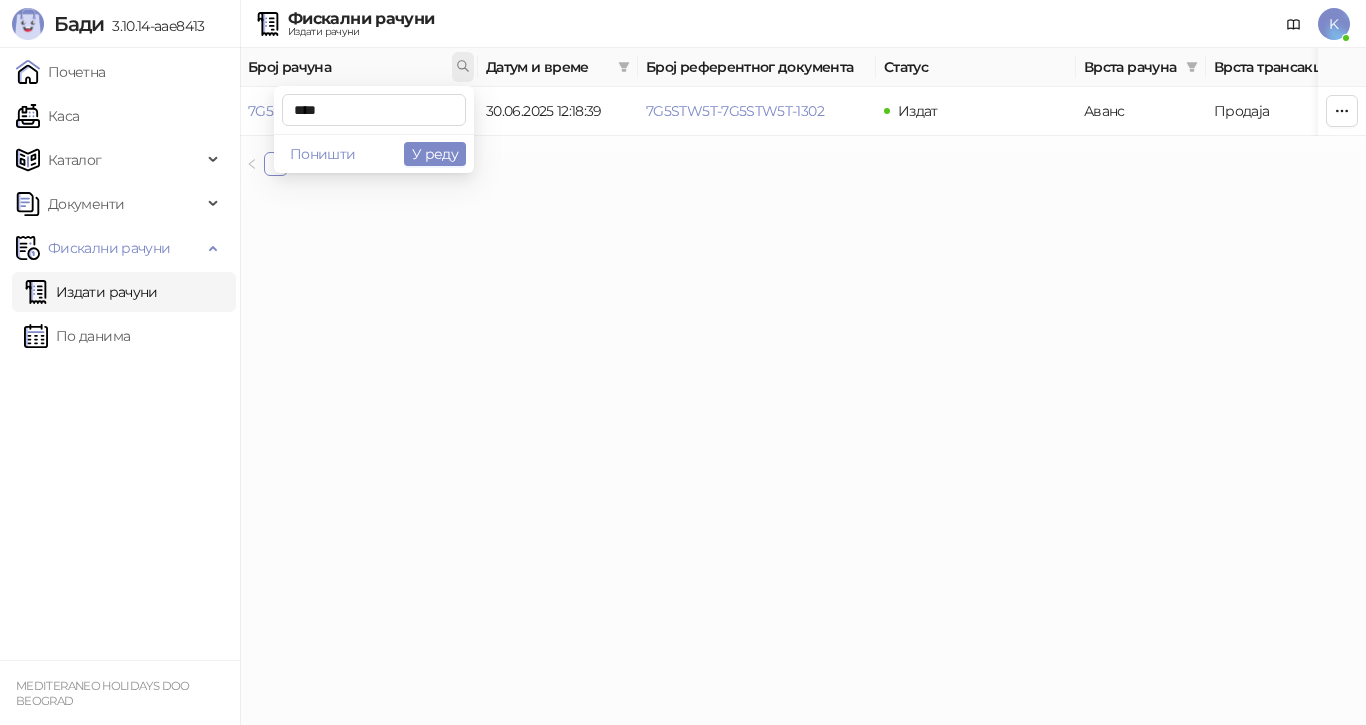 type on "****" 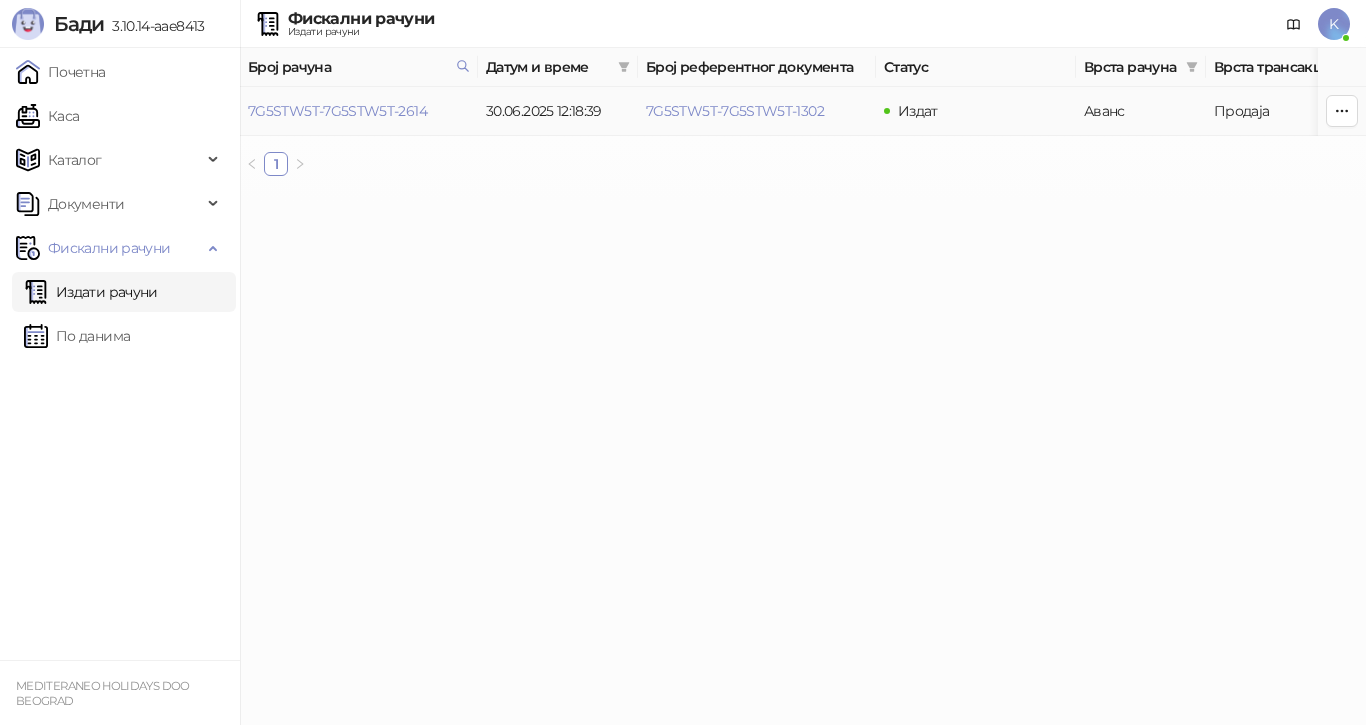 click on "7G5STW5T-7G5STW5T-2614" at bounding box center (337, 111) 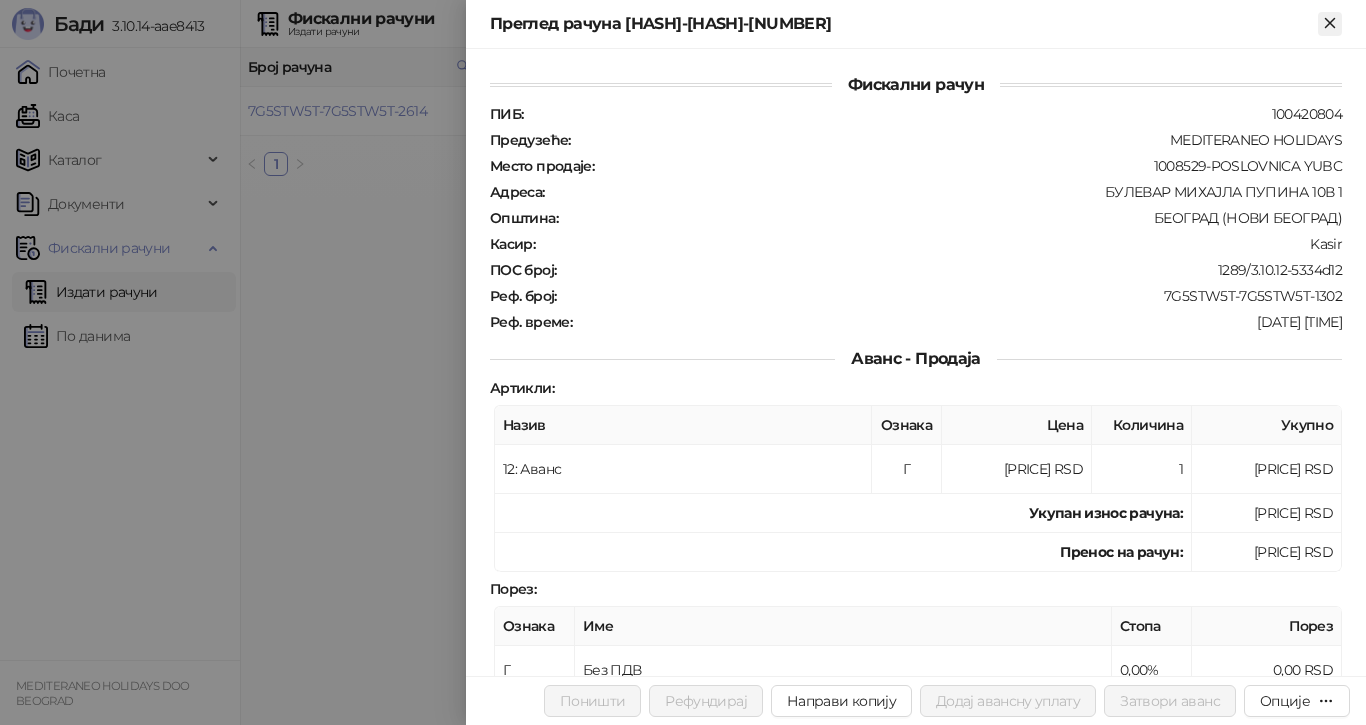click 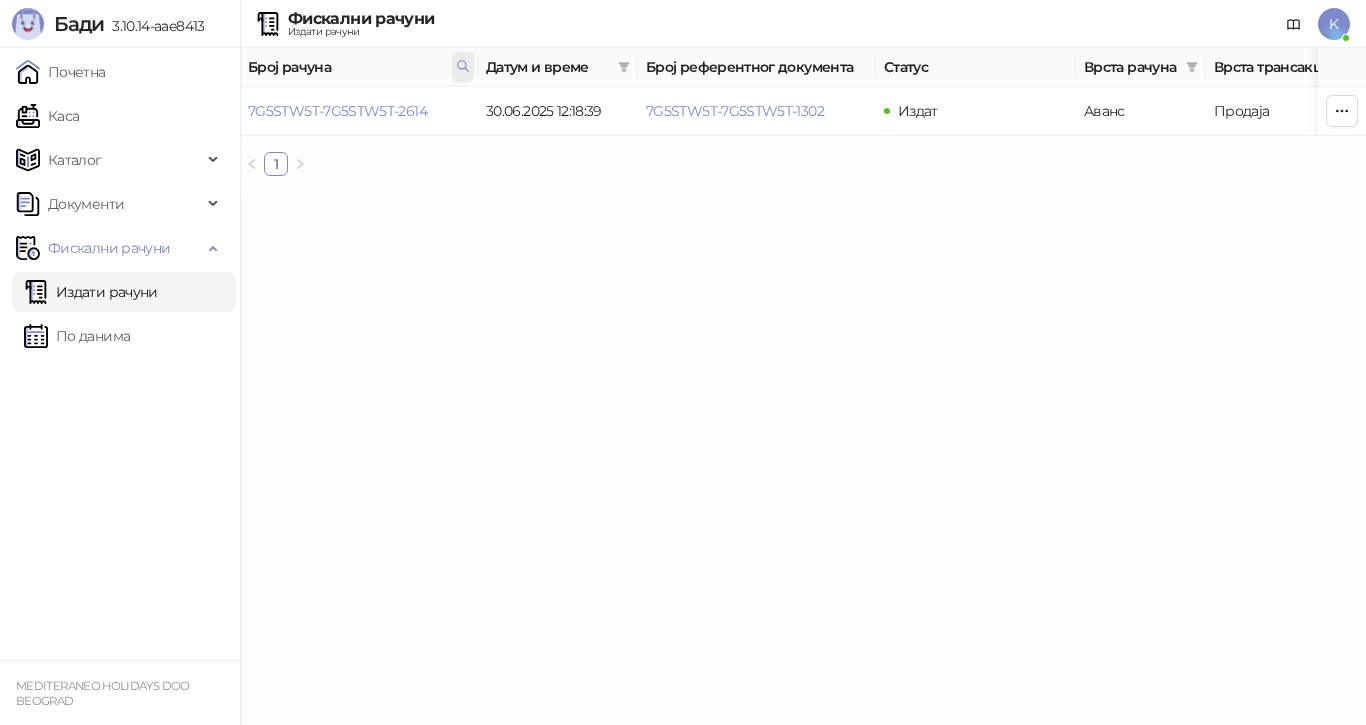click 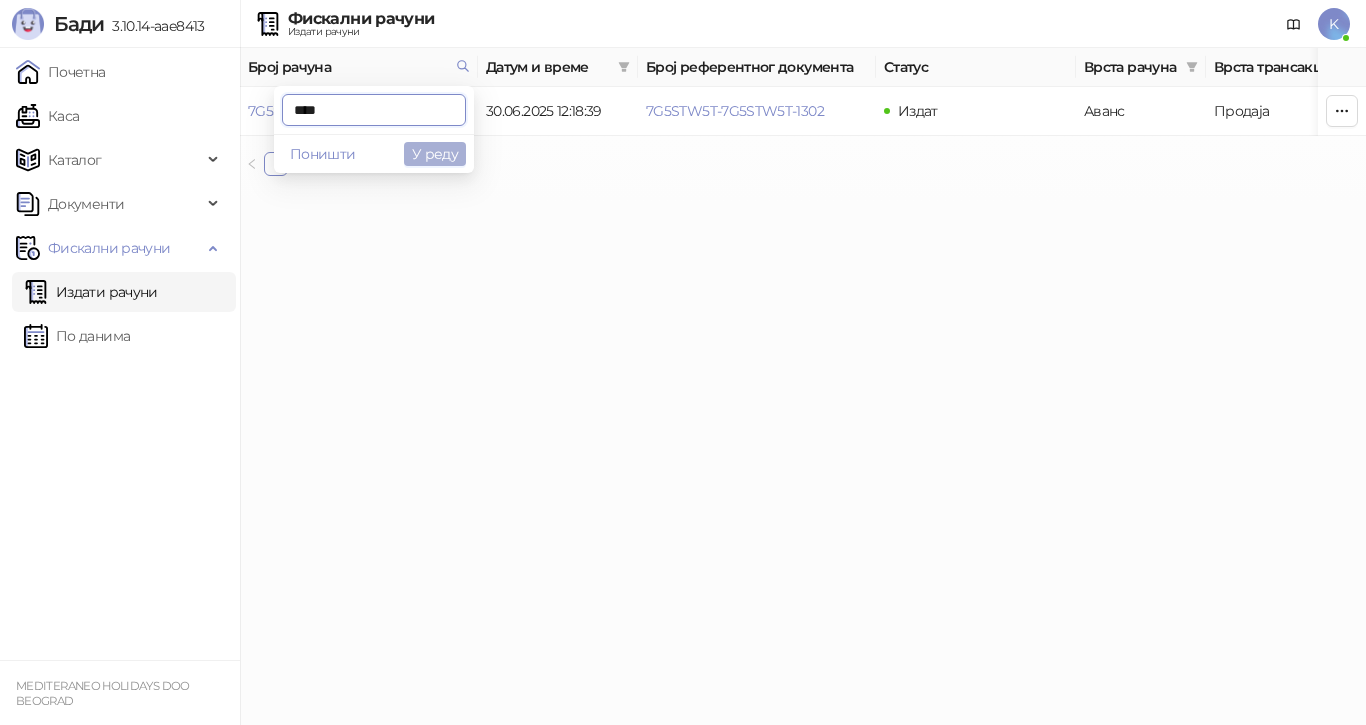 click on "У реду" at bounding box center [435, 154] 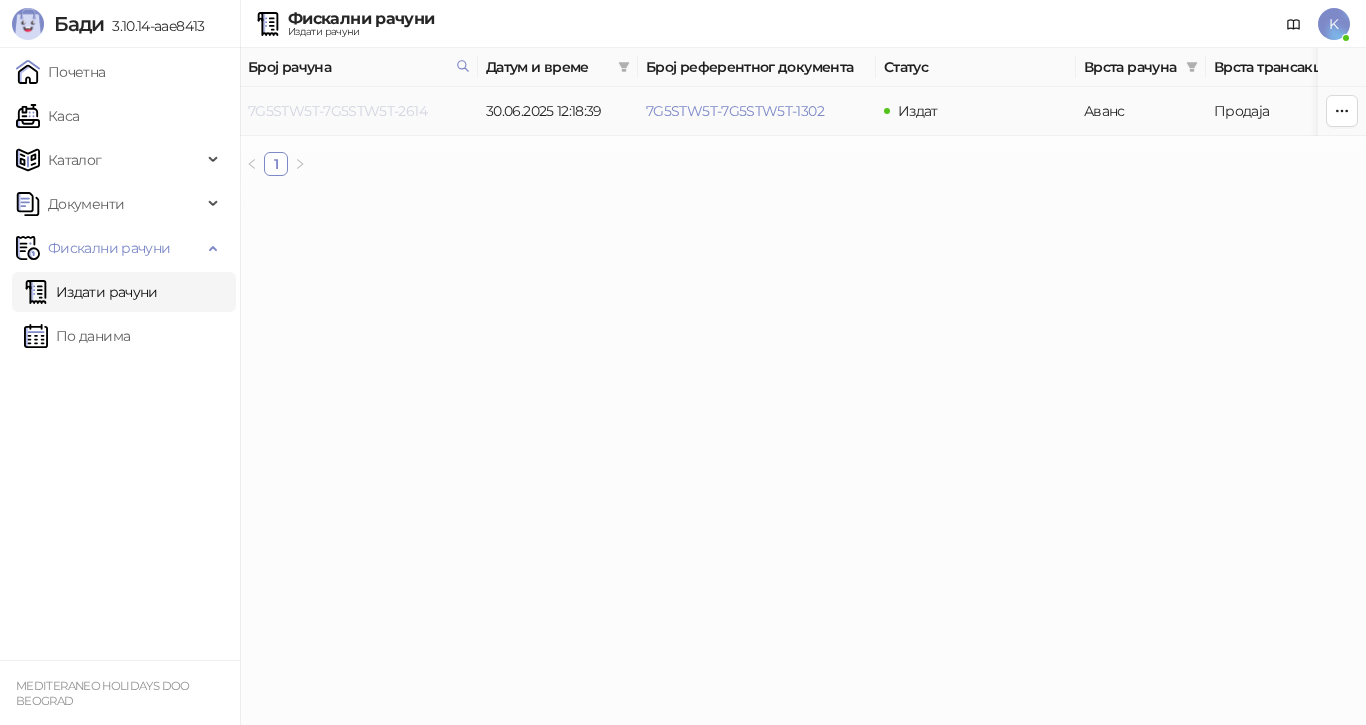 click on "7G5STW5T-7G5STW5T-2614" at bounding box center (337, 111) 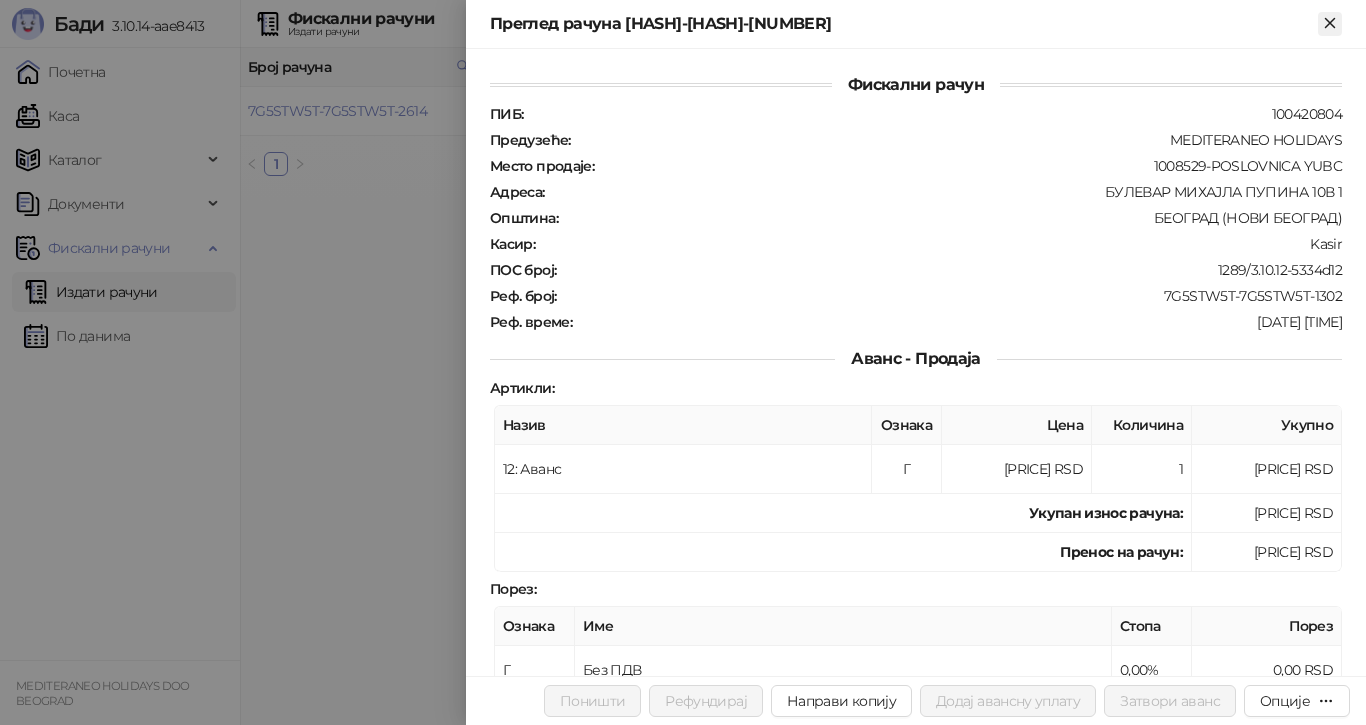 click 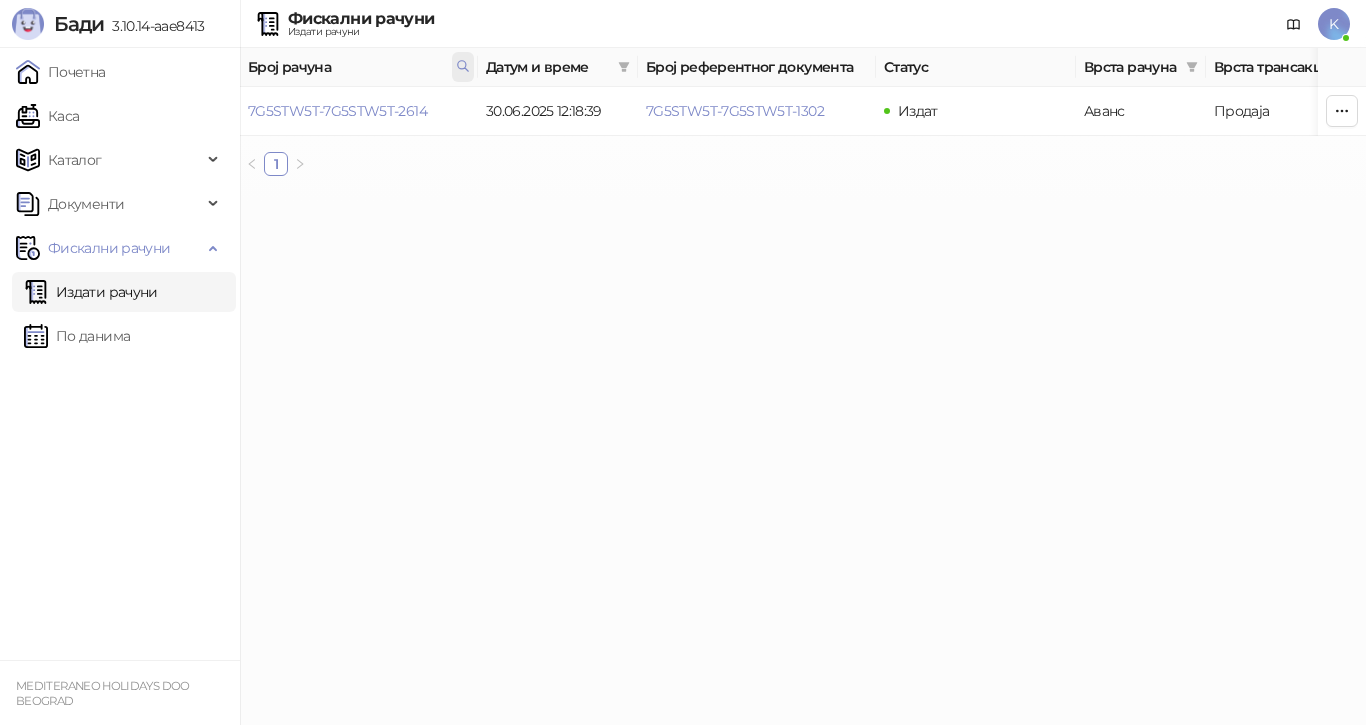 click 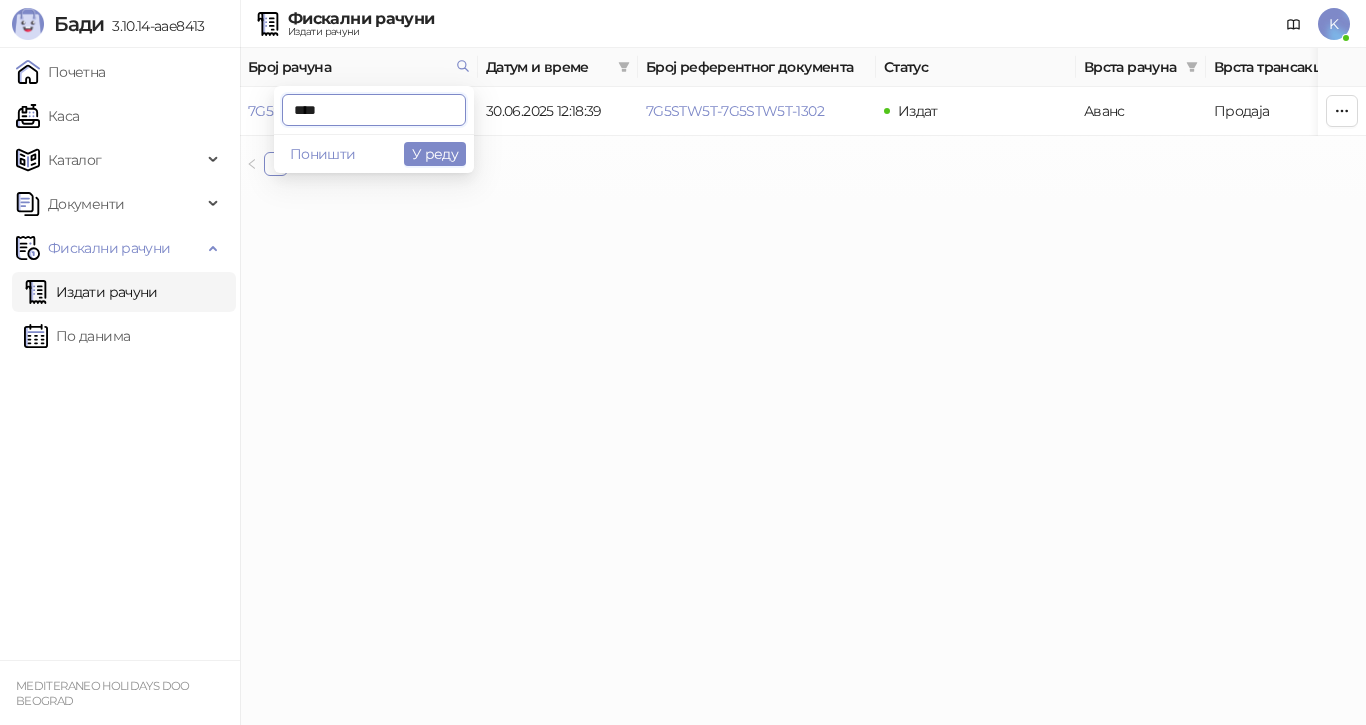 drag, startPoint x: 391, startPoint y: 95, endPoint x: 68, endPoint y: 93, distance: 323.0062 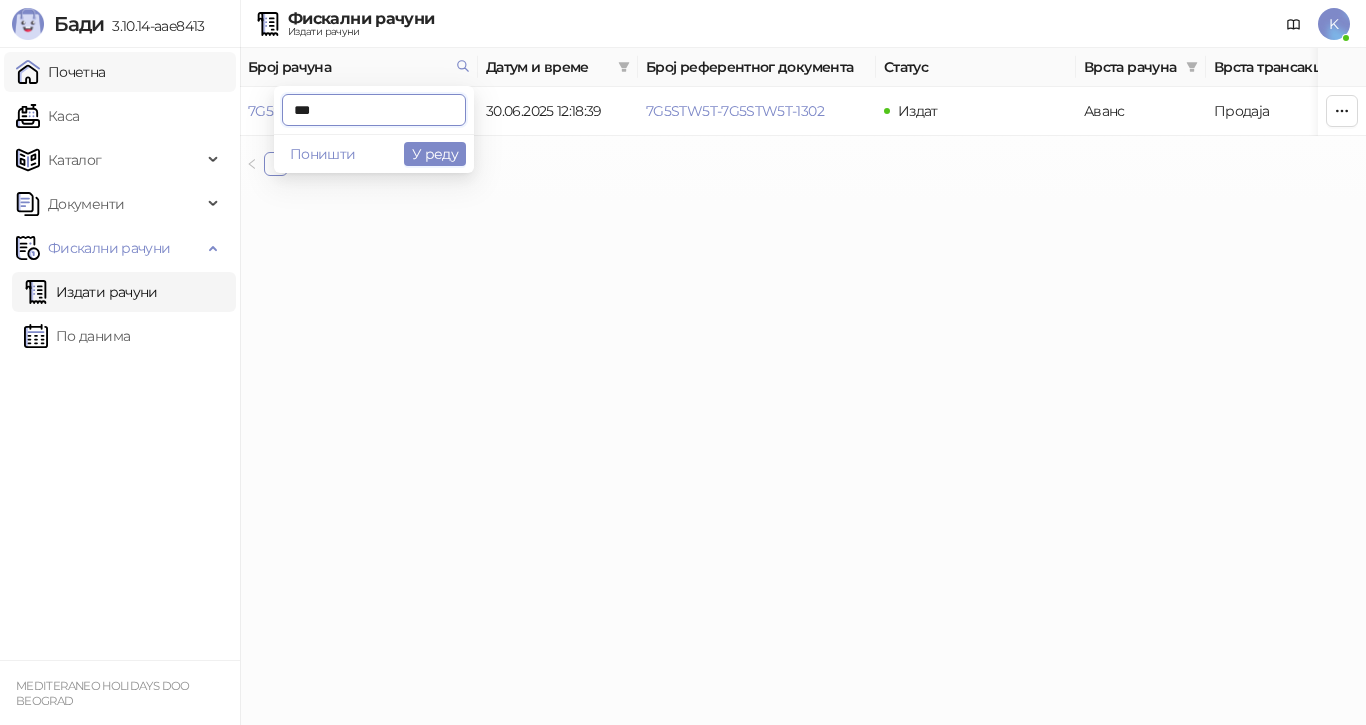 type on "****" 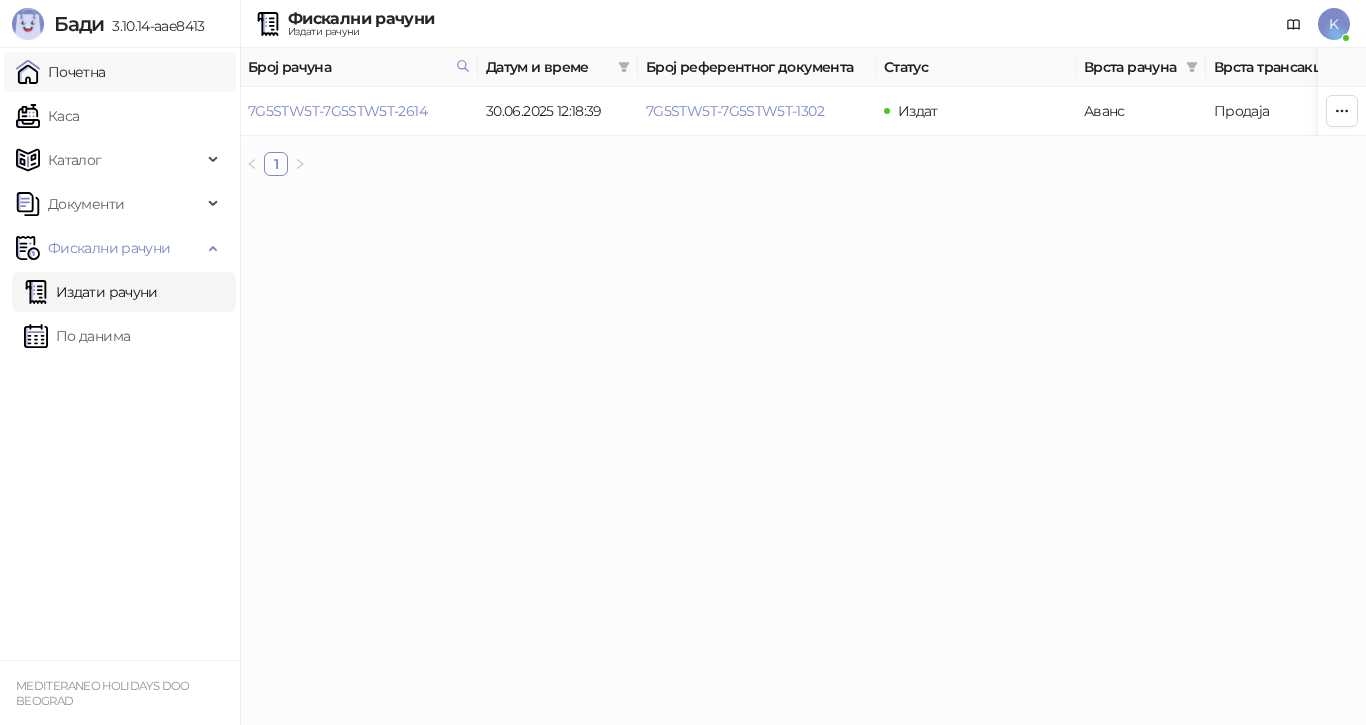 click on "Почетна" at bounding box center (61, 72) 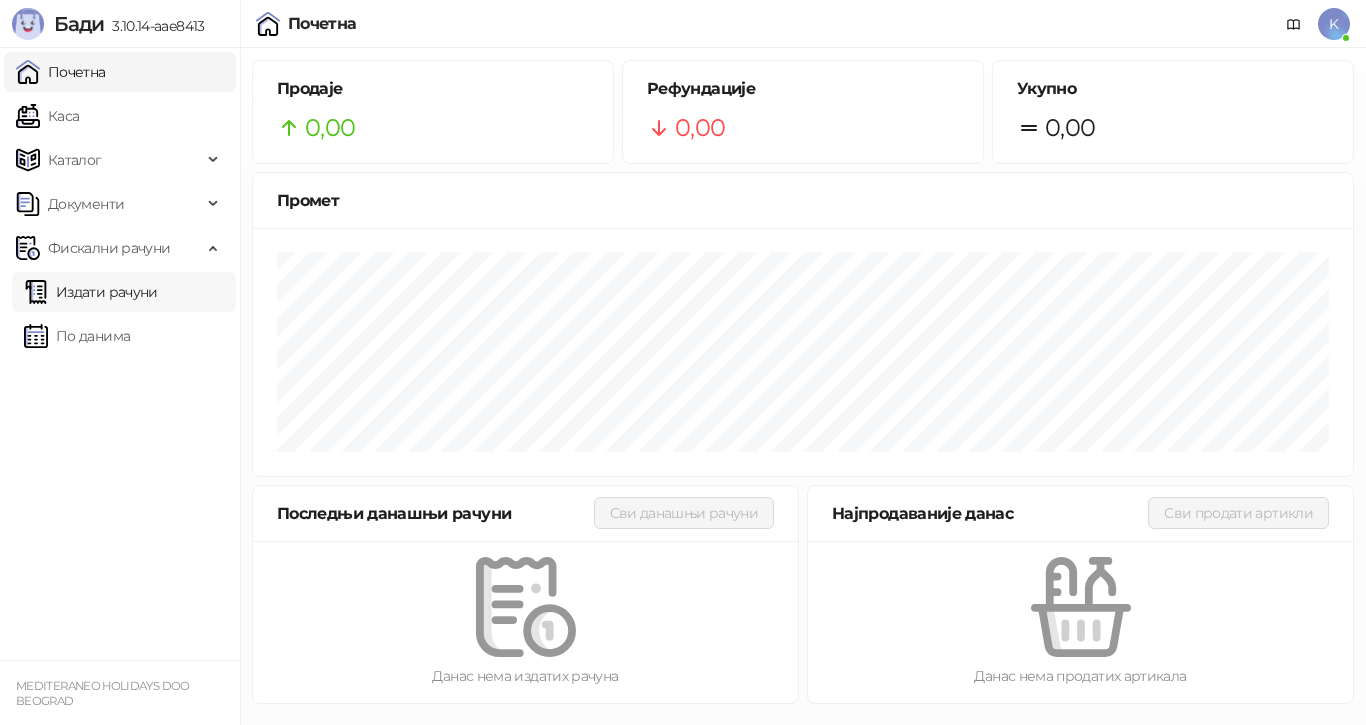 click on "Издати рачуни" at bounding box center [91, 292] 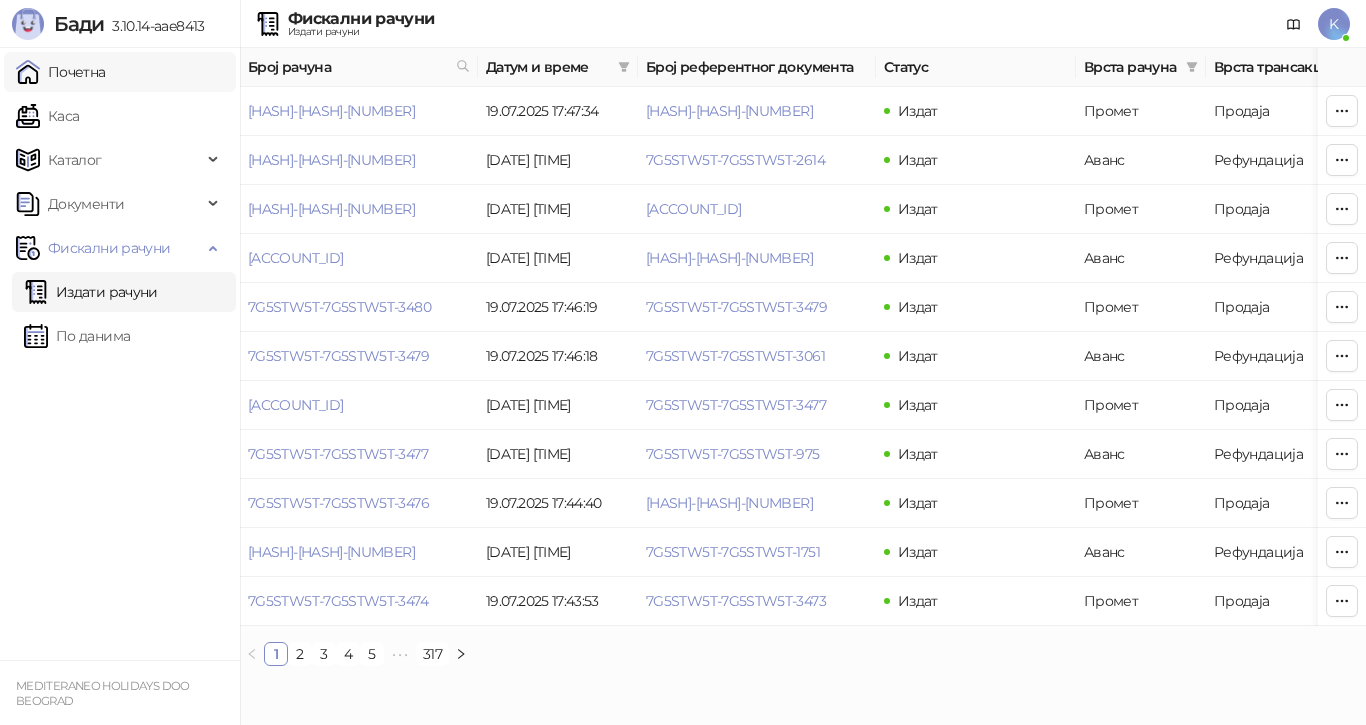 click on "Почетна" at bounding box center (61, 72) 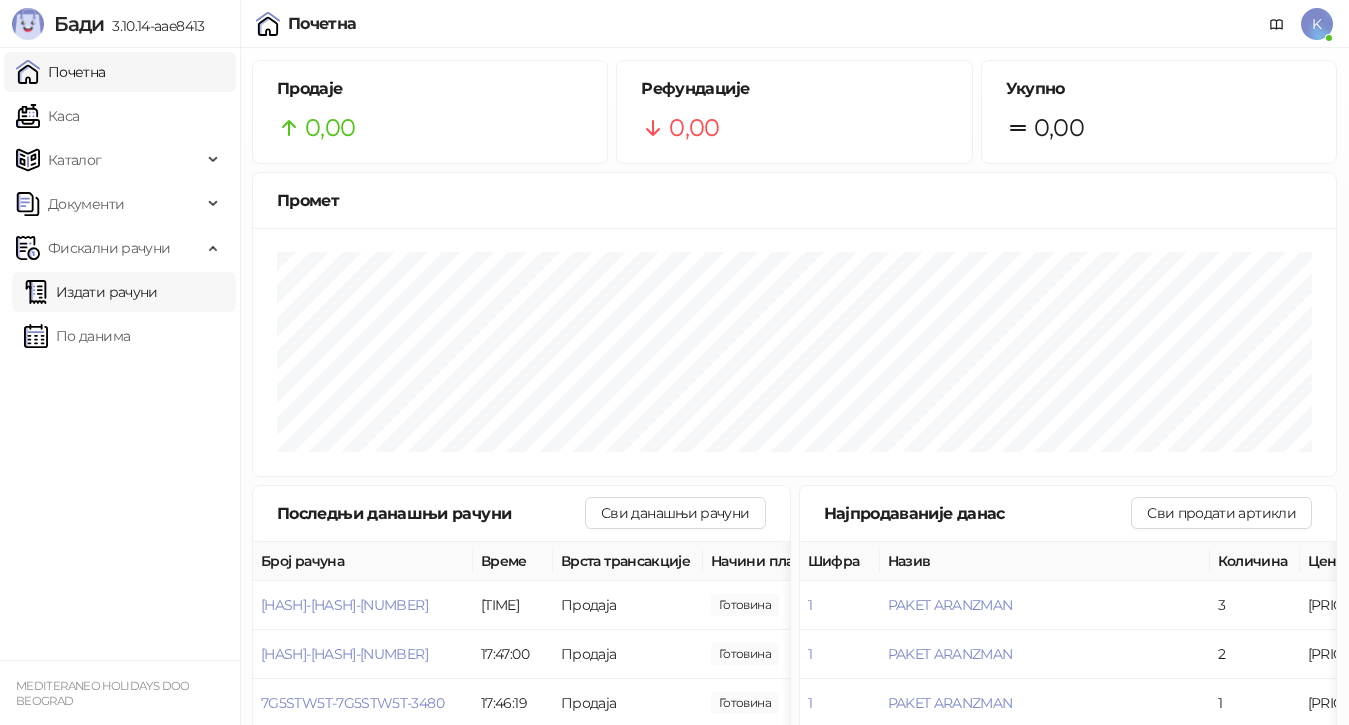 click on "Издати рачуни" at bounding box center (91, 292) 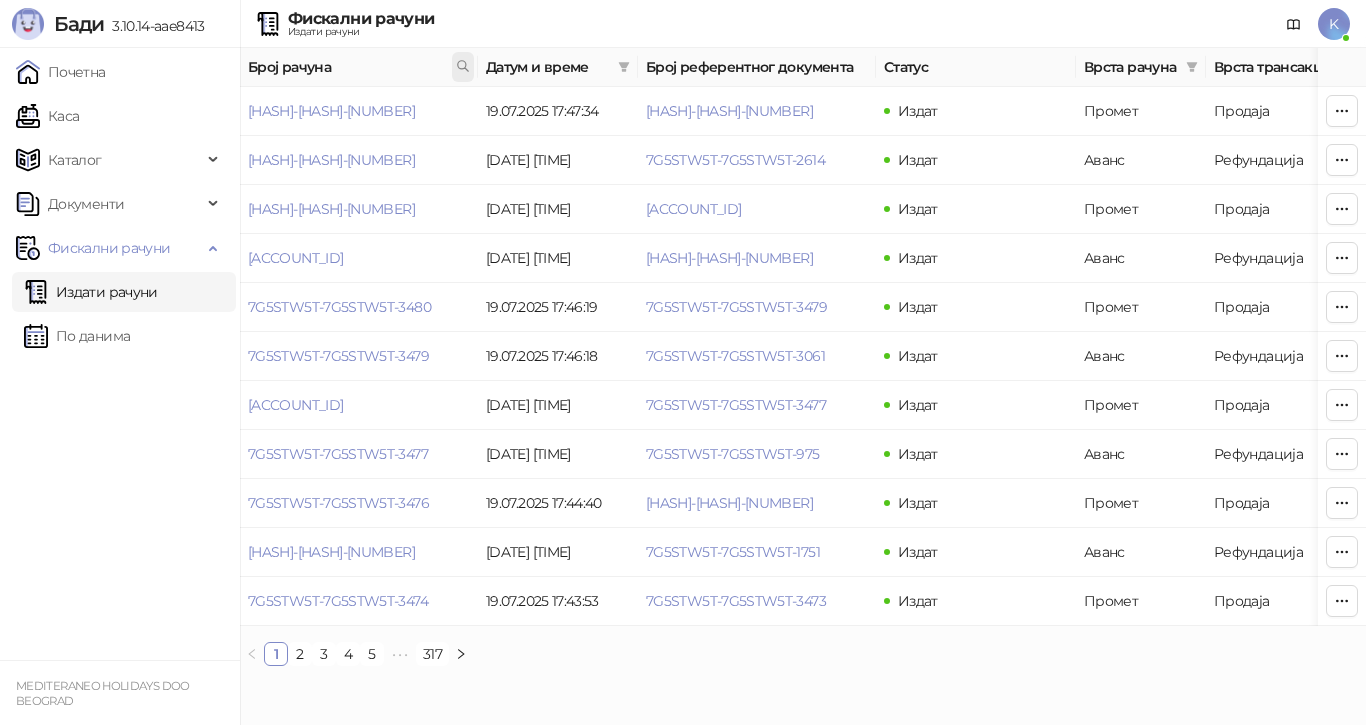 click 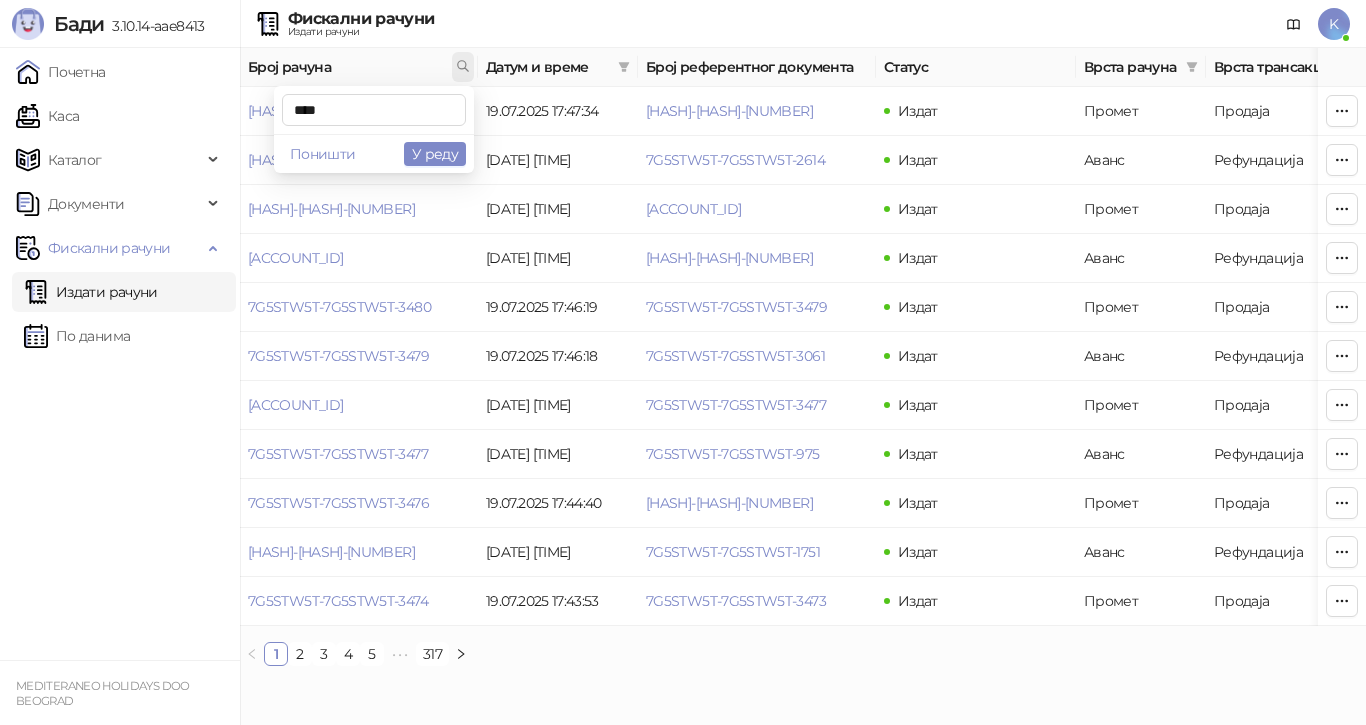 type on "****" 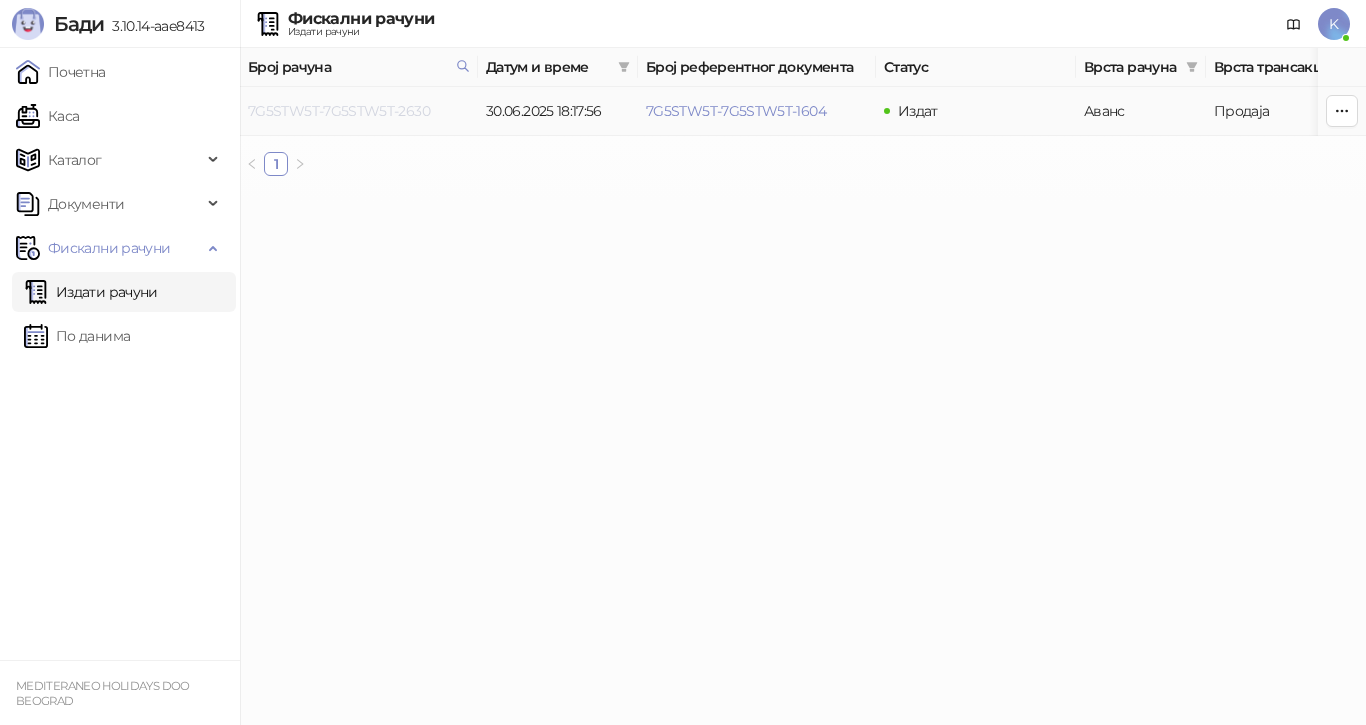 click on "7G5STW5T-7G5STW5T-2630" at bounding box center [339, 111] 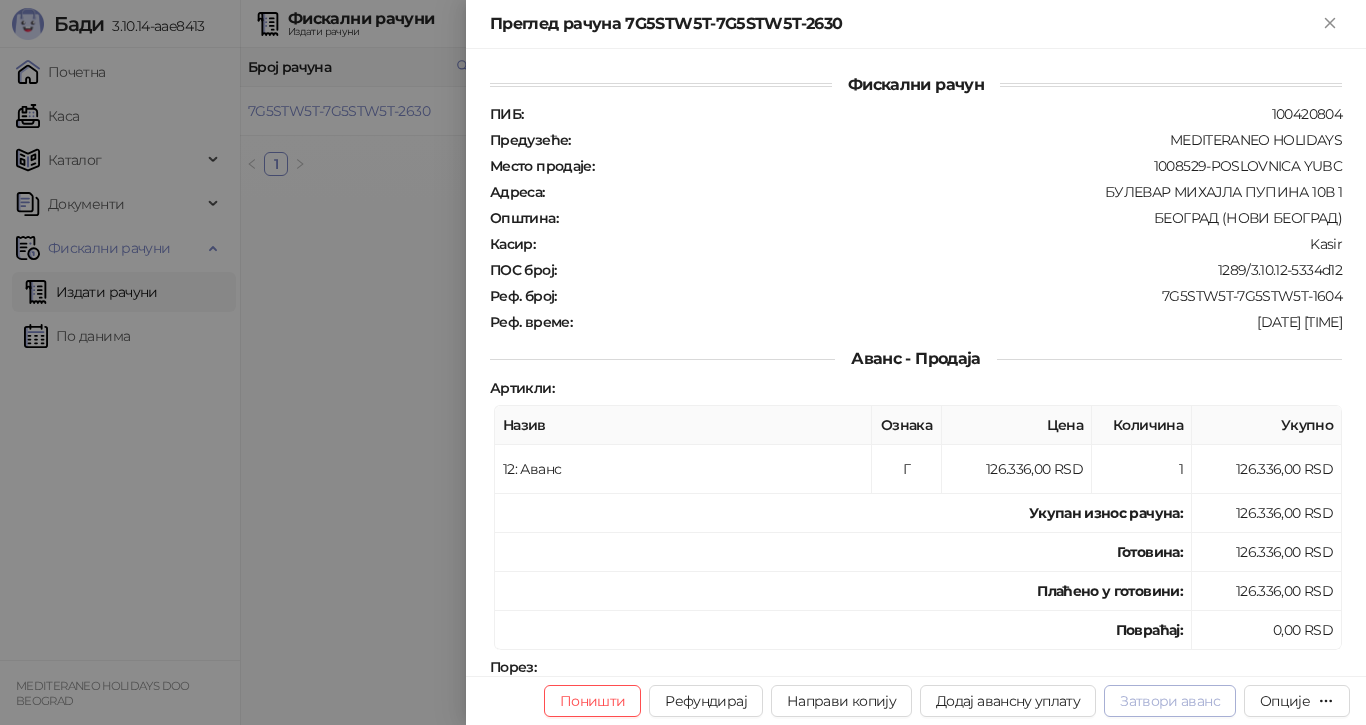 click on "Затвори аванс" at bounding box center [1170, 701] 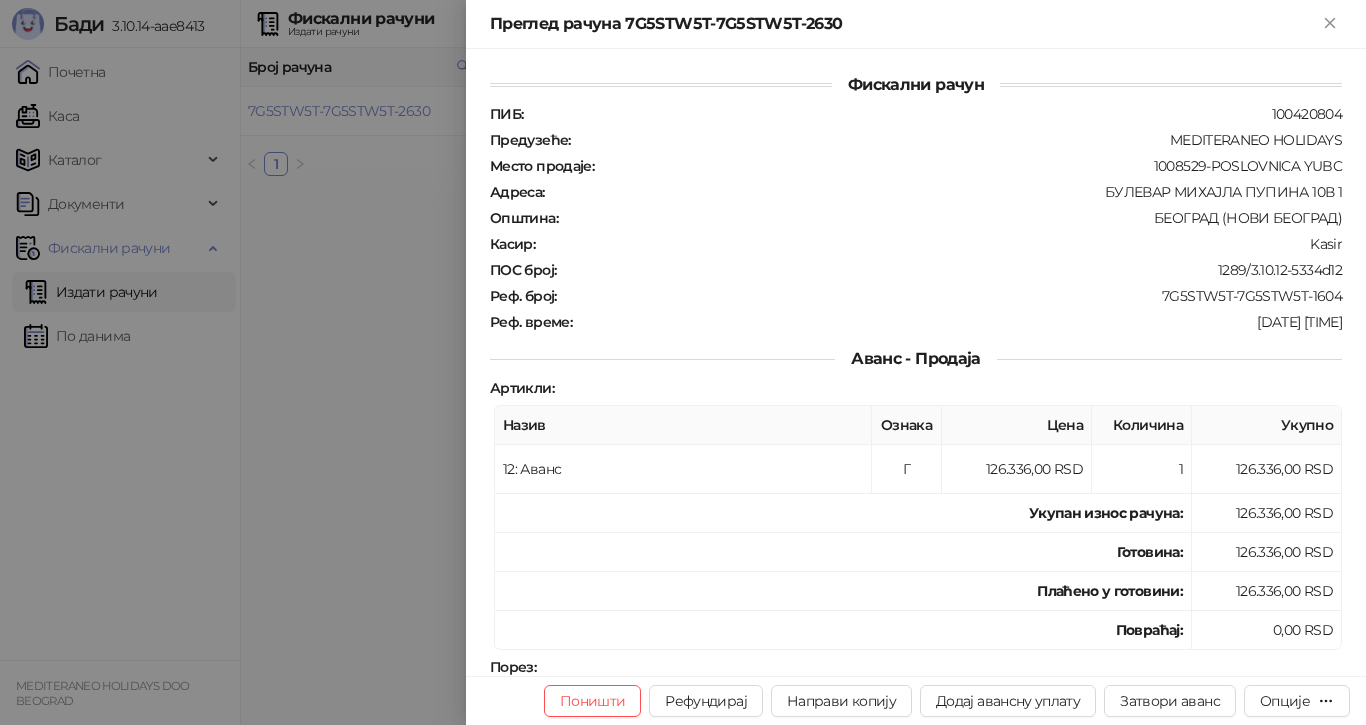 type on "**********" 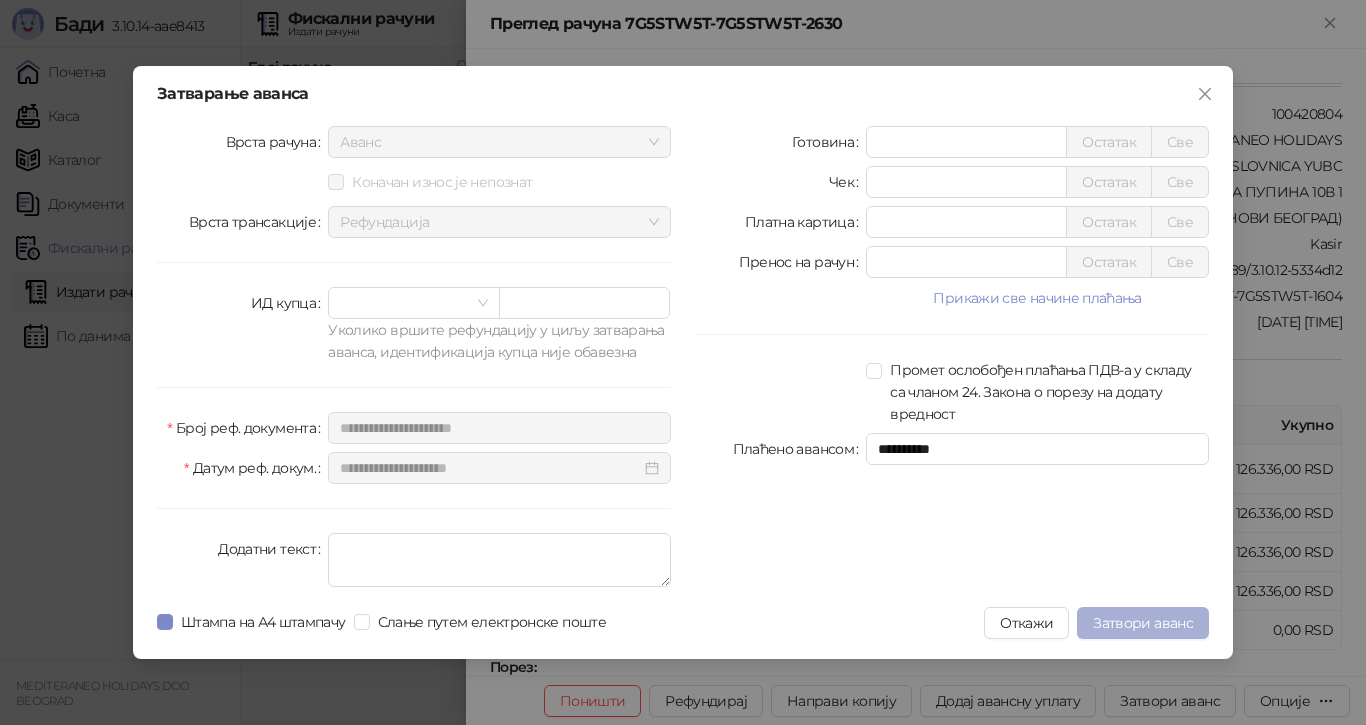 click on "Затвори аванс" at bounding box center (1143, 623) 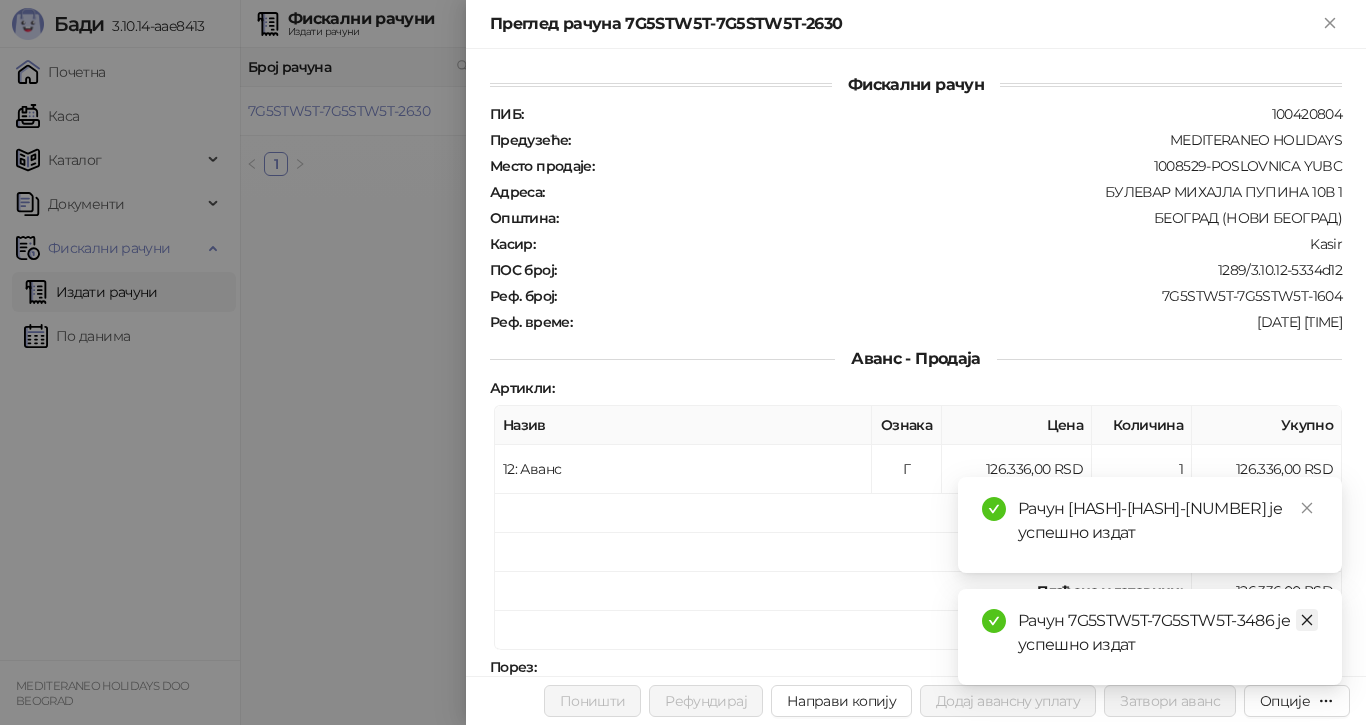 click 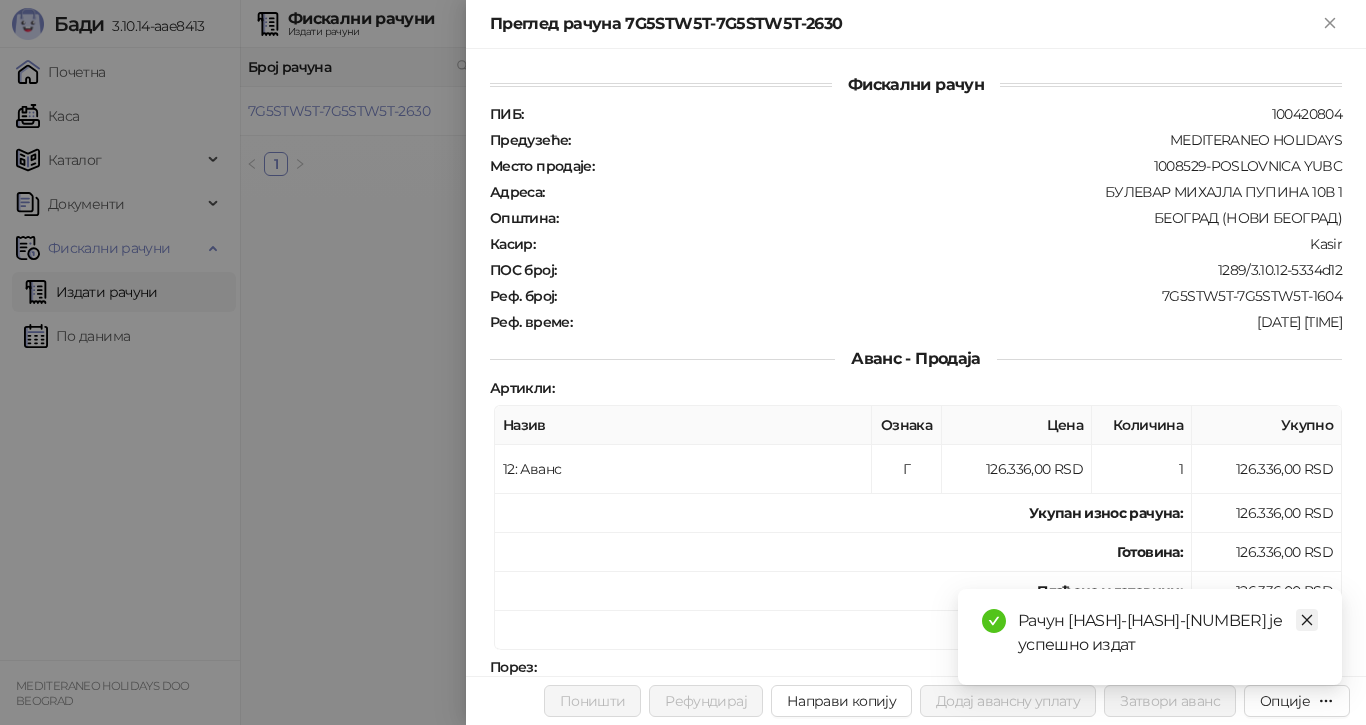 click 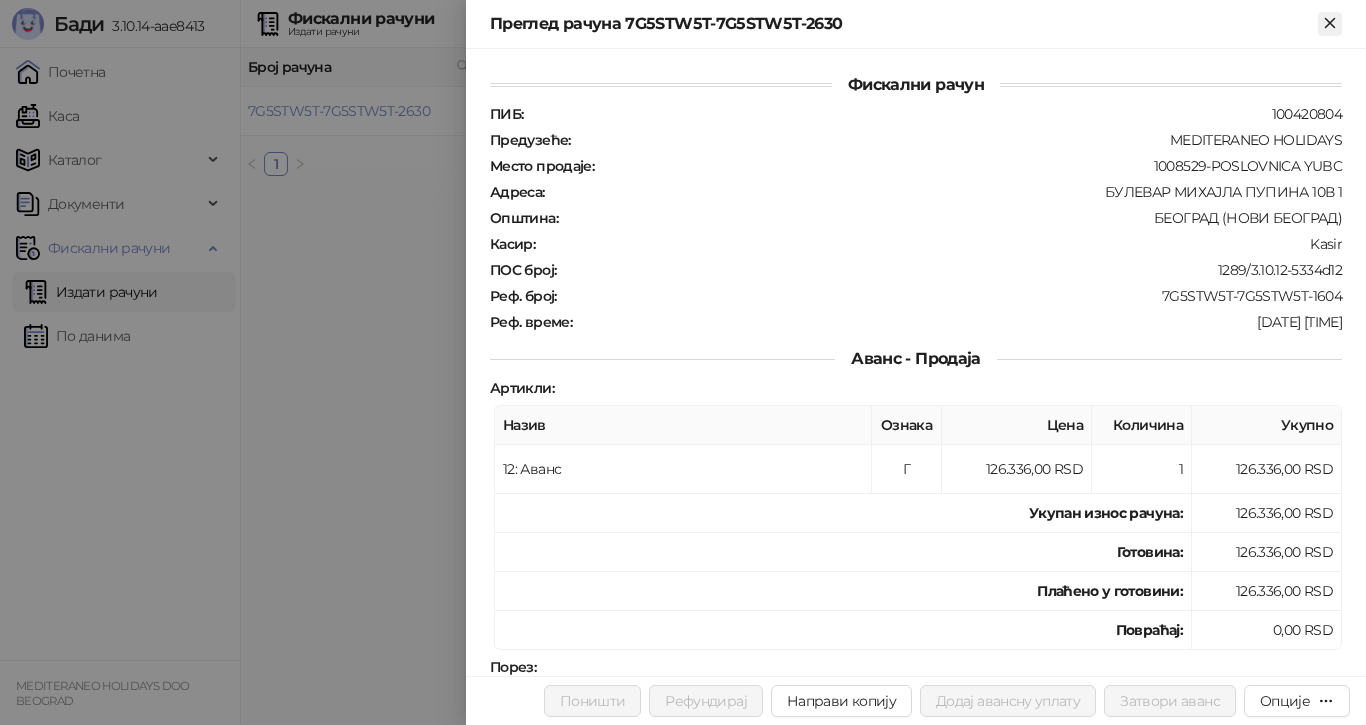 click 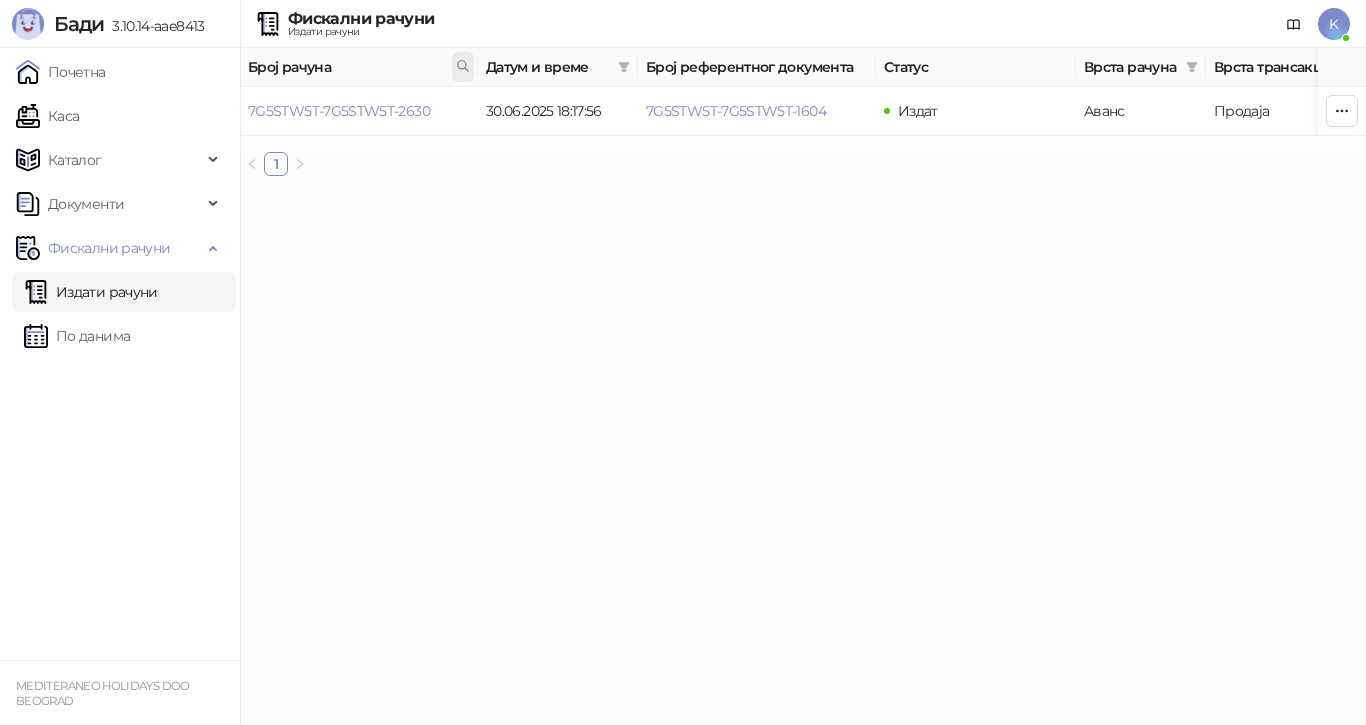 click 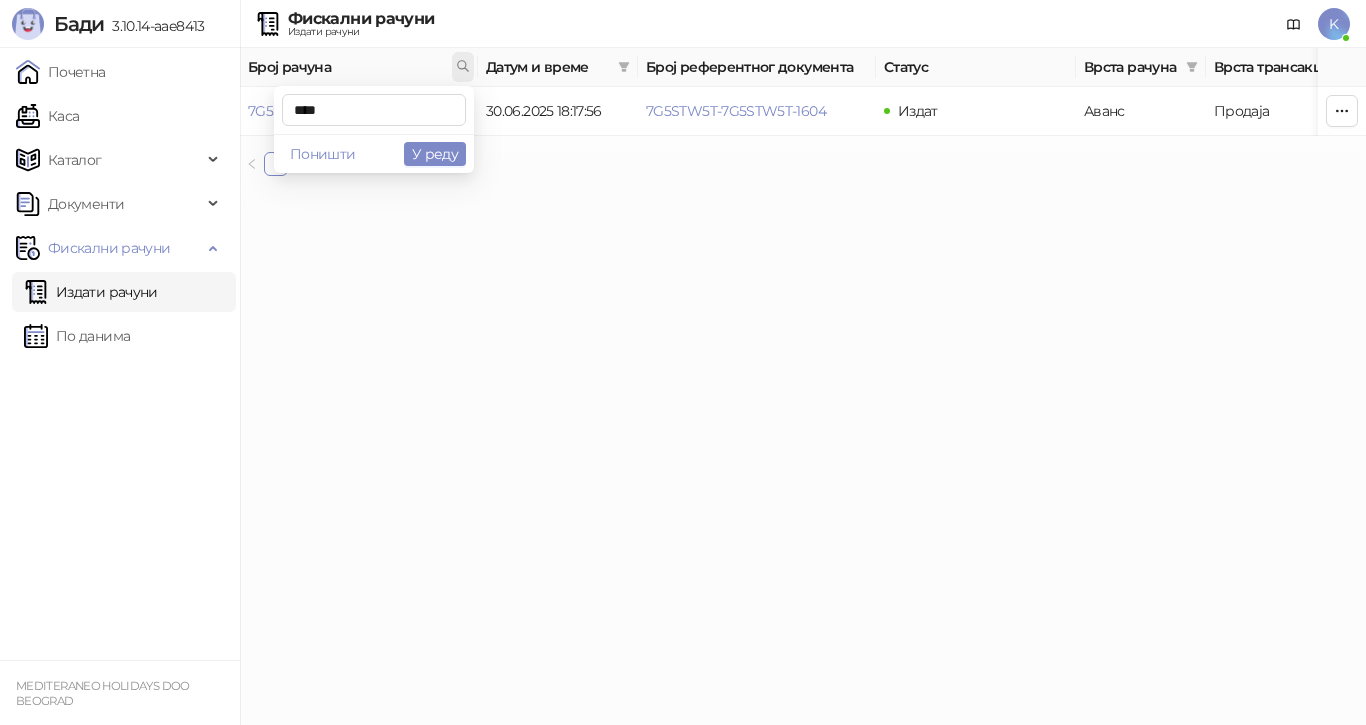 type on "****" 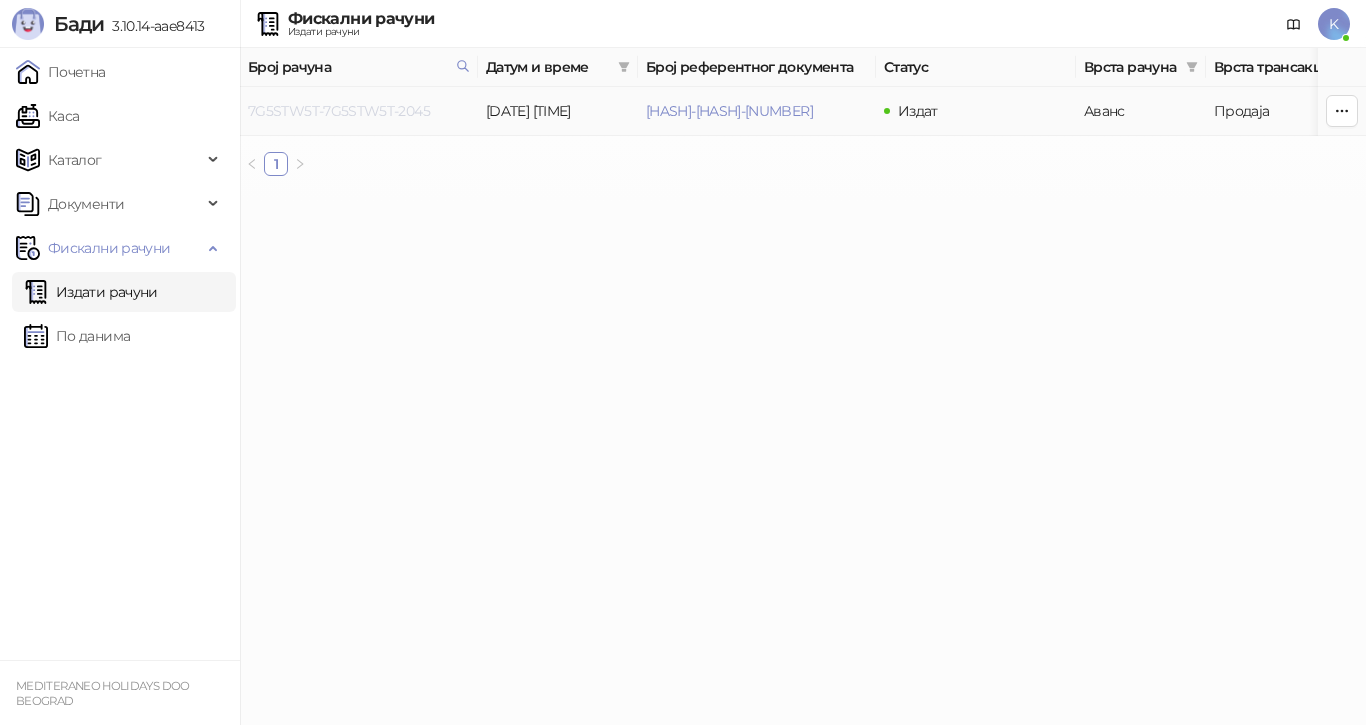 click on "7G5STW5T-7G5STW5T-2045" at bounding box center [339, 111] 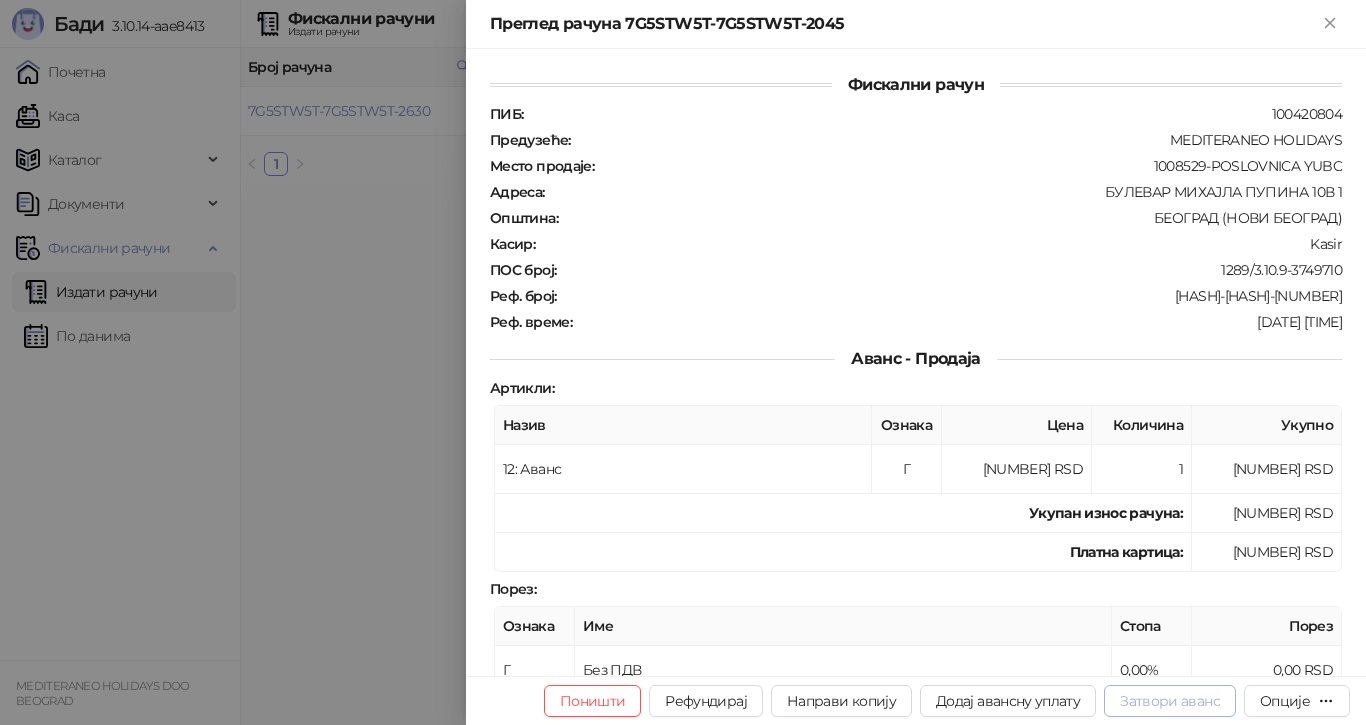 click on "Затвори аванс" at bounding box center (1170, 701) 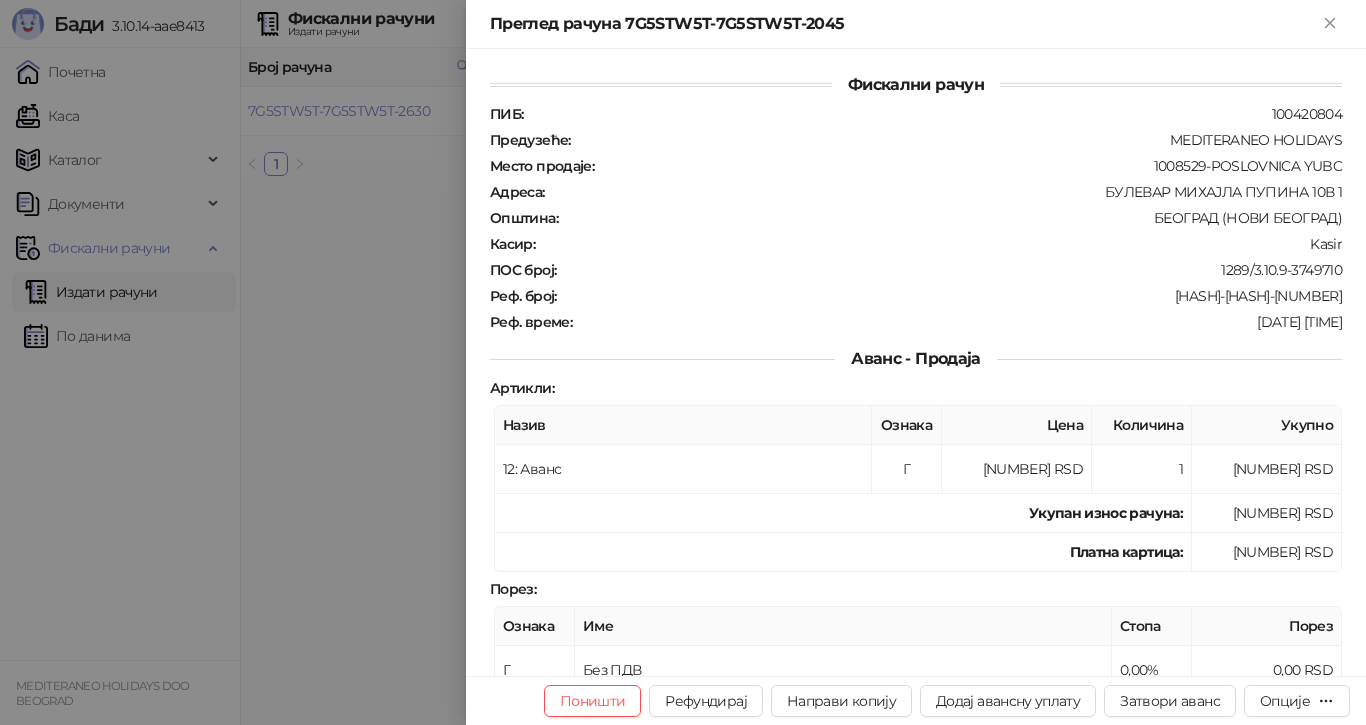 type on "**********" 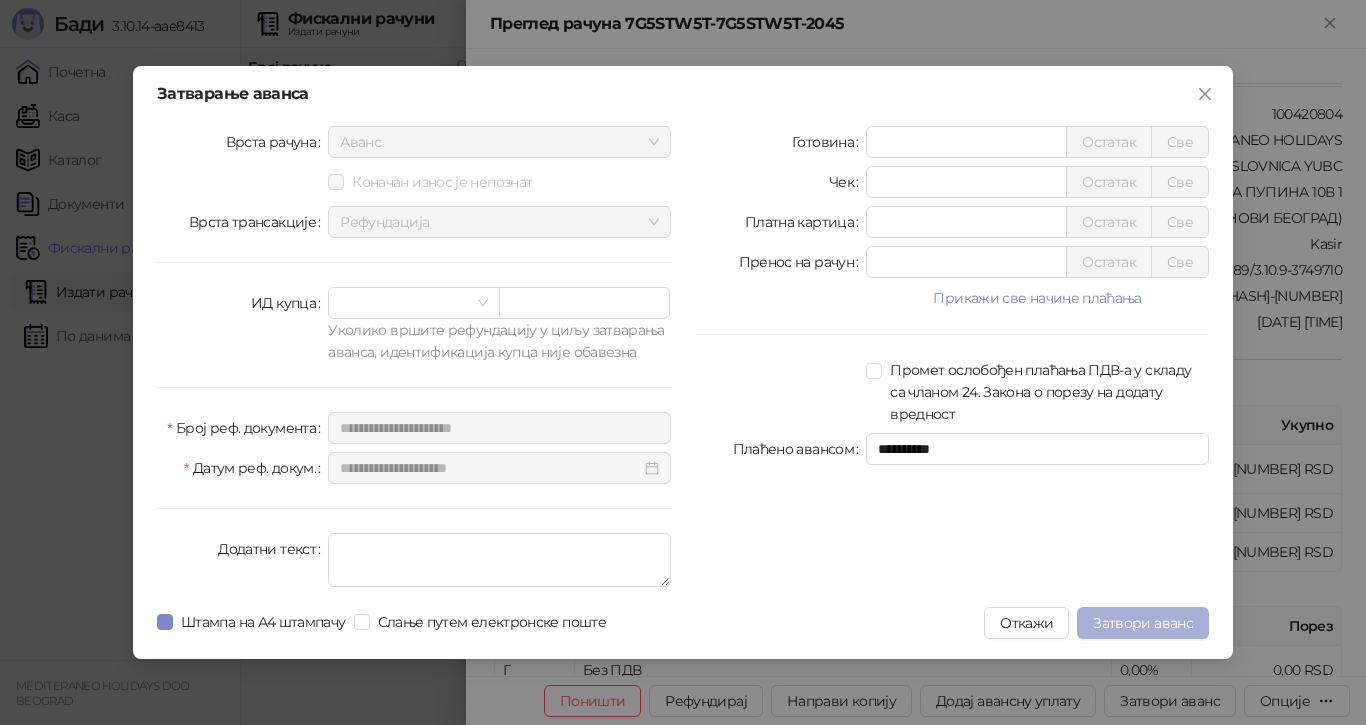 click on "Затвори аванс" at bounding box center (1143, 623) 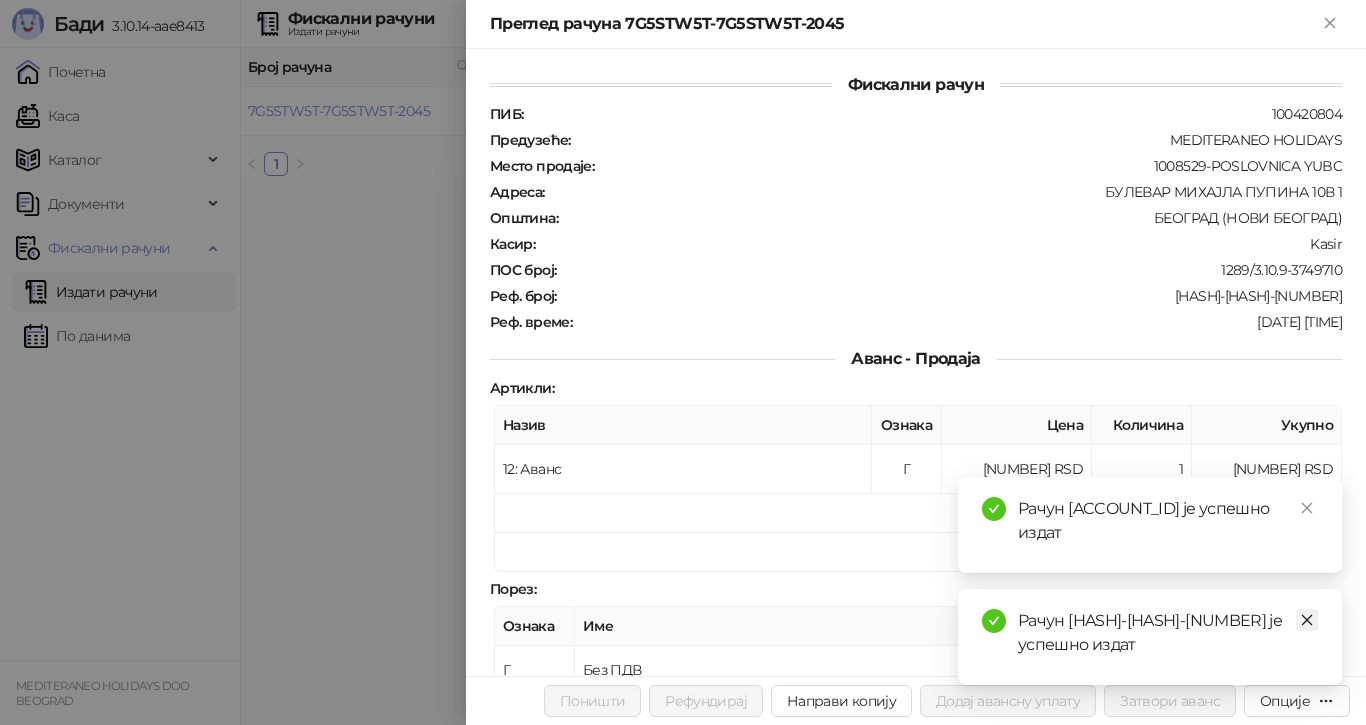 drag, startPoint x: 1307, startPoint y: 621, endPoint x: 1316, endPoint y: 595, distance: 27.513634 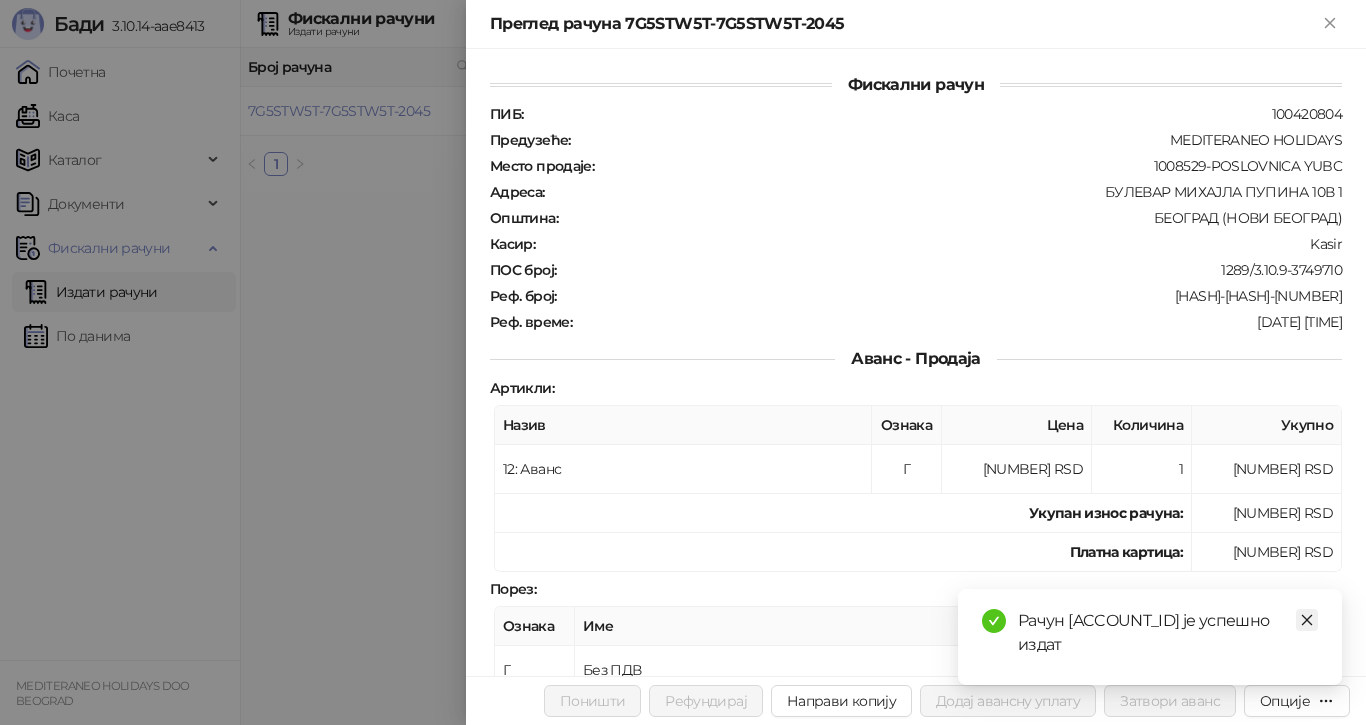 click at bounding box center (1307, 620) 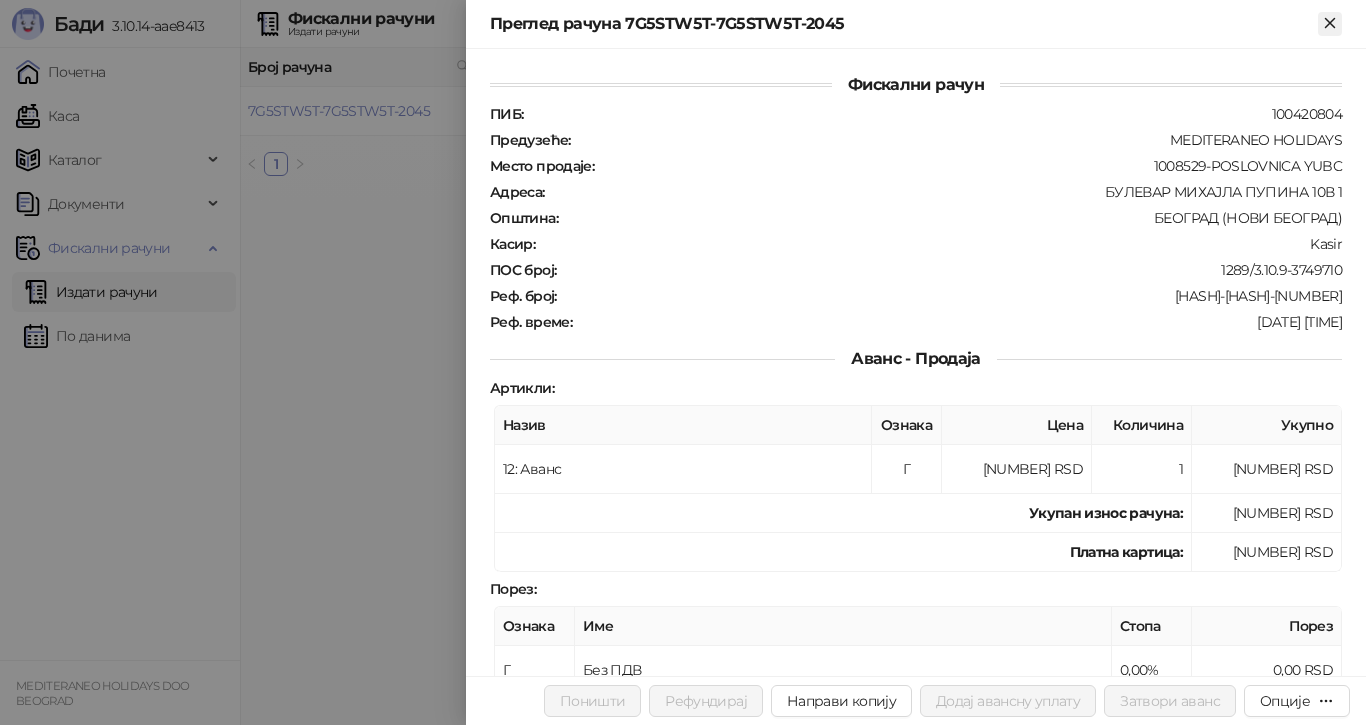 click 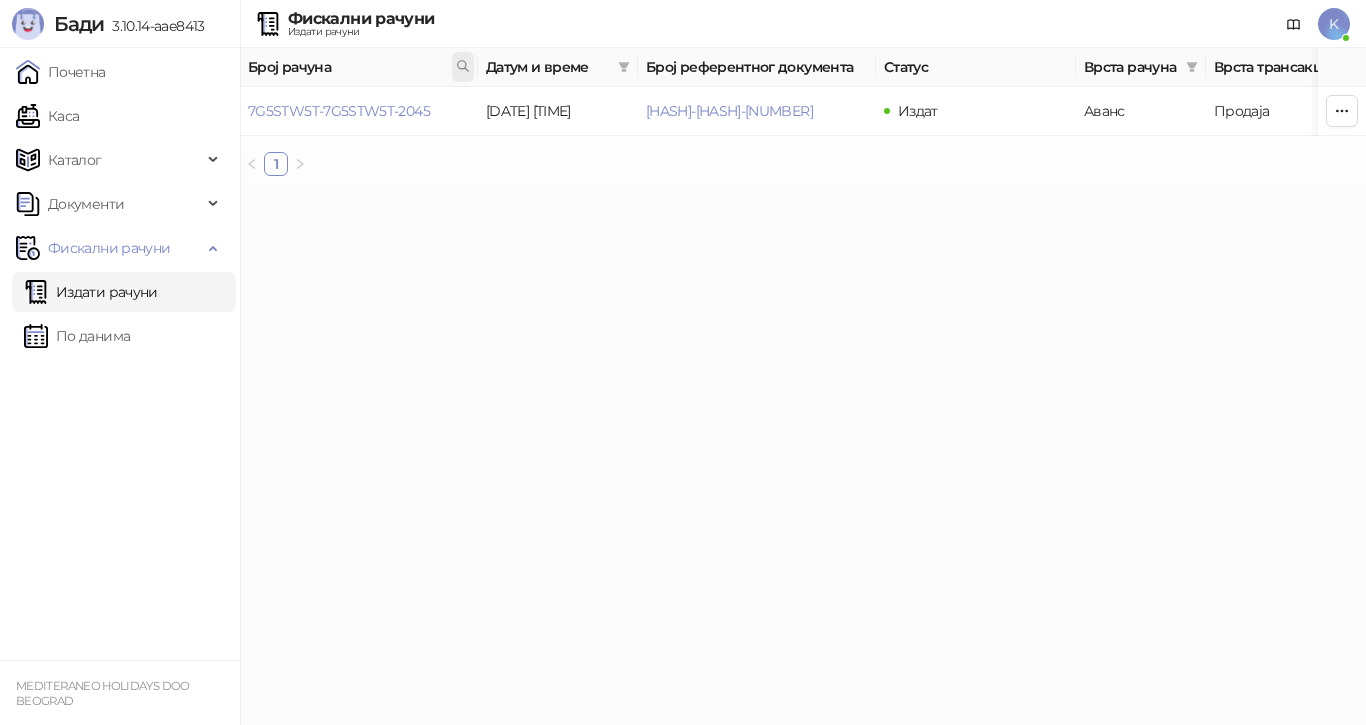 click 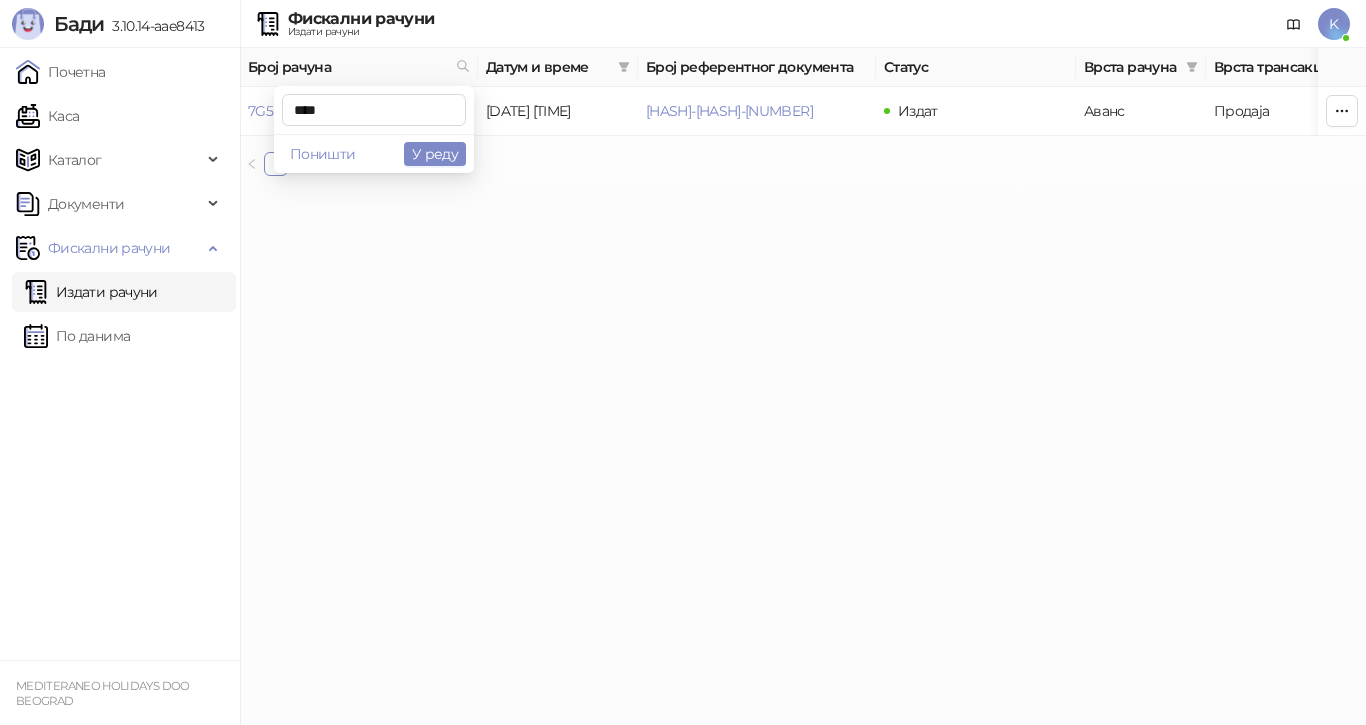 type on "****" 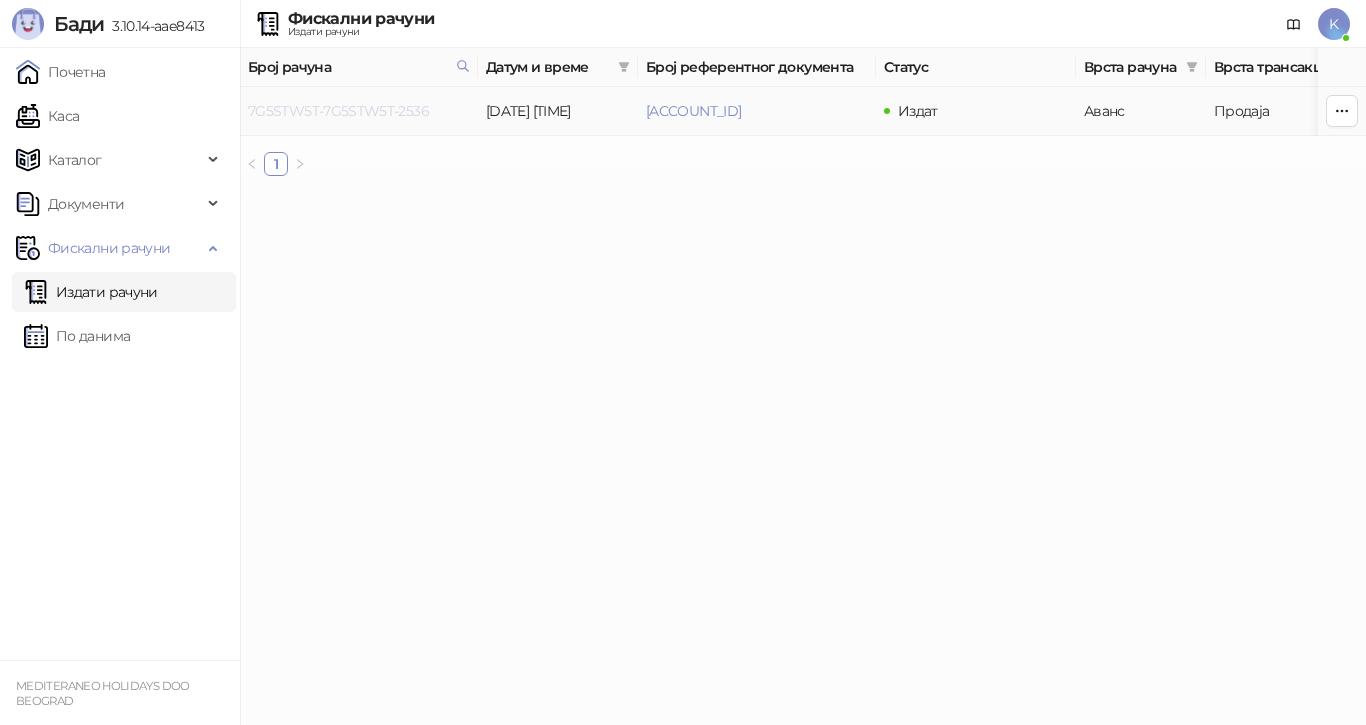 click on "7G5STW5T-7G5STW5T-2536" at bounding box center (338, 111) 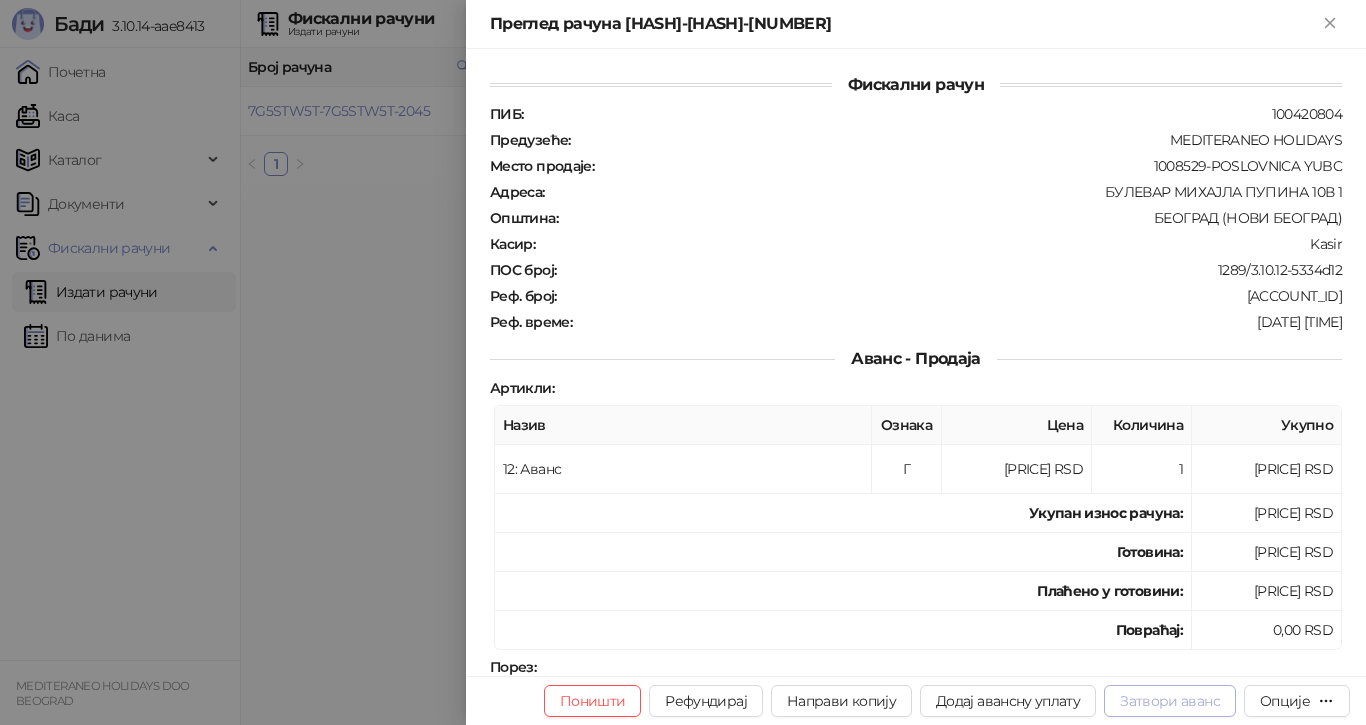 click on "Затвори аванс" at bounding box center (1170, 701) 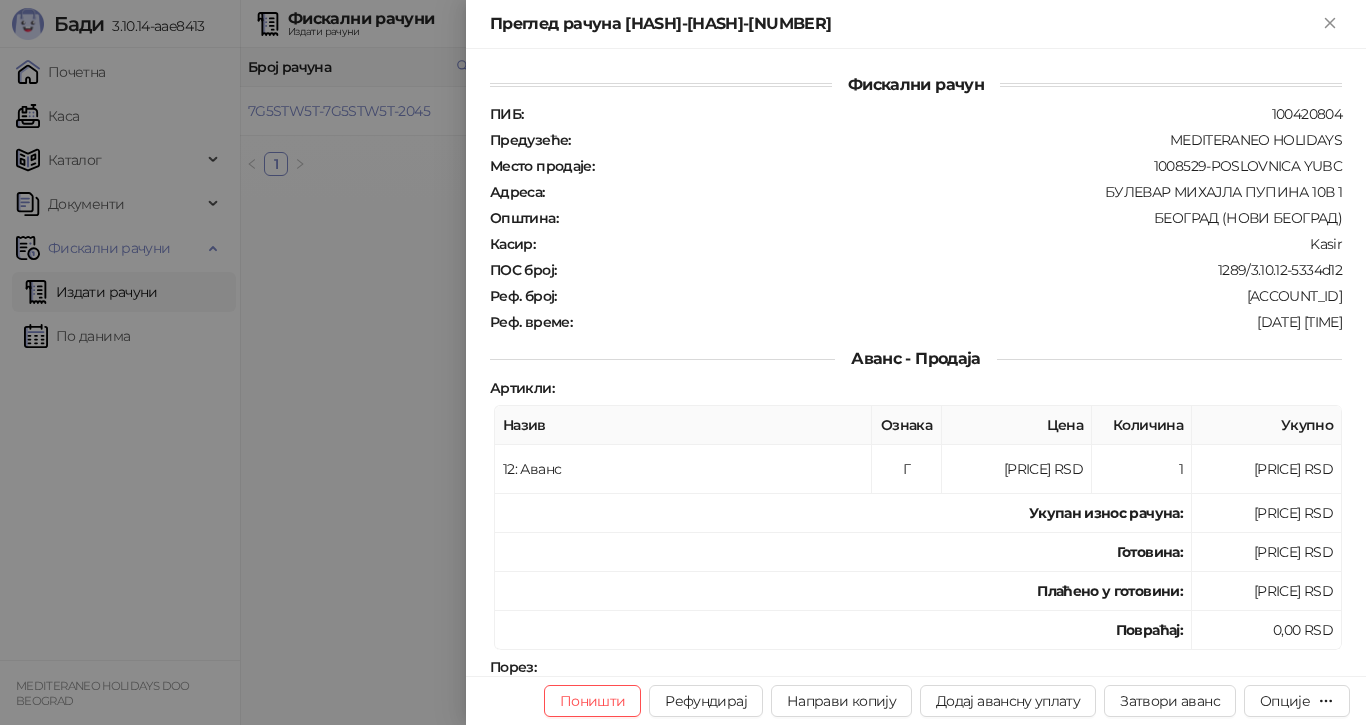 type on "**********" 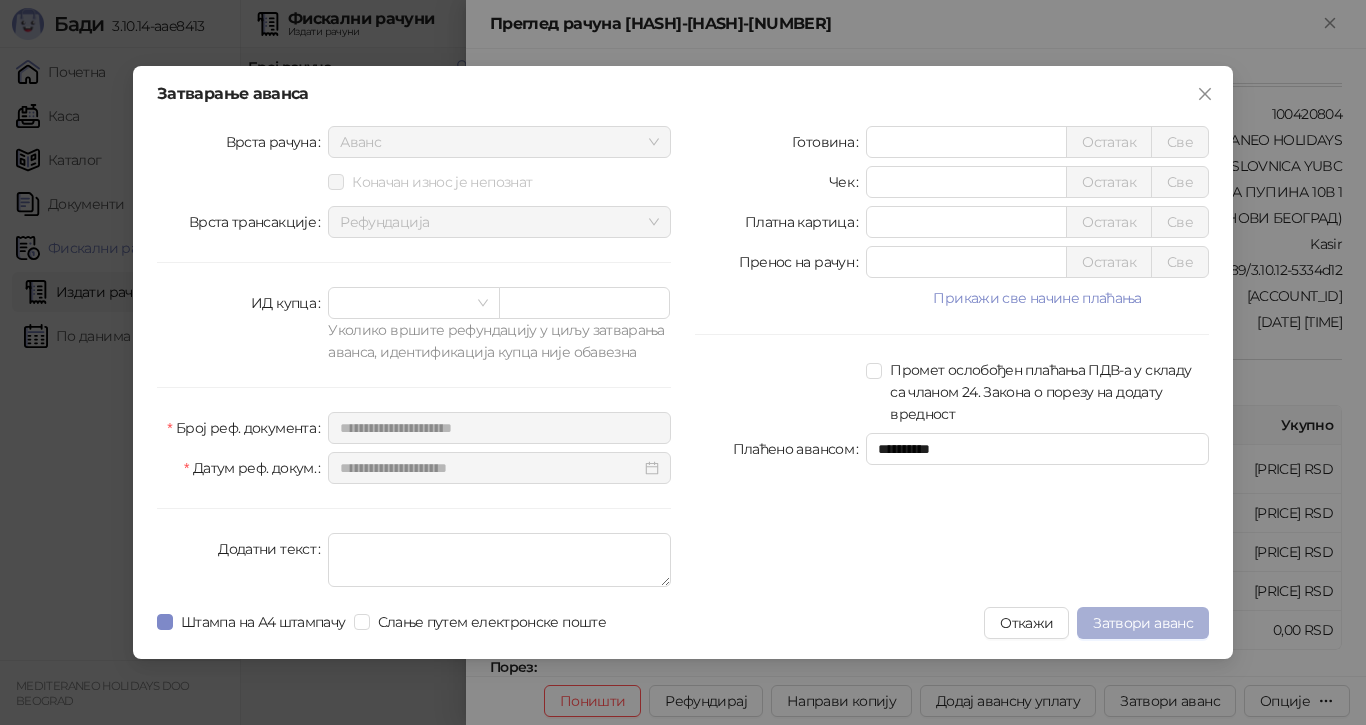 click on "Затвори аванс" at bounding box center [1143, 623] 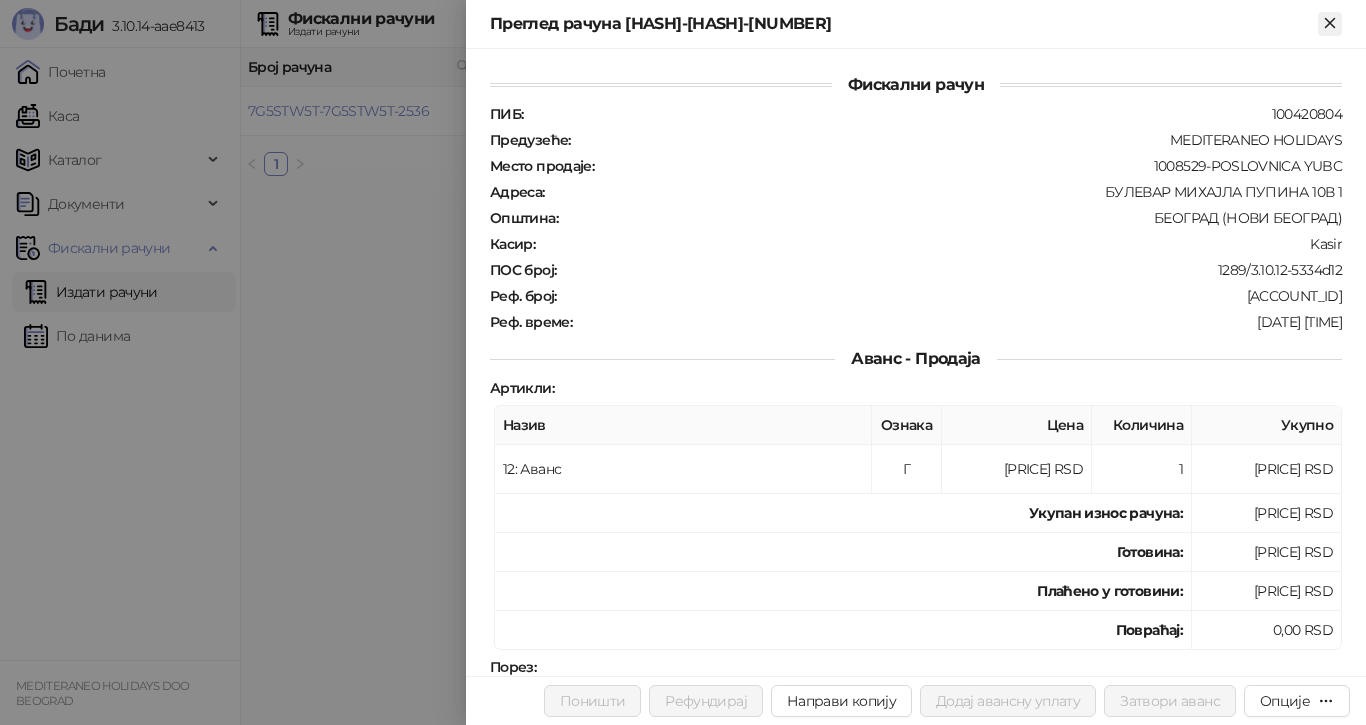 click 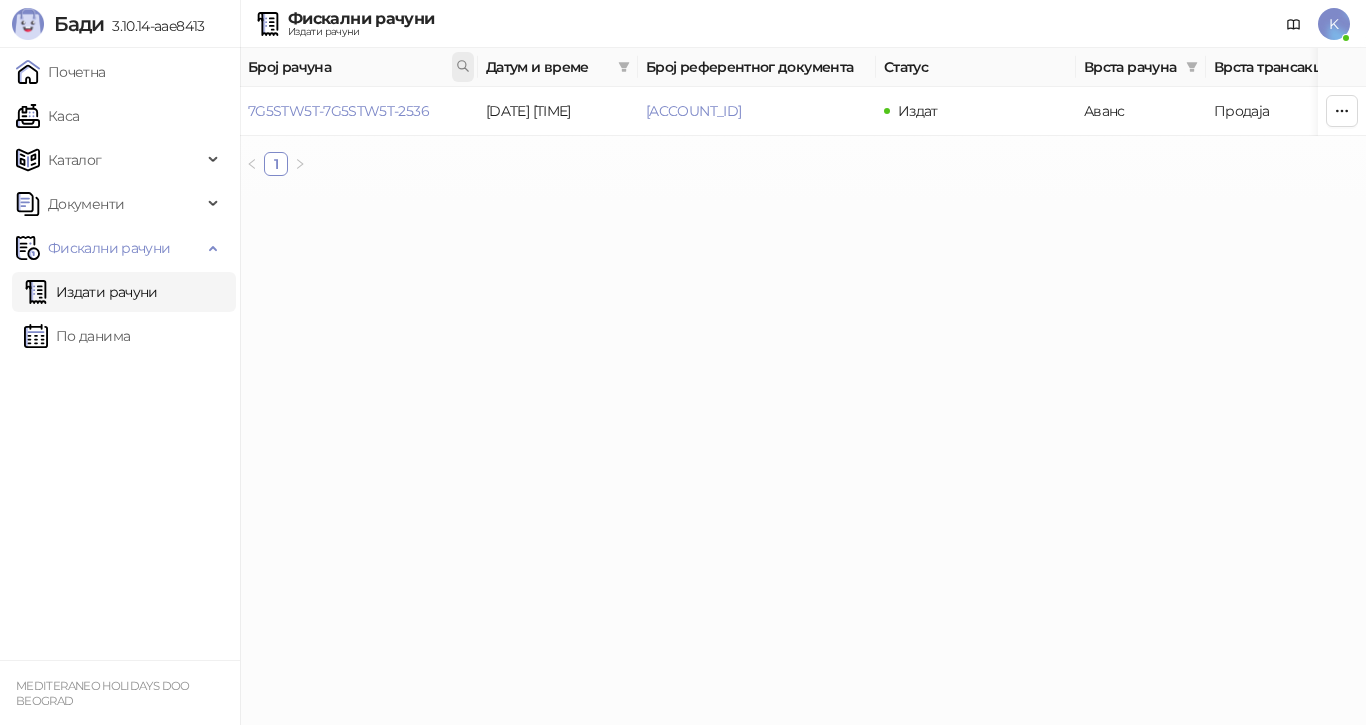 click 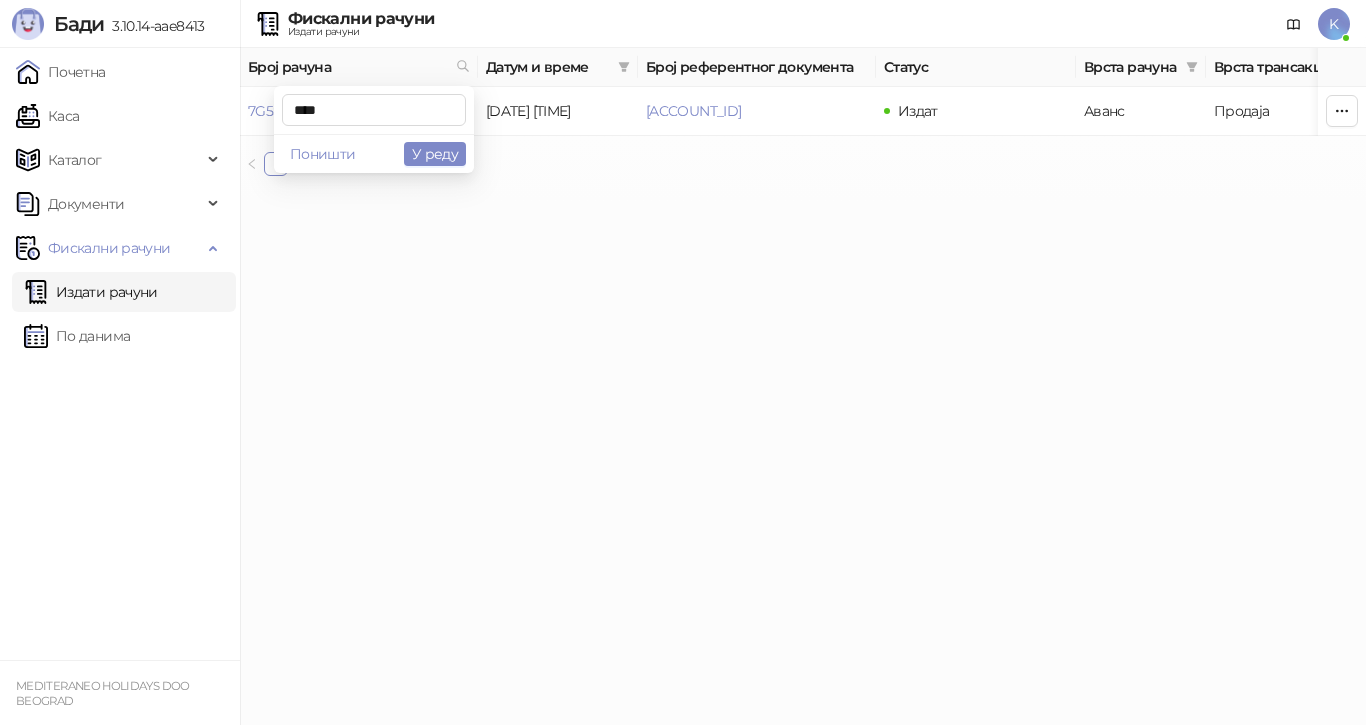 type on "****" 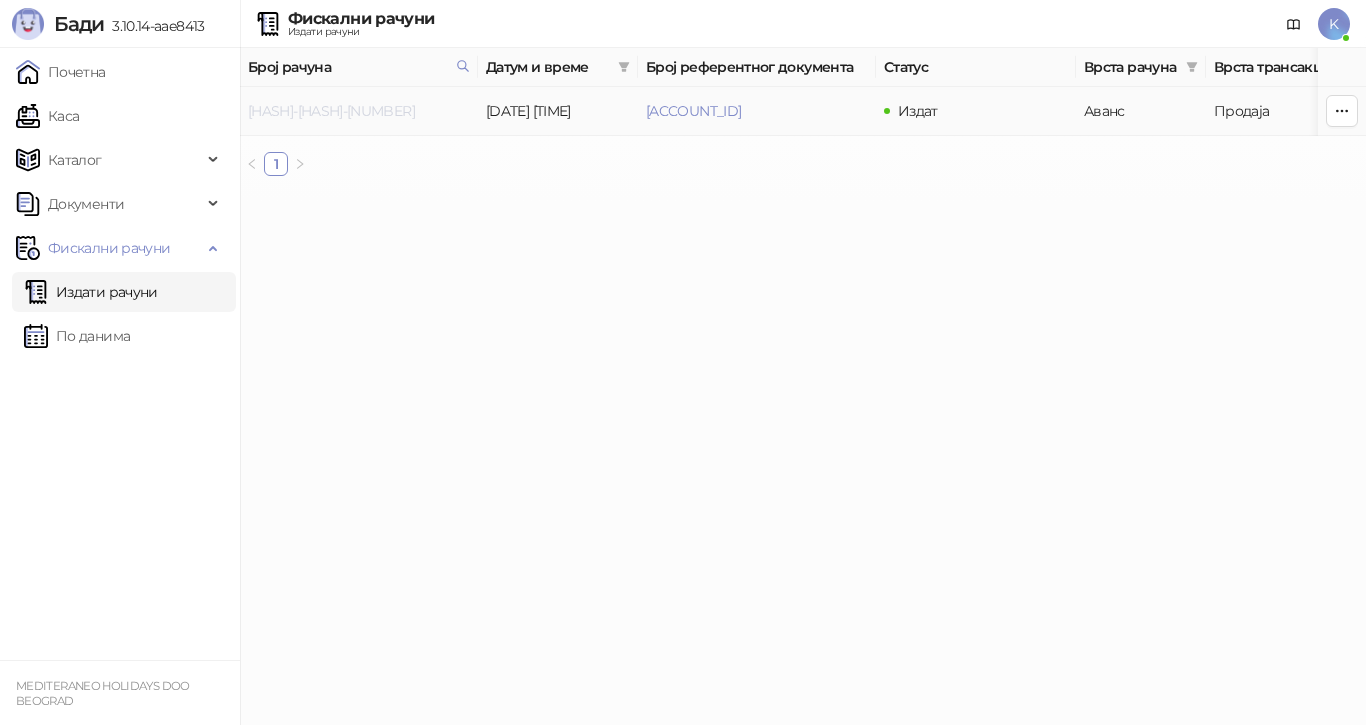 click on "[HASH]-[HASH]-[NUMBER]" at bounding box center (331, 111) 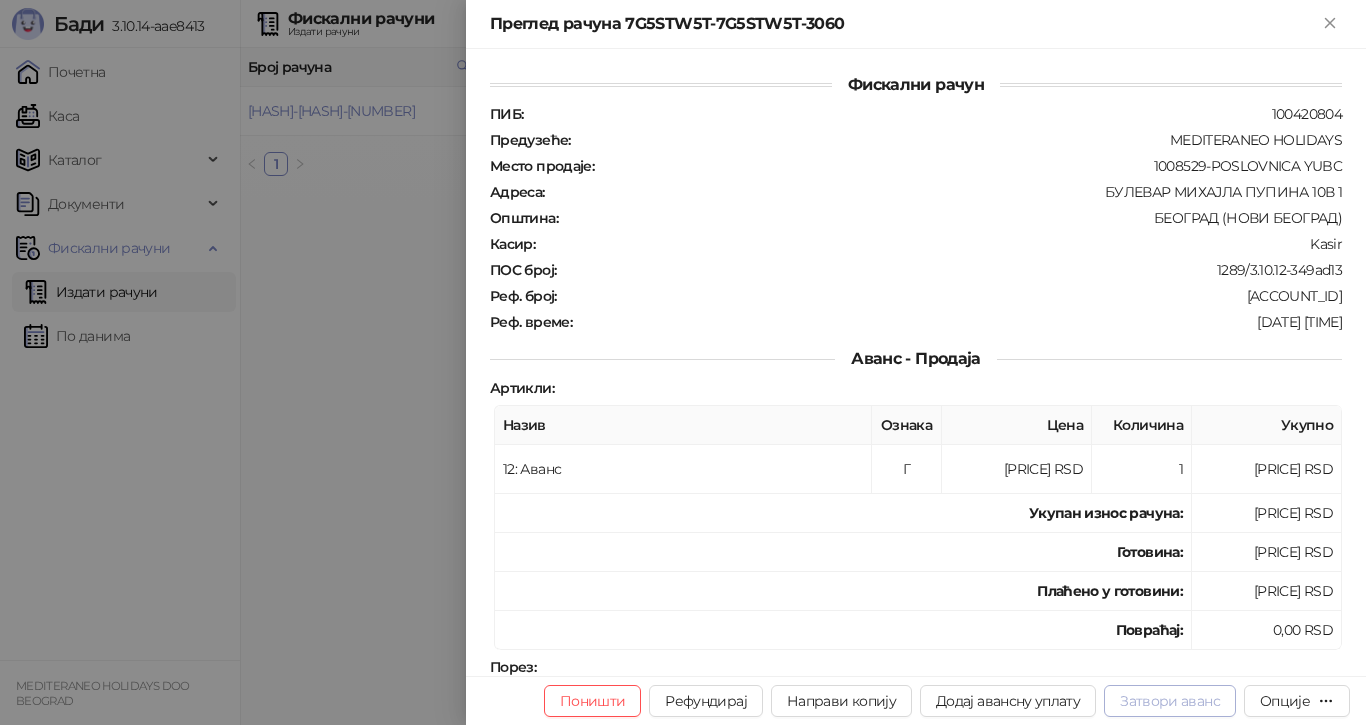 click on "Затвори аванс" at bounding box center [1170, 701] 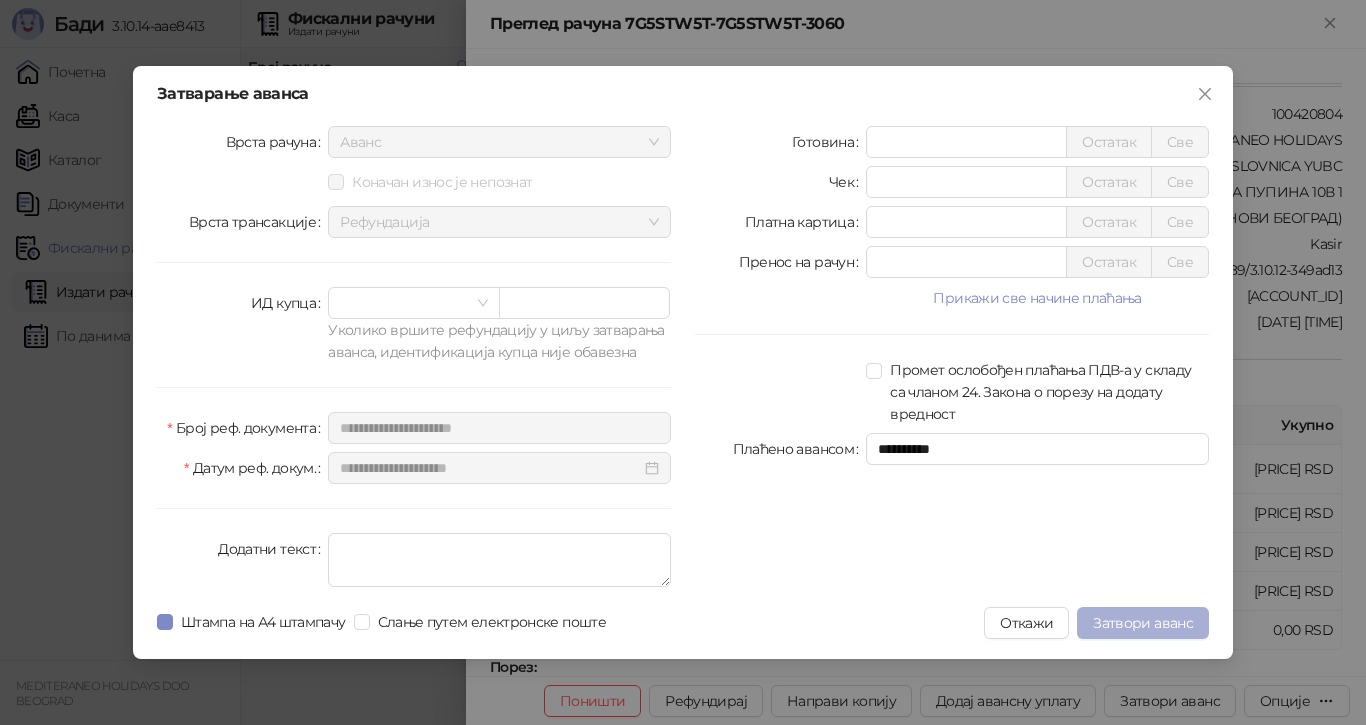 click on "Затвори аванс" at bounding box center [1143, 623] 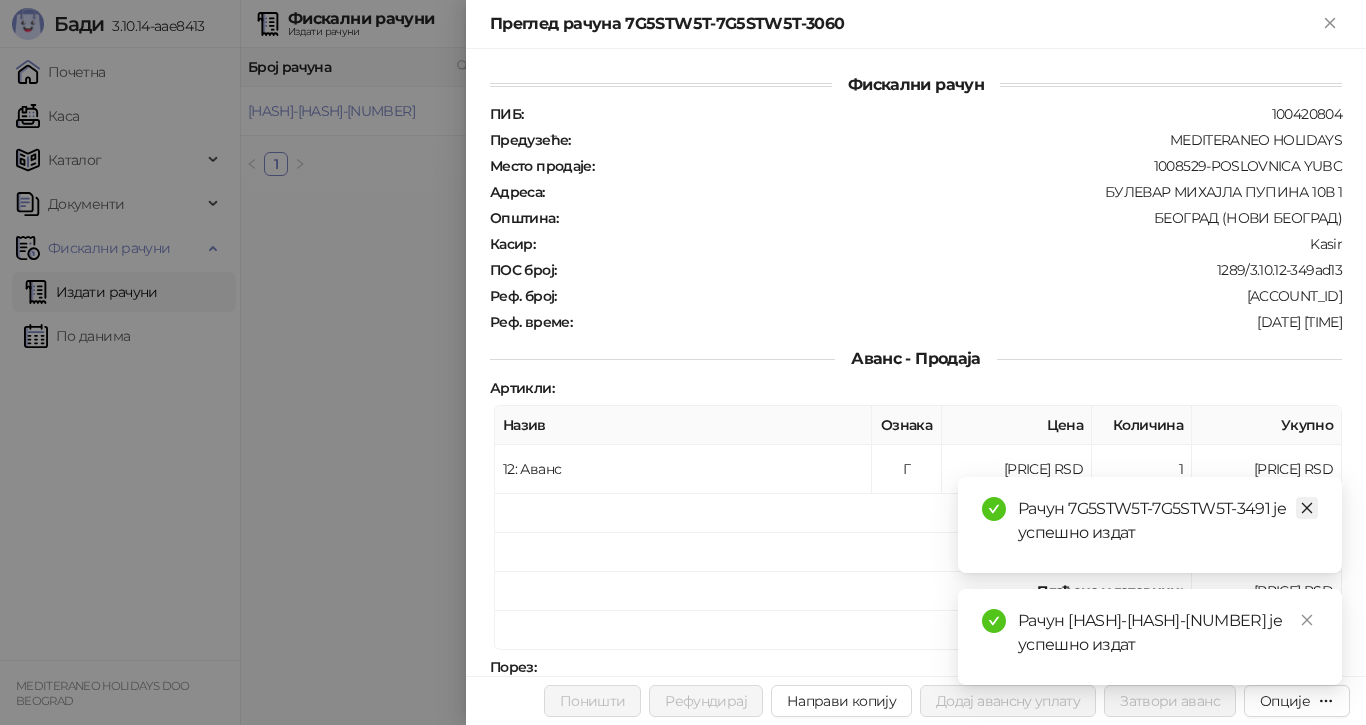 click at bounding box center [1307, 508] 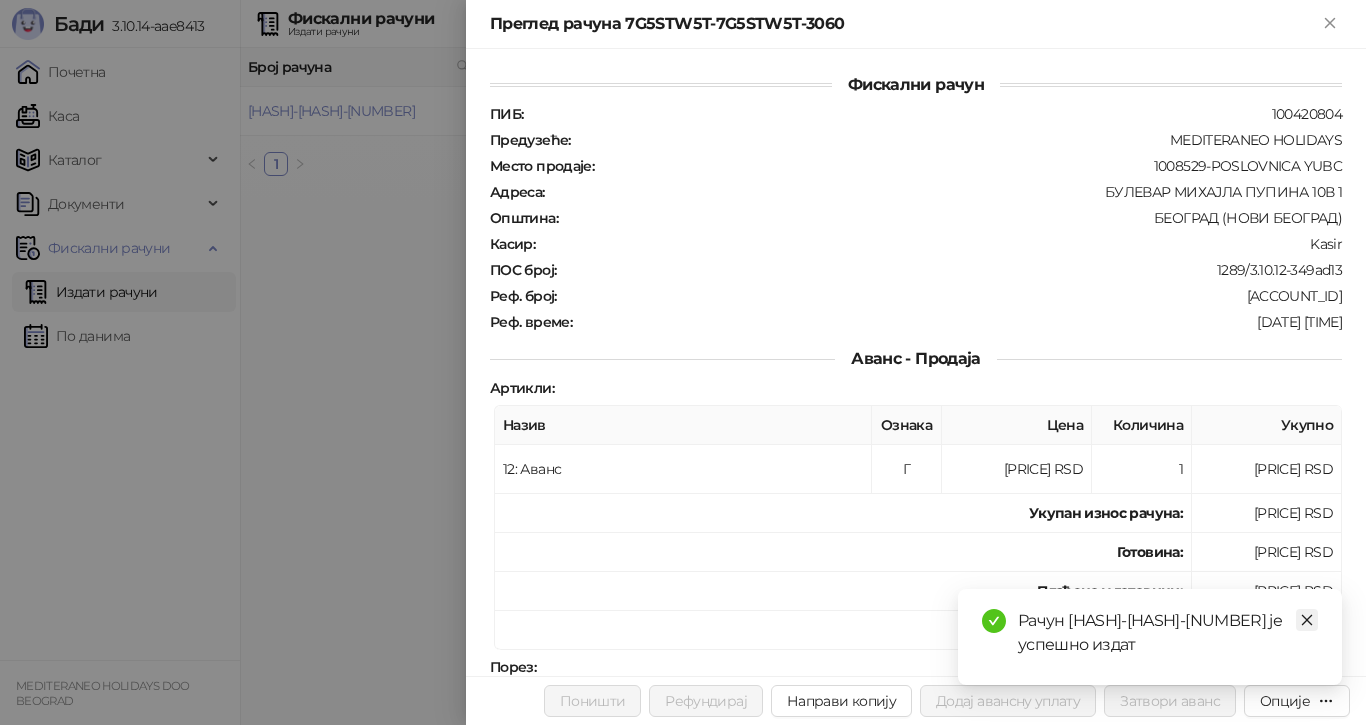 click 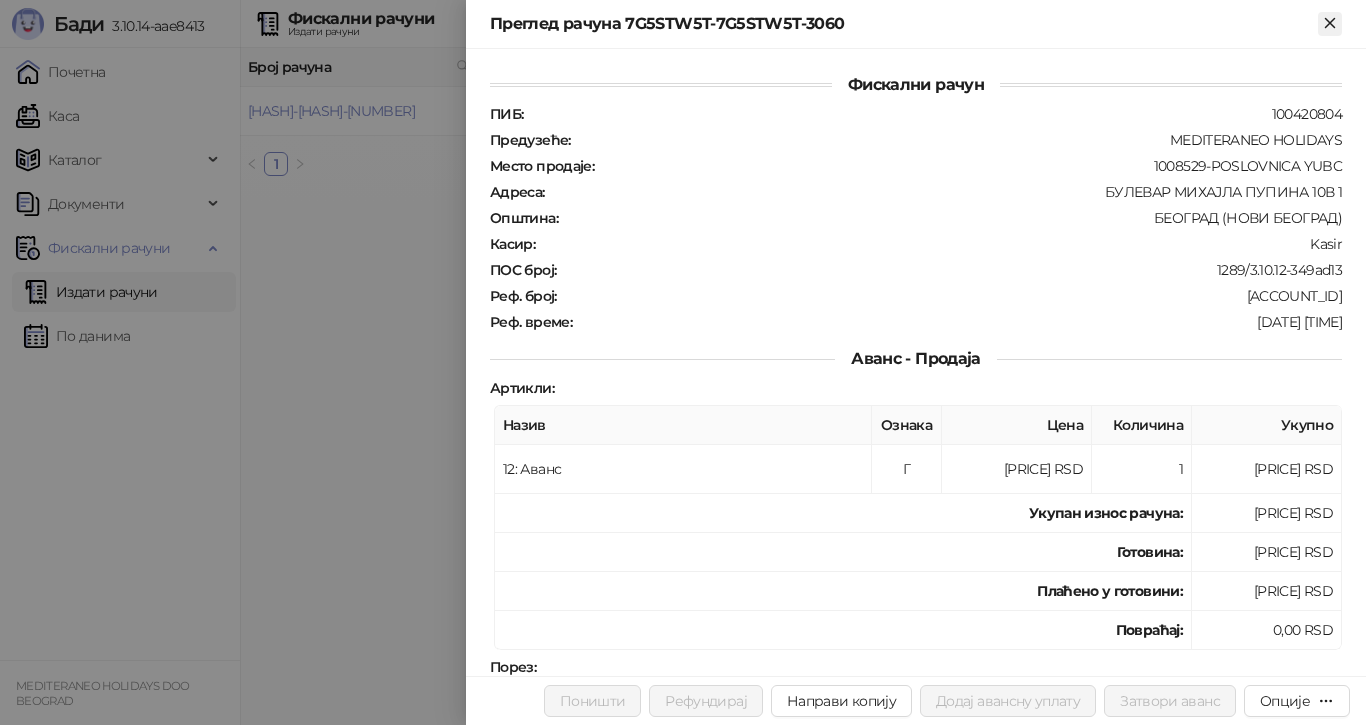 click 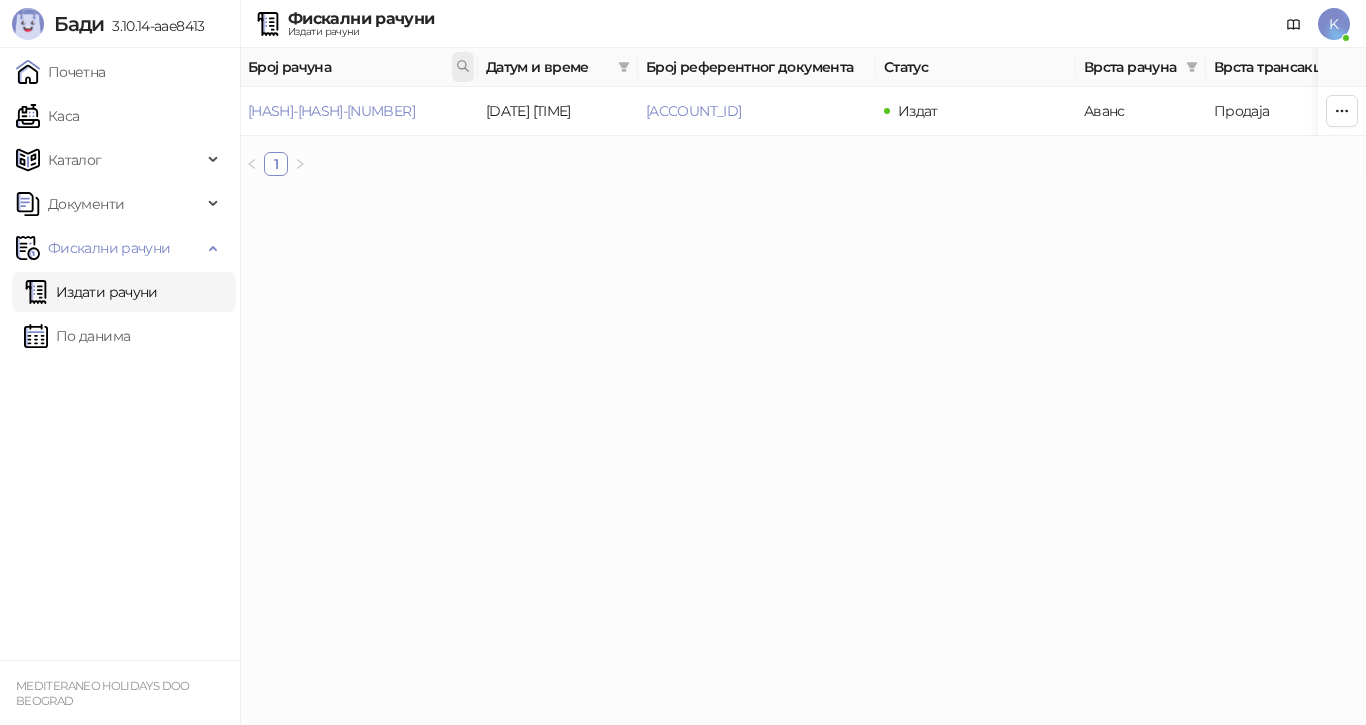 click at bounding box center [463, 67] 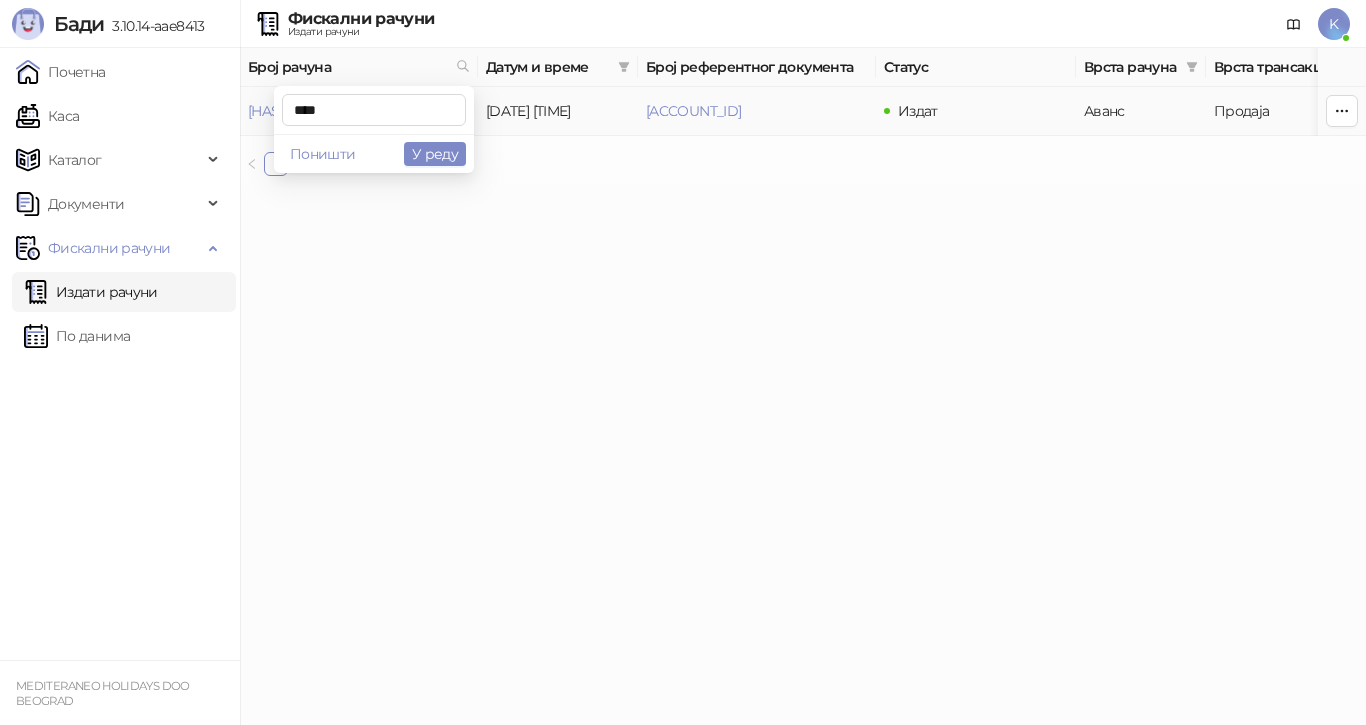 type on "****" 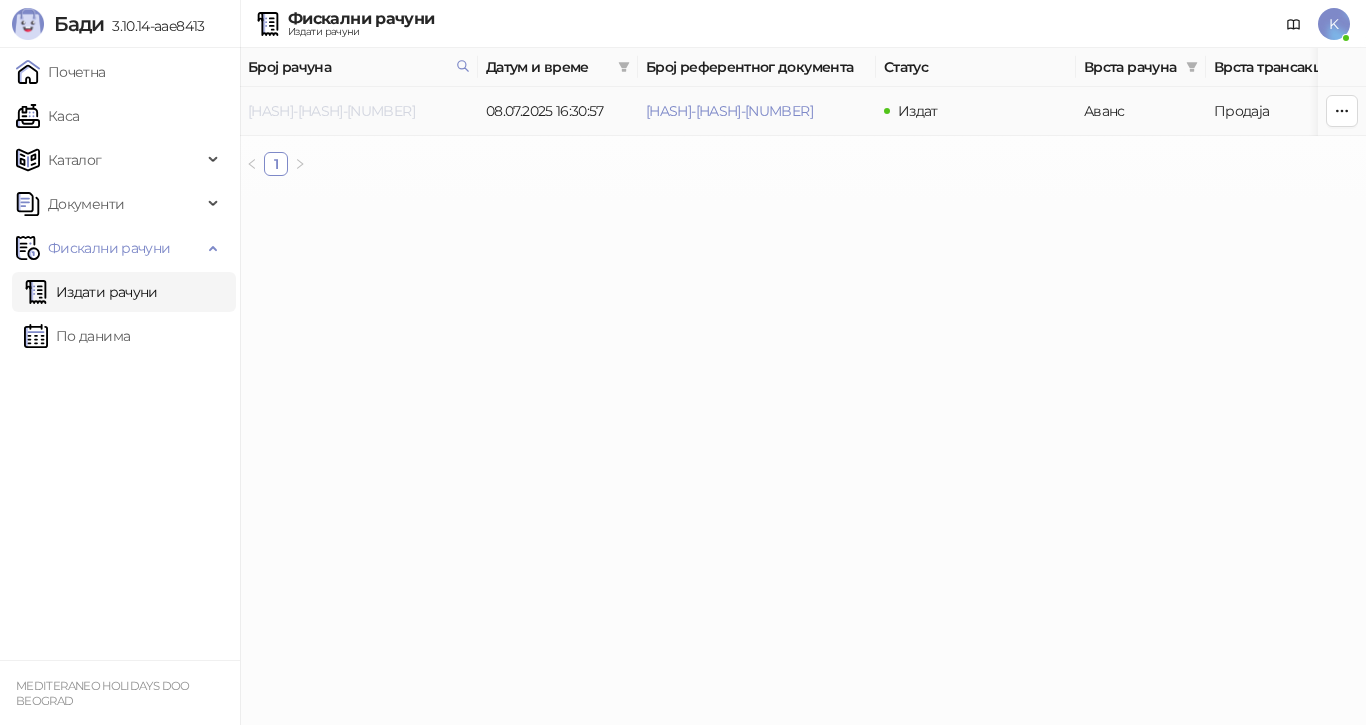 click on "[HASH]-[HASH]-[NUMBER]" at bounding box center [331, 111] 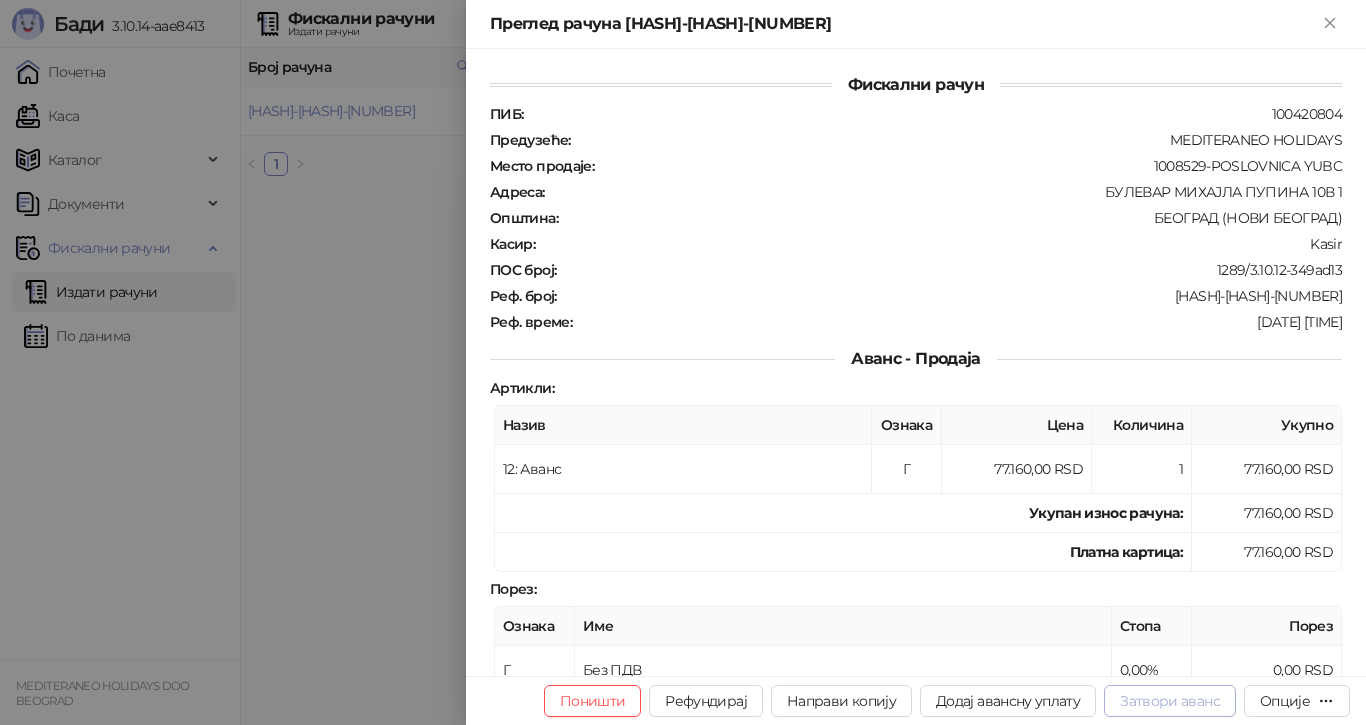 click on "Затвори аванс" at bounding box center [1170, 701] 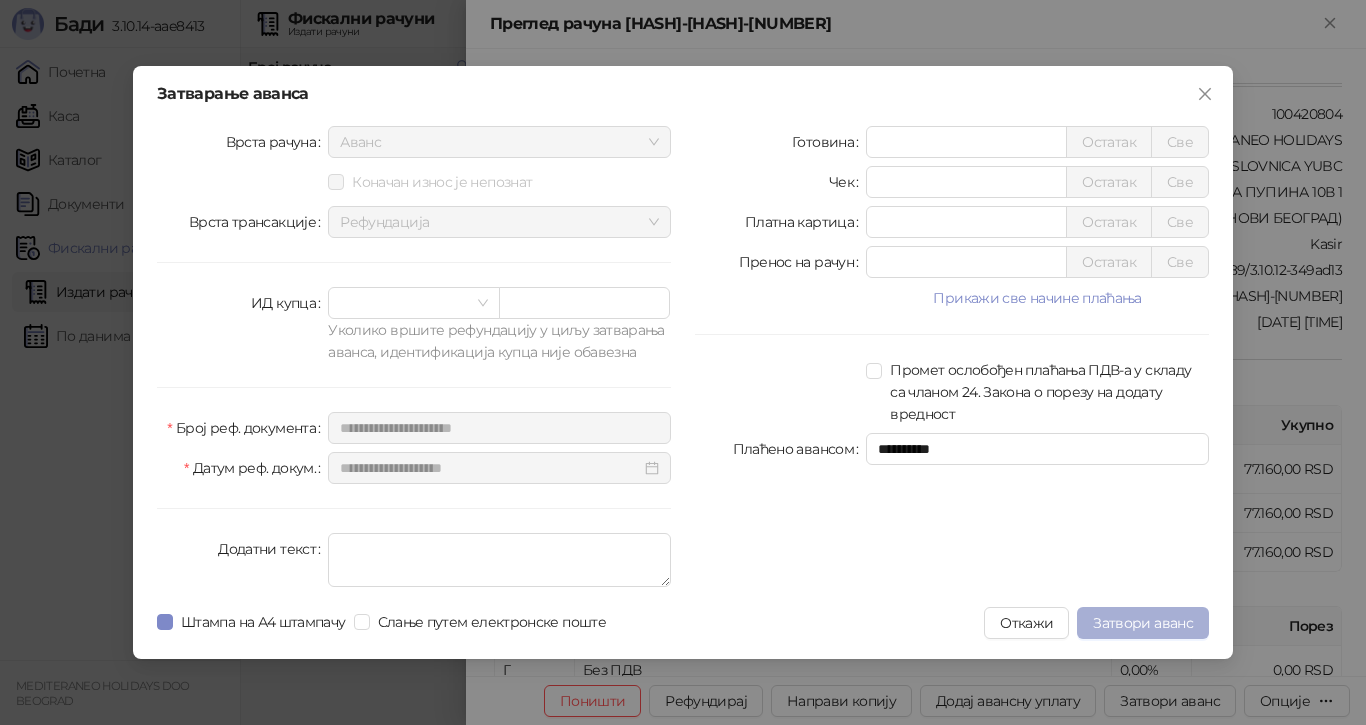 click on "Затвори аванс" at bounding box center (1143, 623) 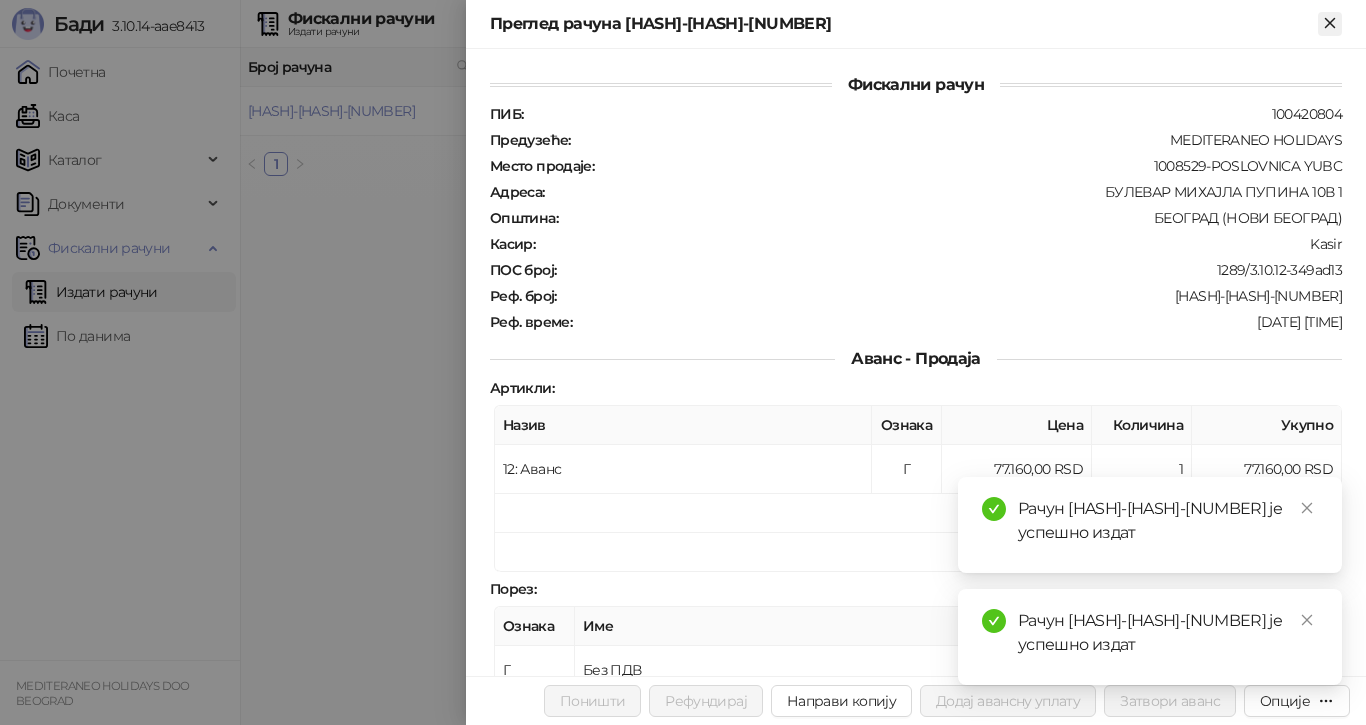 click 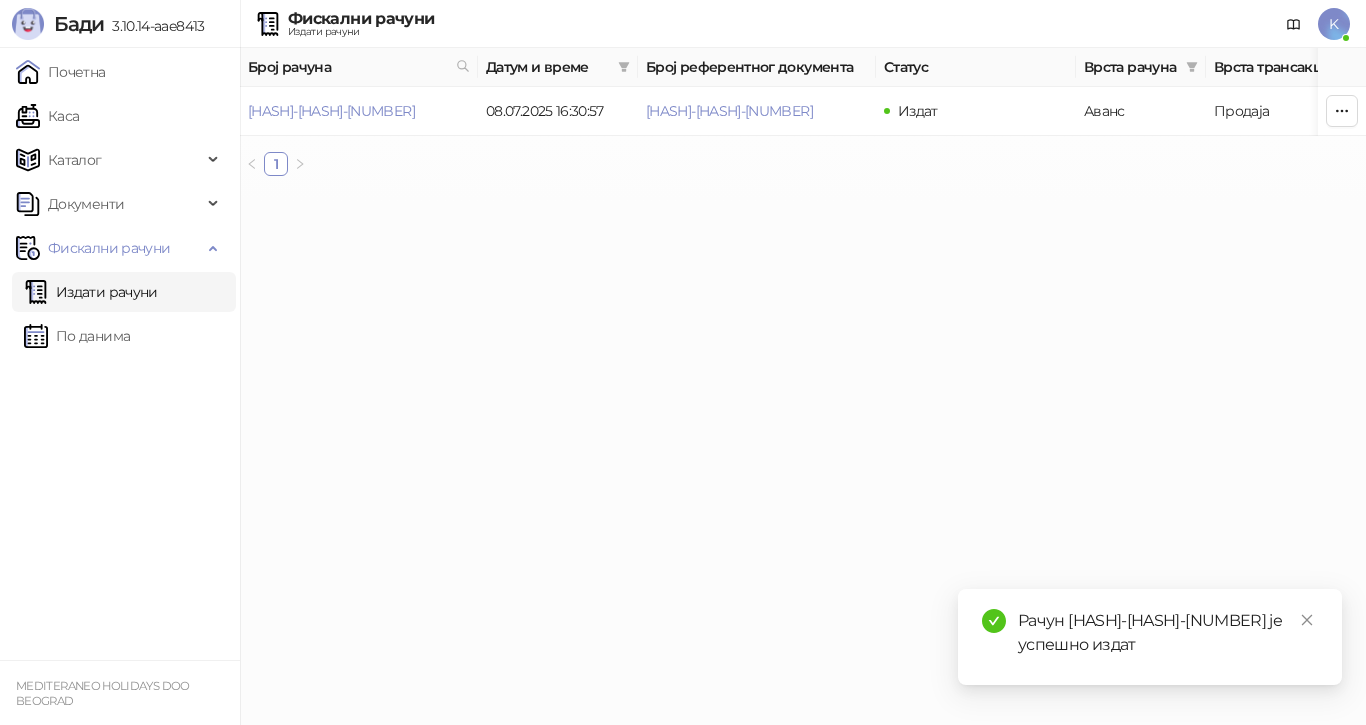 click on "Издати рачуни" at bounding box center (91, 292) 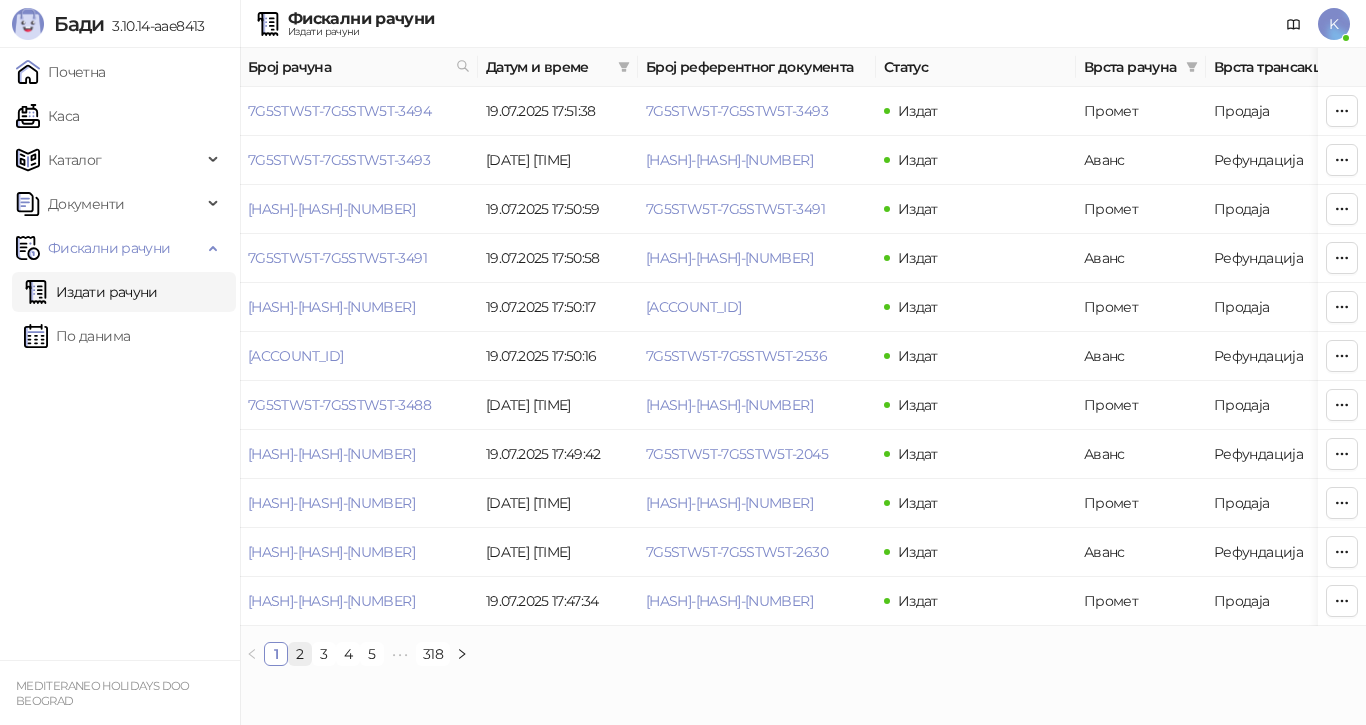 click on "2" at bounding box center (300, 654) 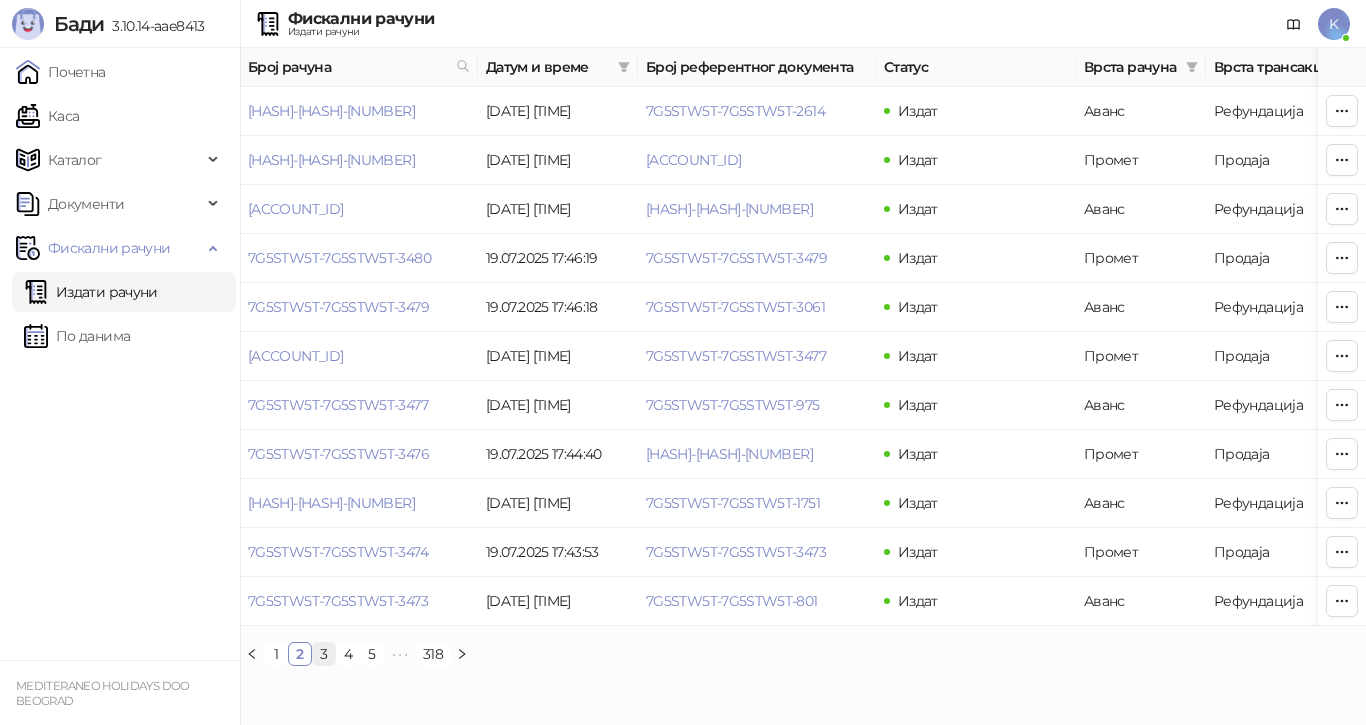 click on "3" at bounding box center (324, 654) 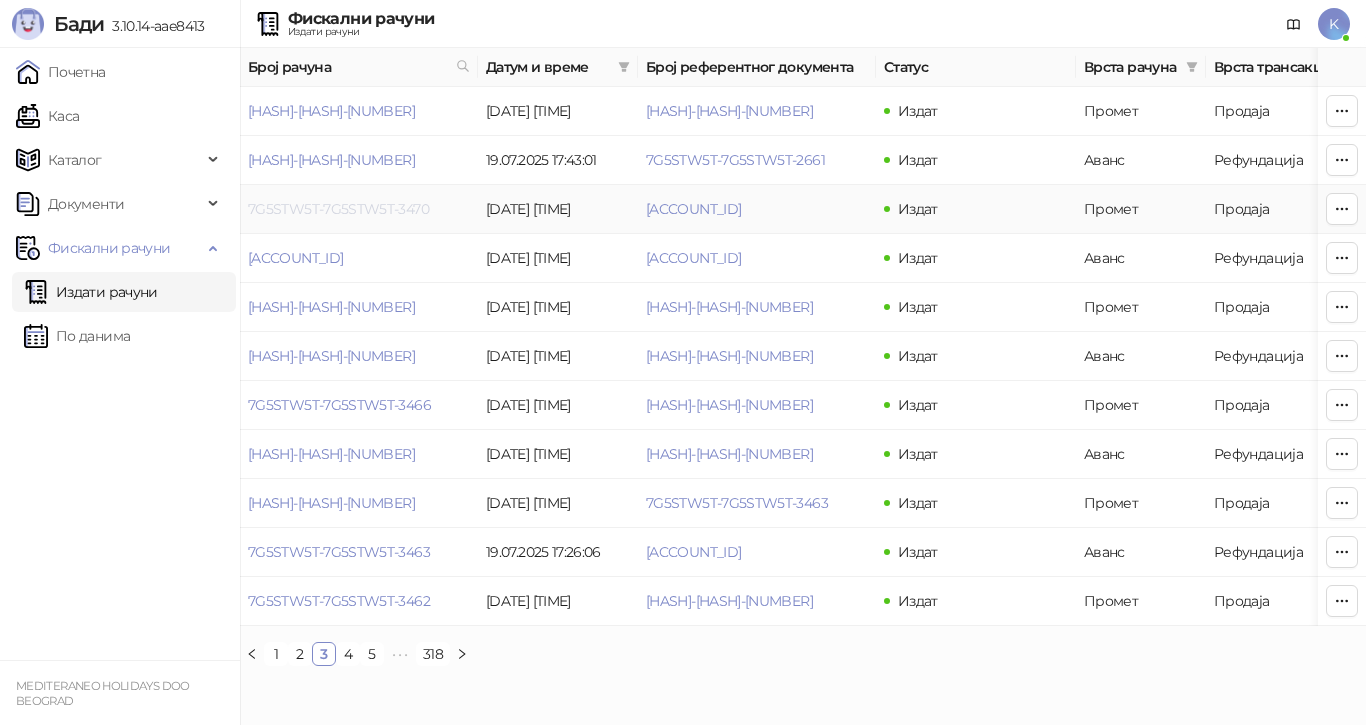click on "7G5STW5T-7G5STW5T-3470" at bounding box center [338, 209] 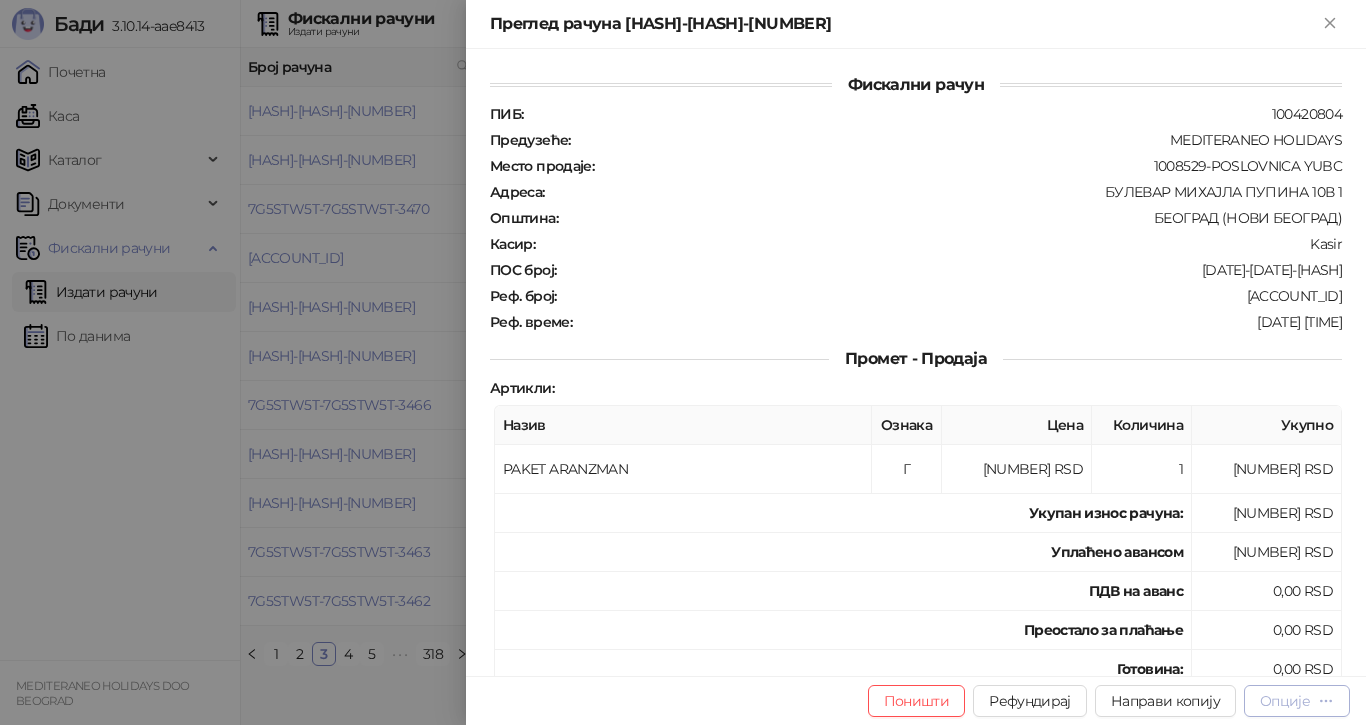 click on "Опције" at bounding box center [1285, 701] 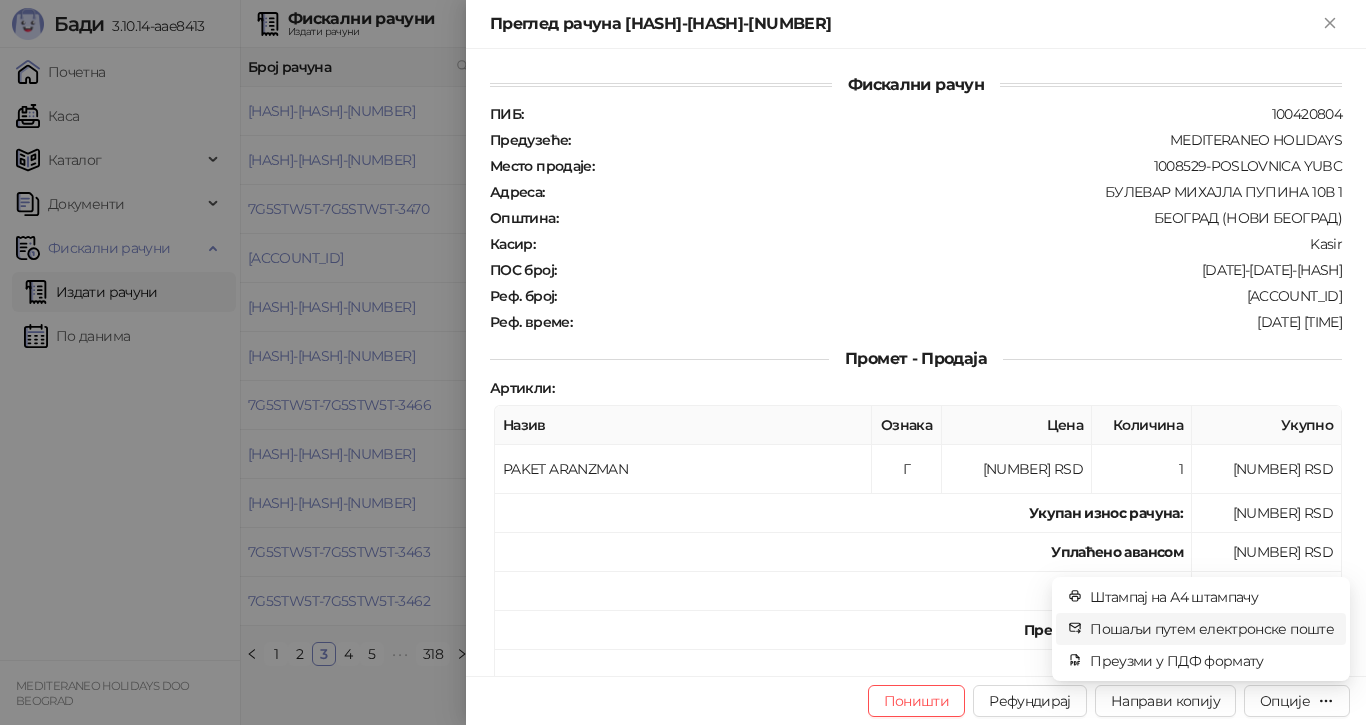 click on "Пошаљи путем електронске поште" at bounding box center [1212, 629] 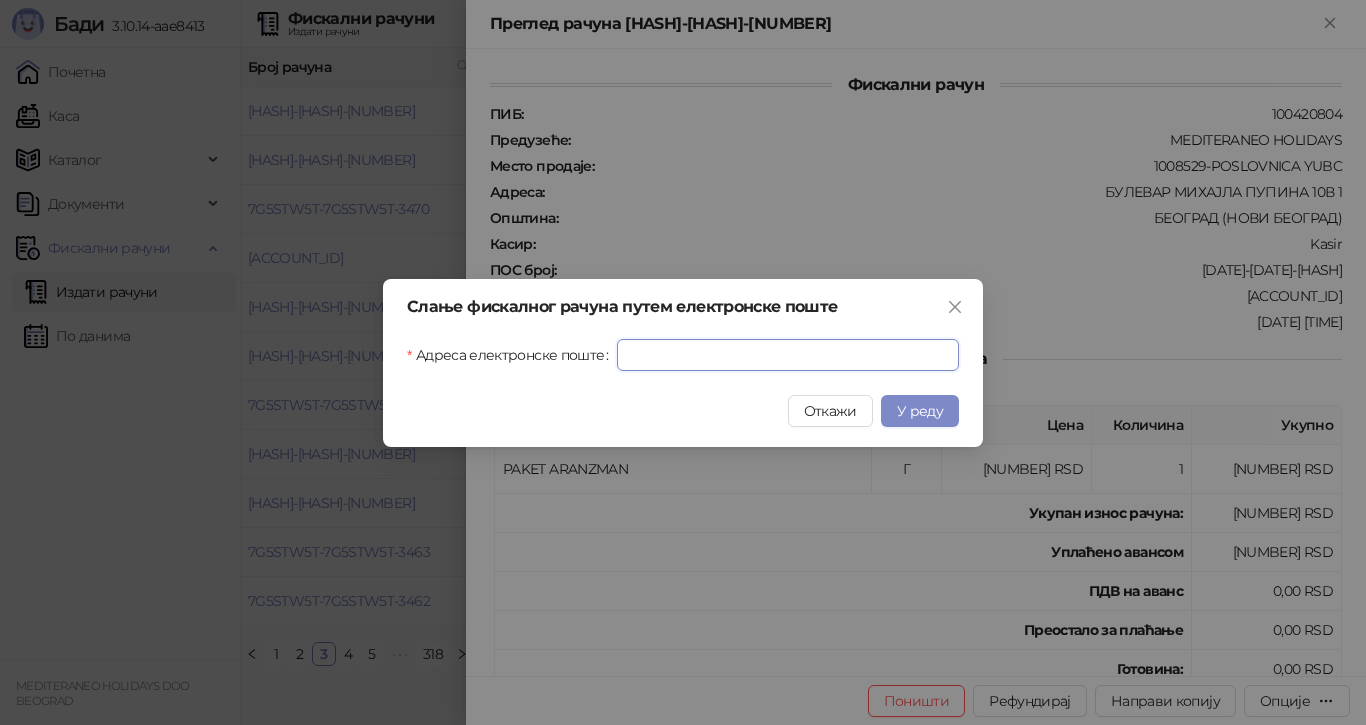 click on "Адреса електронске поште" at bounding box center [788, 355] 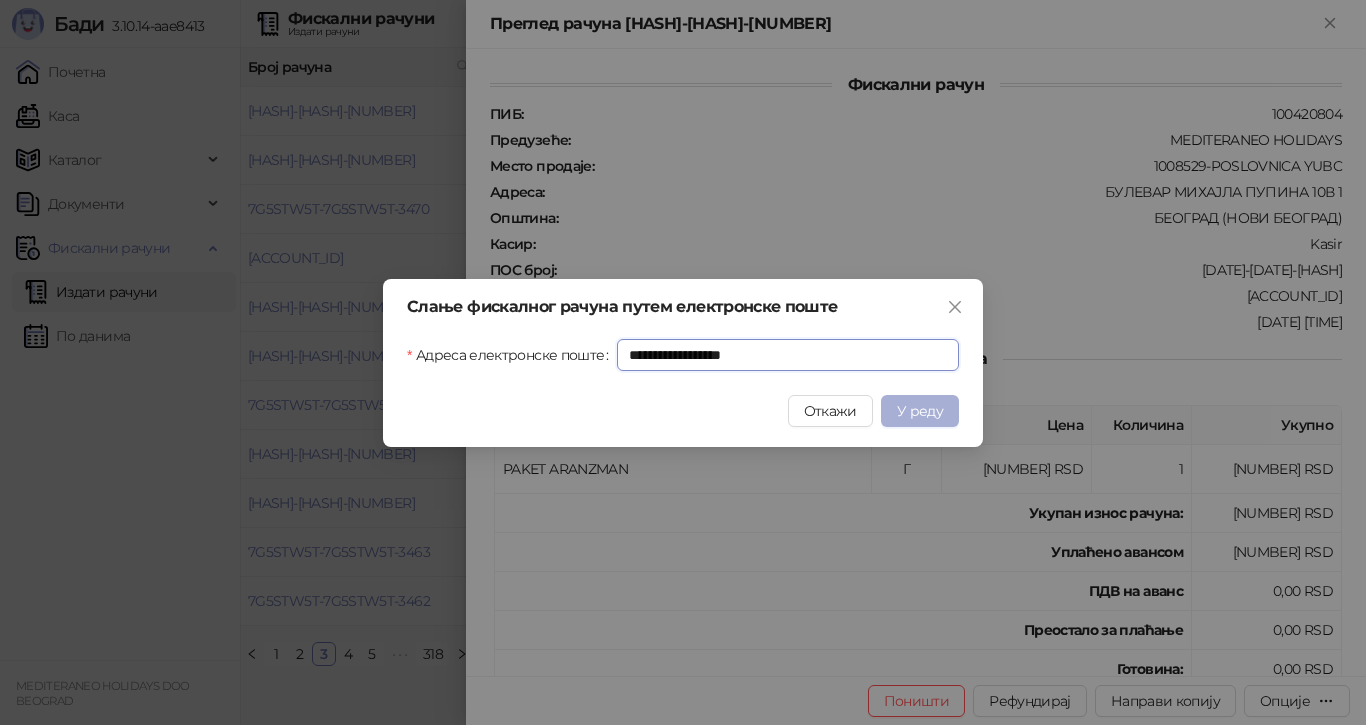 type on "**********" 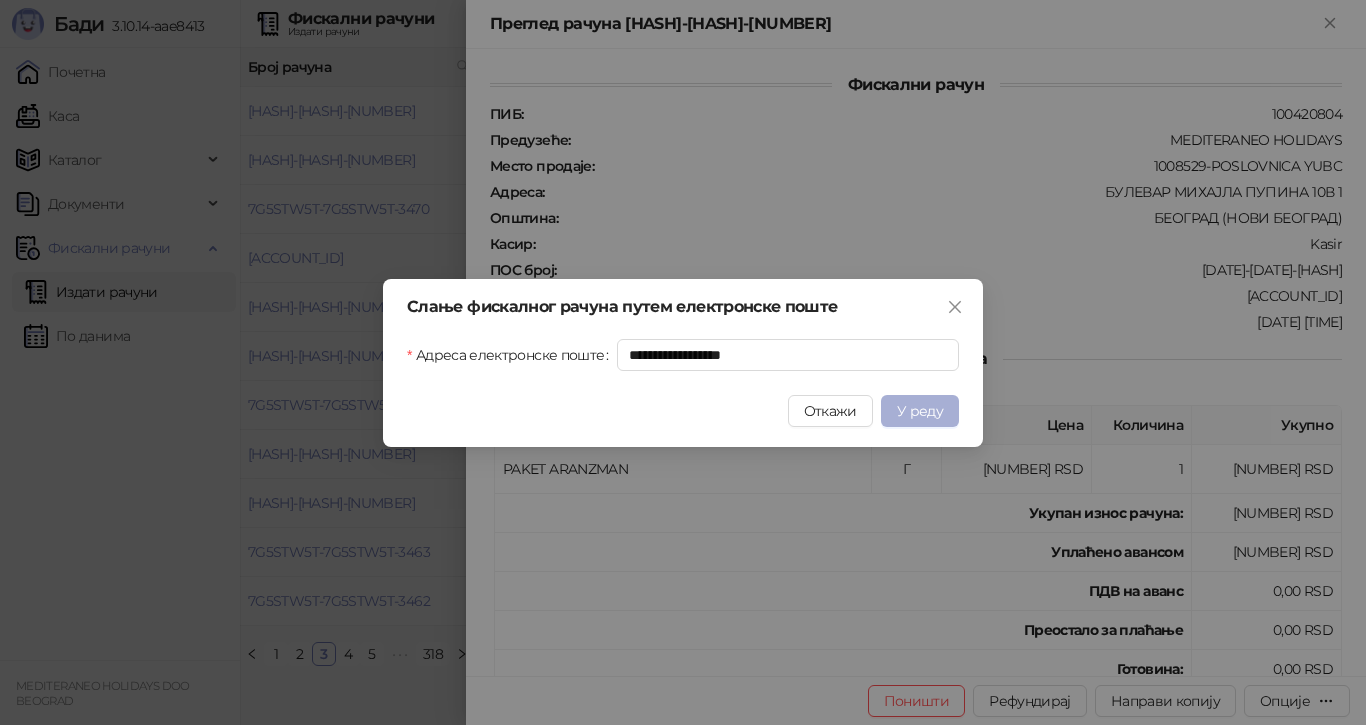 click on "У реду" at bounding box center (920, 411) 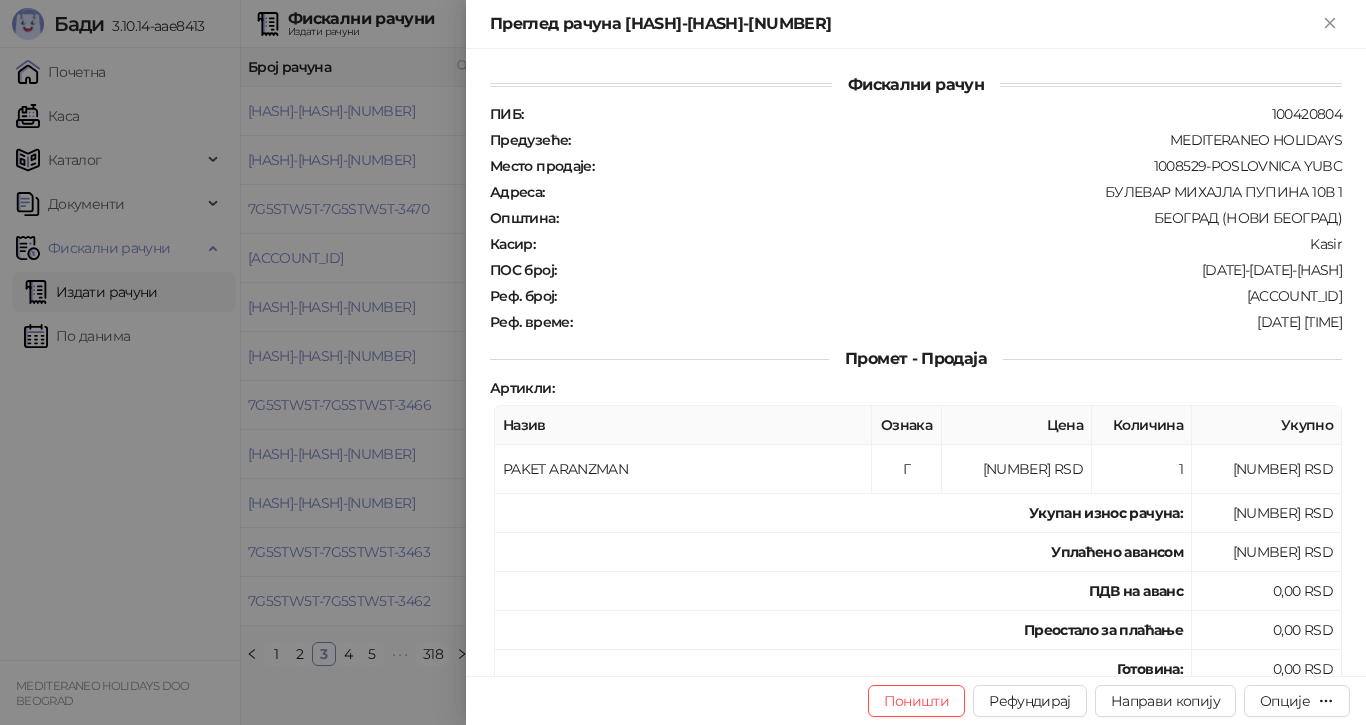 click at bounding box center (683, 362) 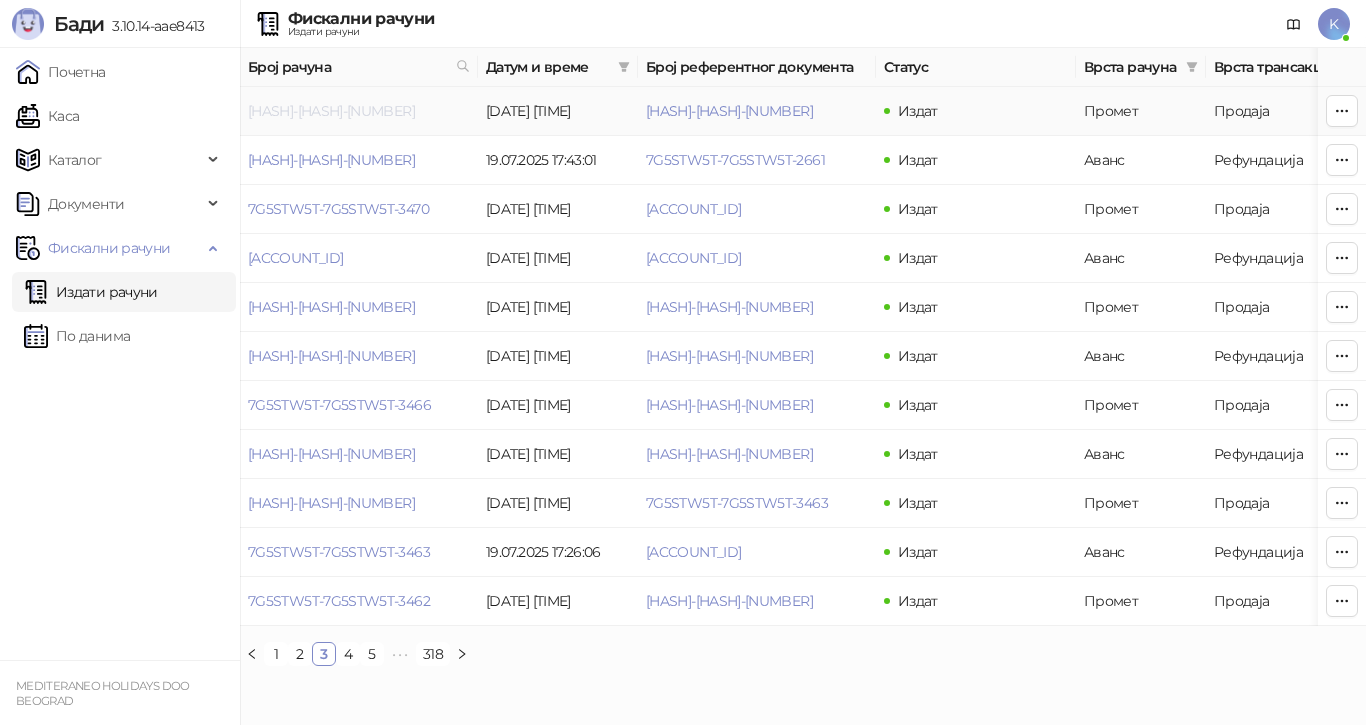 click on "[HASH]-[HASH]-[NUMBER]" at bounding box center (331, 111) 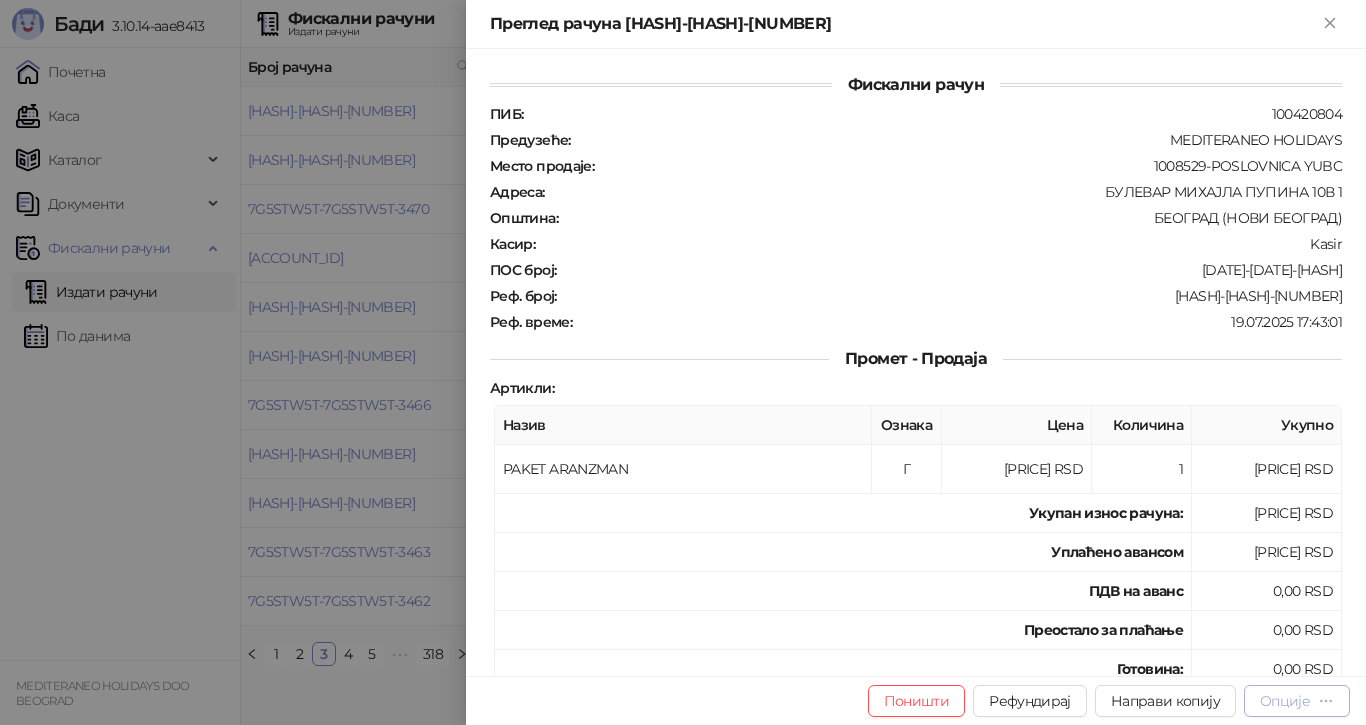 click on "Опције" at bounding box center [1285, 701] 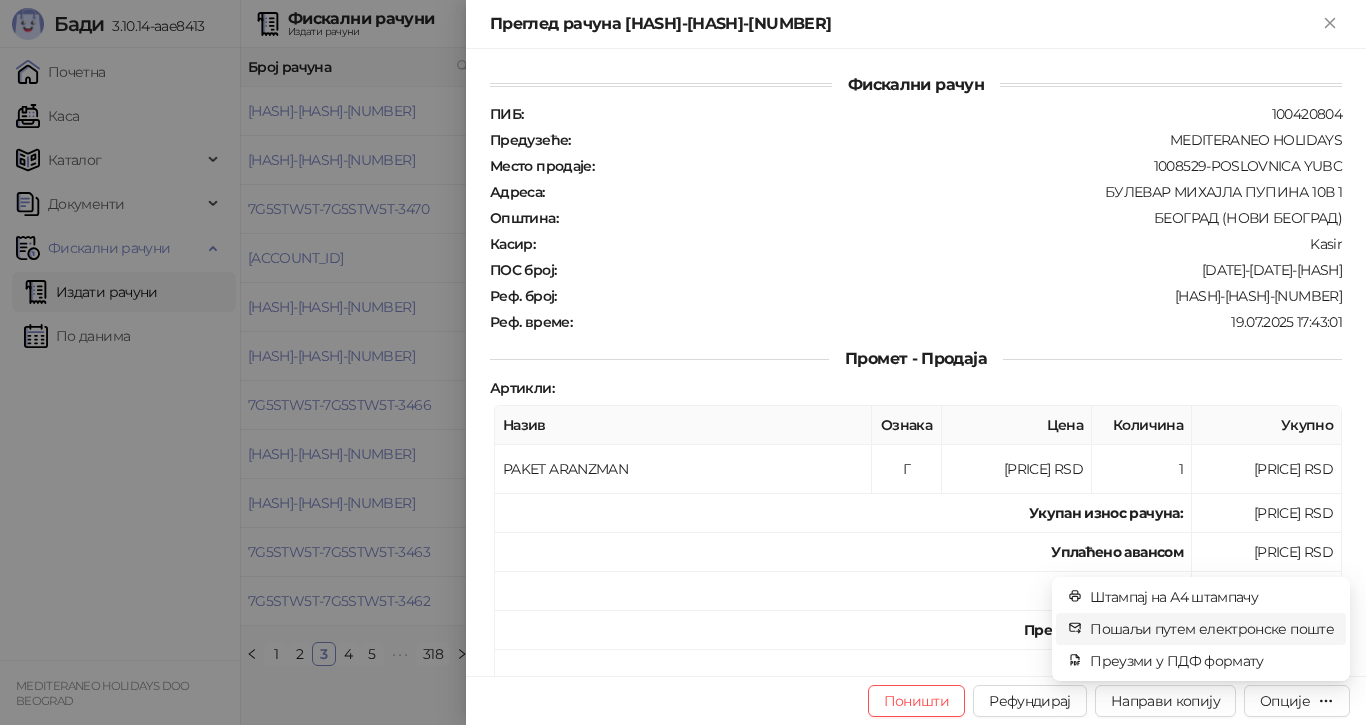 click on "Пошаљи путем електронске поште" at bounding box center [1212, 629] 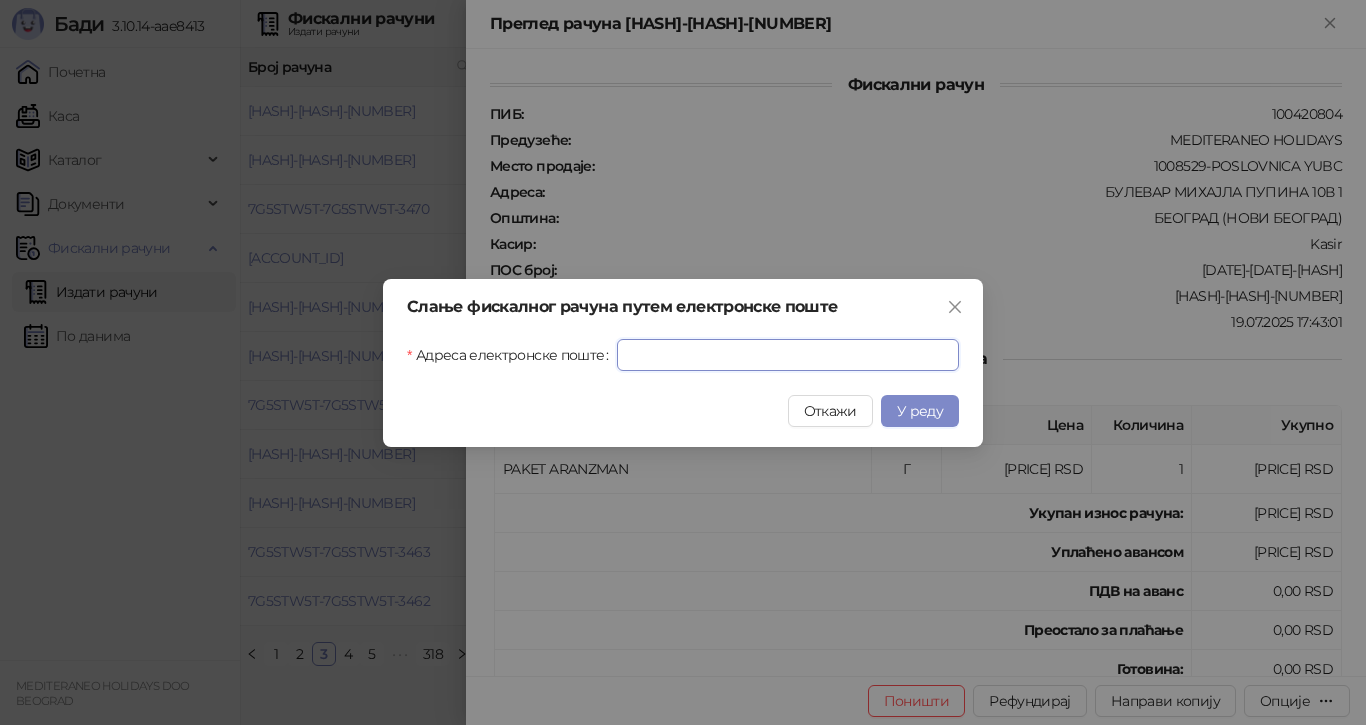 click on "Адреса електронске поште" at bounding box center (788, 355) 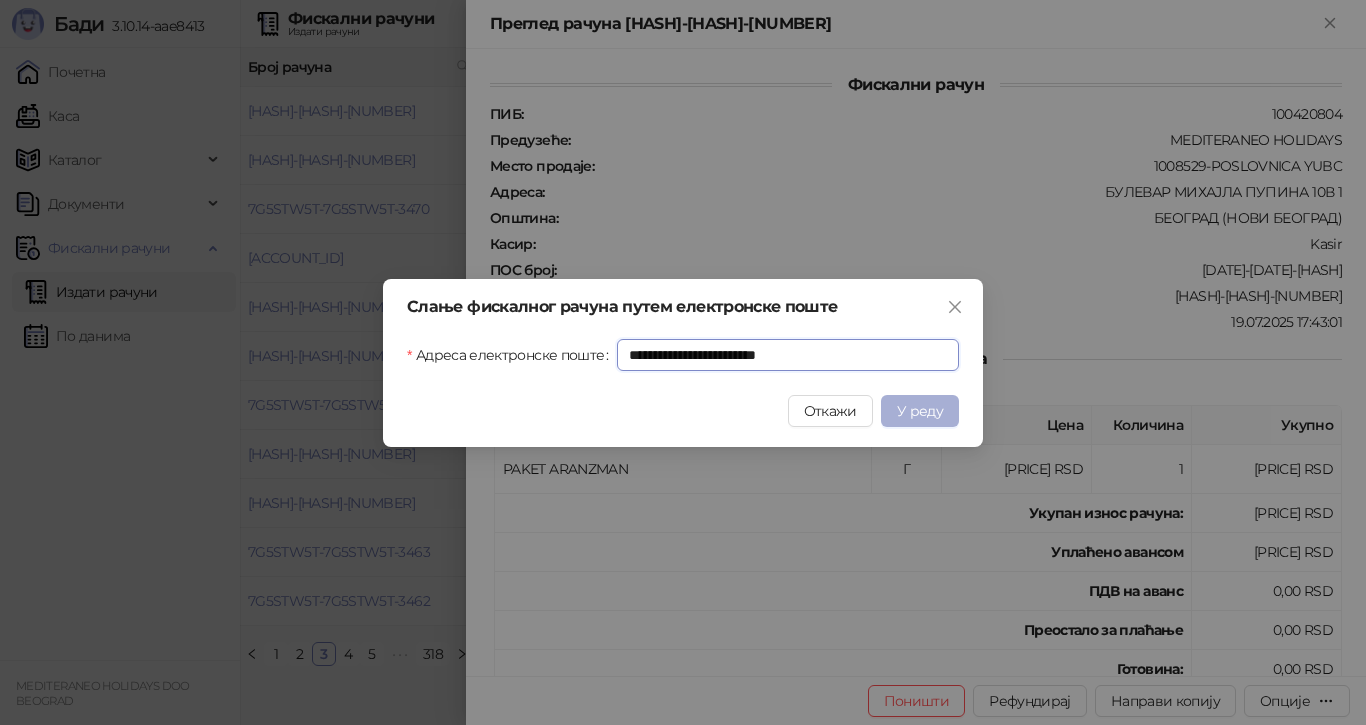 type on "**********" 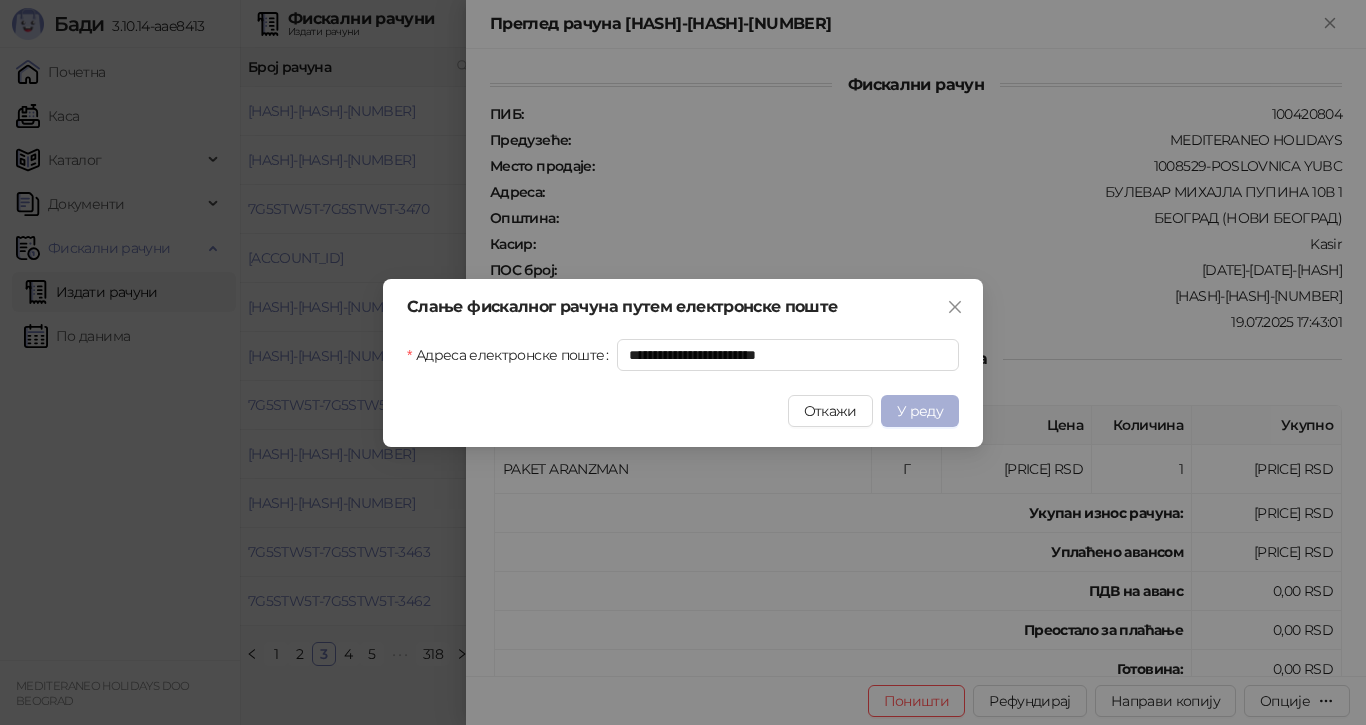 click on "У реду" at bounding box center [920, 411] 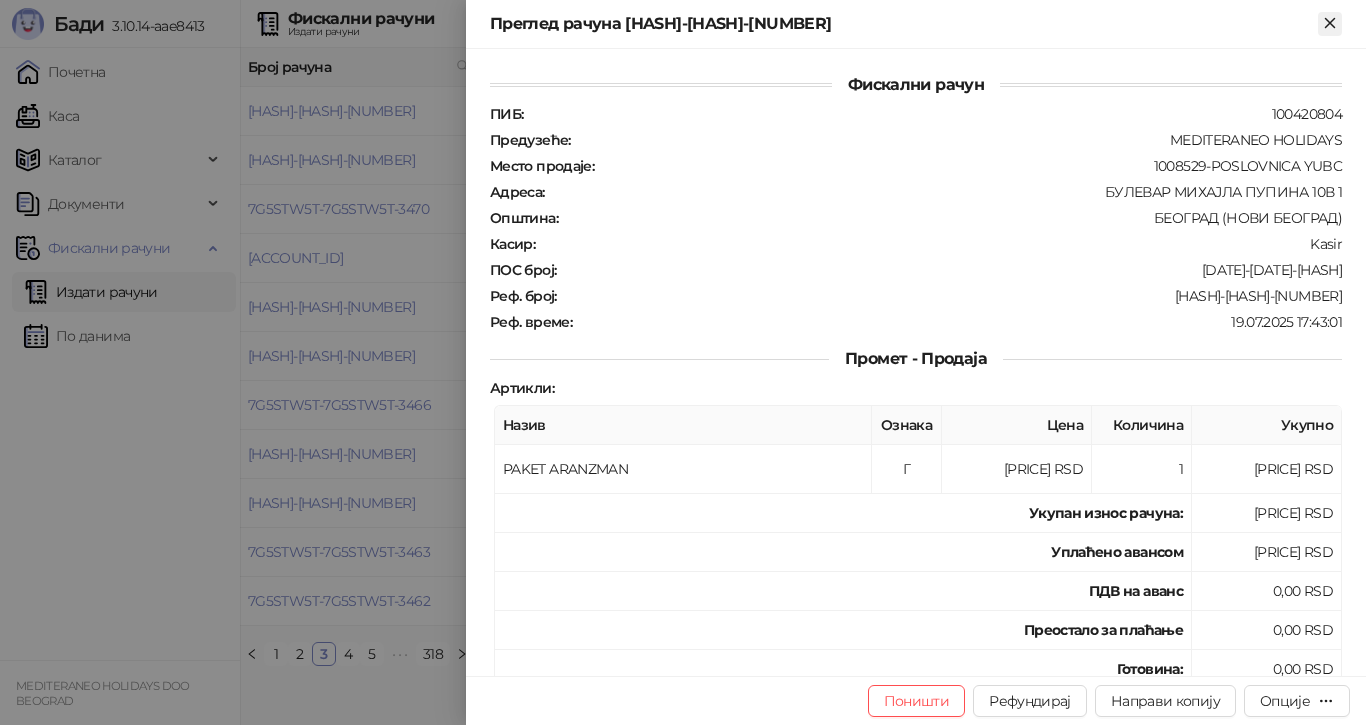 click 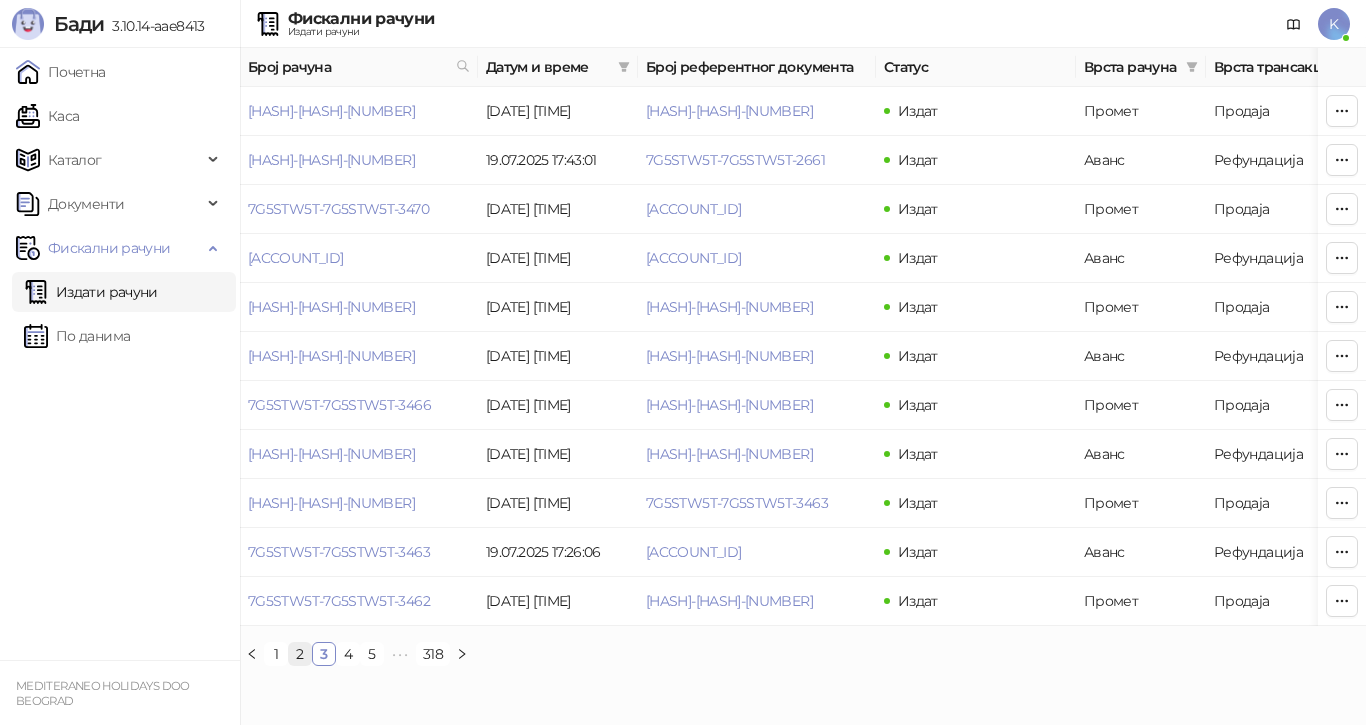 click on "2" at bounding box center [300, 654] 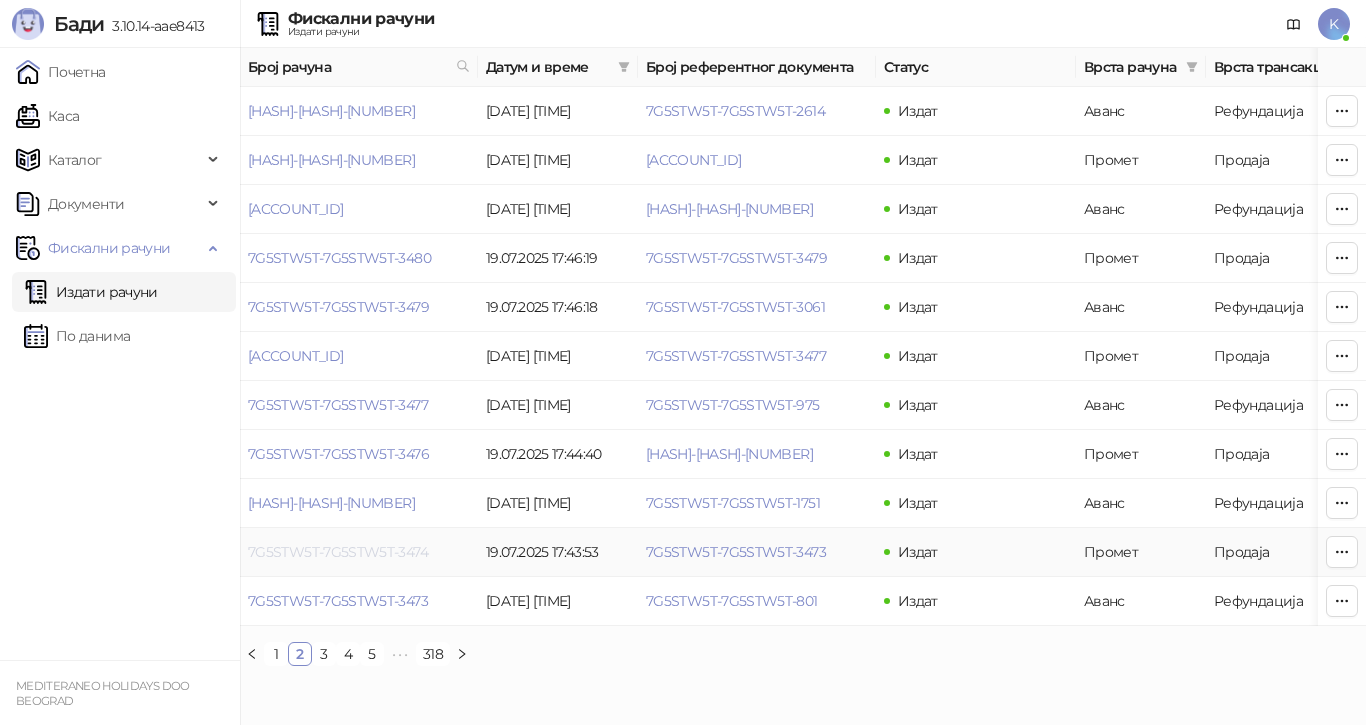 click on "7G5STW5T-7G5STW5T-3474" at bounding box center [338, 552] 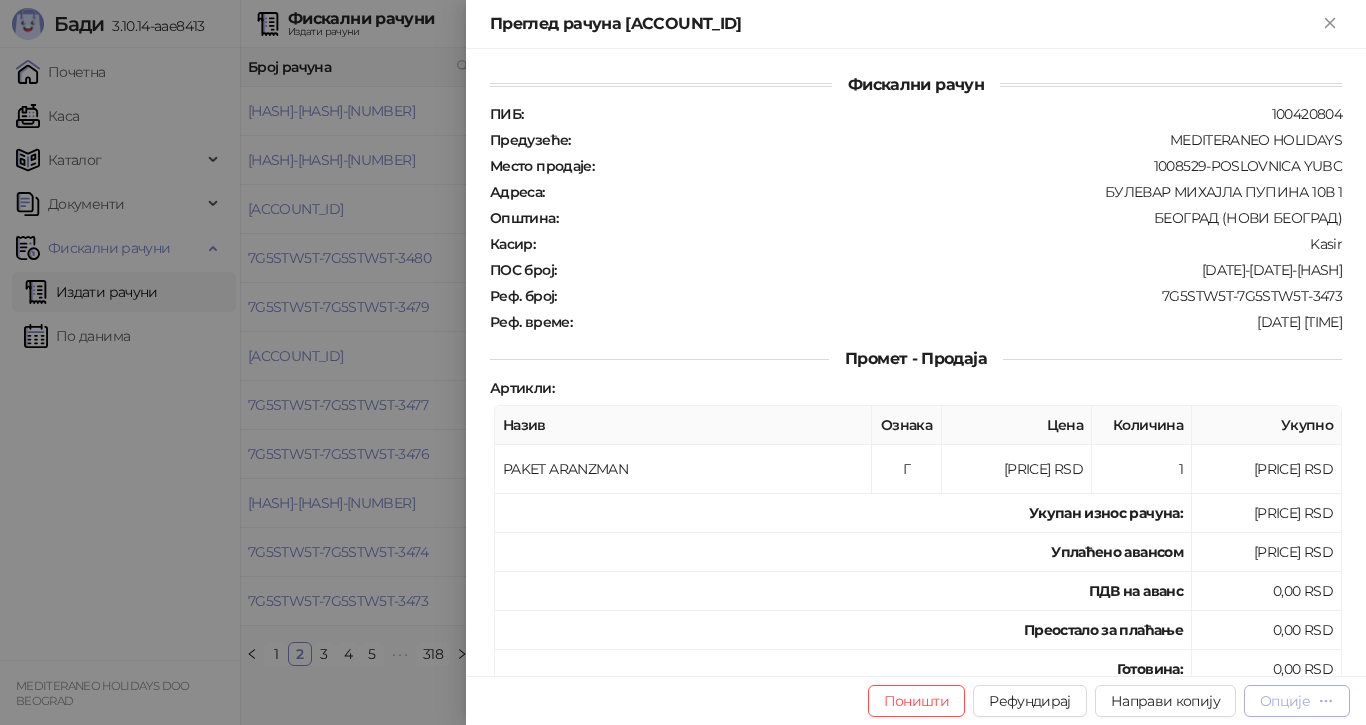 click on "Опције" at bounding box center (1285, 701) 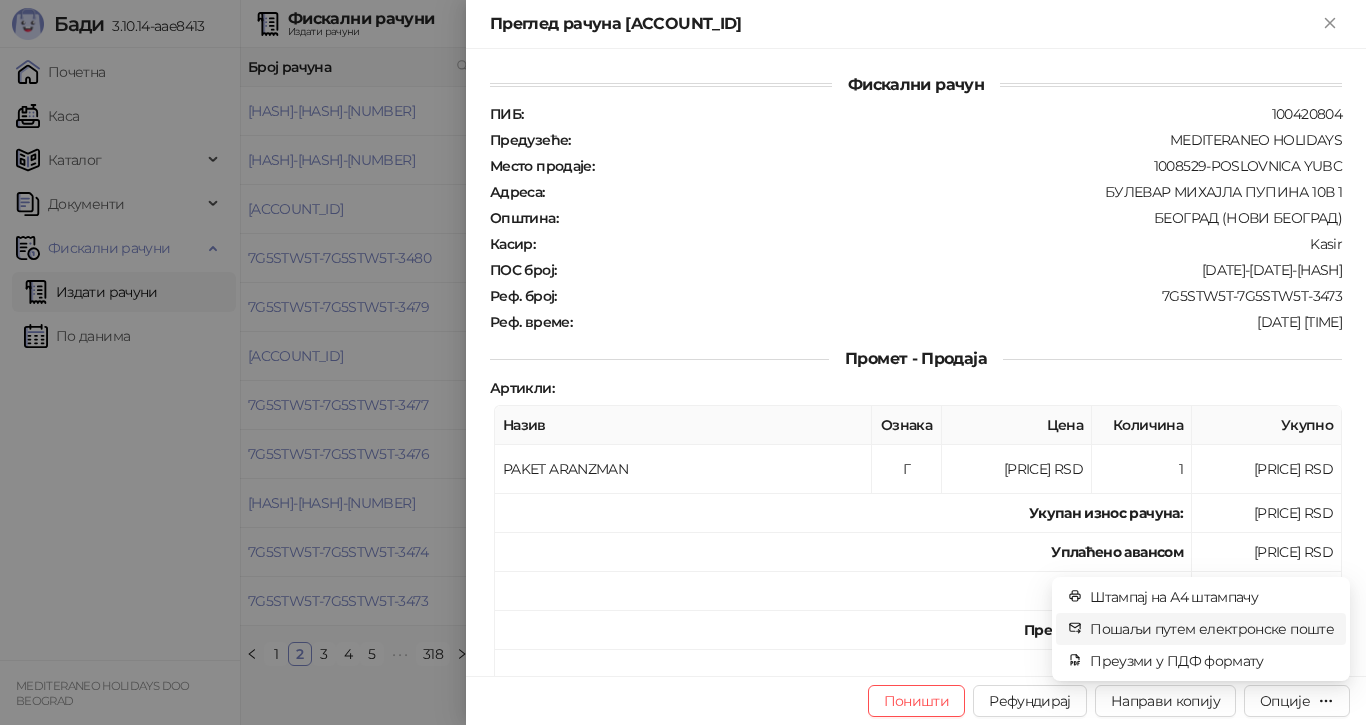 click on "Пошаљи путем електронске поште" at bounding box center (1212, 629) 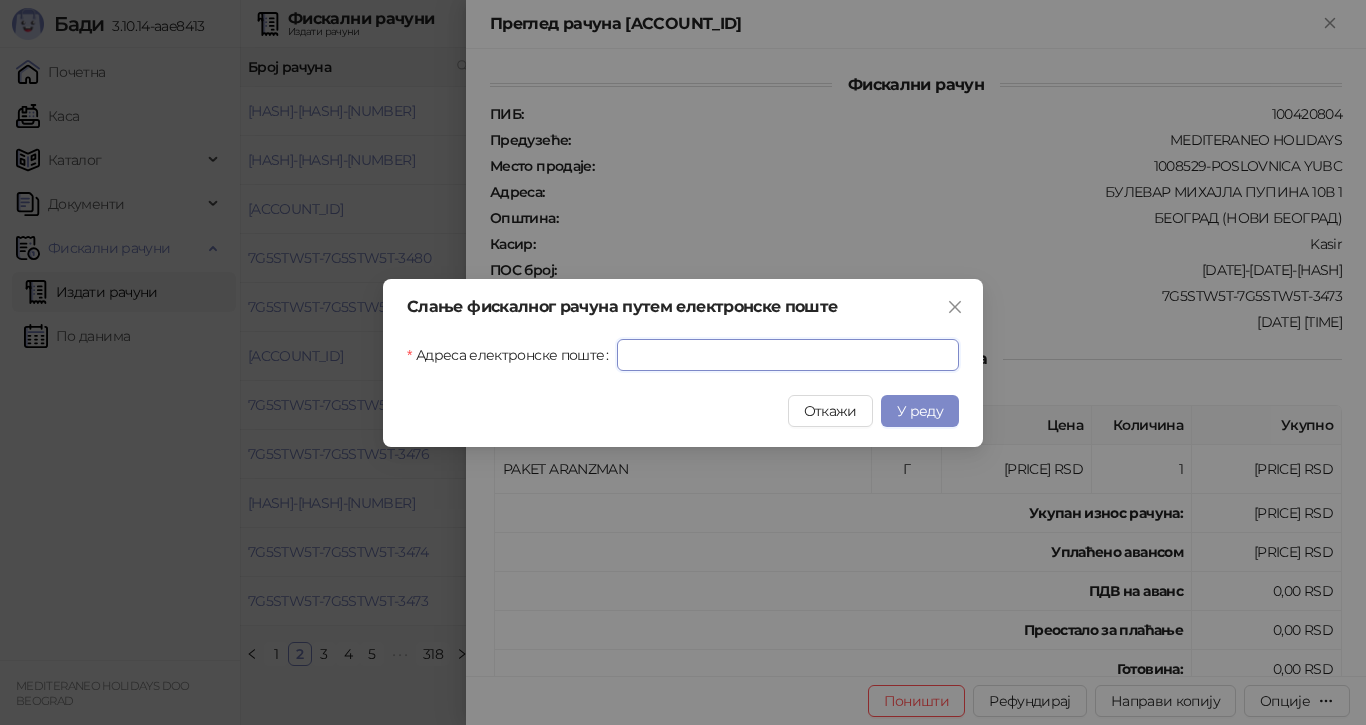 click on "Адреса електронске поште" at bounding box center [788, 355] 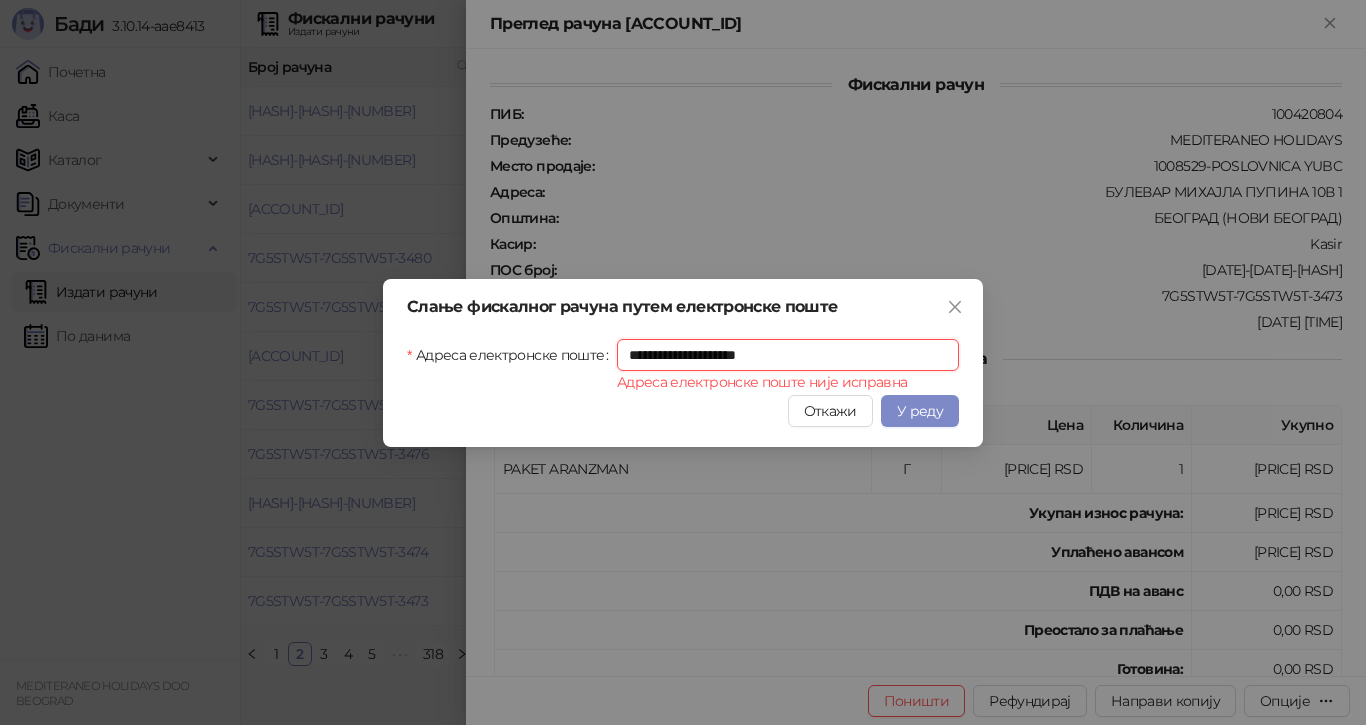 click on "**********" at bounding box center (788, 355) 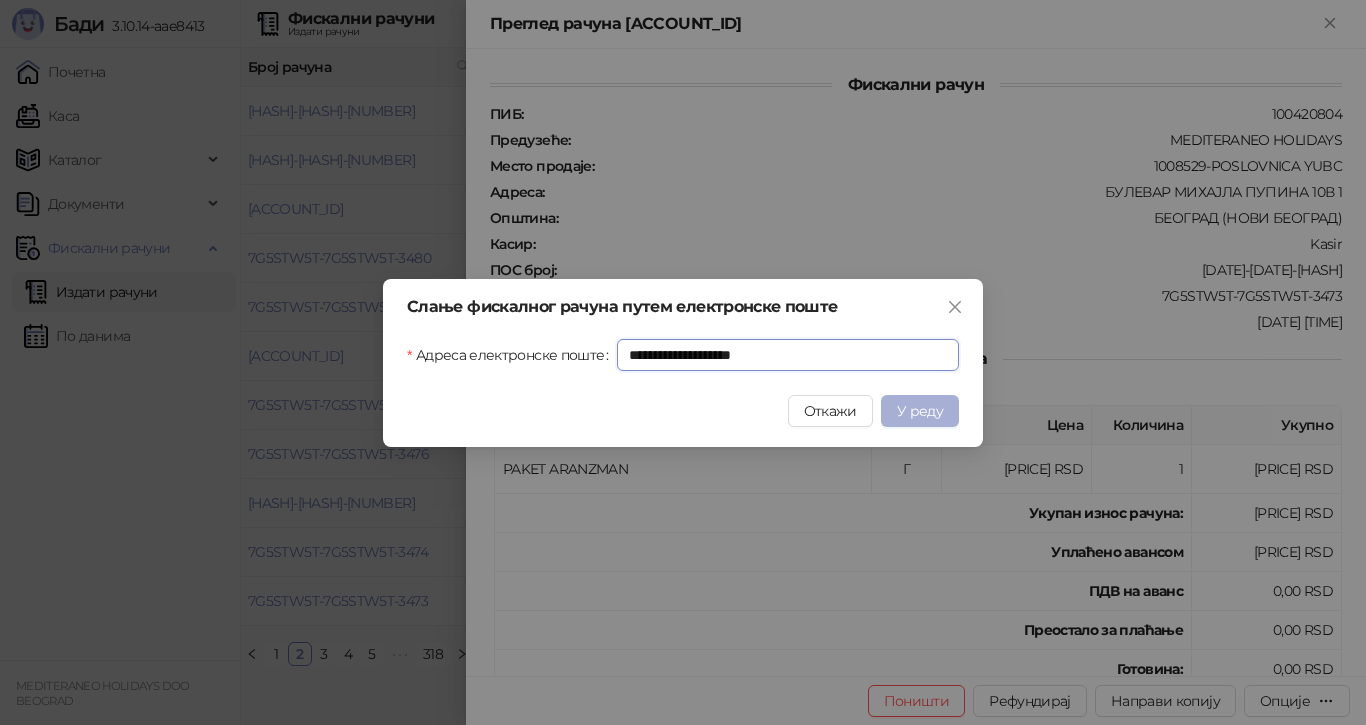 type on "**********" 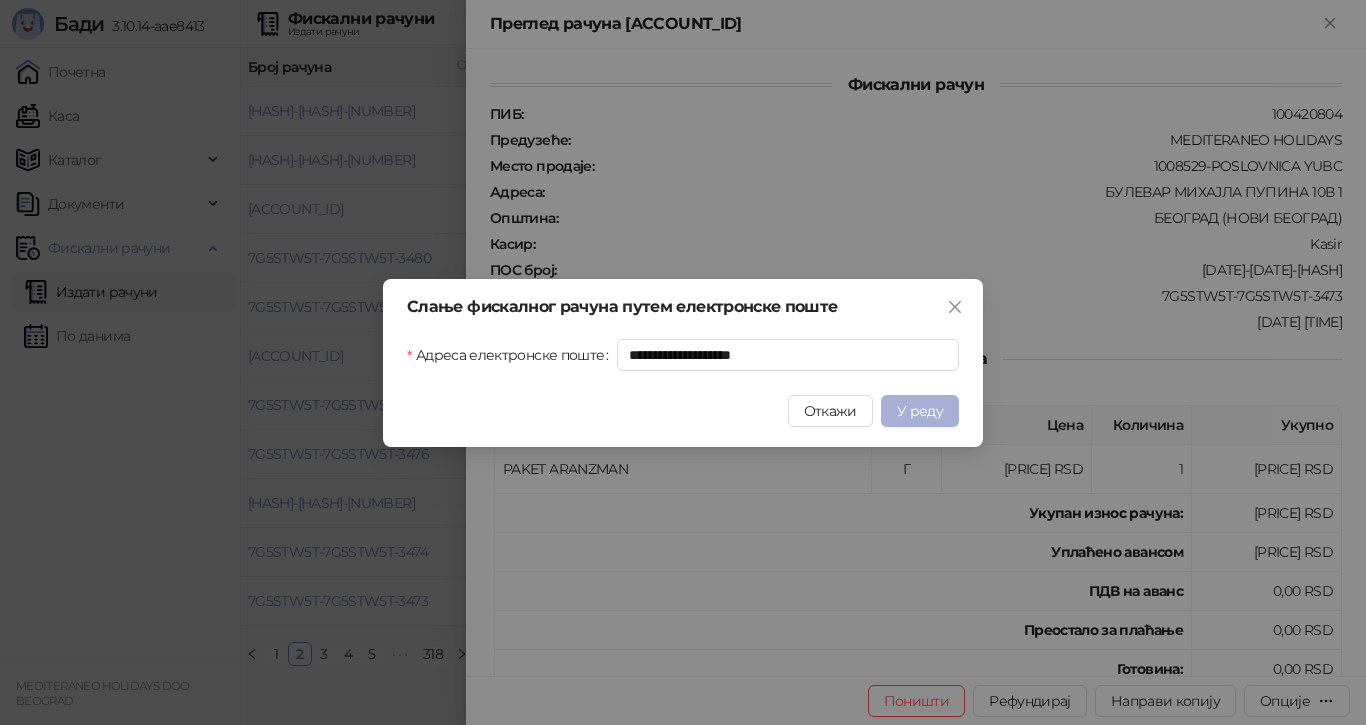 click on "У реду" at bounding box center (920, 411) 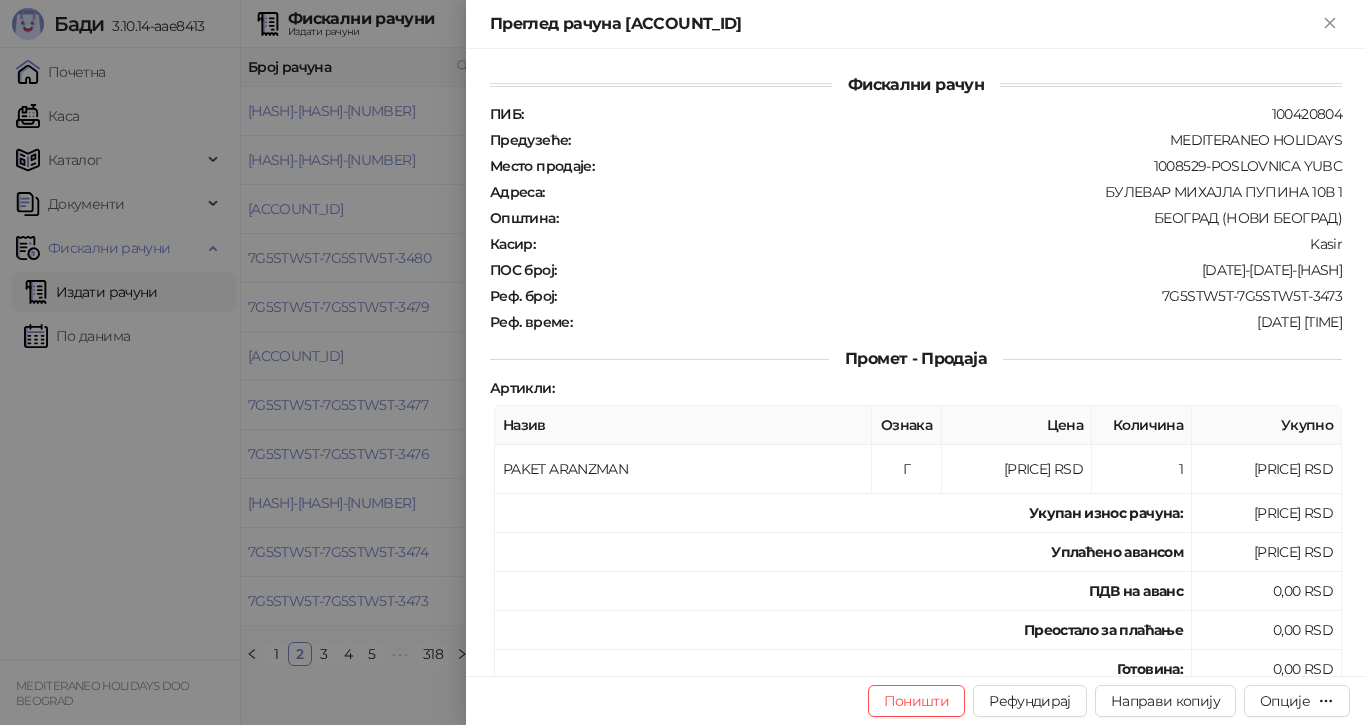 click at bounding box center [683, 362] 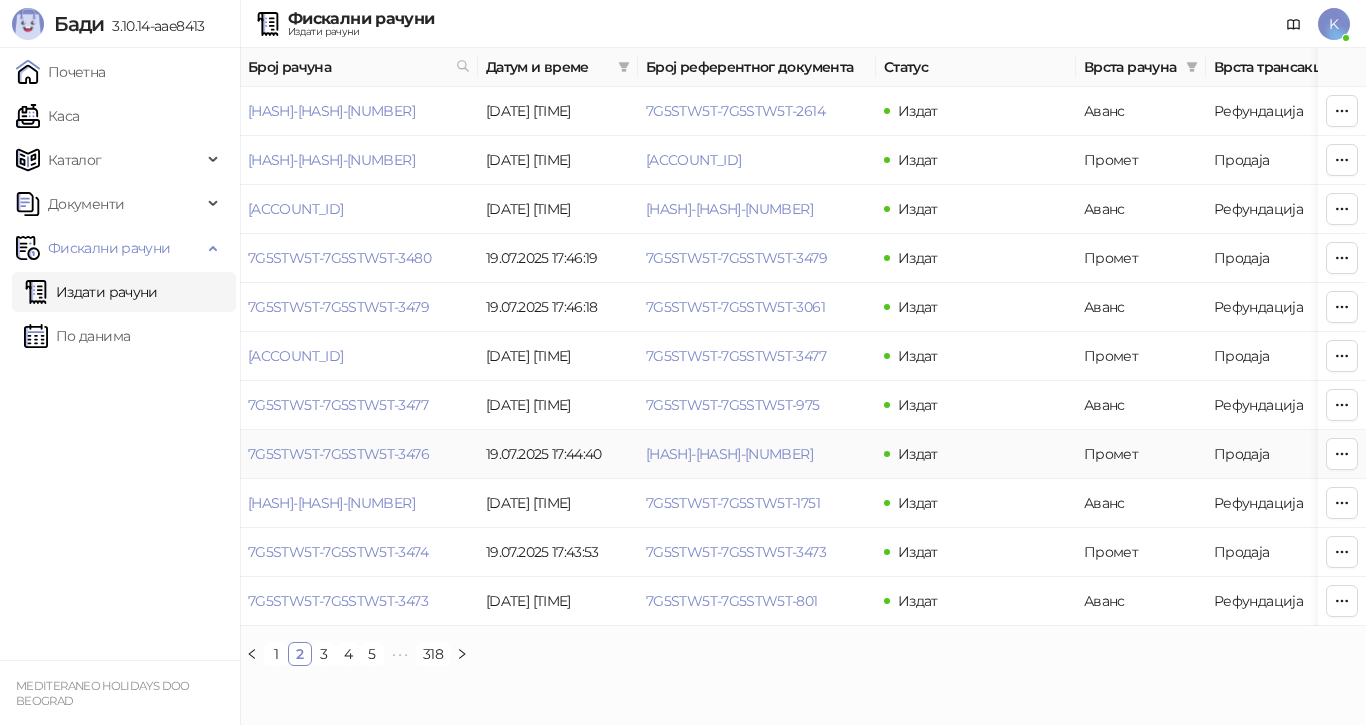 click on "7G5STW5T-7G5STW5T-3476" at bounding box center (338, 454) 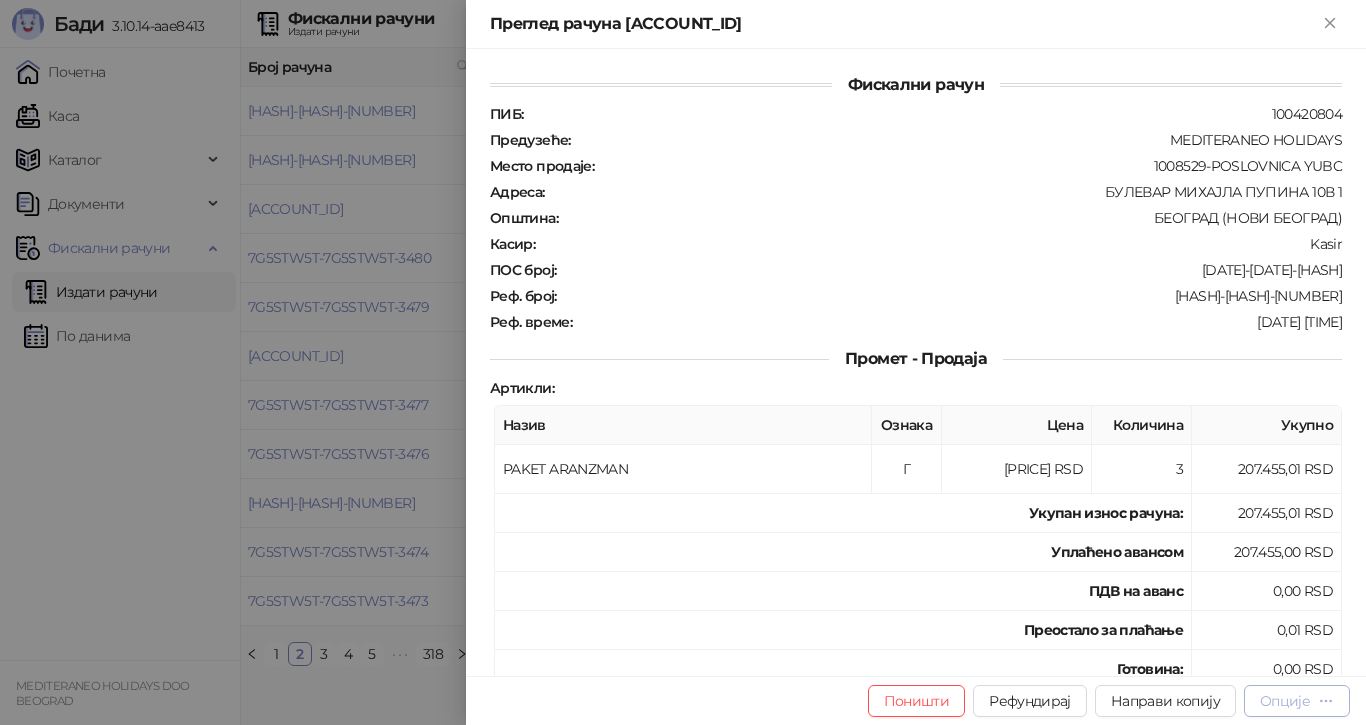 click on "Опције" at bounding box center (1285, 701) 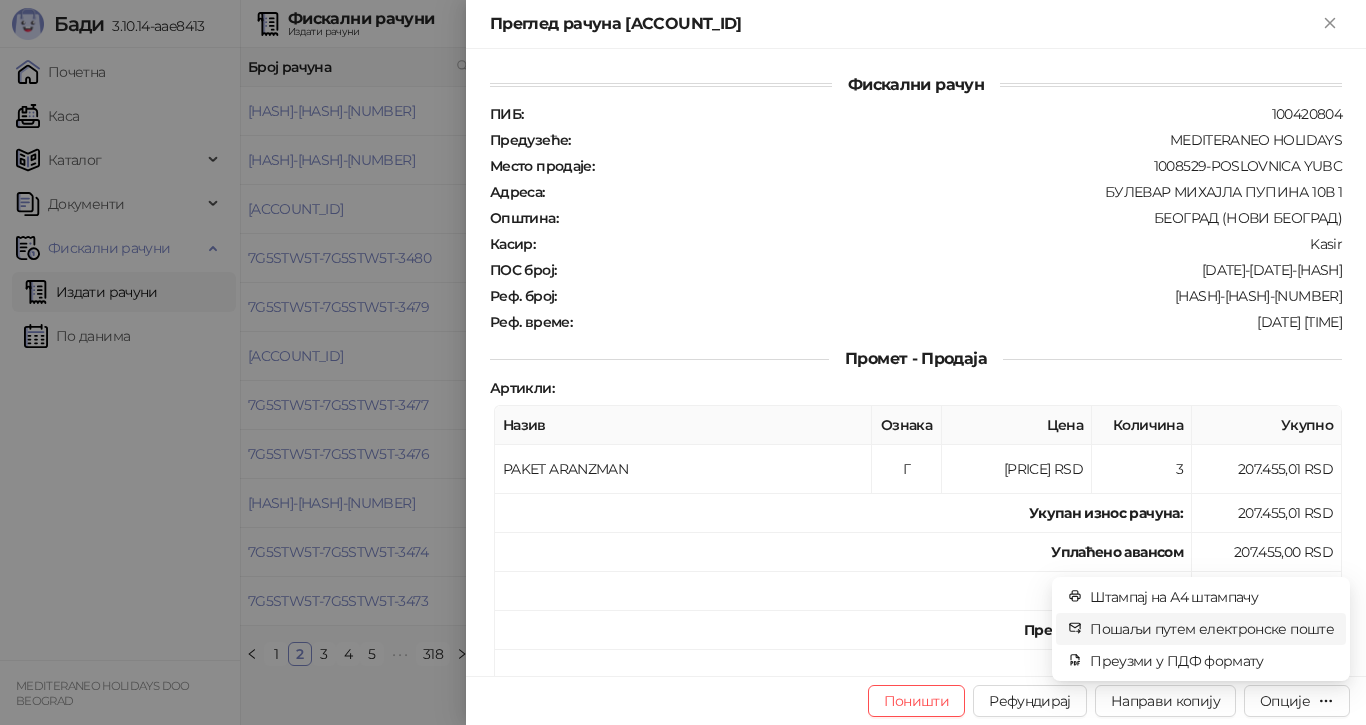 click on "Пошаљи путем електронске поште" at bounding box center [1212, 629] 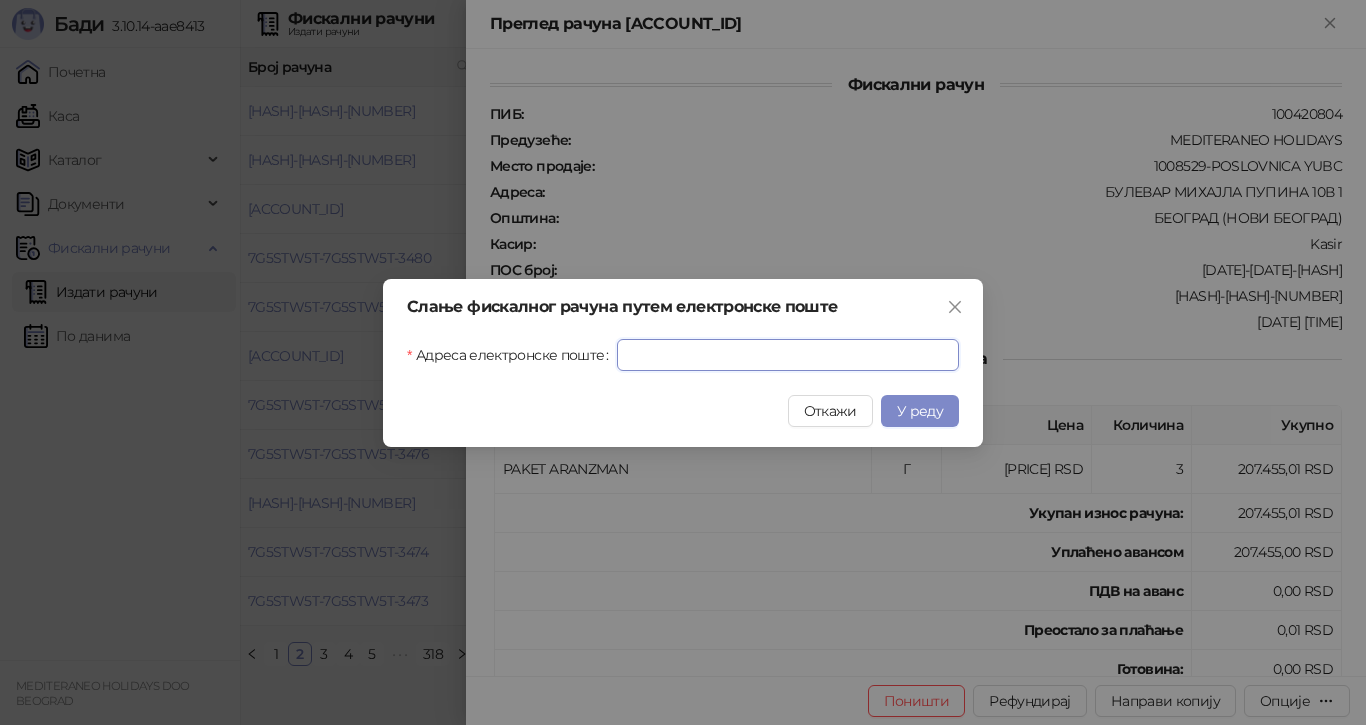click on "Адреса електронске поште" at bounding box center [788, 355] 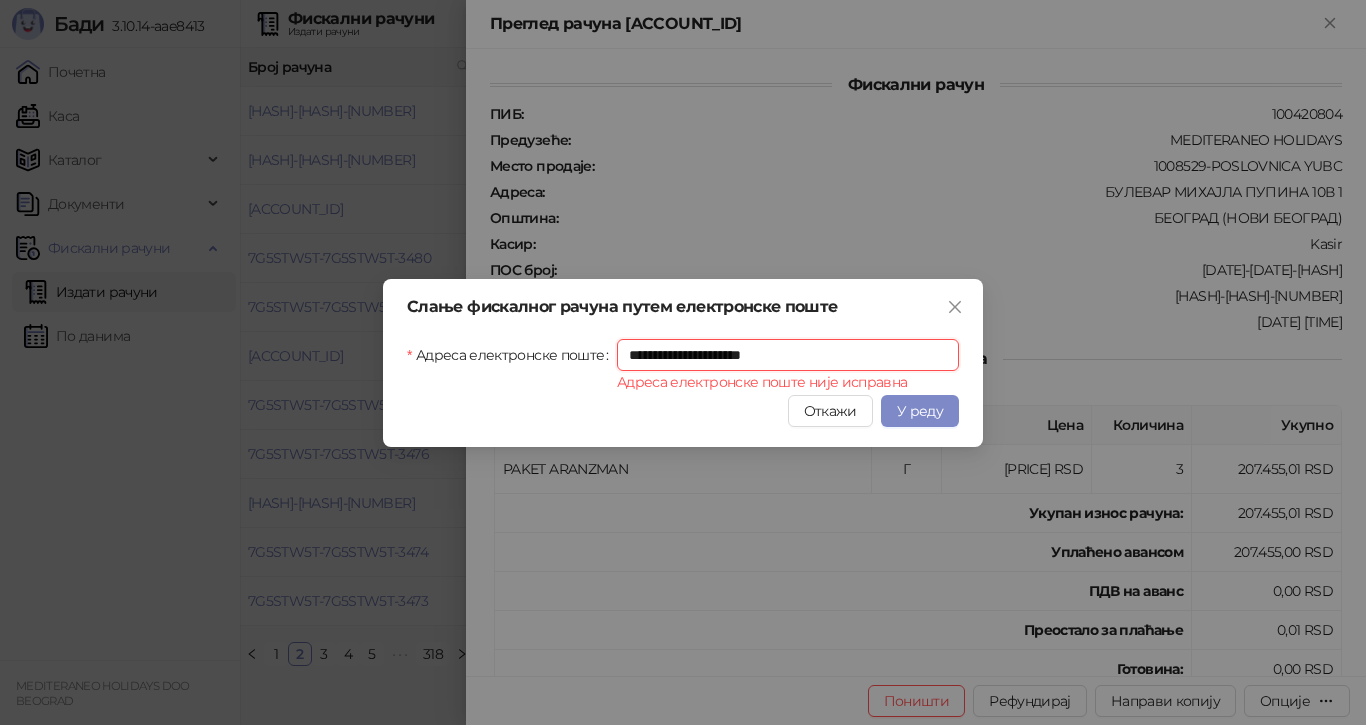 click on "**********" at bounding box center (788, 355) 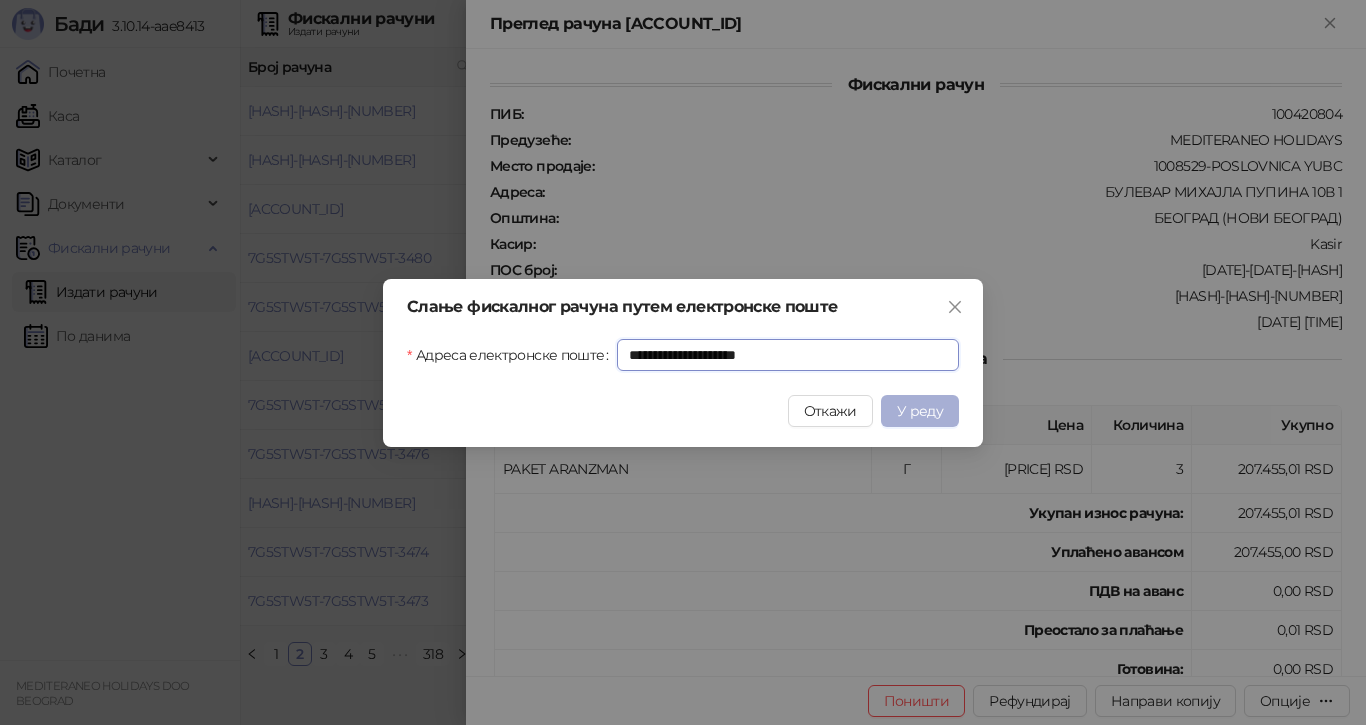 type on "**********" 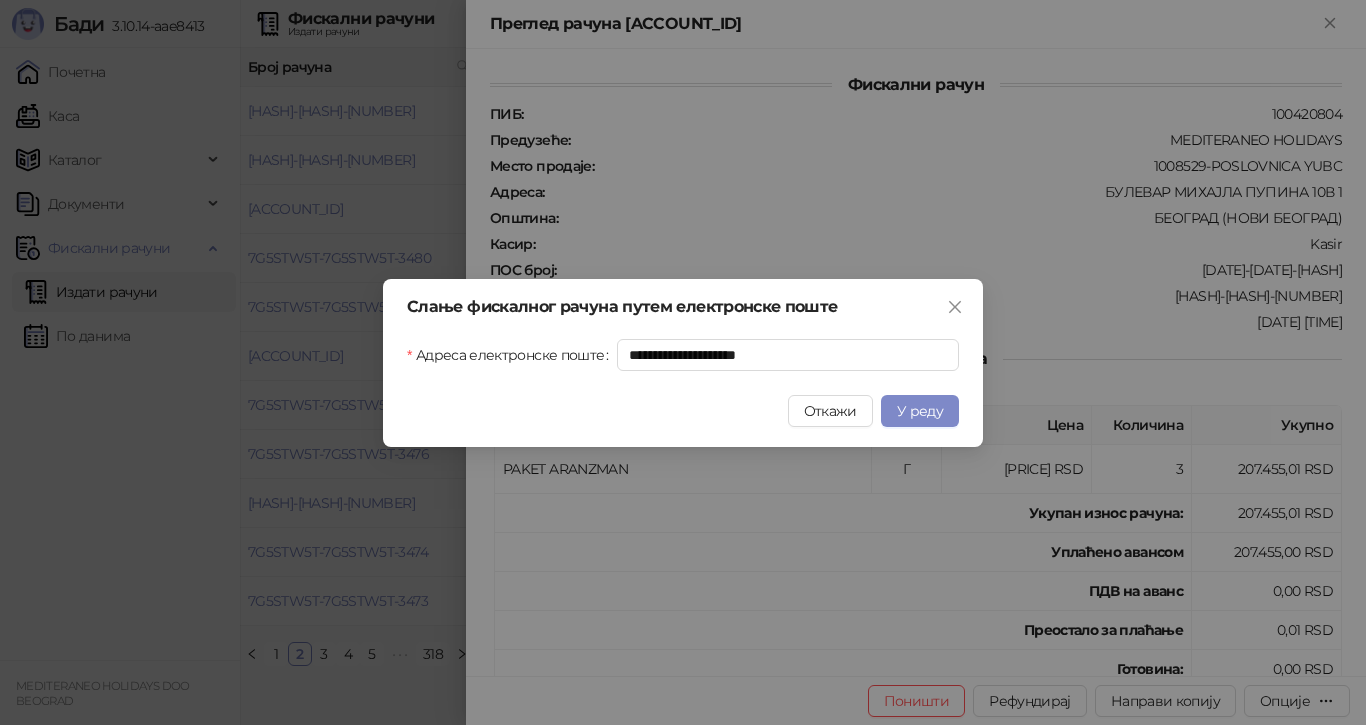 click on "У реду" at bounding box center [920, 411] 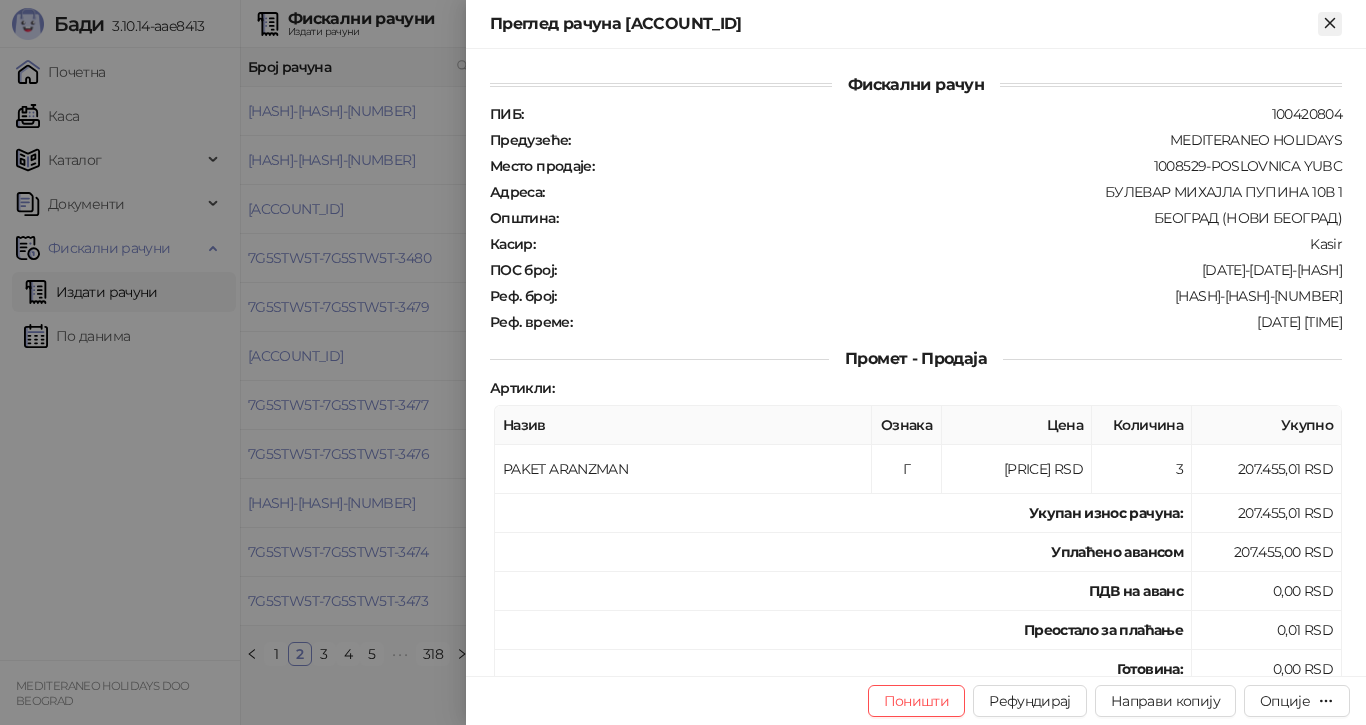 click 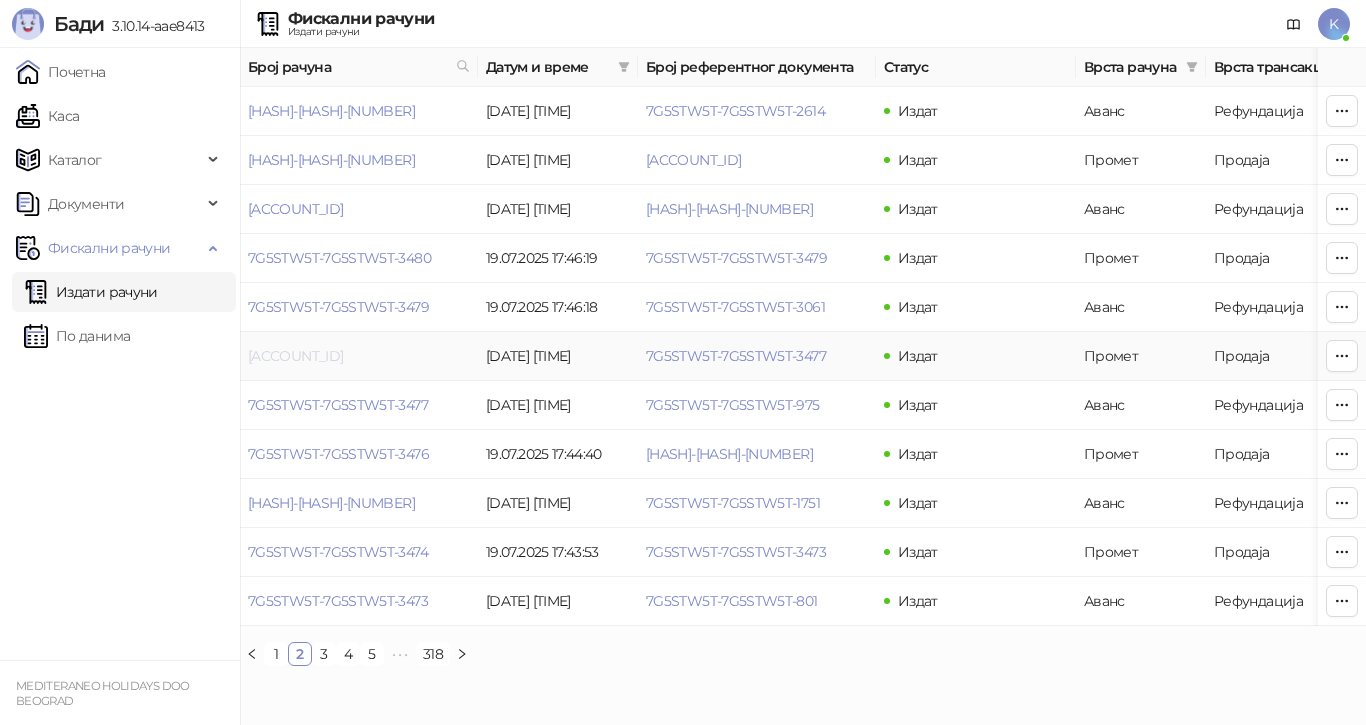 click on "[ACCOUNT_ID]" at bounding box center [295, 356] 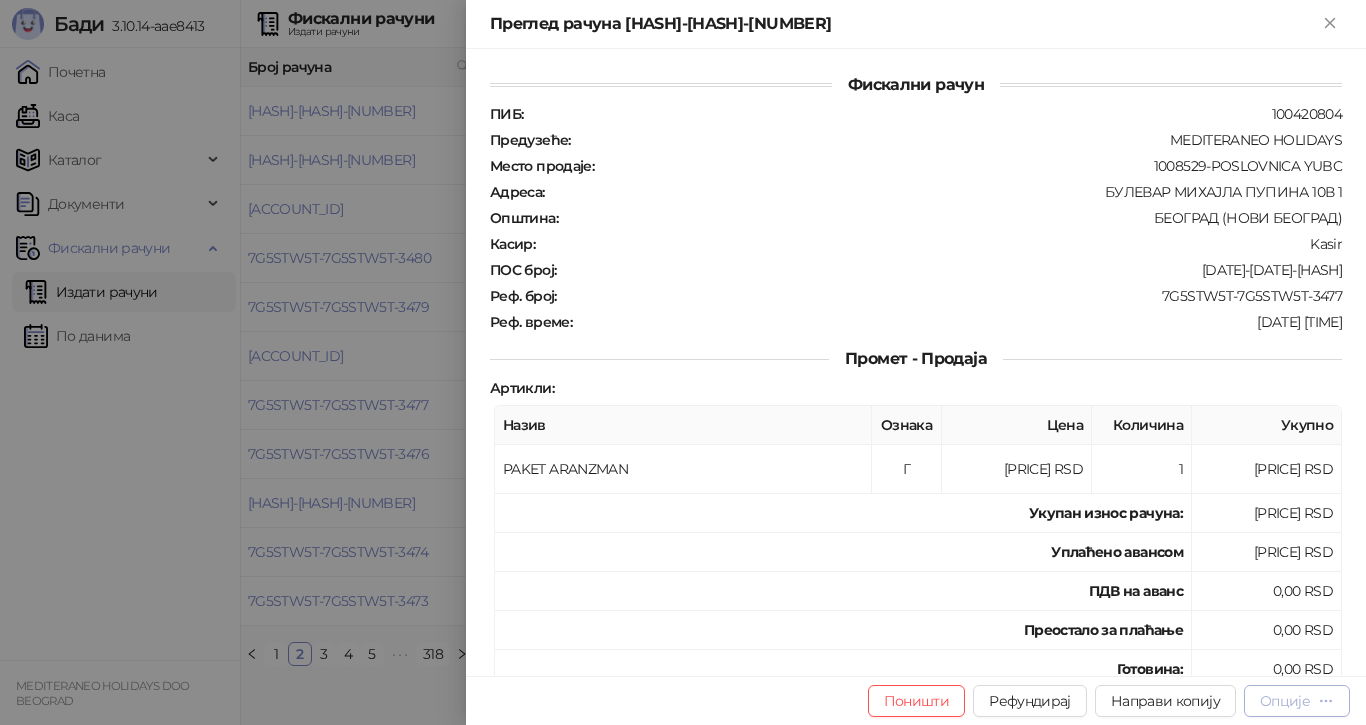 click on "Опције" at bounding box center [1285, 701] 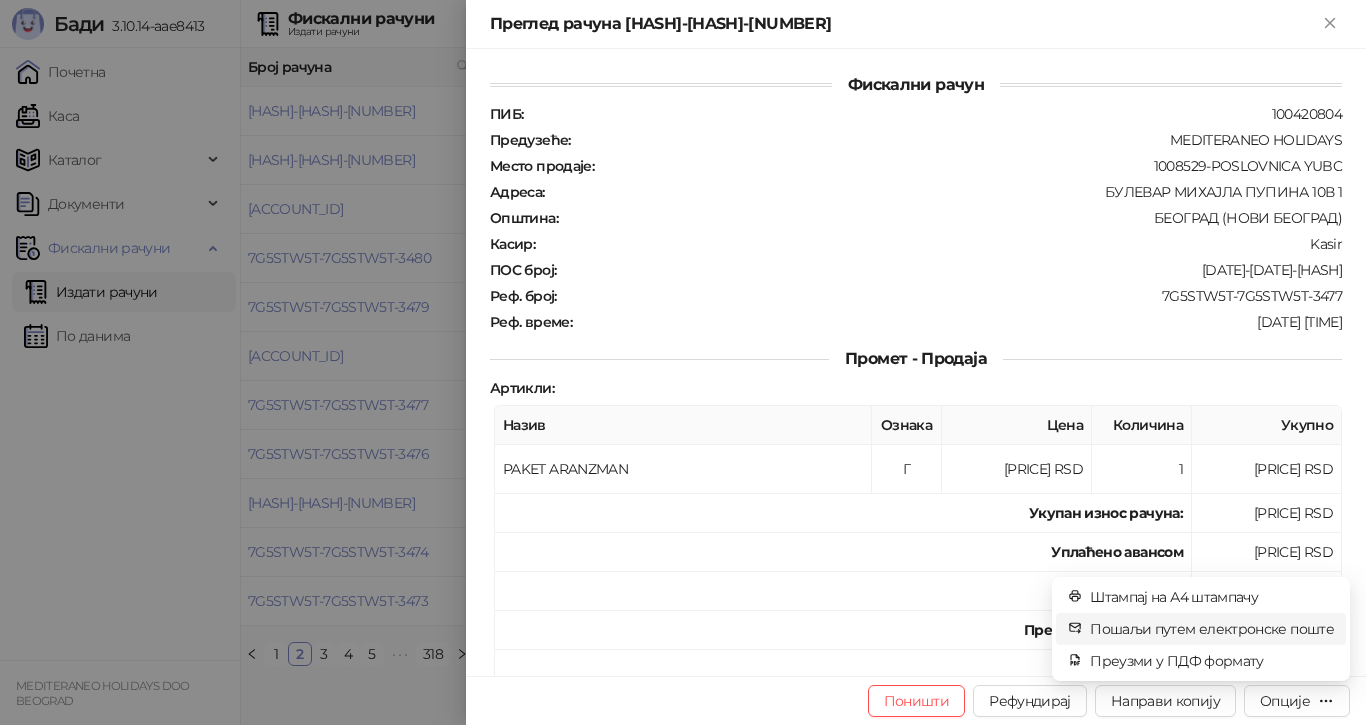 click on "Пошаљи путем електронске поште" at bounding box center [1212, 629] 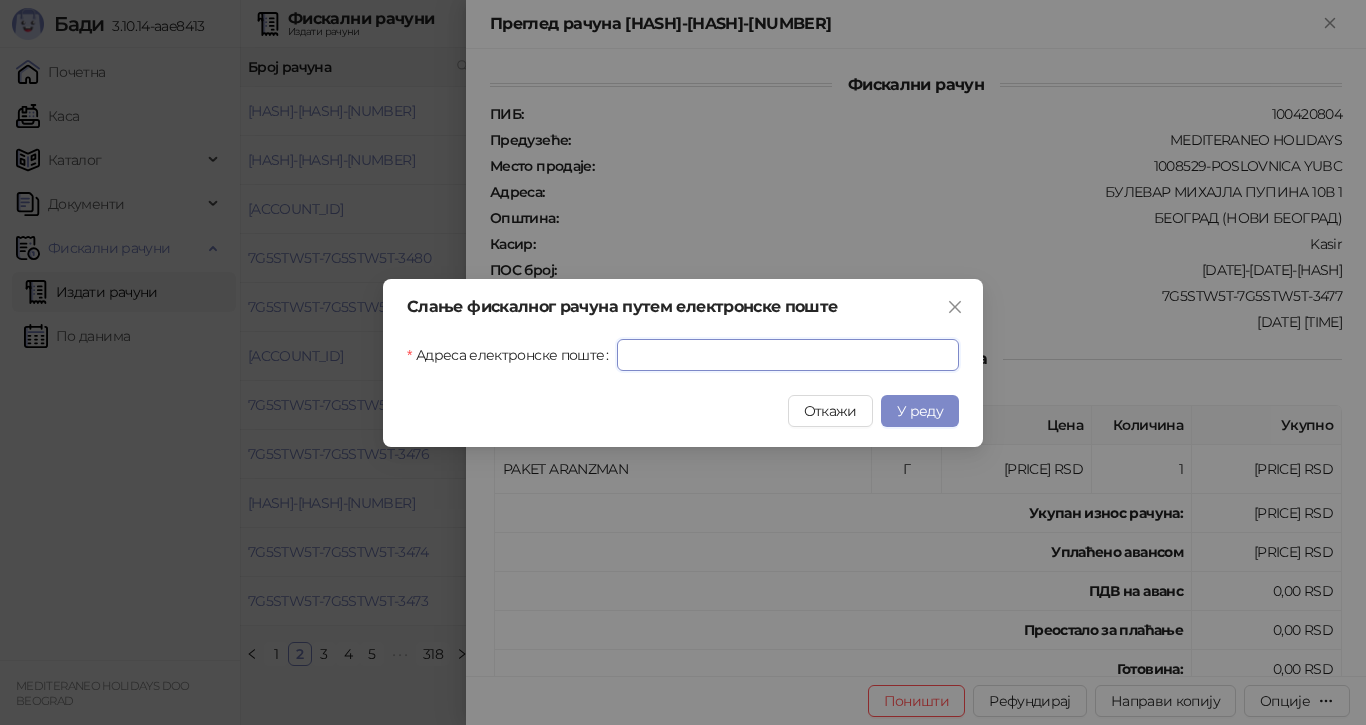 click on "Адреса електронске поште" at bounding box center (788, 355) 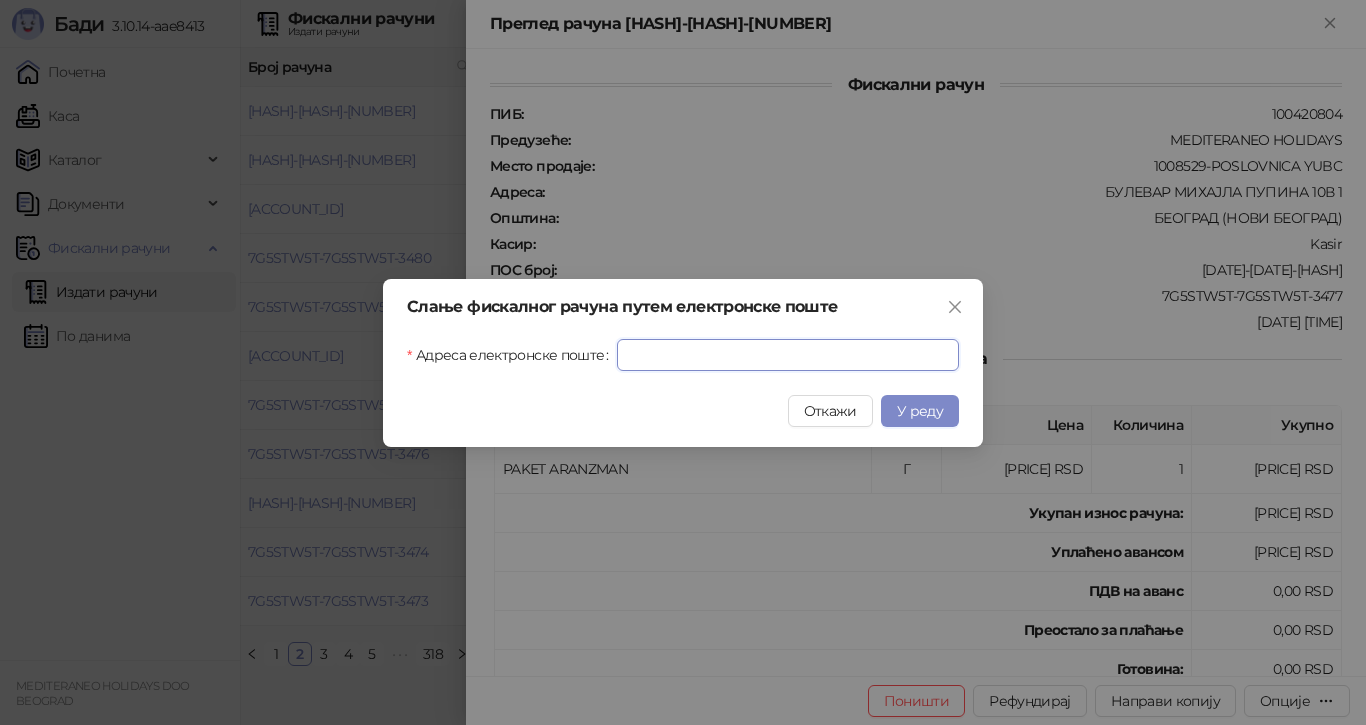 paste on "**********" 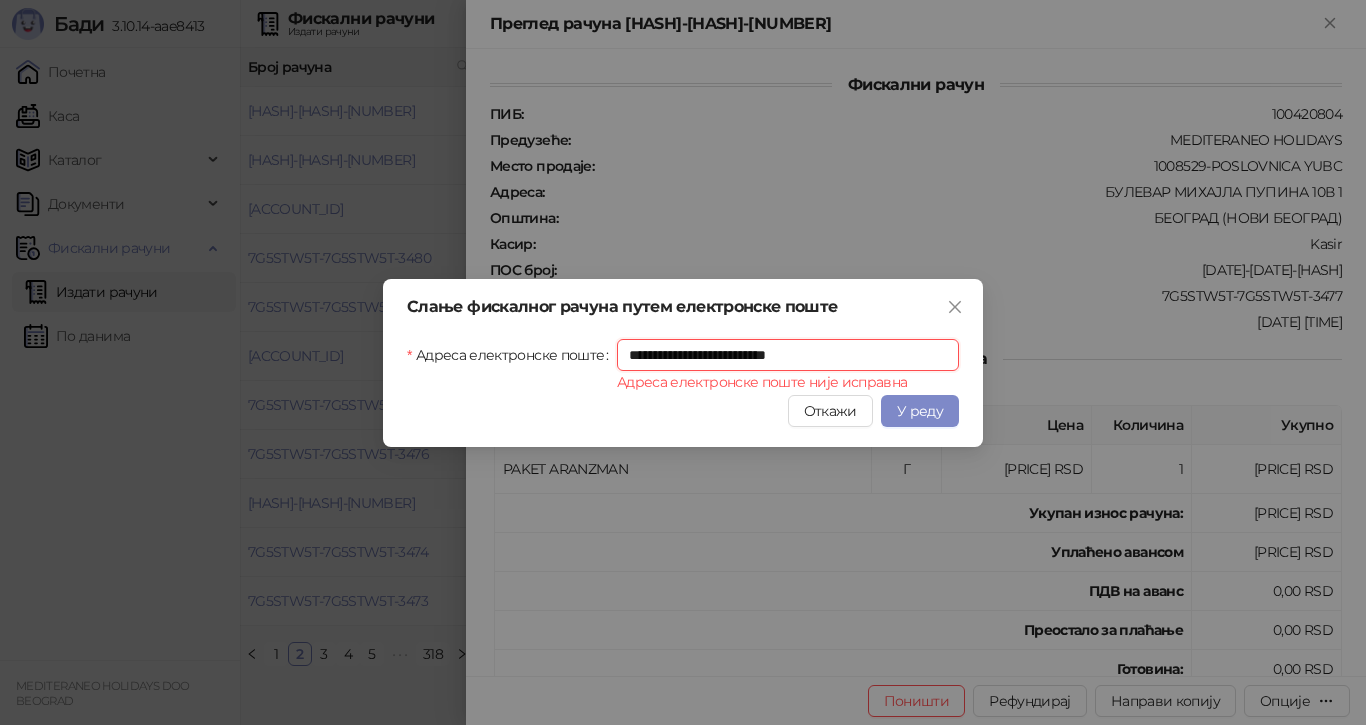 click on "**********" at bounding box center [788, 355] 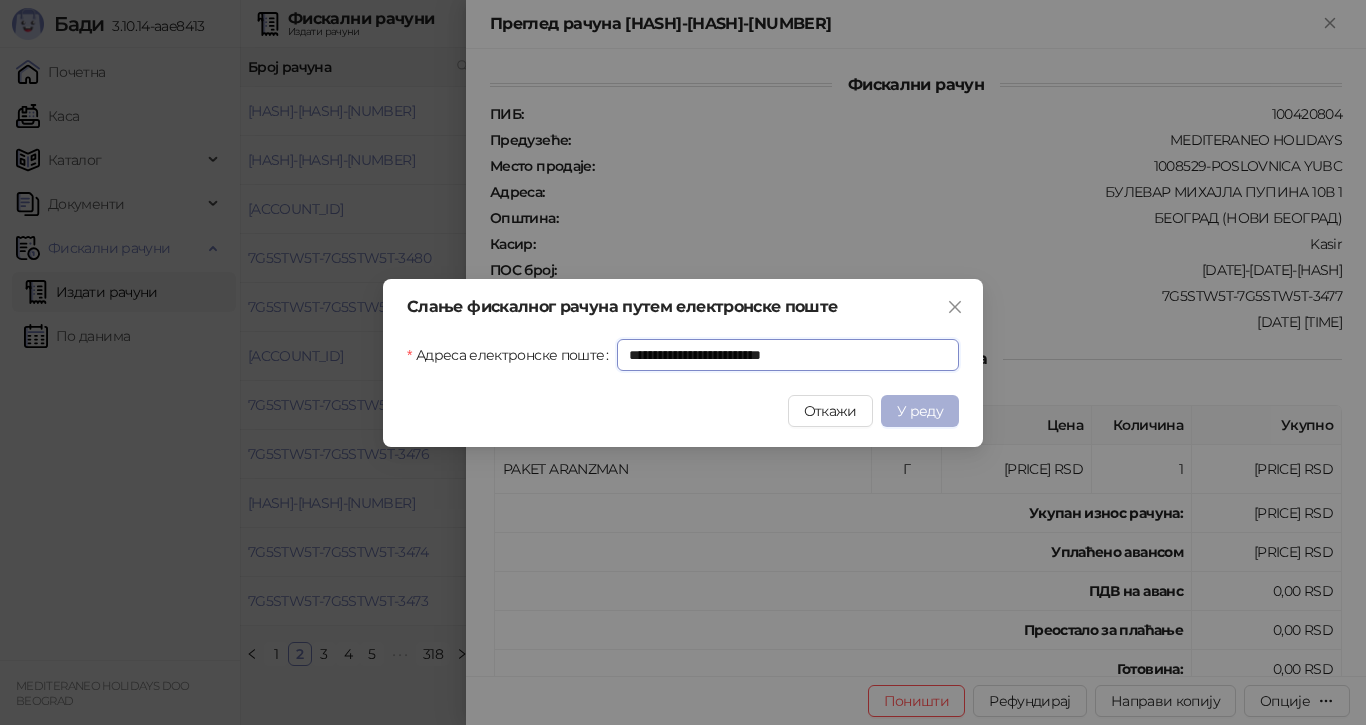 type on "**********" 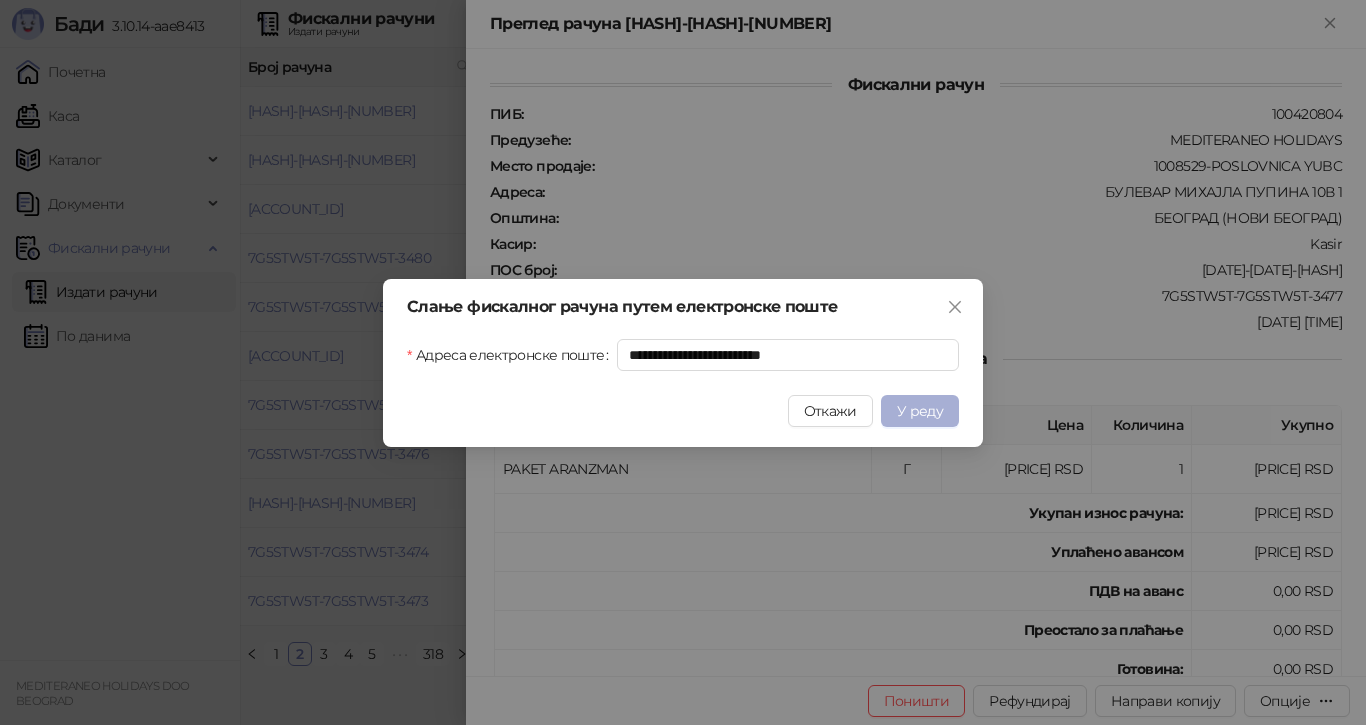 click on "У реду" at bounding box center (920, 411) 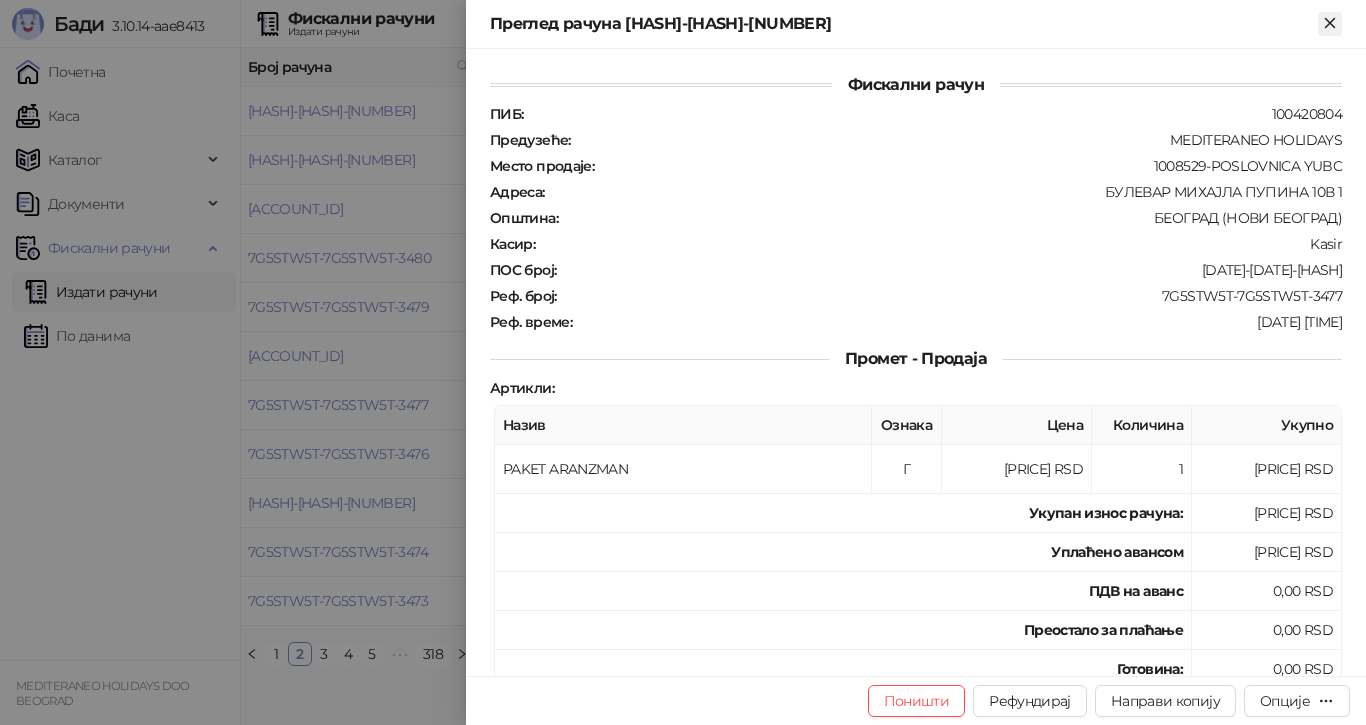 click 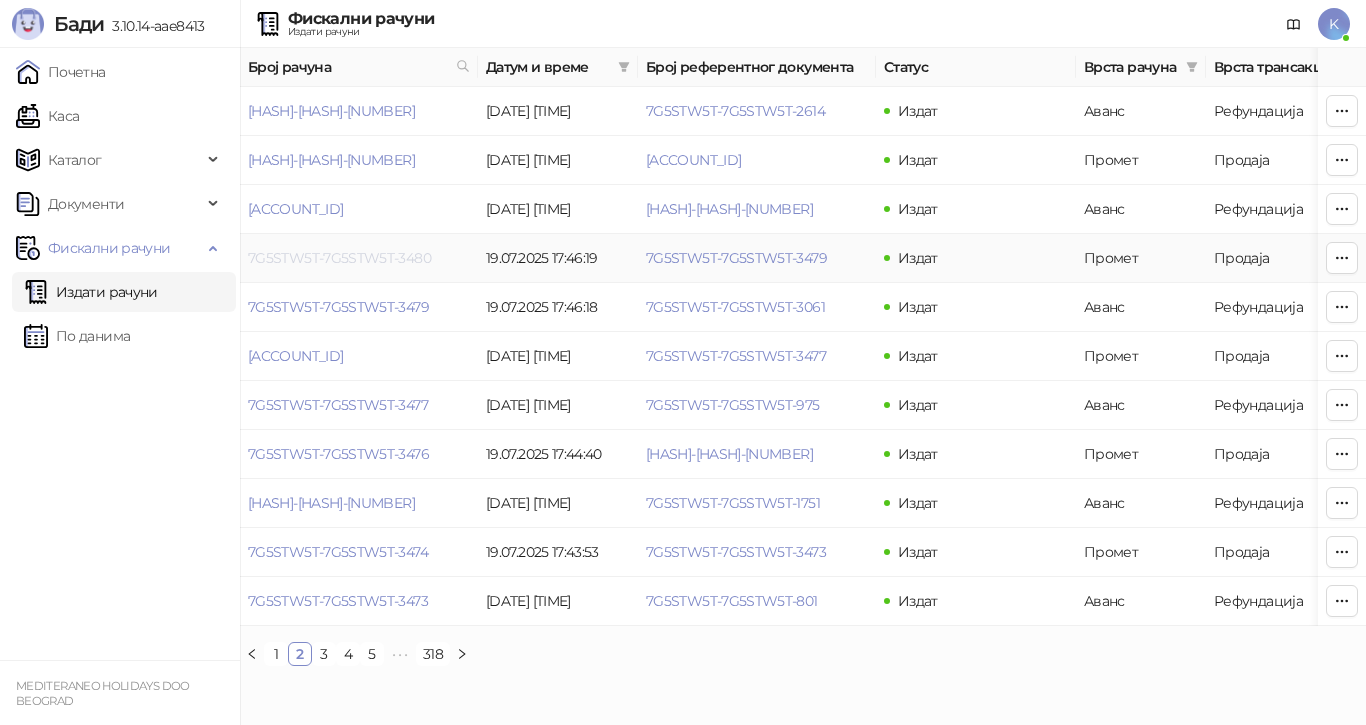 click on "7G5STW5T-7G5STW5T-3480" at bounding box center (339, 258) 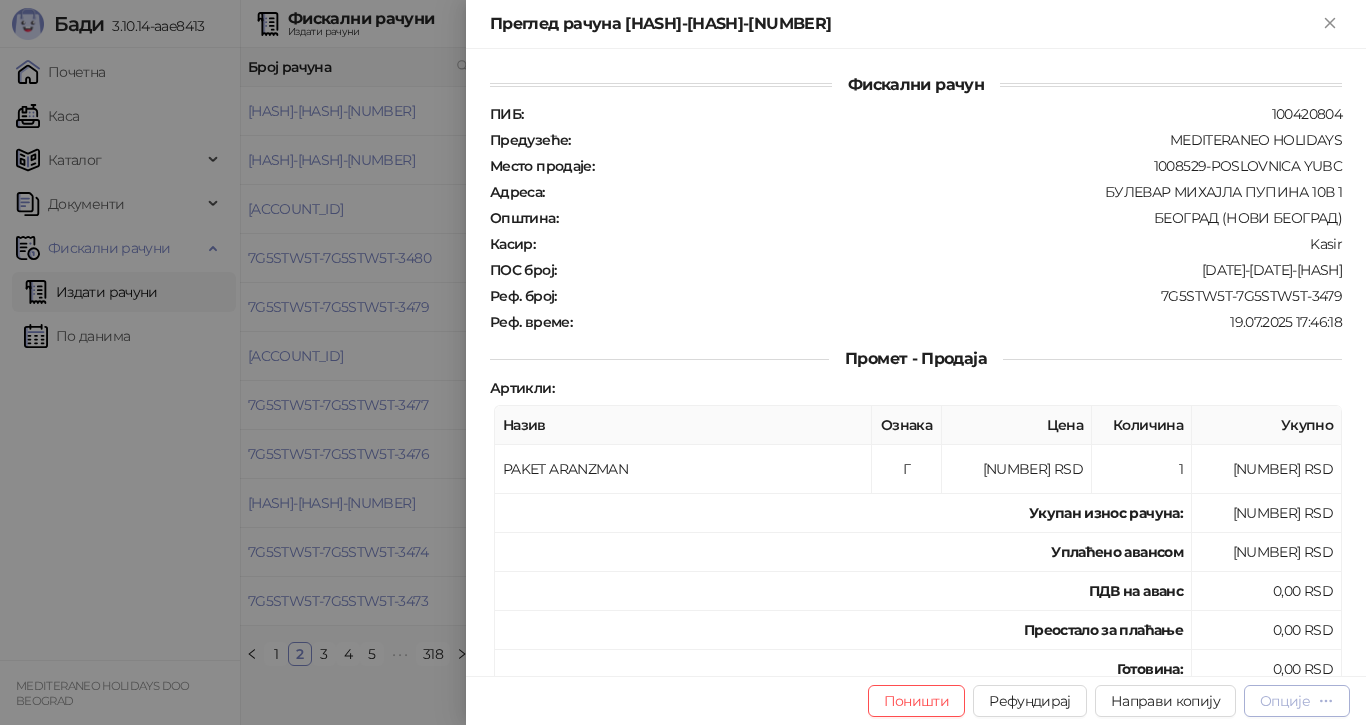 click on "Опције" at bounding box center (1285, 701) 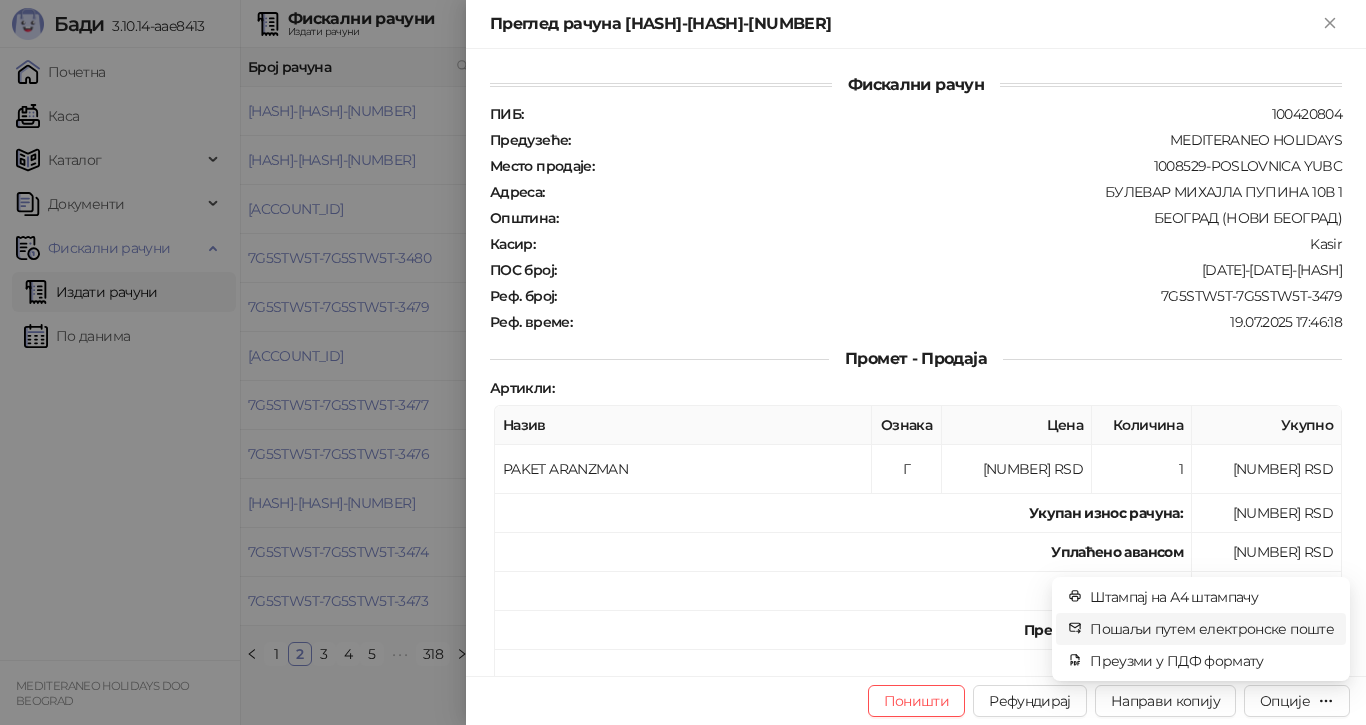 click on "Пошаљи путем електронске поште" at bounding box center [1212, 629] 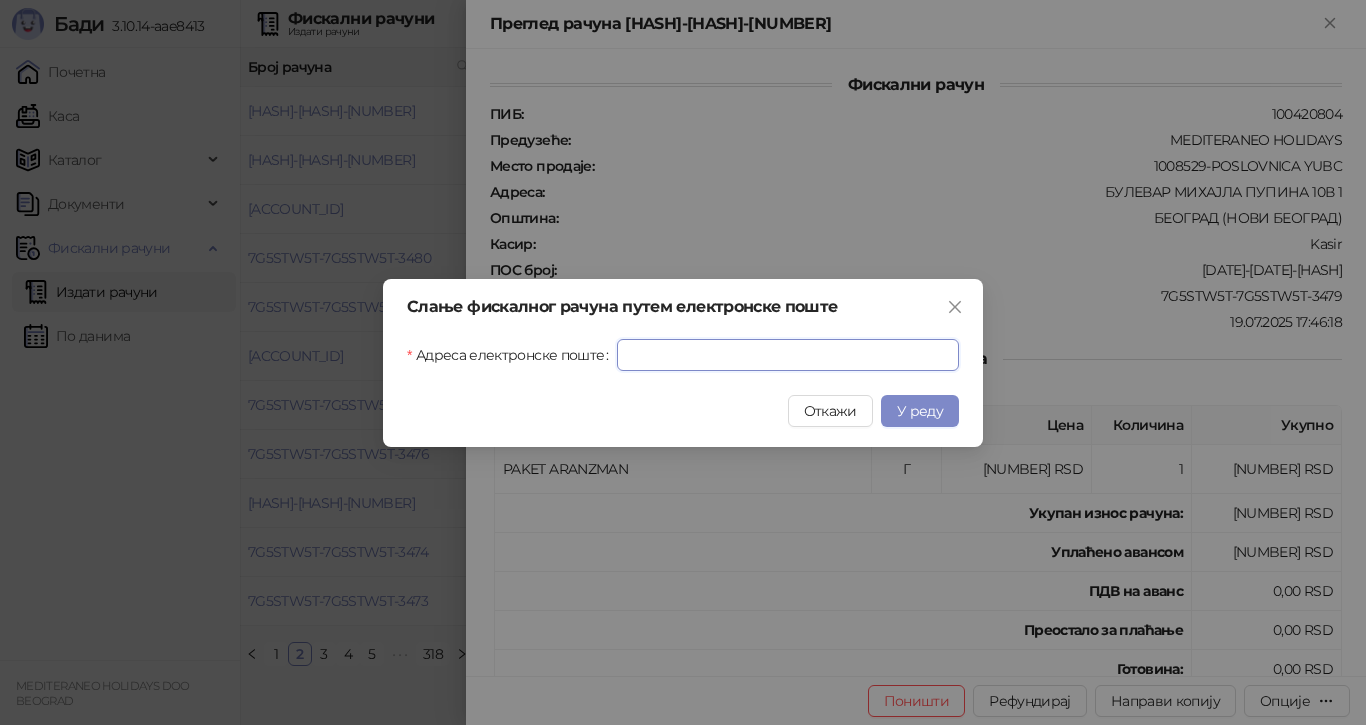 click on "Адреса електронске поште" at bounding box center [788, 355] 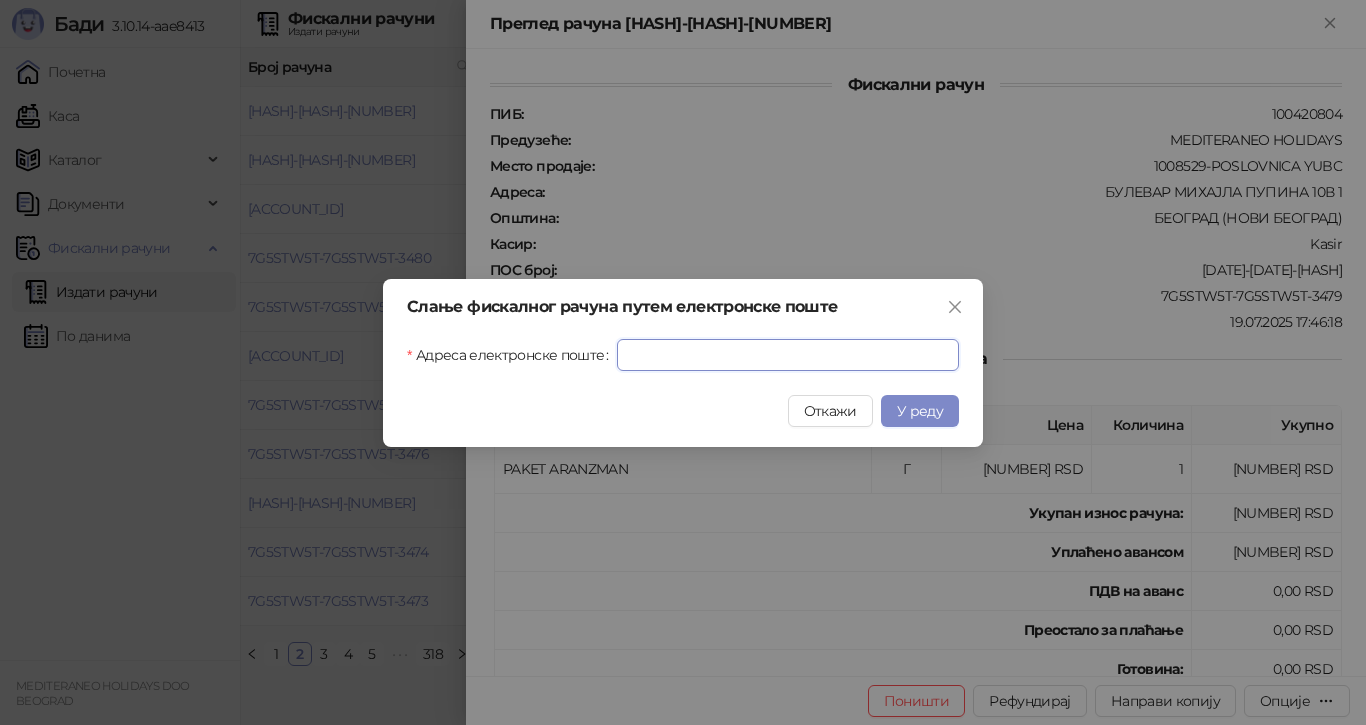 paste on "**********" 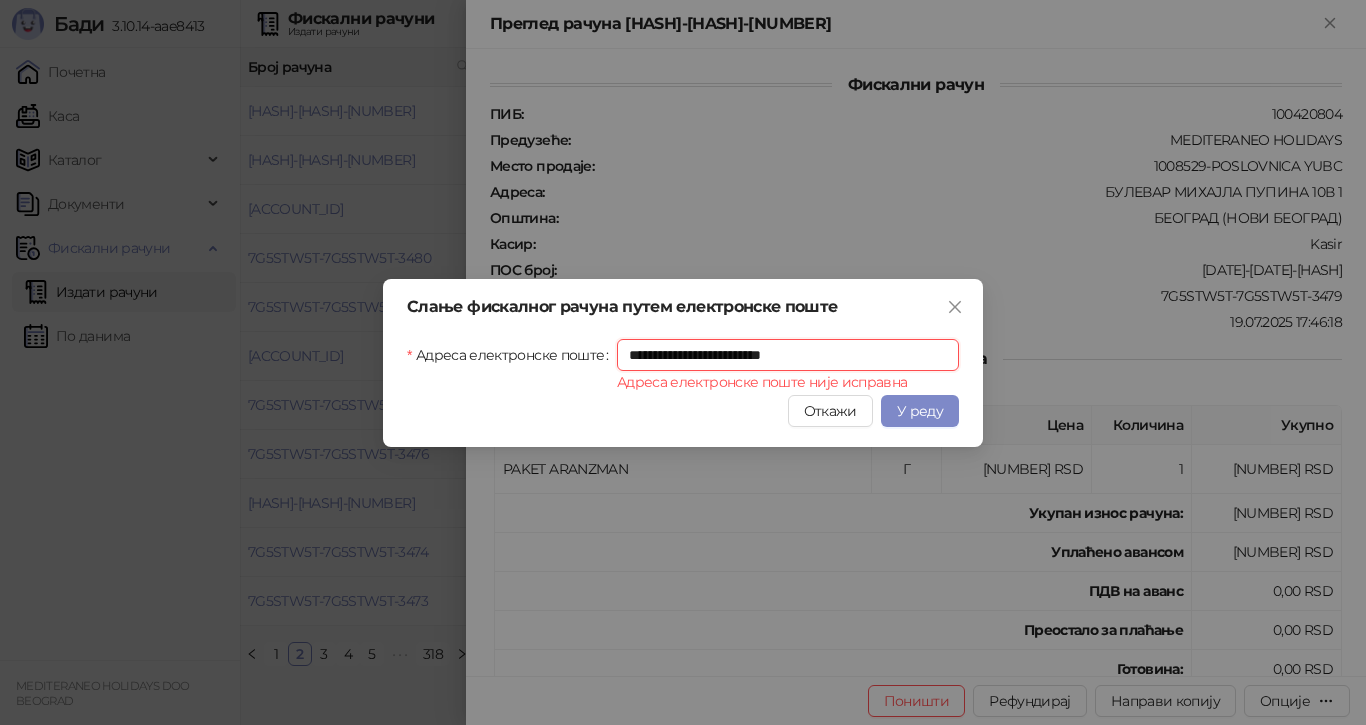 click on "**********" at bounding box center [788, 355] 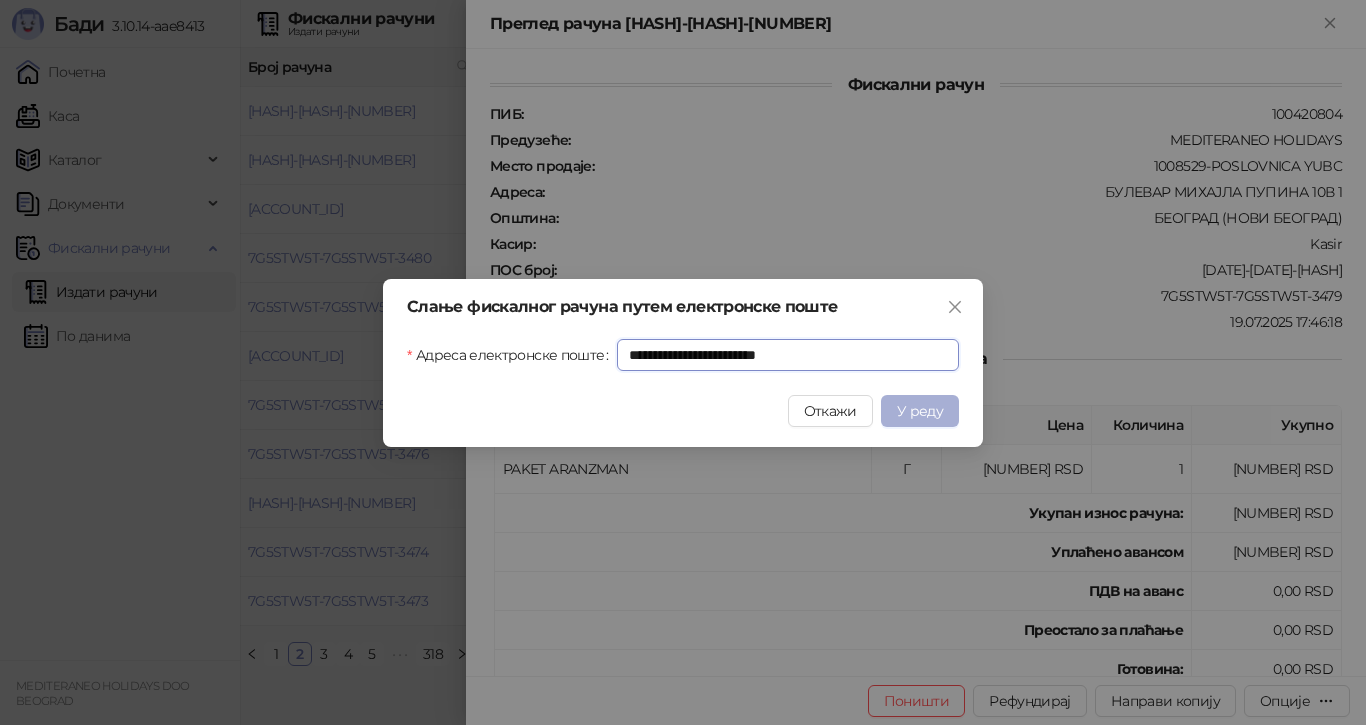 type on "**********" 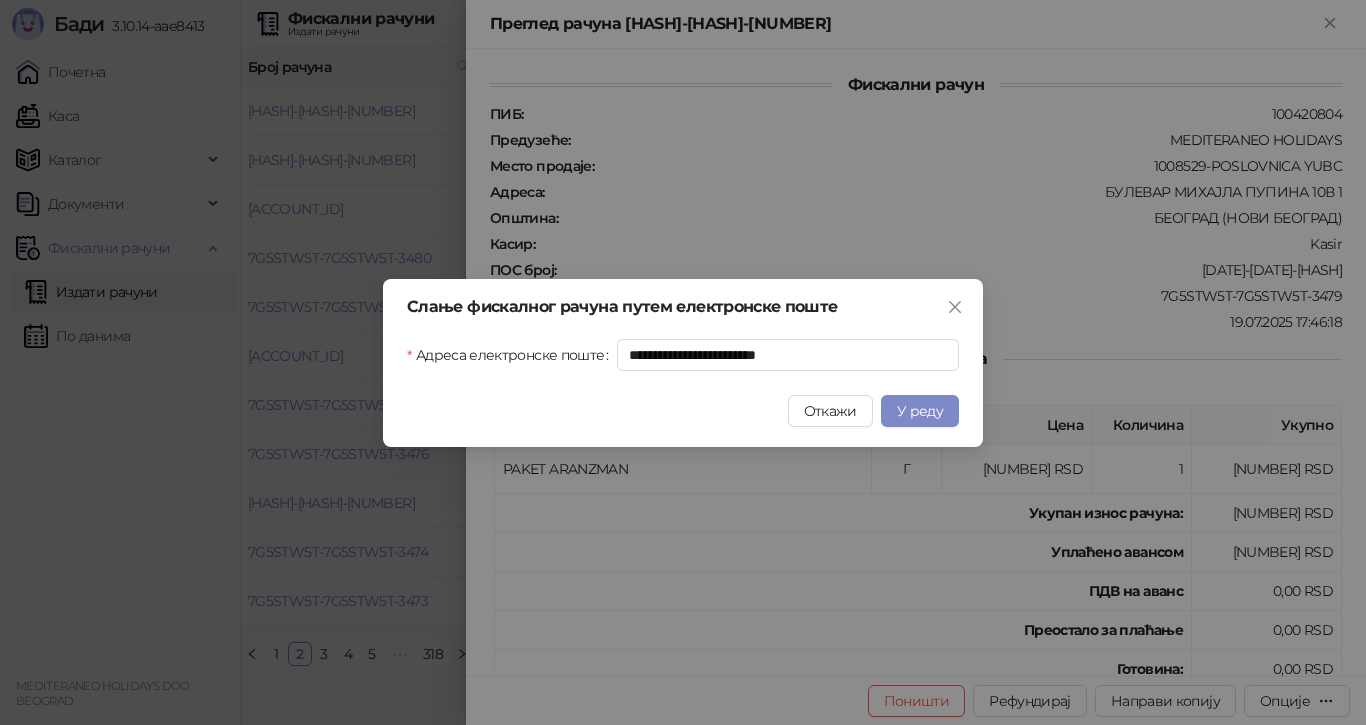 click on "У реду" at bounding box center [920, 411] 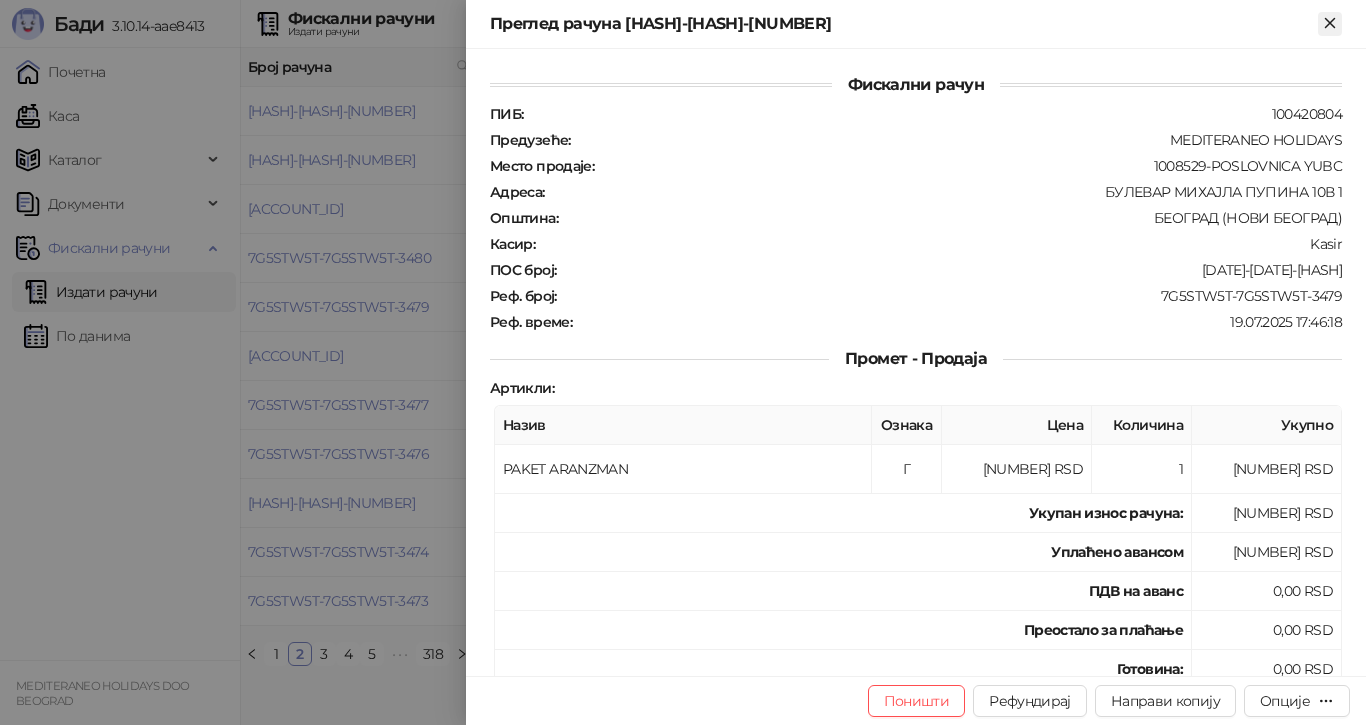 click 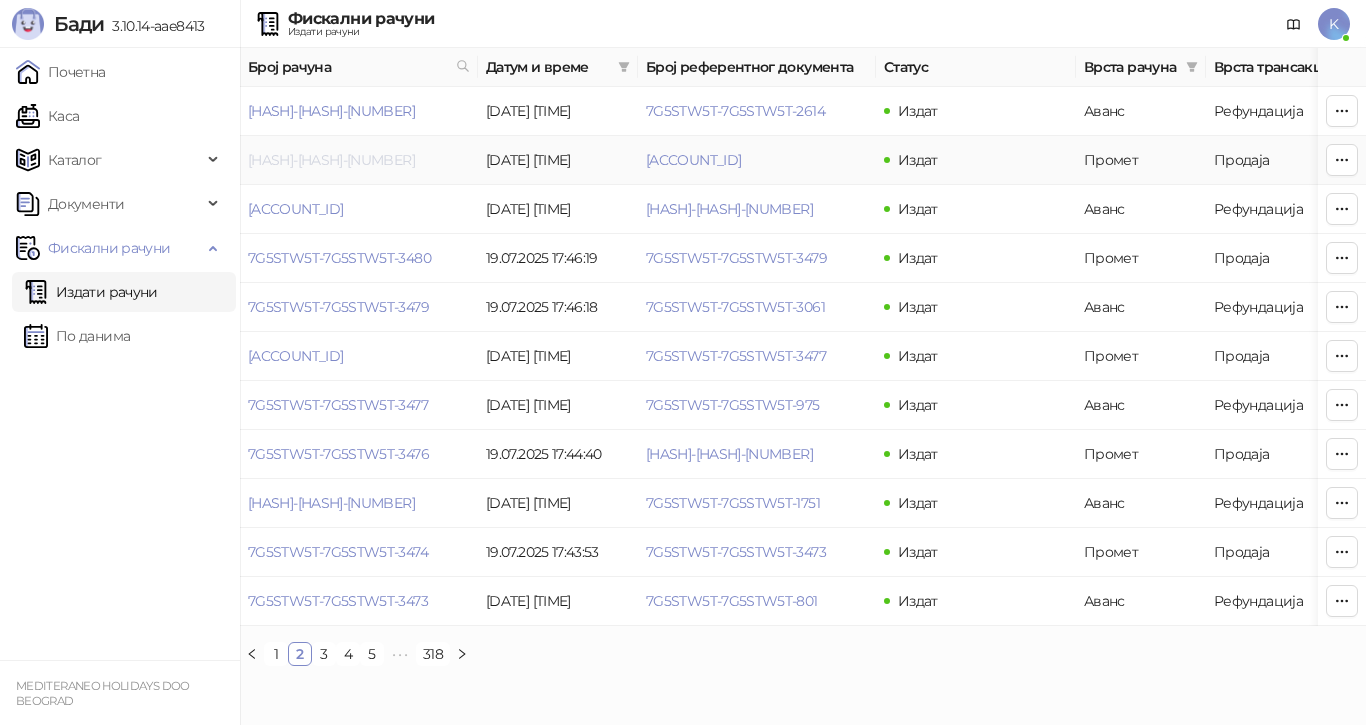 click on "[HASH]-[HASH]-[NUMBER]" at bounding box center (331, 160) 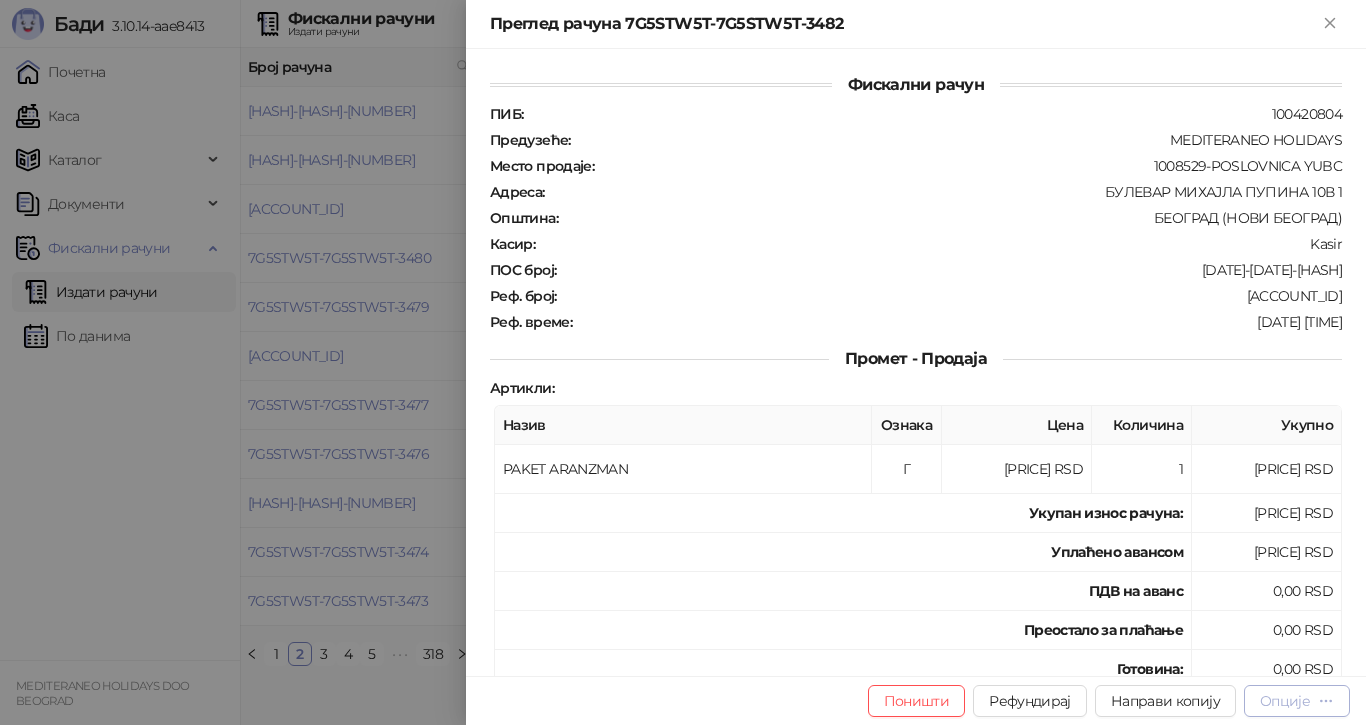 click on "Опције" at bounding box center [1285, 701] 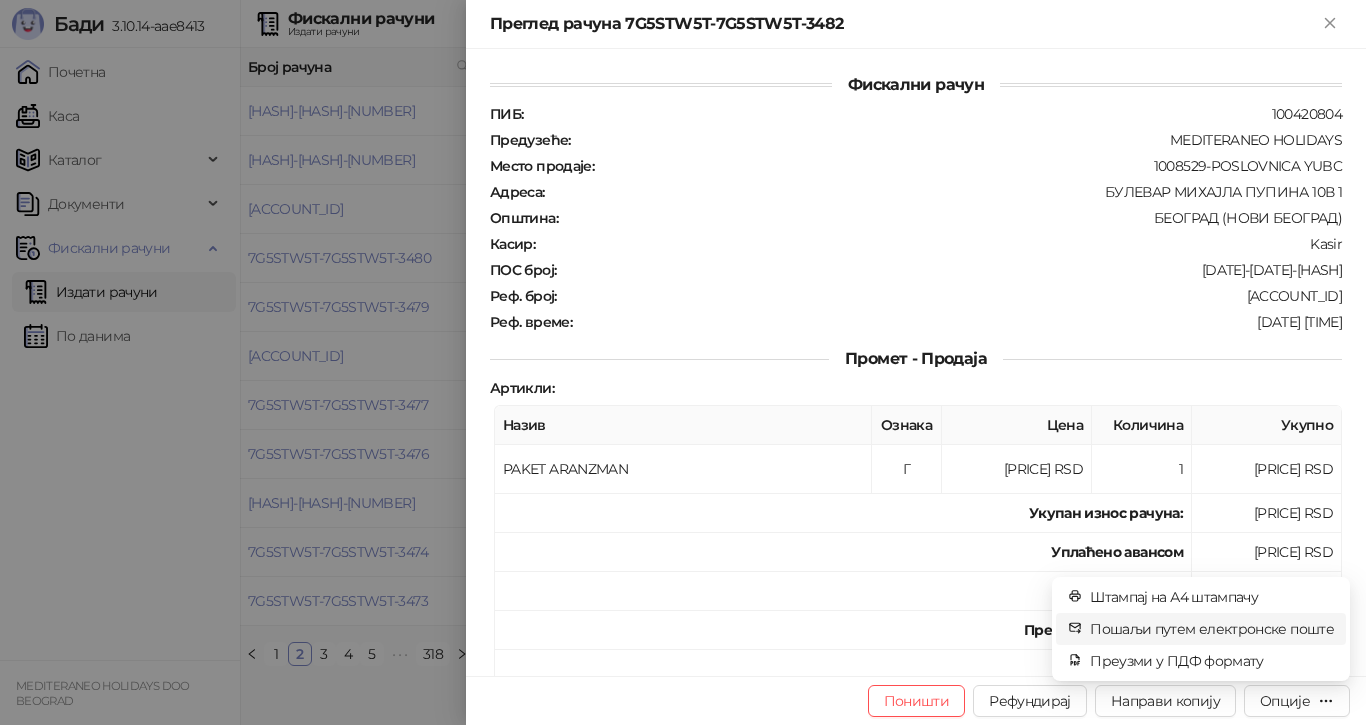 click on "Пошаљи путем електронске поште" at bounding box center (1212, 629) 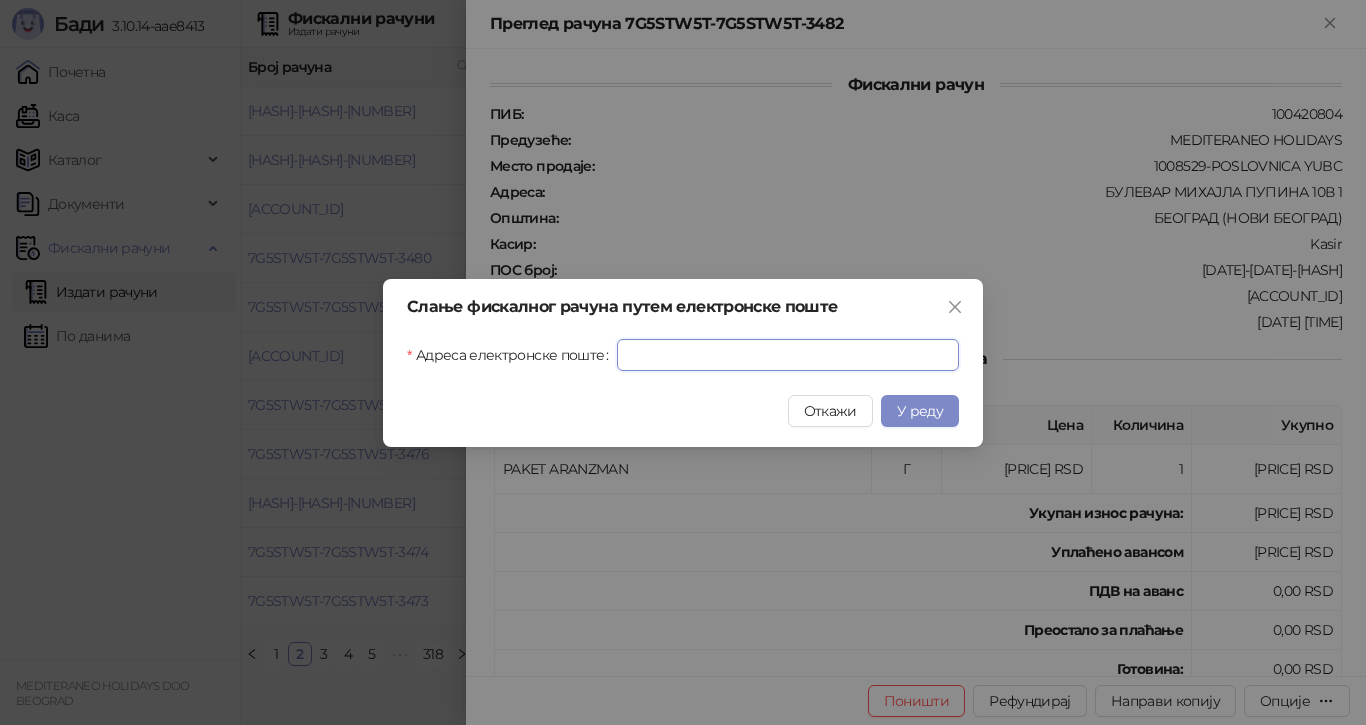 click on "Адреса електронске поште" at bounding box center [788, 355] 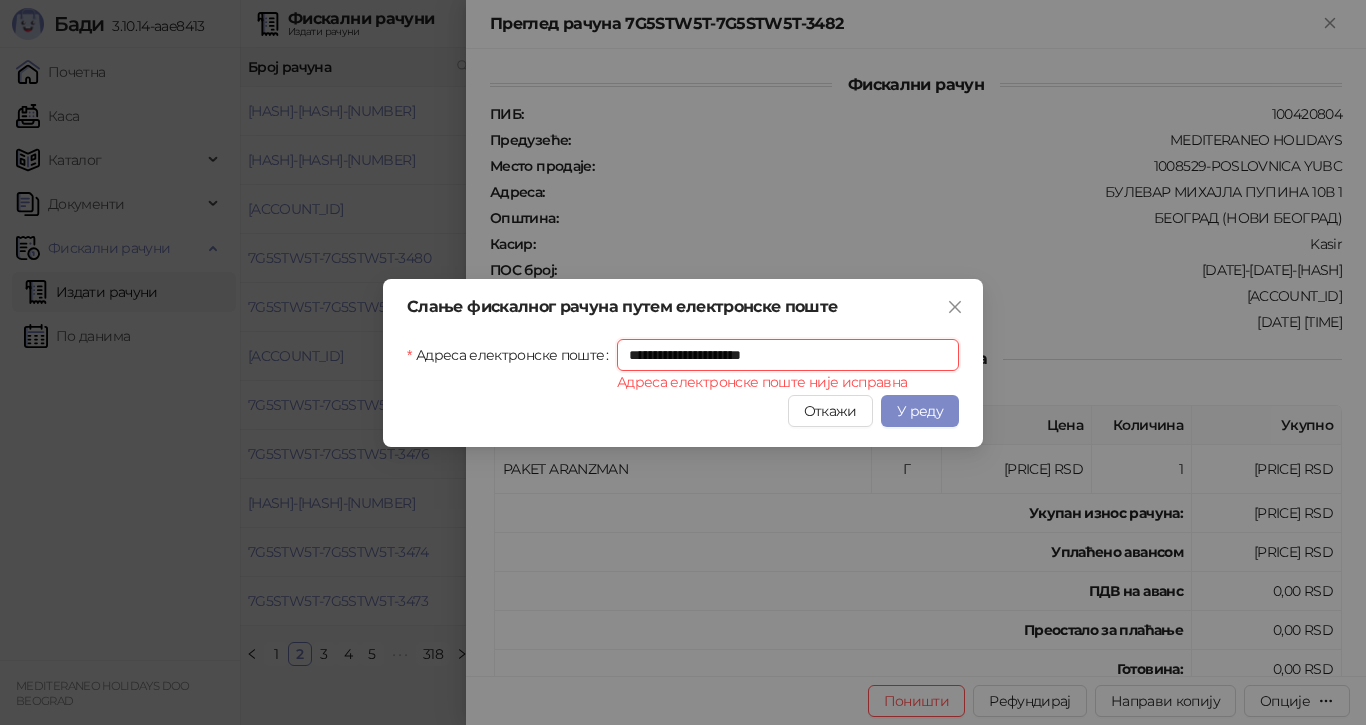 click on "**********" at bounding box center [788, 355] 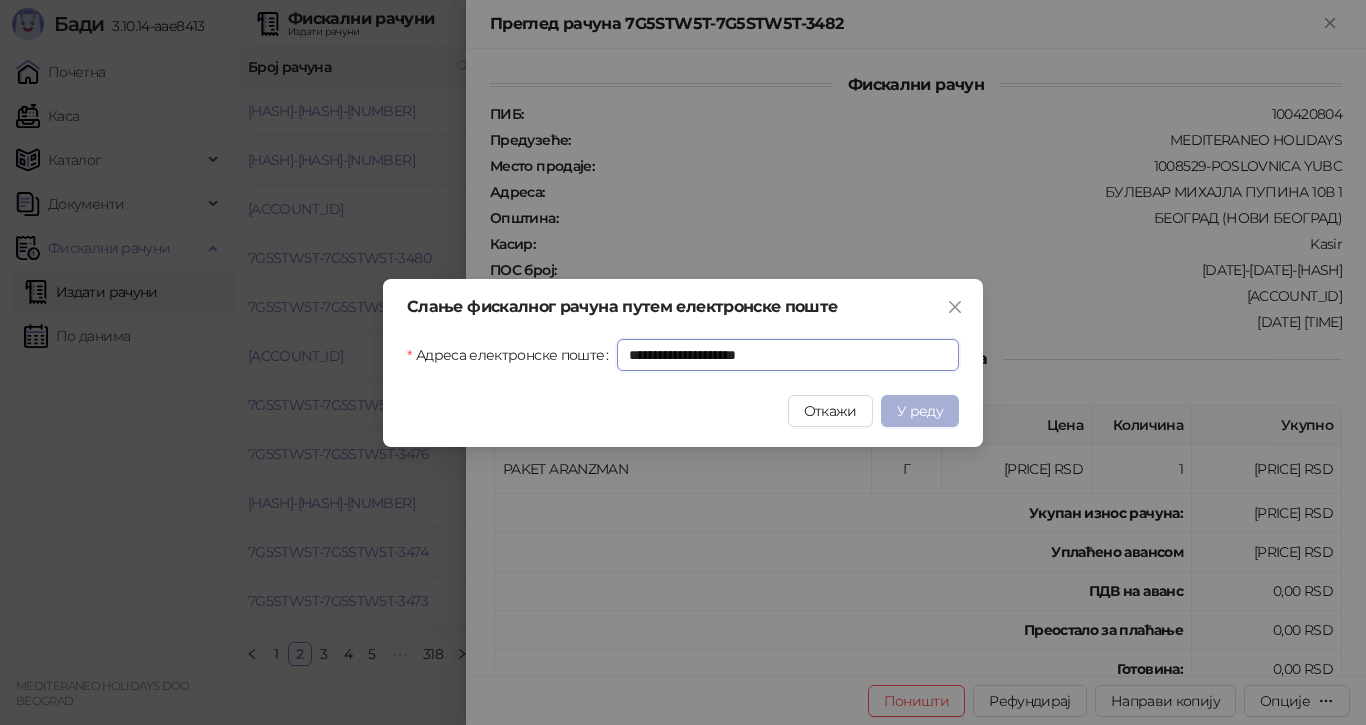 type on "**********" 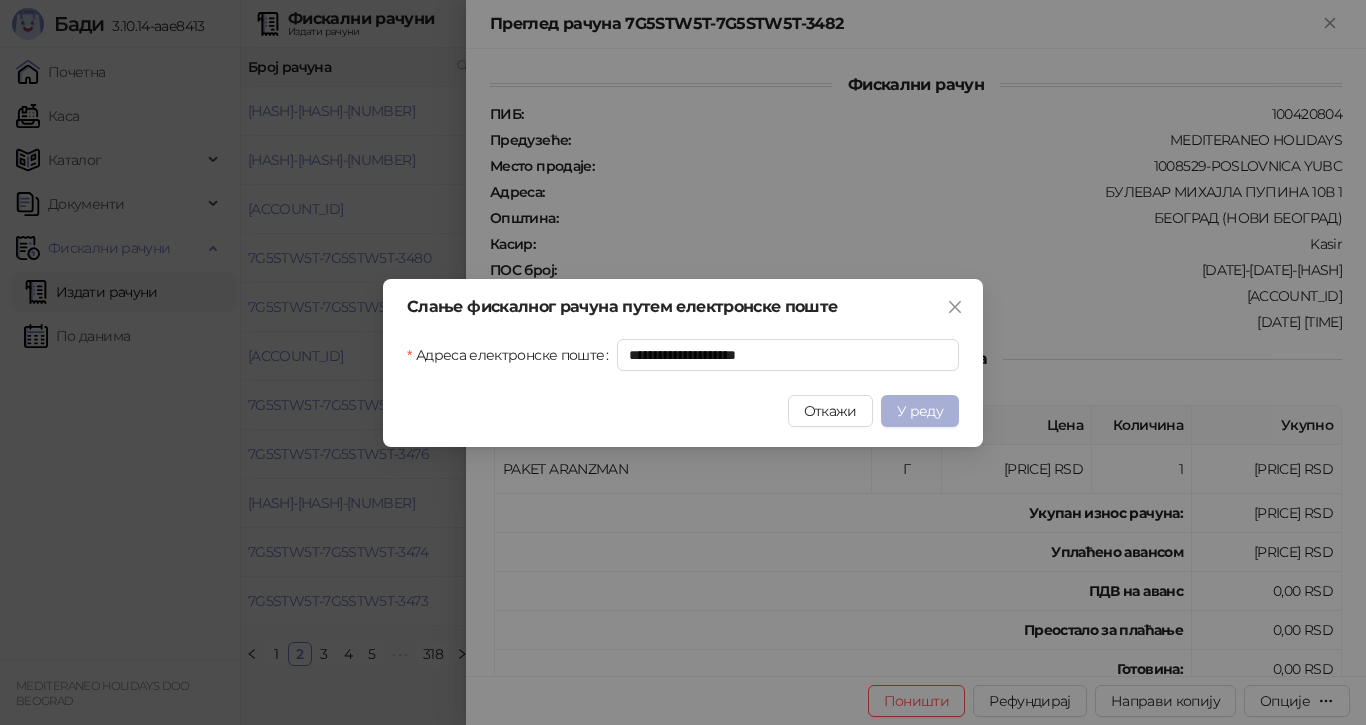 click on "У реду" at bounding box center [920, 411] 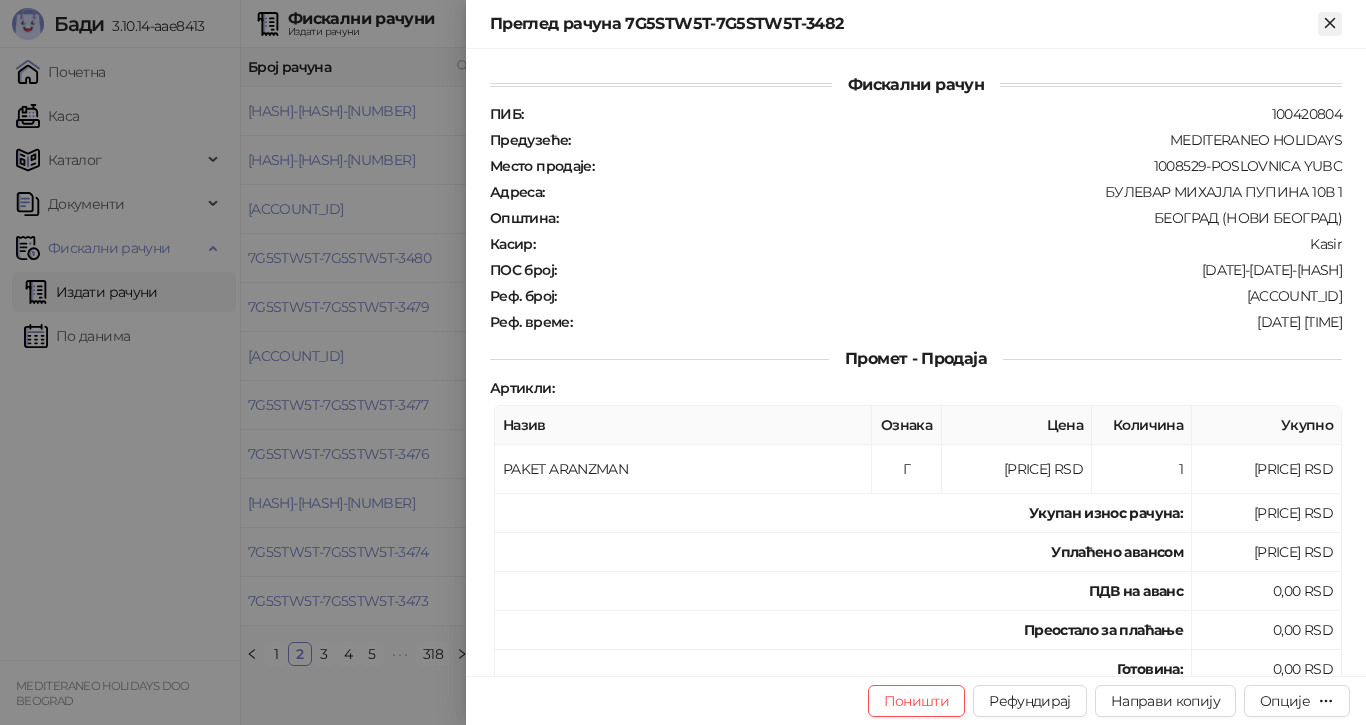 click 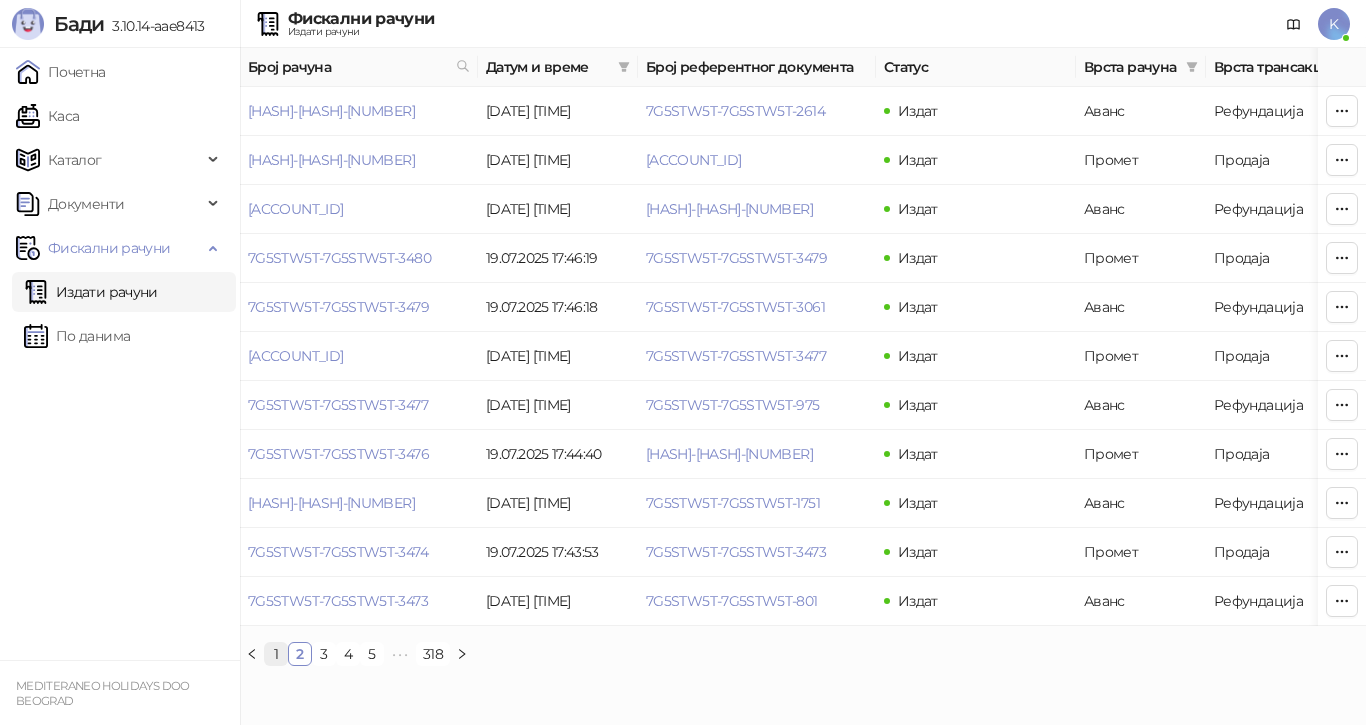 click on "1" at bounding box center [276, 654] 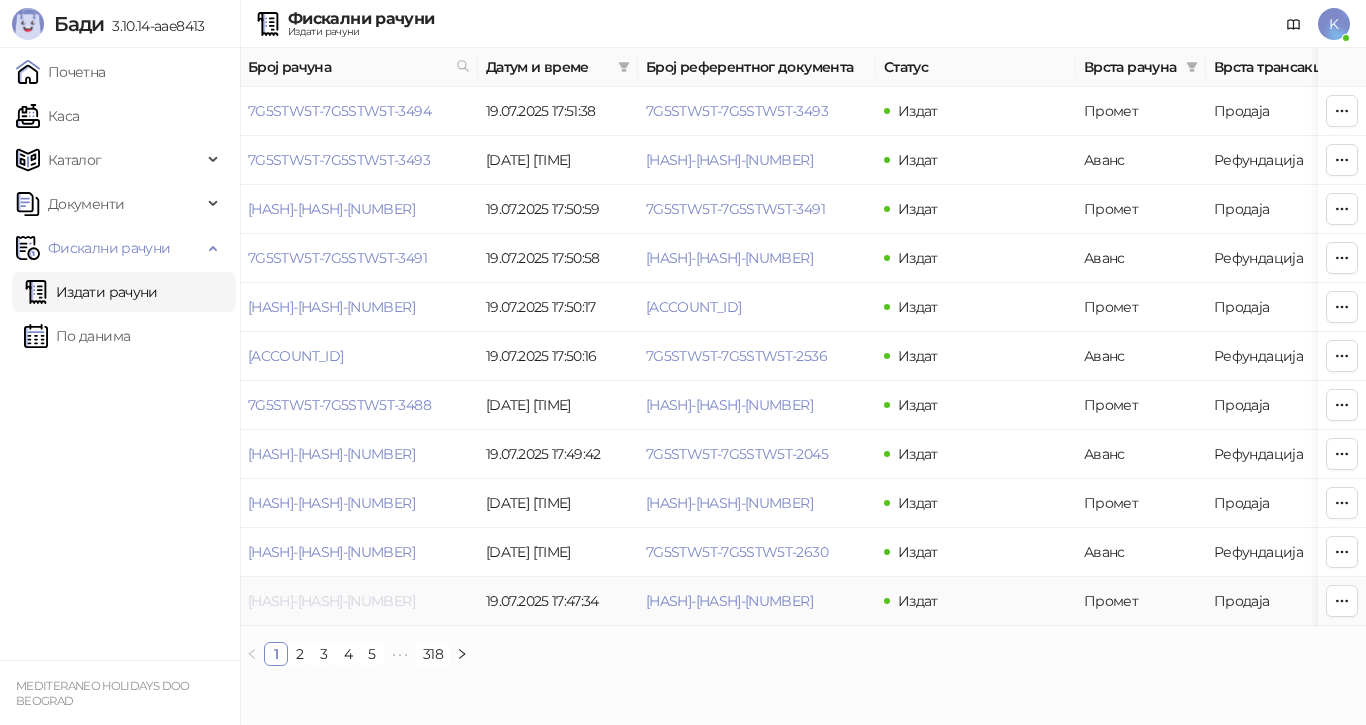click on "[HASH]-[HASH]-[NUMBER]" at bounding box center [331, 601] 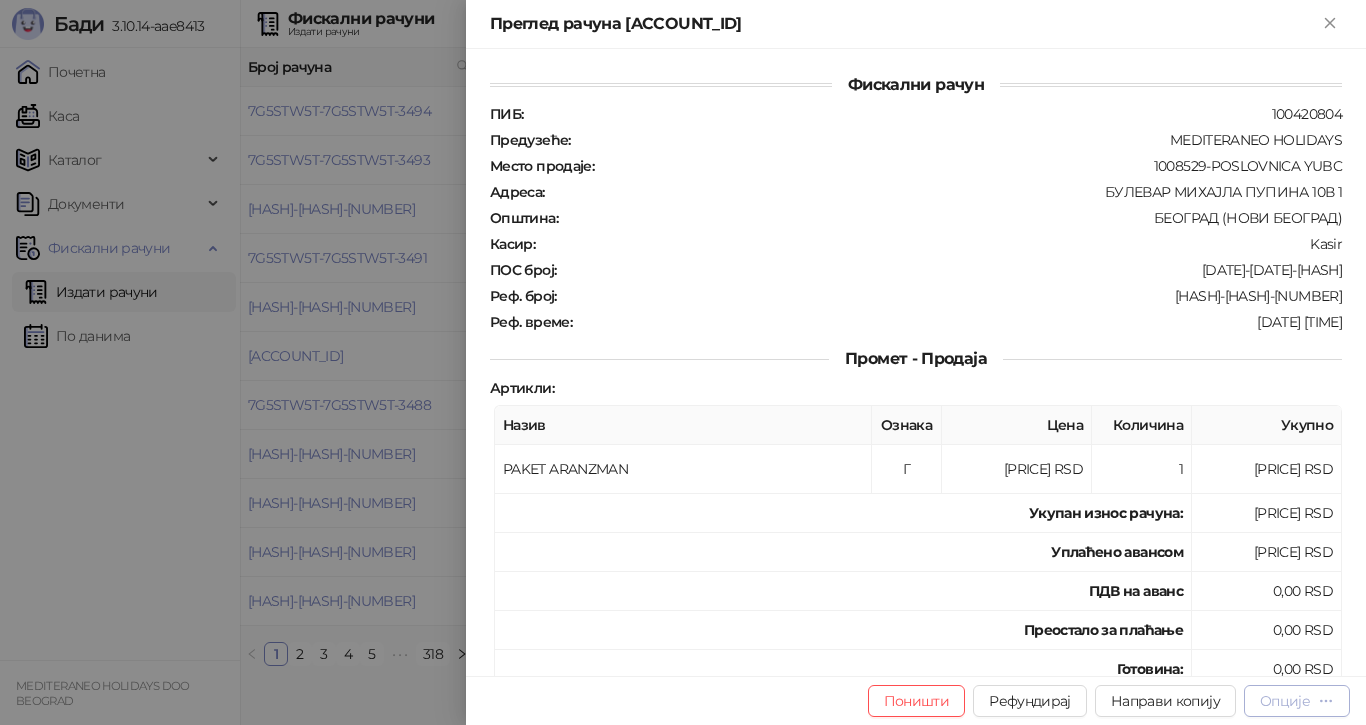 click on "Опције" at bounding box center (1285, 701) 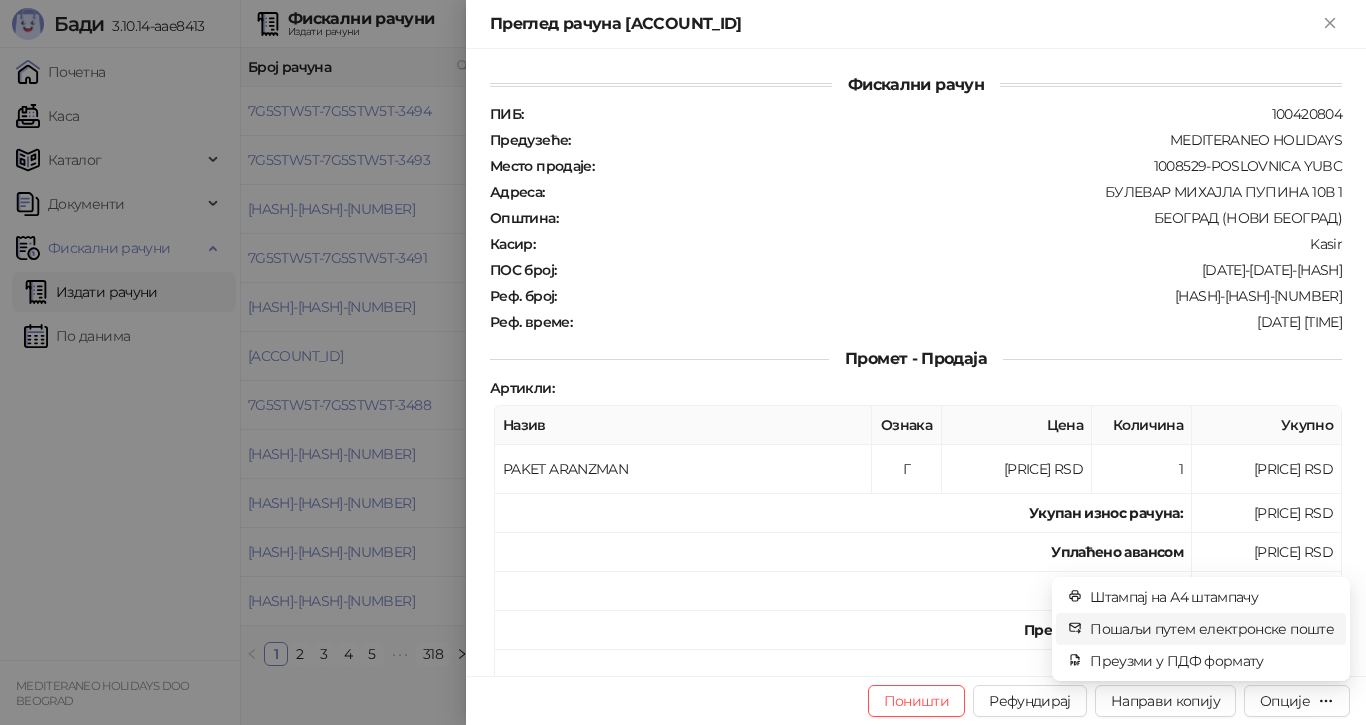 click on "Пошаљи путем електронске поште" at bounding box center [1212, 629] 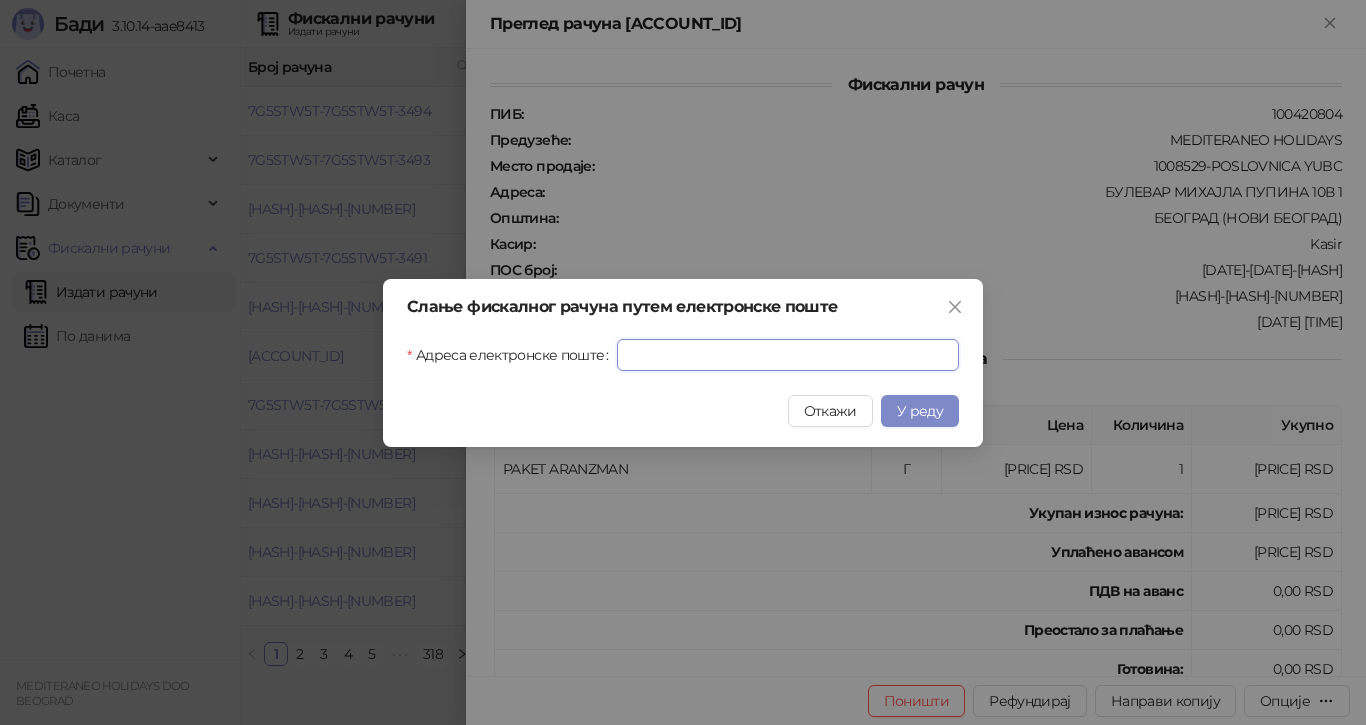 click on "Адреса електронске поште" at bounding box center [788, 355] 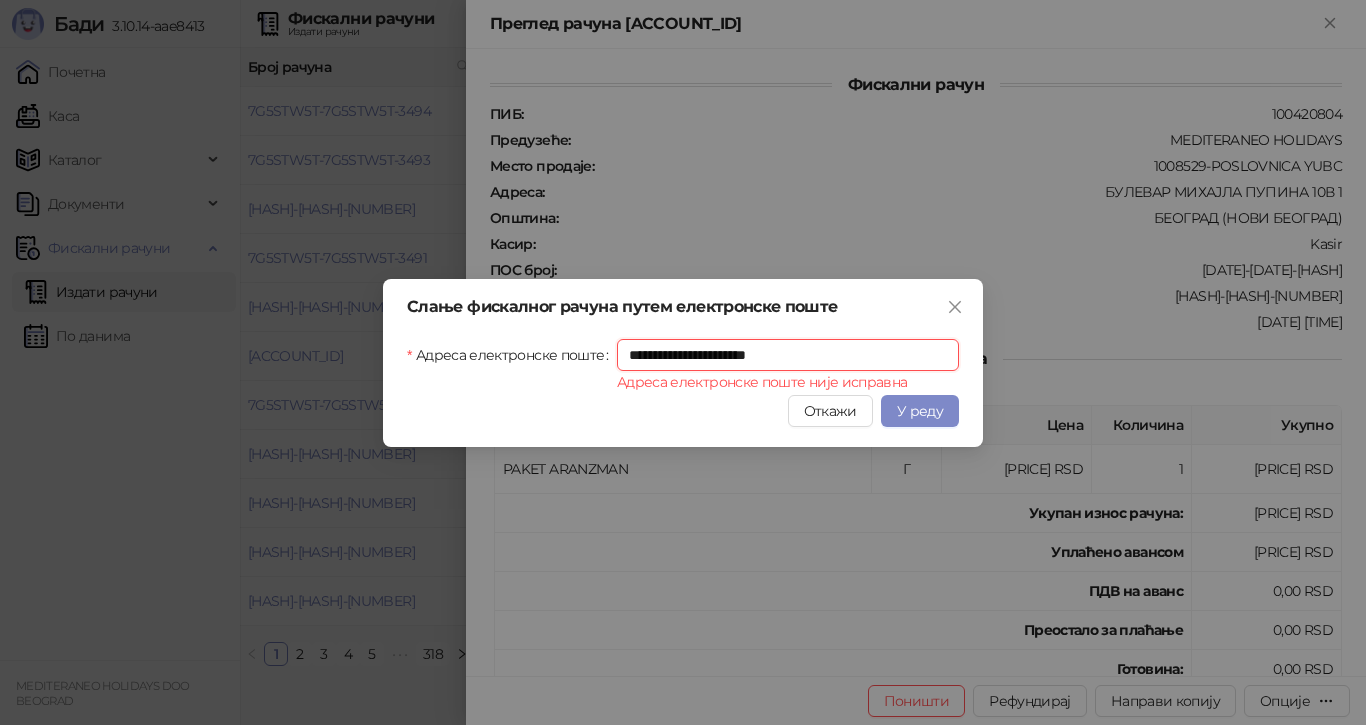 click on "**********" at bounding box center [788, 355] 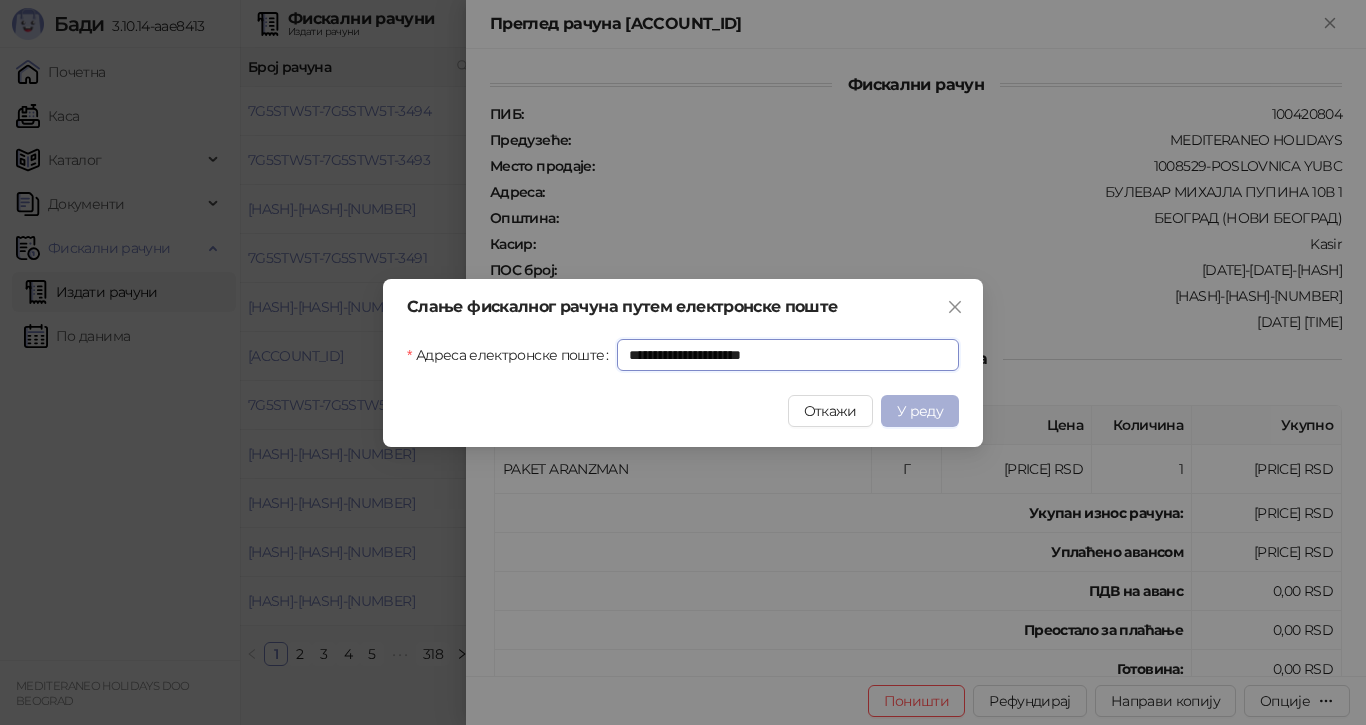 type on "**********" 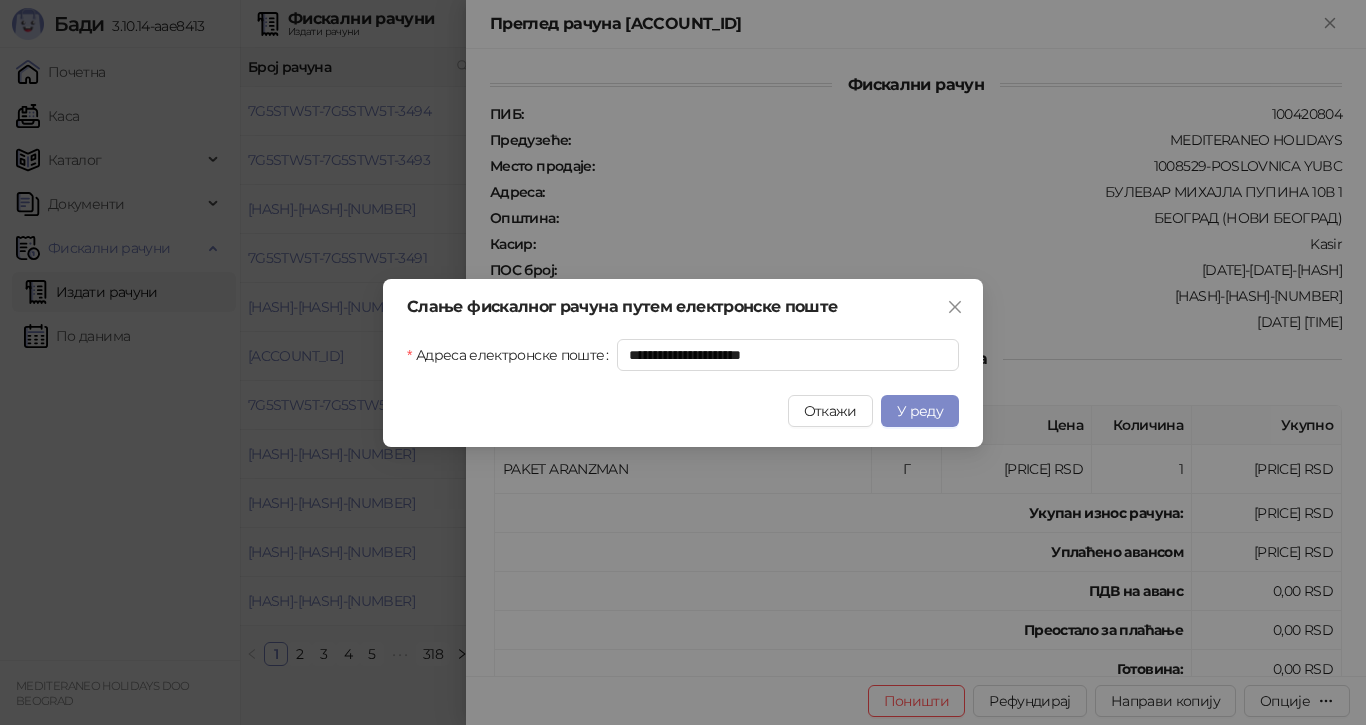 click on "У реду" at bounding box center [920, 411] 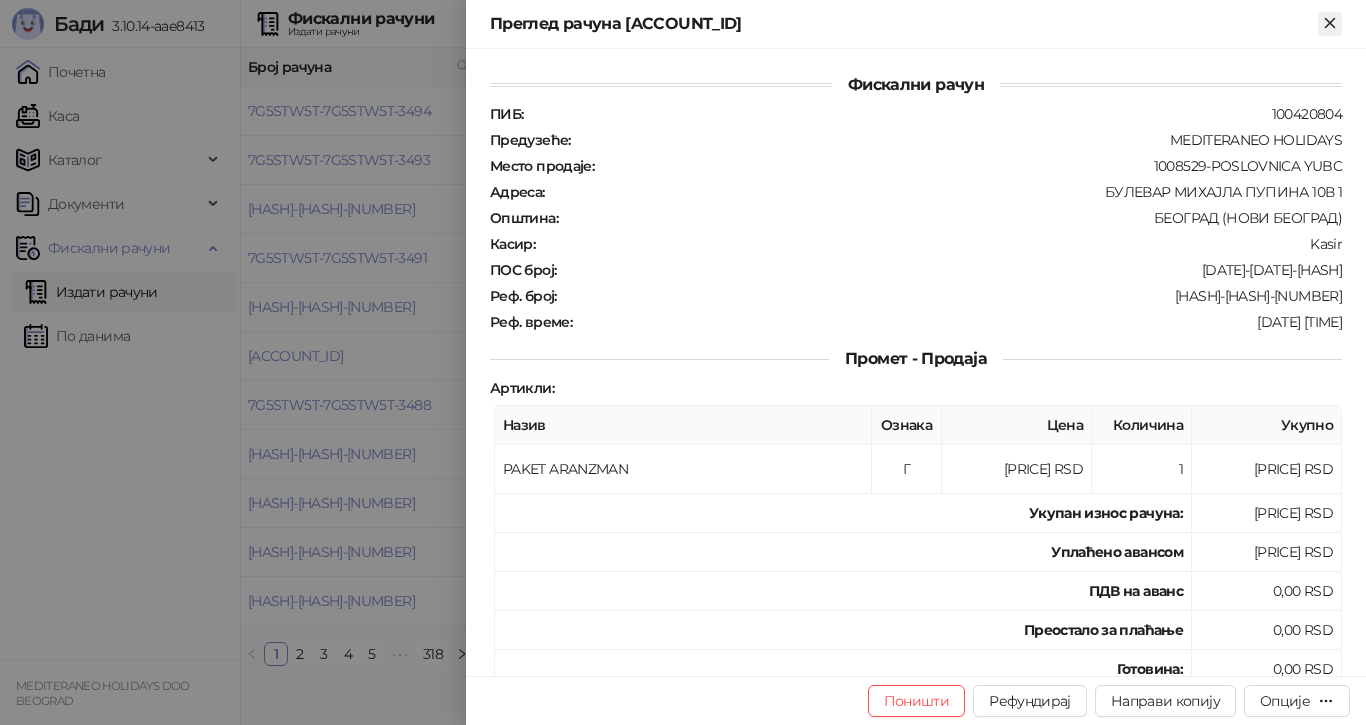 click at bounding box center (1330, 24) 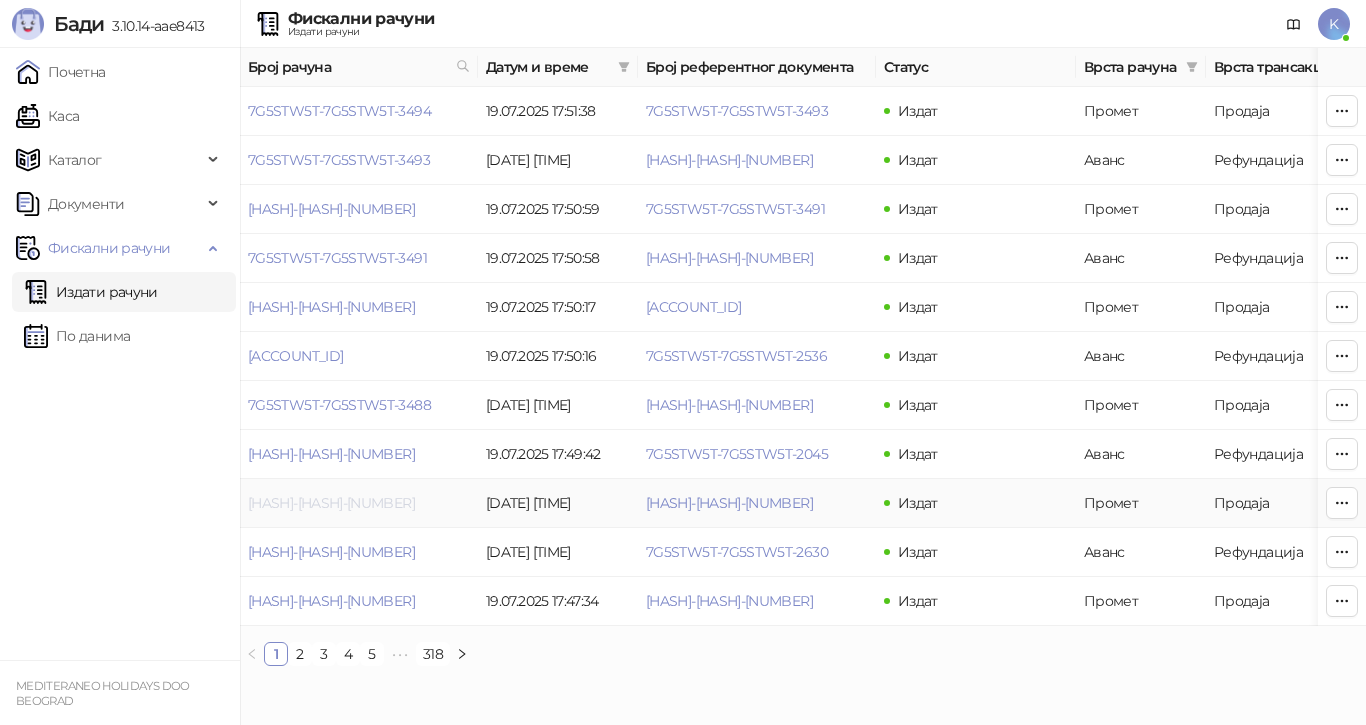 click on "[HASH]-[HASH]-[NUMBER]" at bounding box center (331, 503) 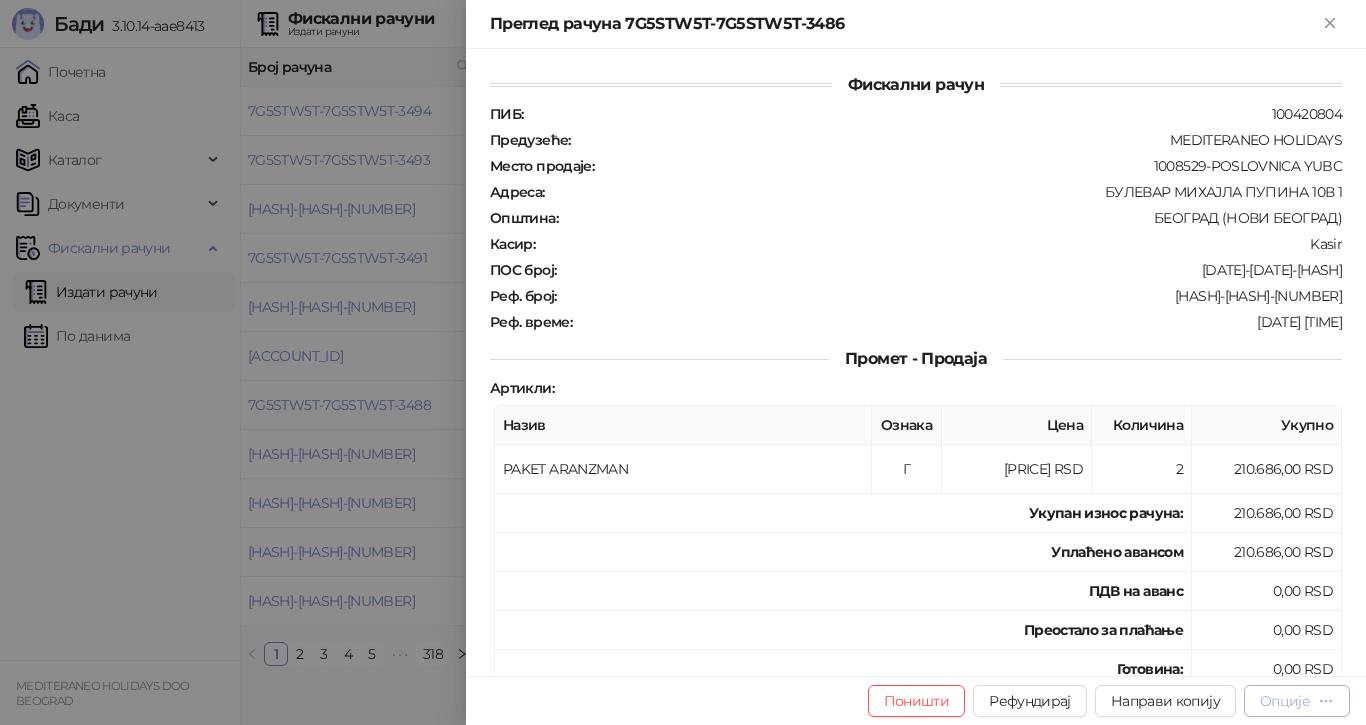 click on "Опције" at bounding box center (1285, 701) 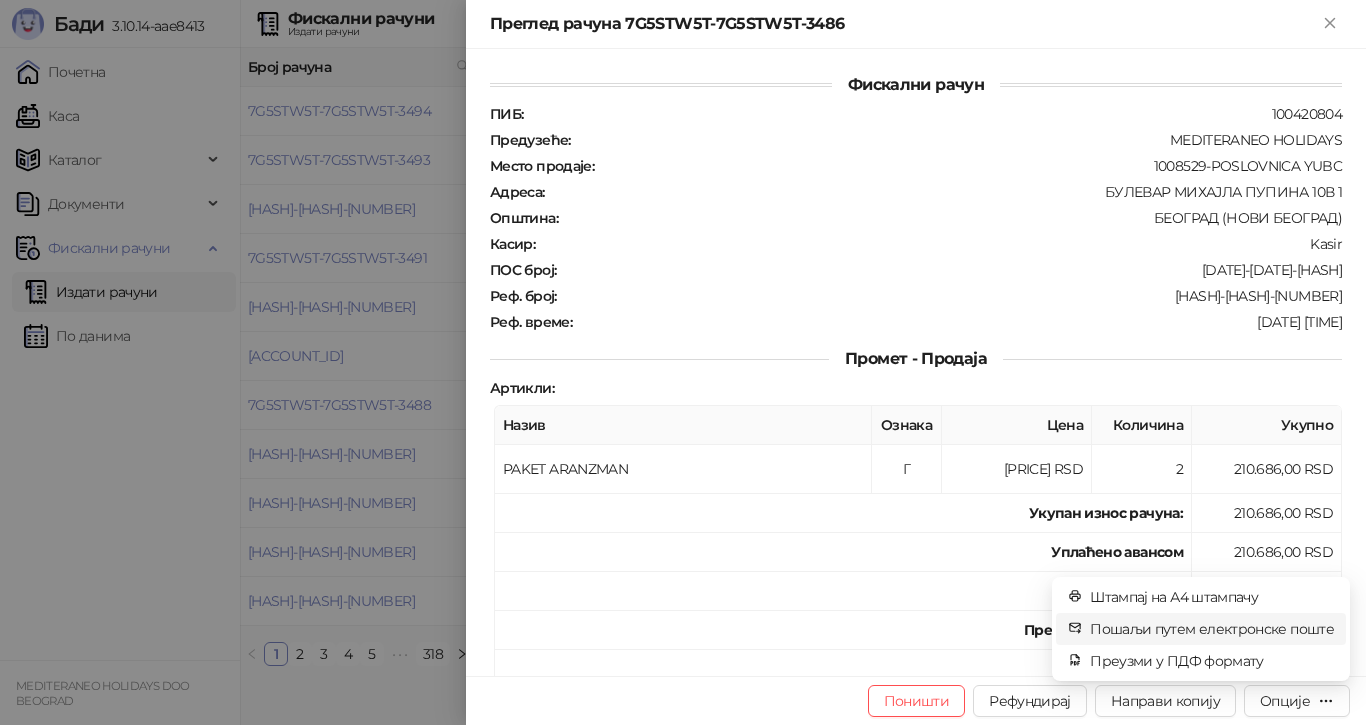 click on "Пошаљи путем електронске поште" at bounding box center [1212, 629] 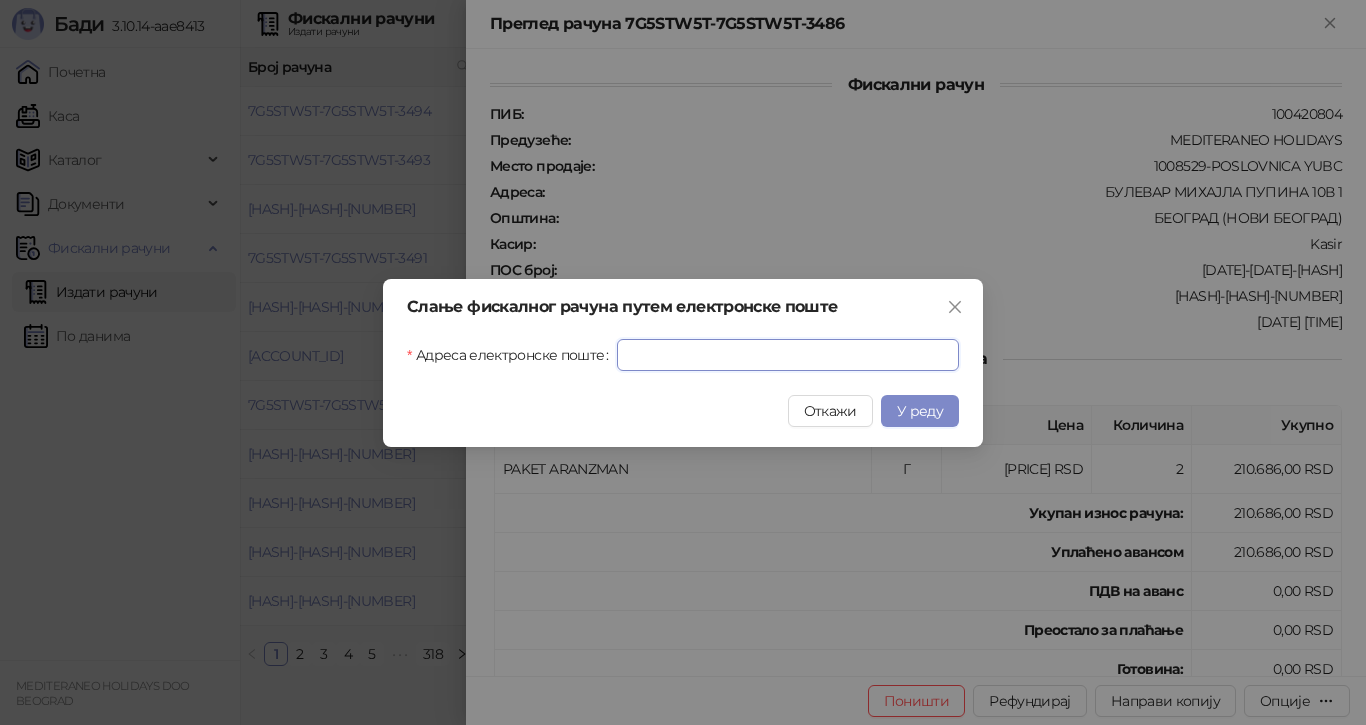 click on "Адреса електронске поште" at bounding box center (788, 355) 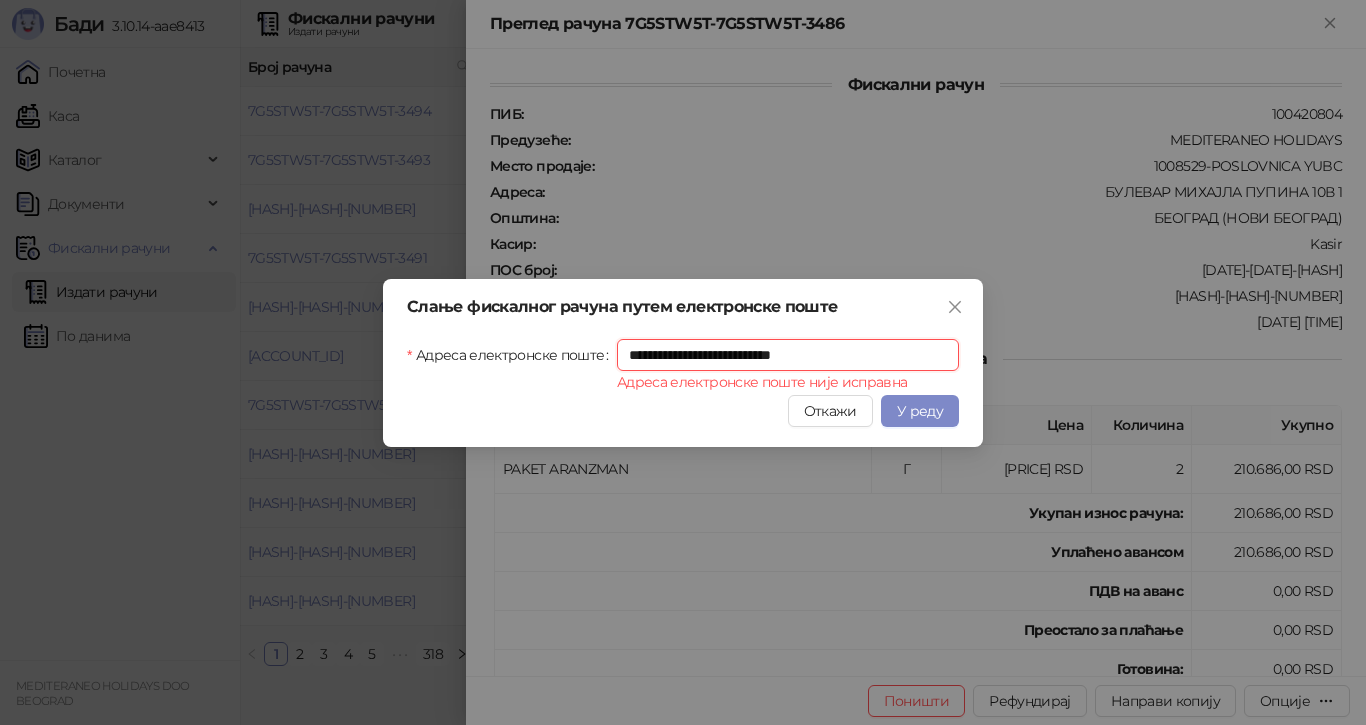 click on "**********" at bounding box center (788, 355) 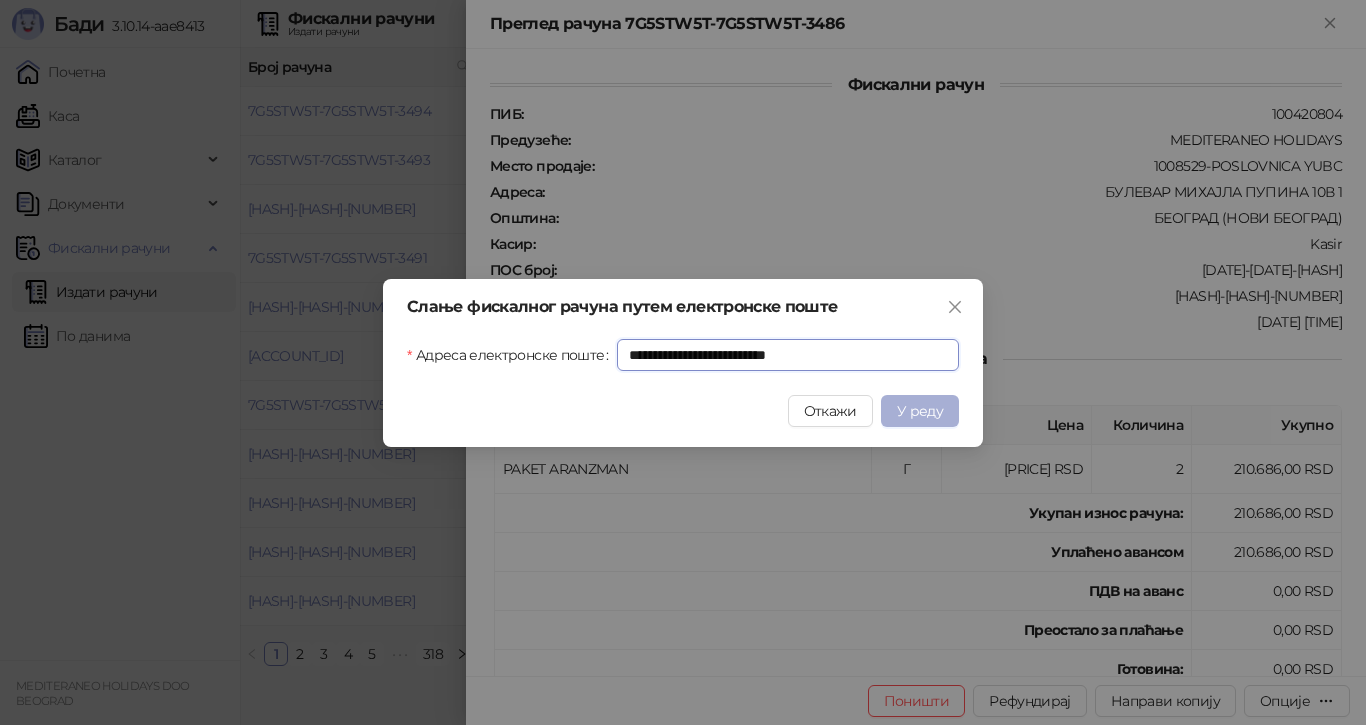 type on "**********" 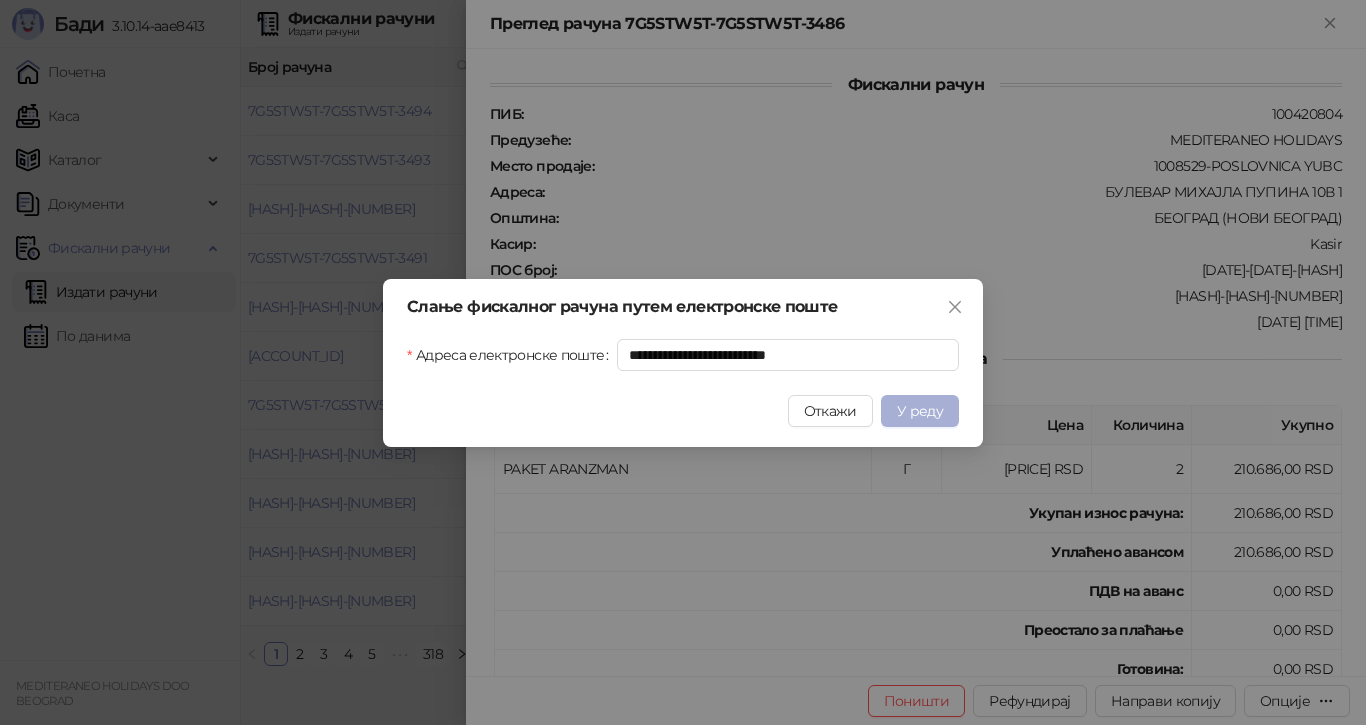click on "У реду" at bounding box center (920, 411) 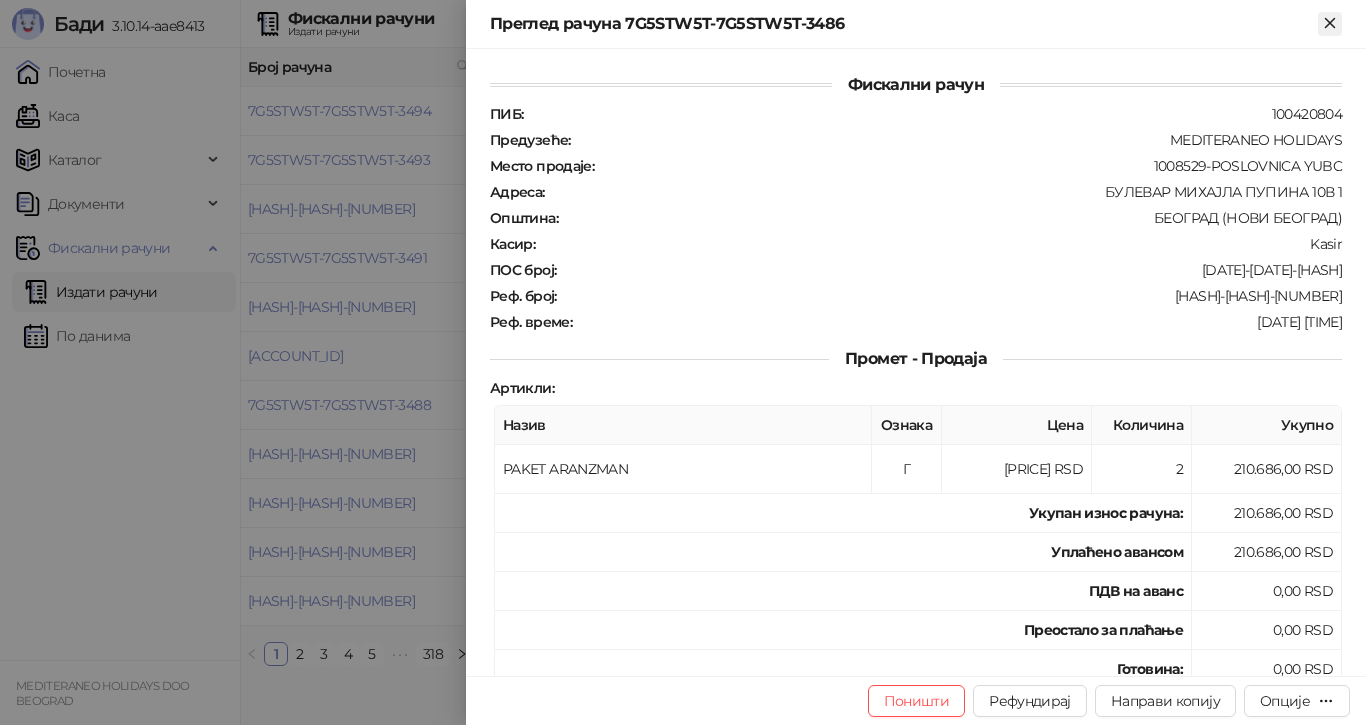 click 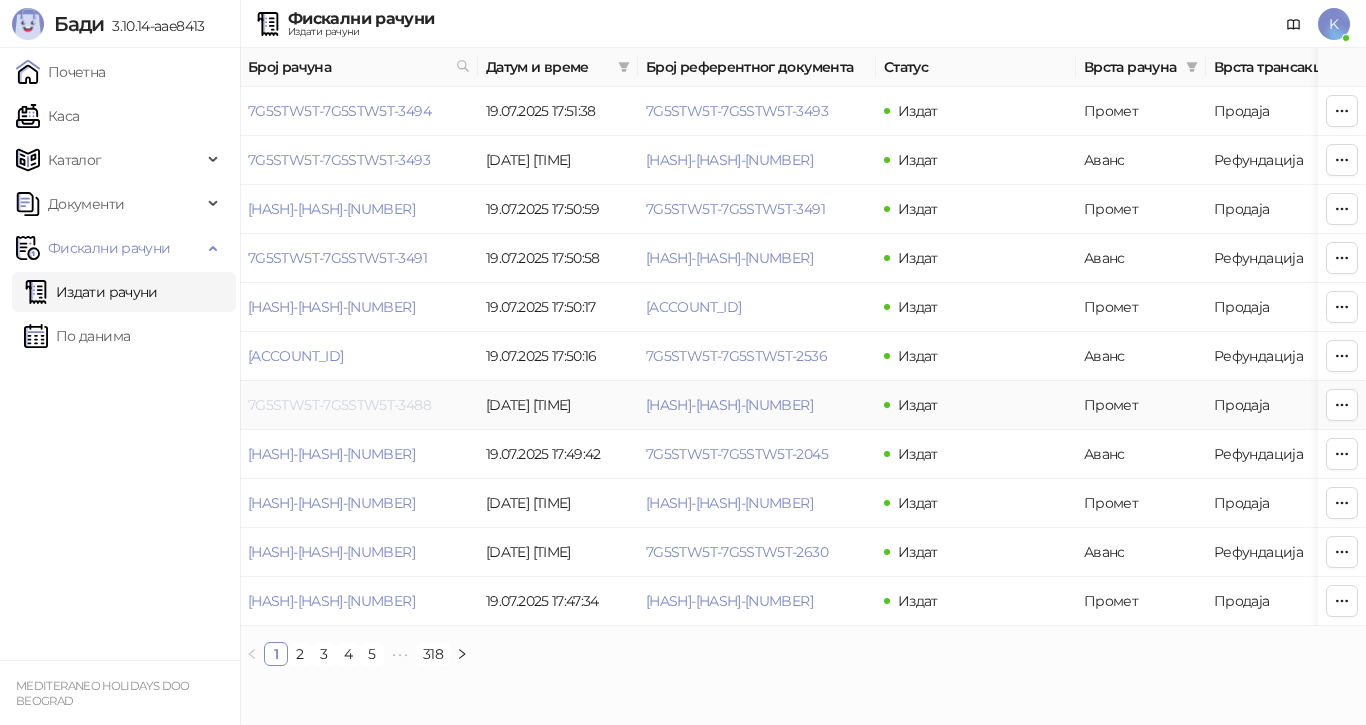 click on "7G5STW5T-7G5STW5T-3488" at bounding box center (339, 405) 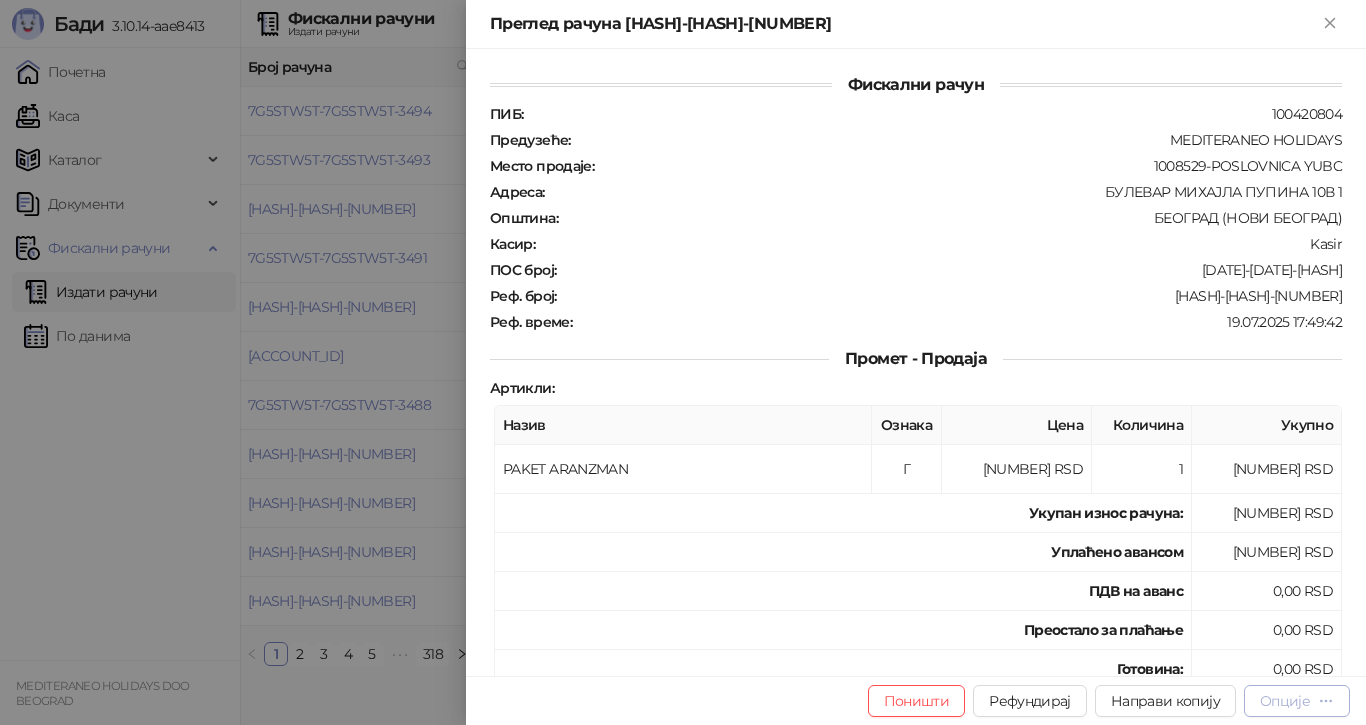 click on "Опције" at bounding box center (1285, 701) 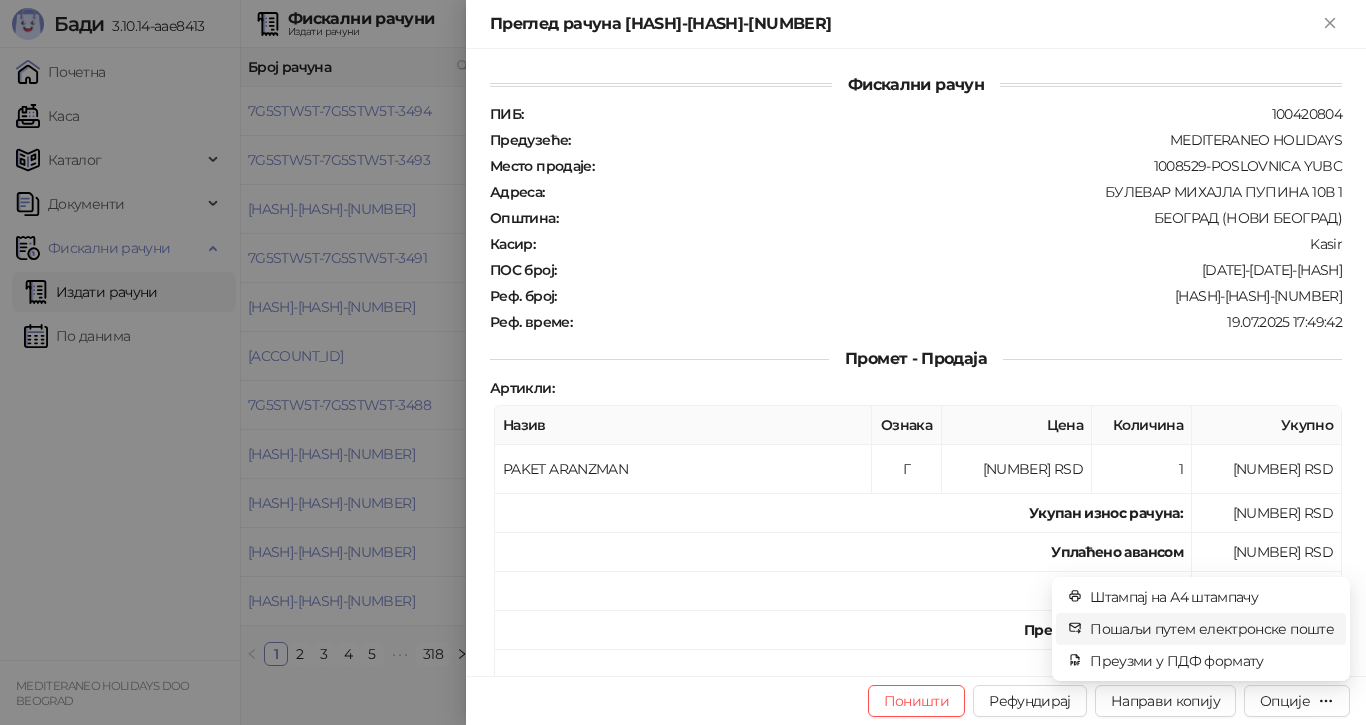 click on "Пошаљи путем електронске поште" at bounding box center (1212, 629) 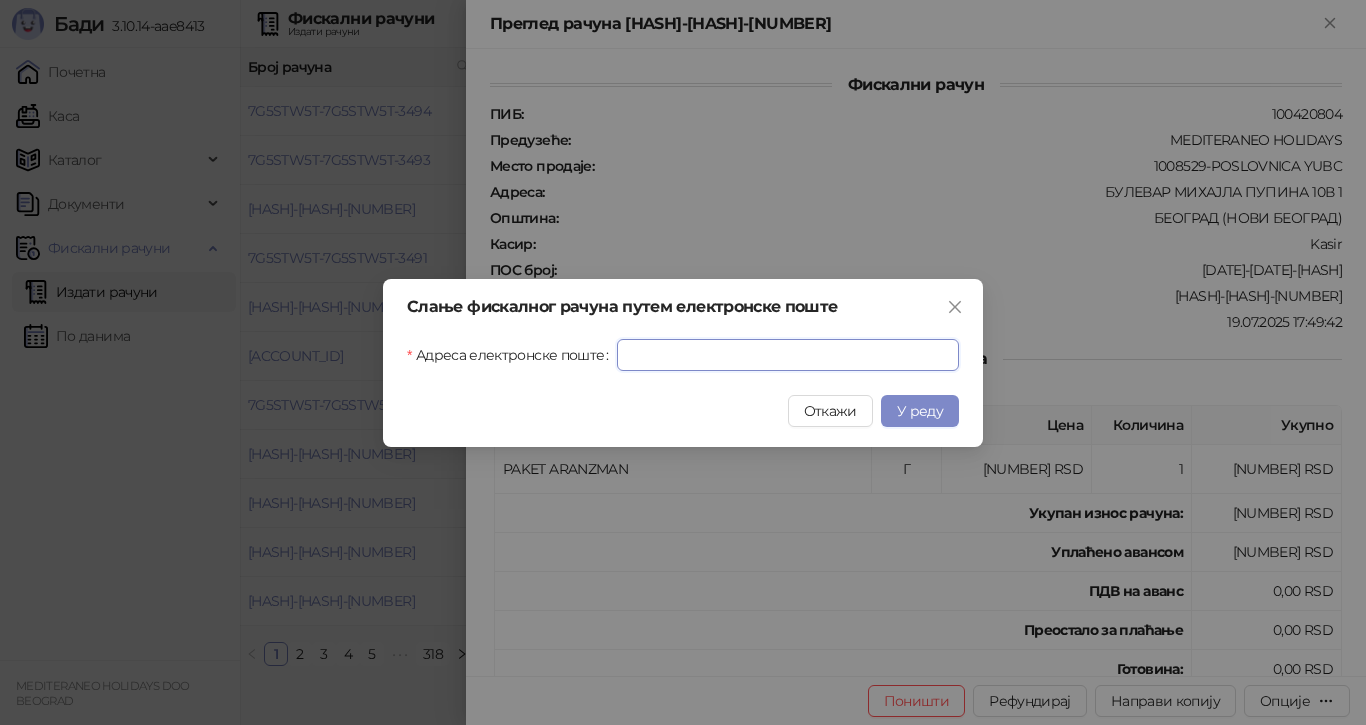 click on "Адреса електронске поште" at bounding box center [788, 355] 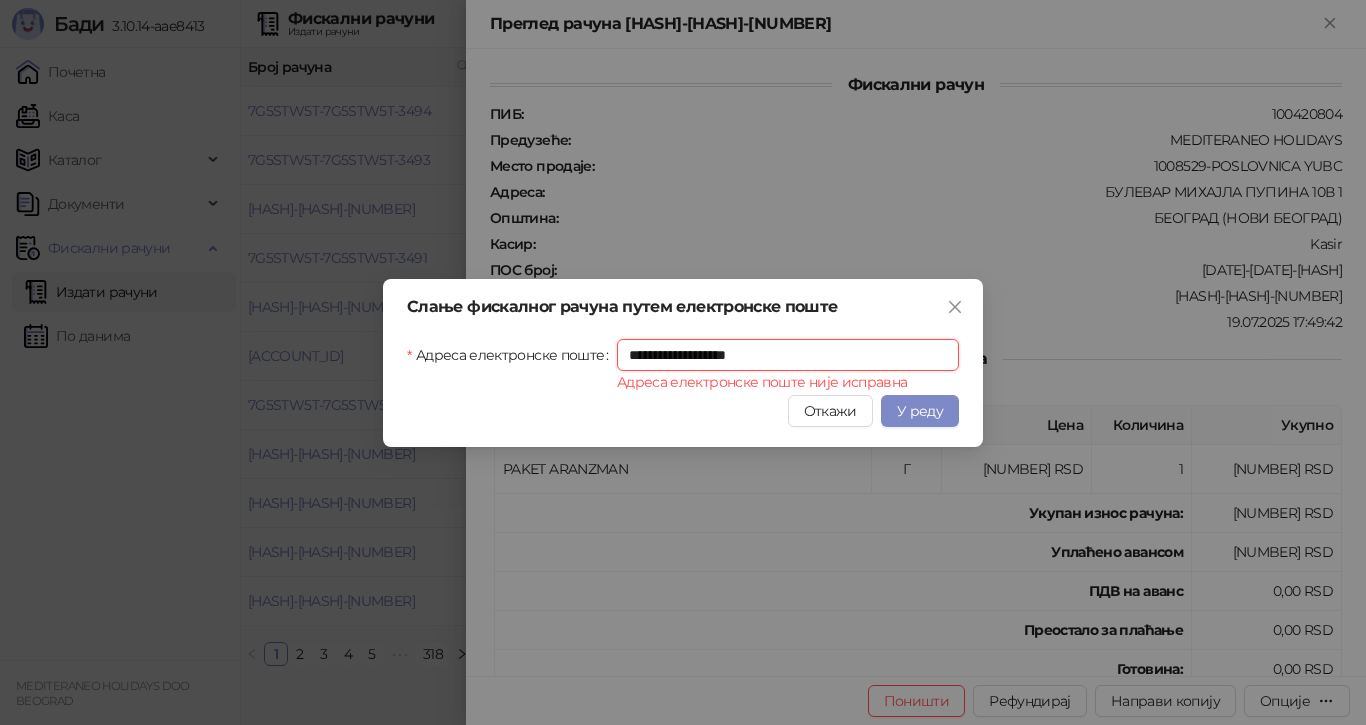 click on "**********" at bounding box center (788, 355) 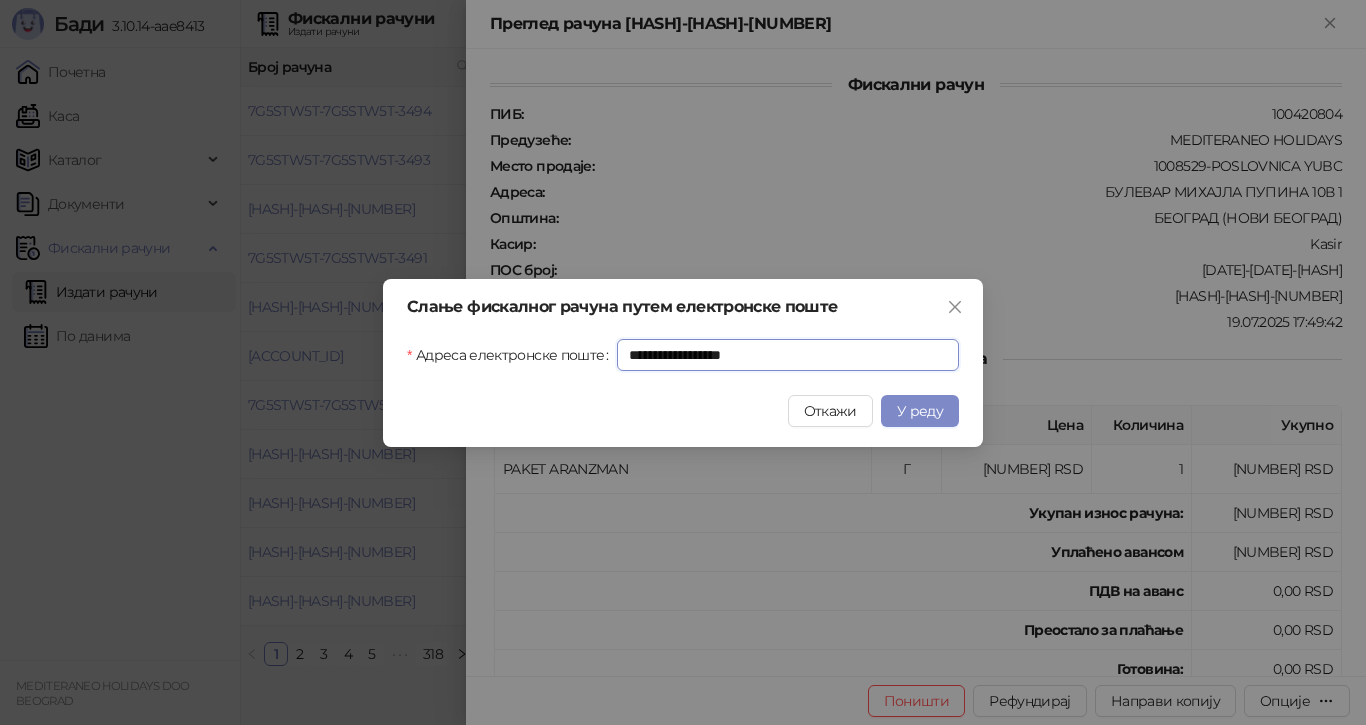 type on "**********" 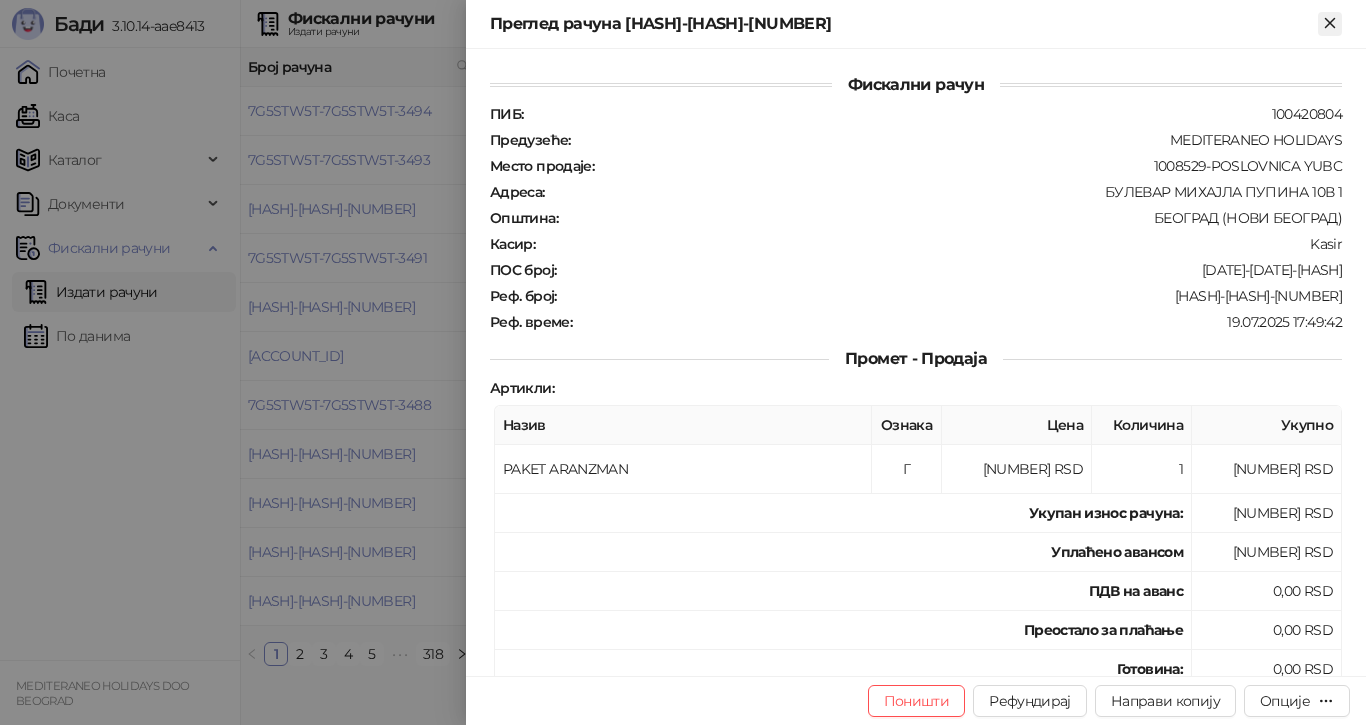 click 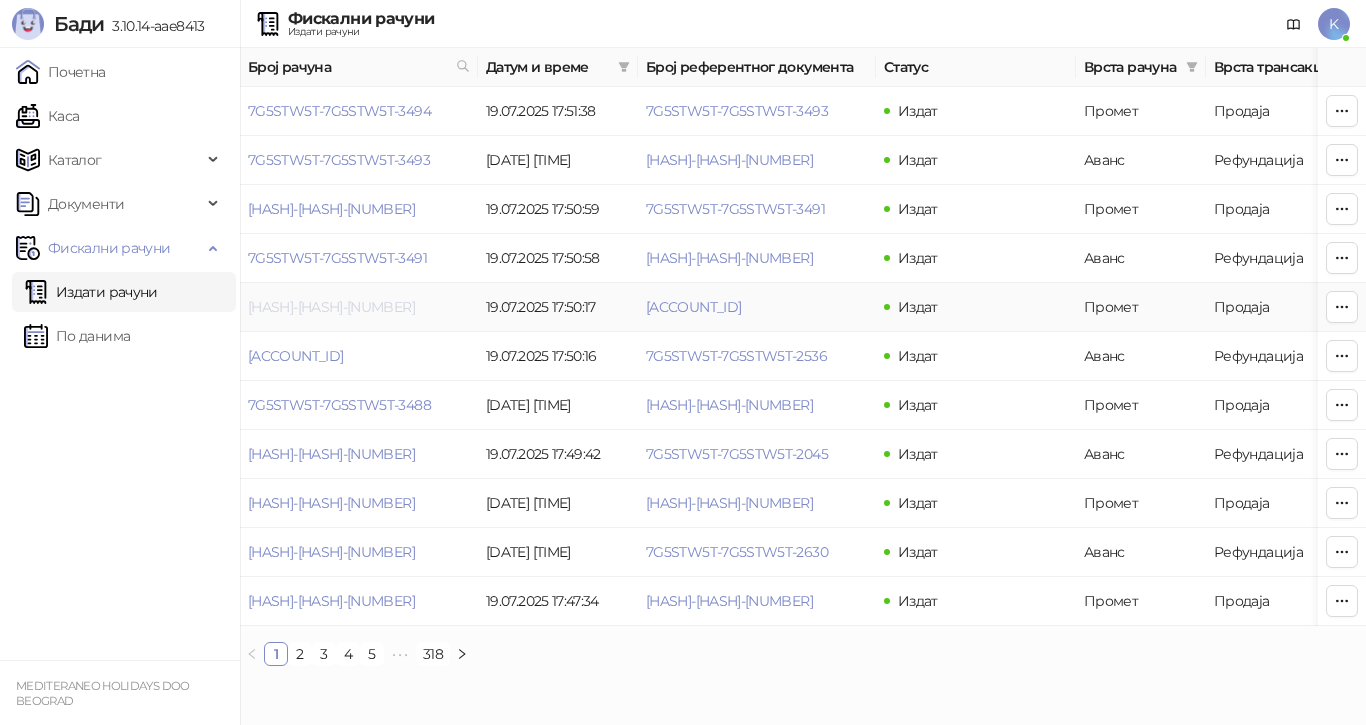click on "[HASH]-[HASH]-[NUMBER]" at bounding box center (331, 307) 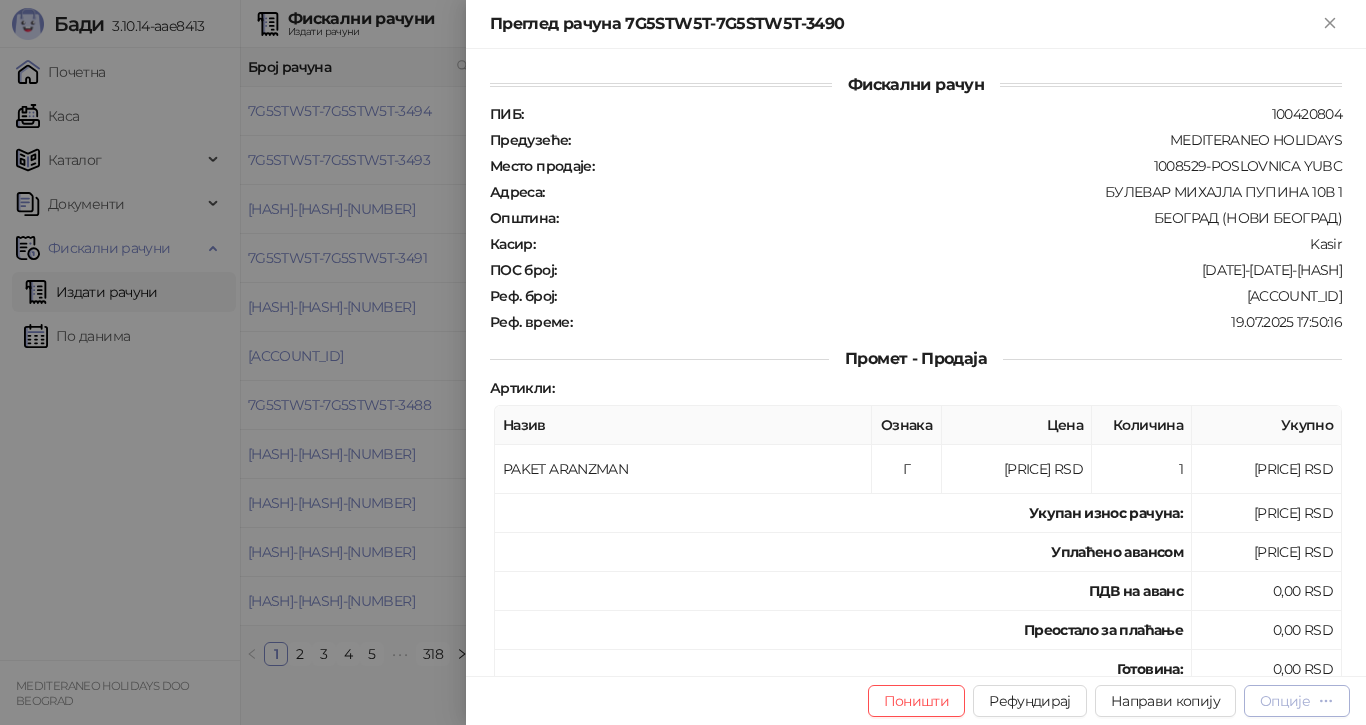 click on "Опције" at bounding box center [1285, 701] 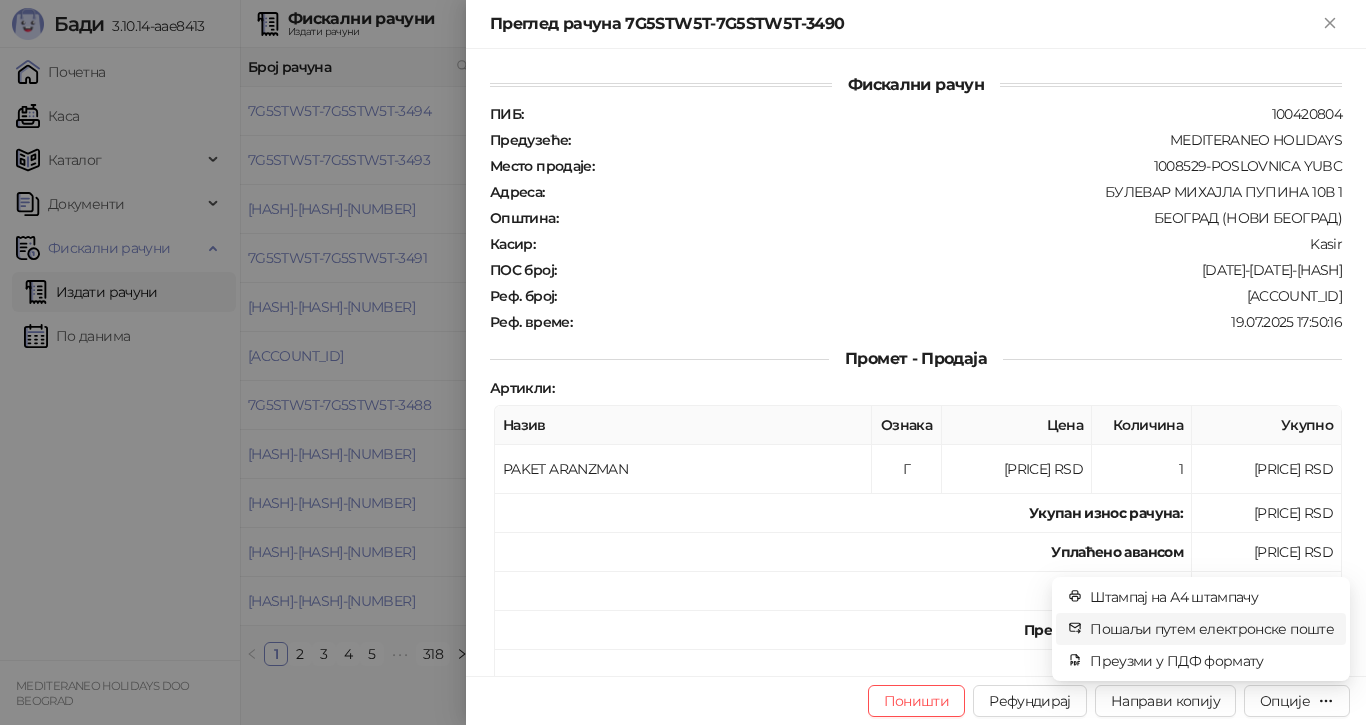 click on "Пошаљи путем електронске поште" at bounding box center (1212, 629) 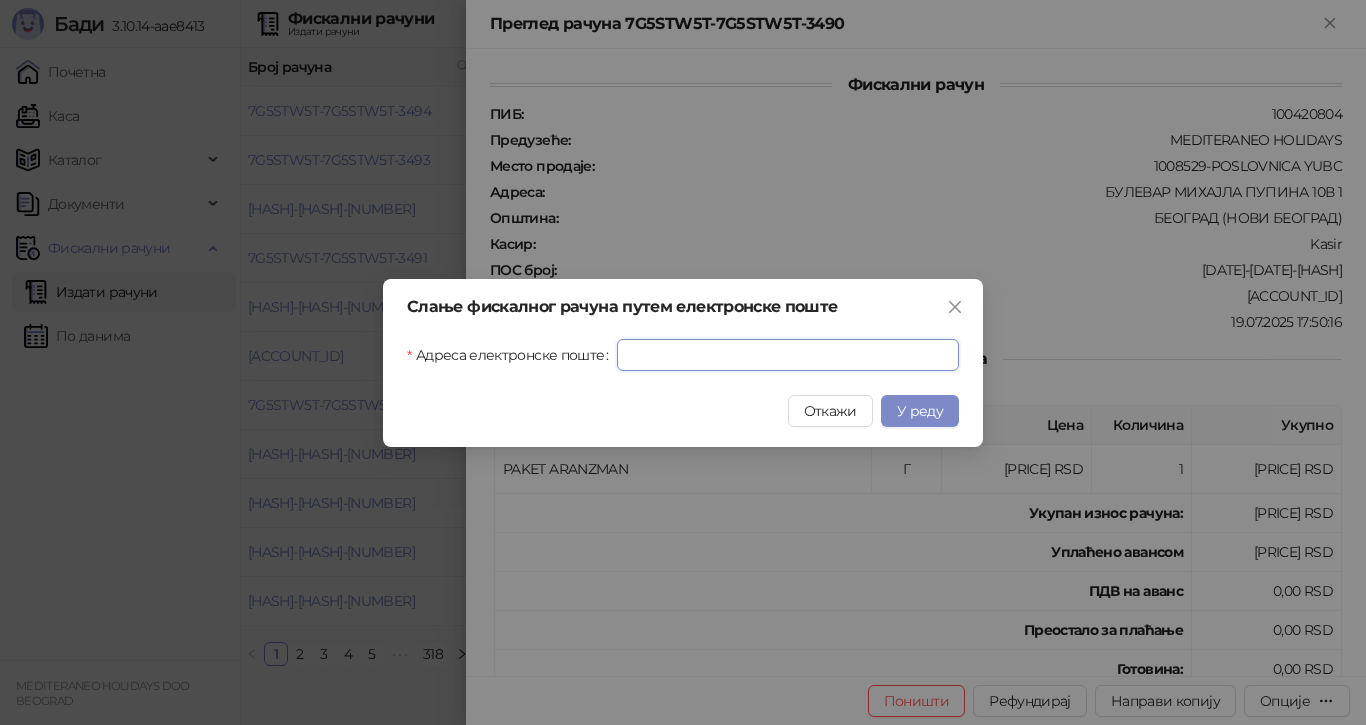click on "Адреса електронске поште" at bounding box center [788, 355] 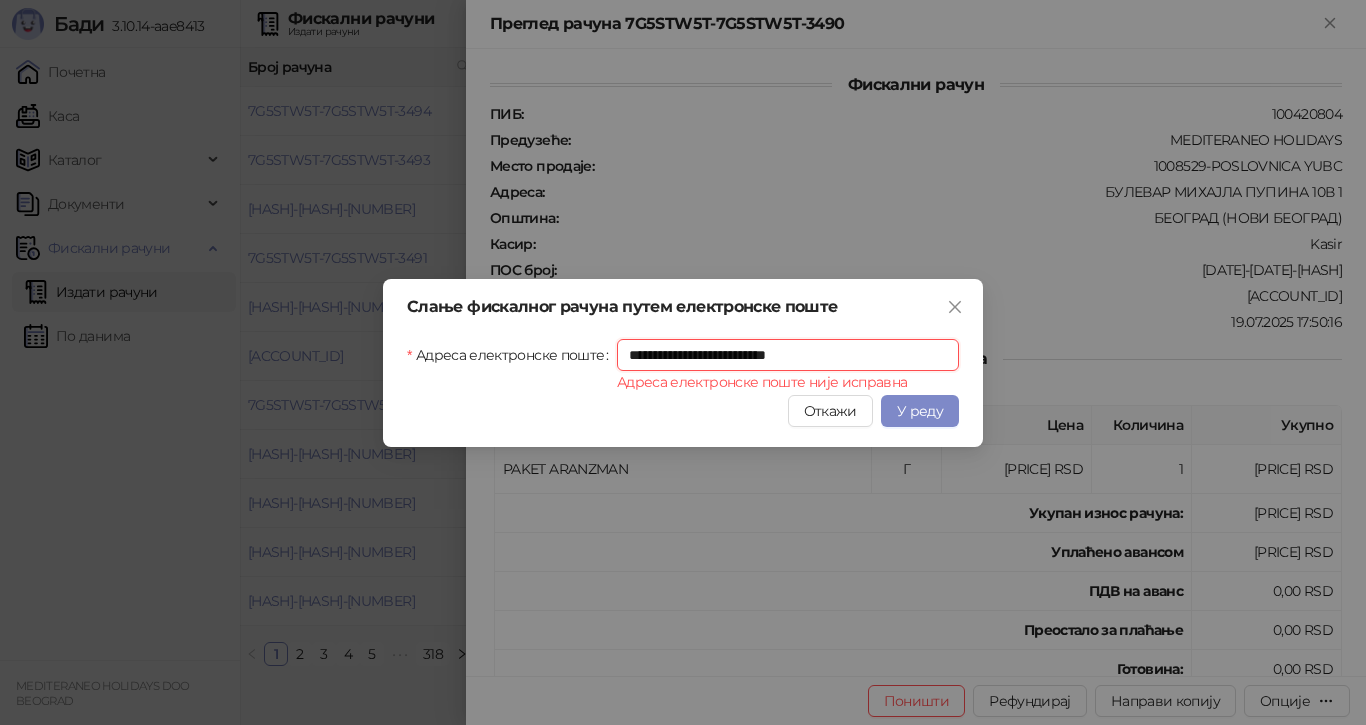 click on "**********" at bounding box center [788, 355] 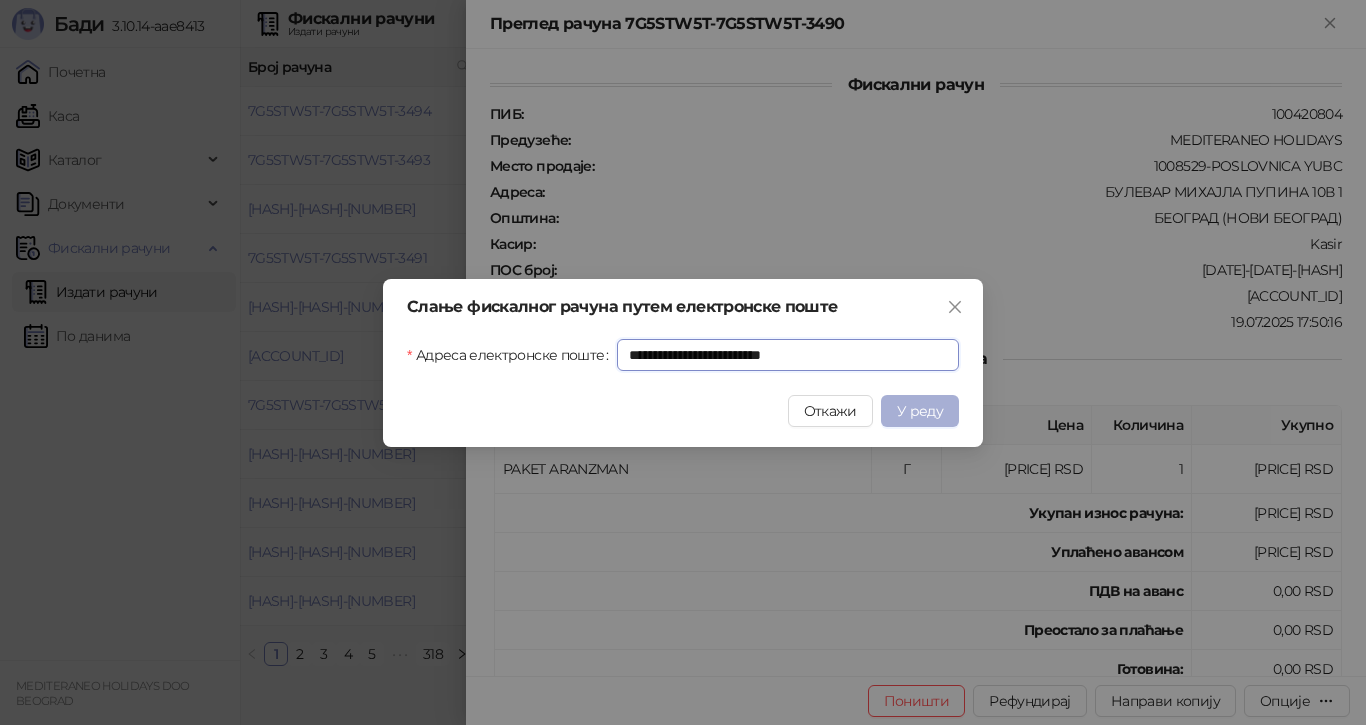 type on "**********" 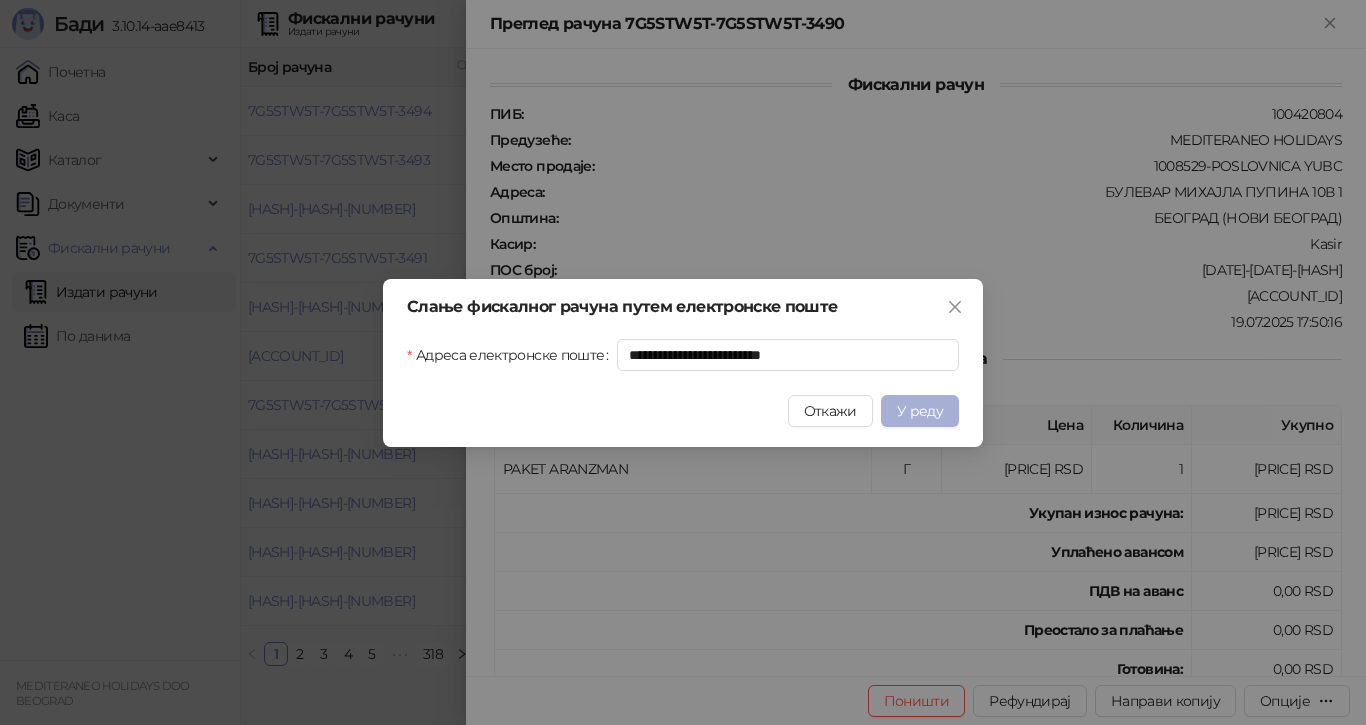 click on "У реду" at bounding box center [920, 411] 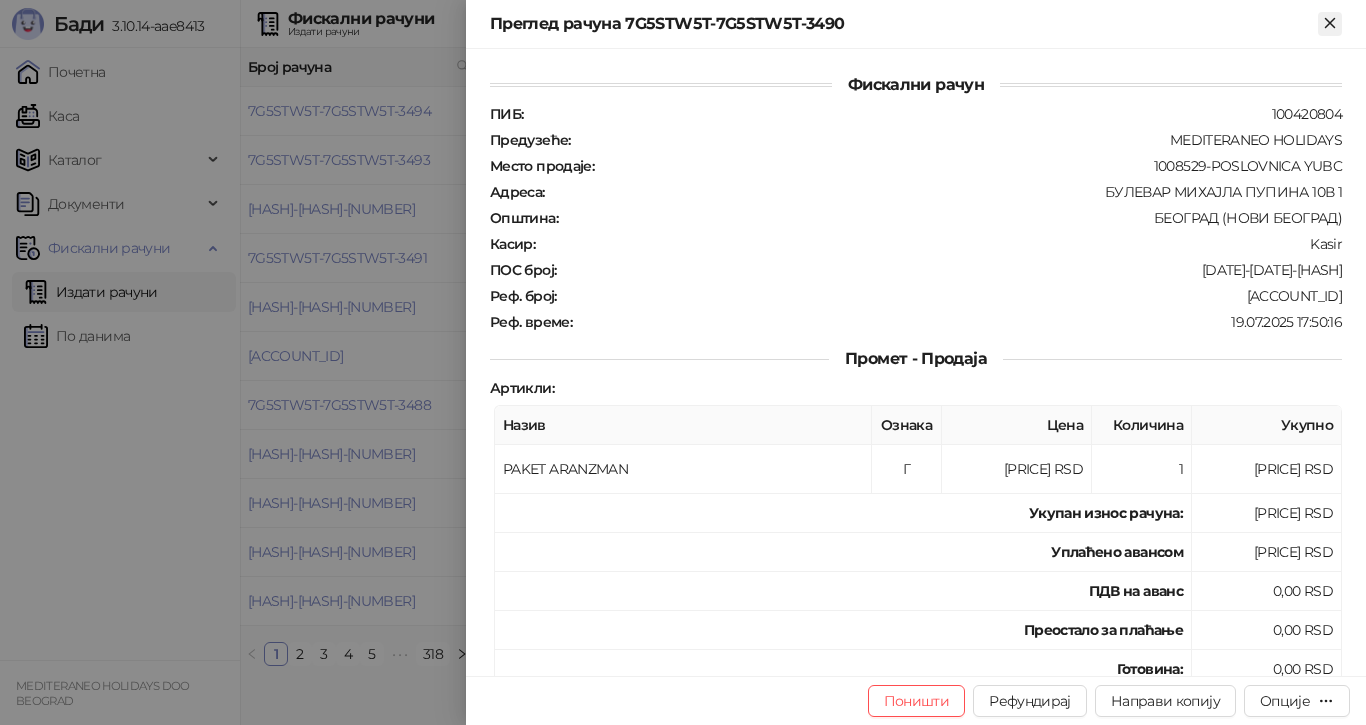 click 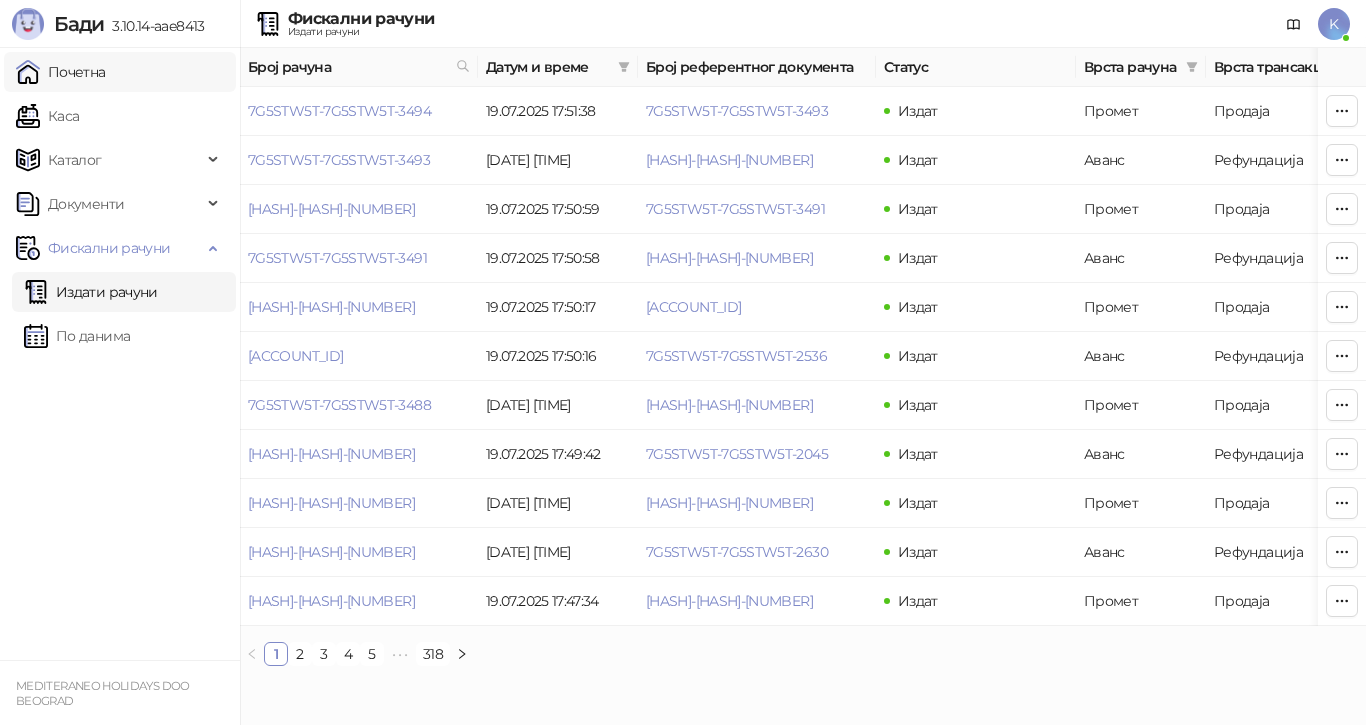 click on "Почетна" at bounding box center [61, 72] 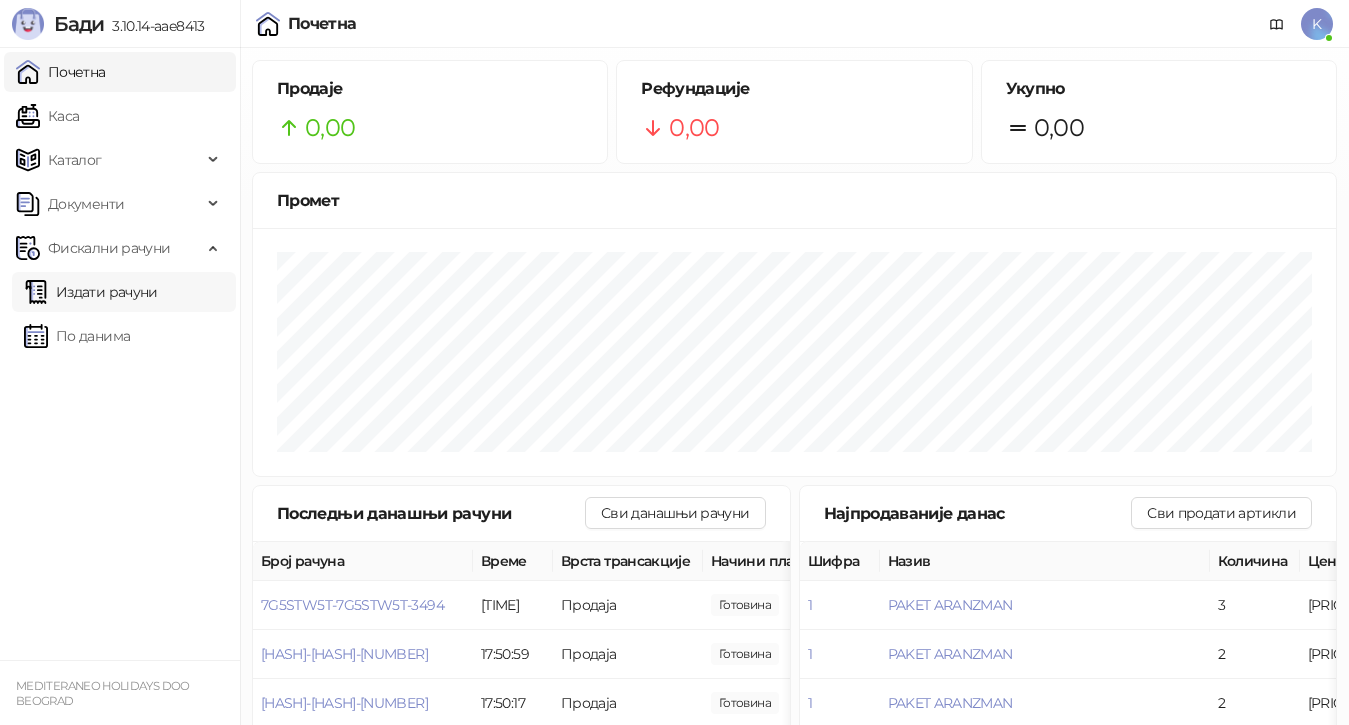 click on "Издати рачуни" at bounding box center [91, 292] 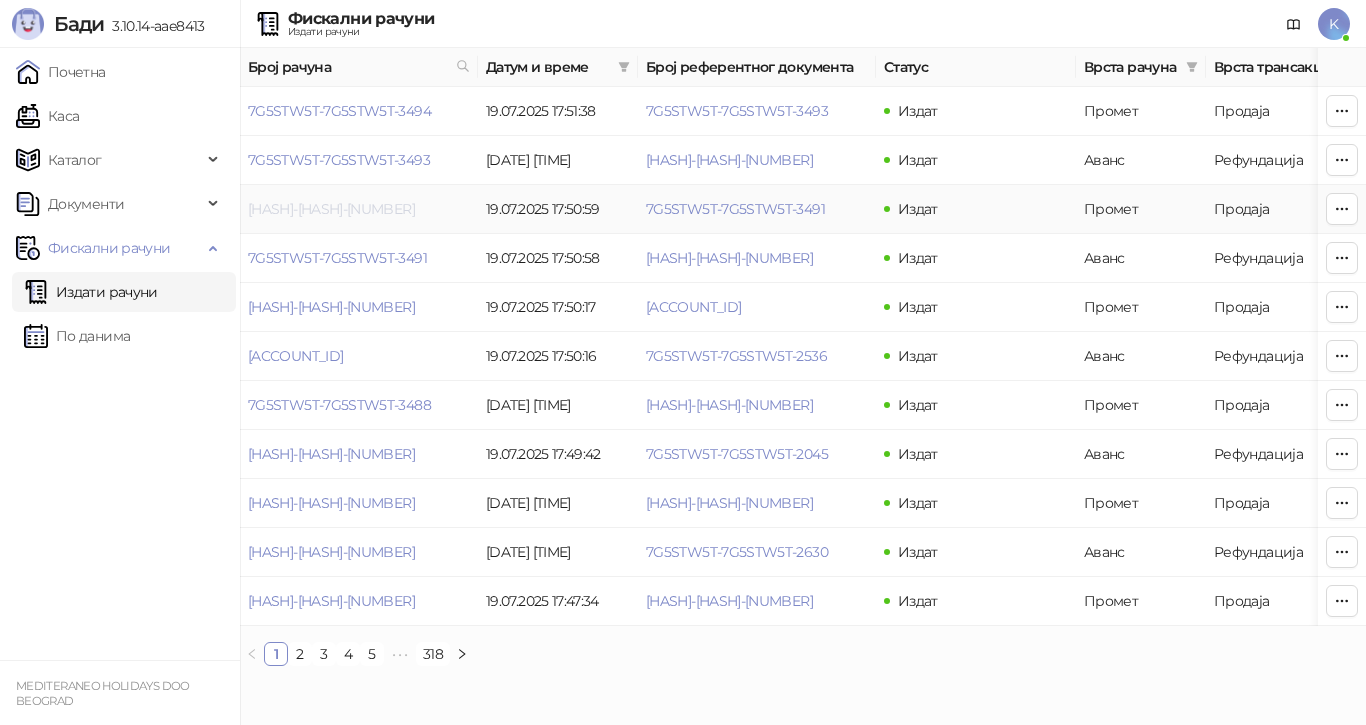 click on "[HASH]-[HASH]-[NUMBER]" at bounding box center (331, 209) 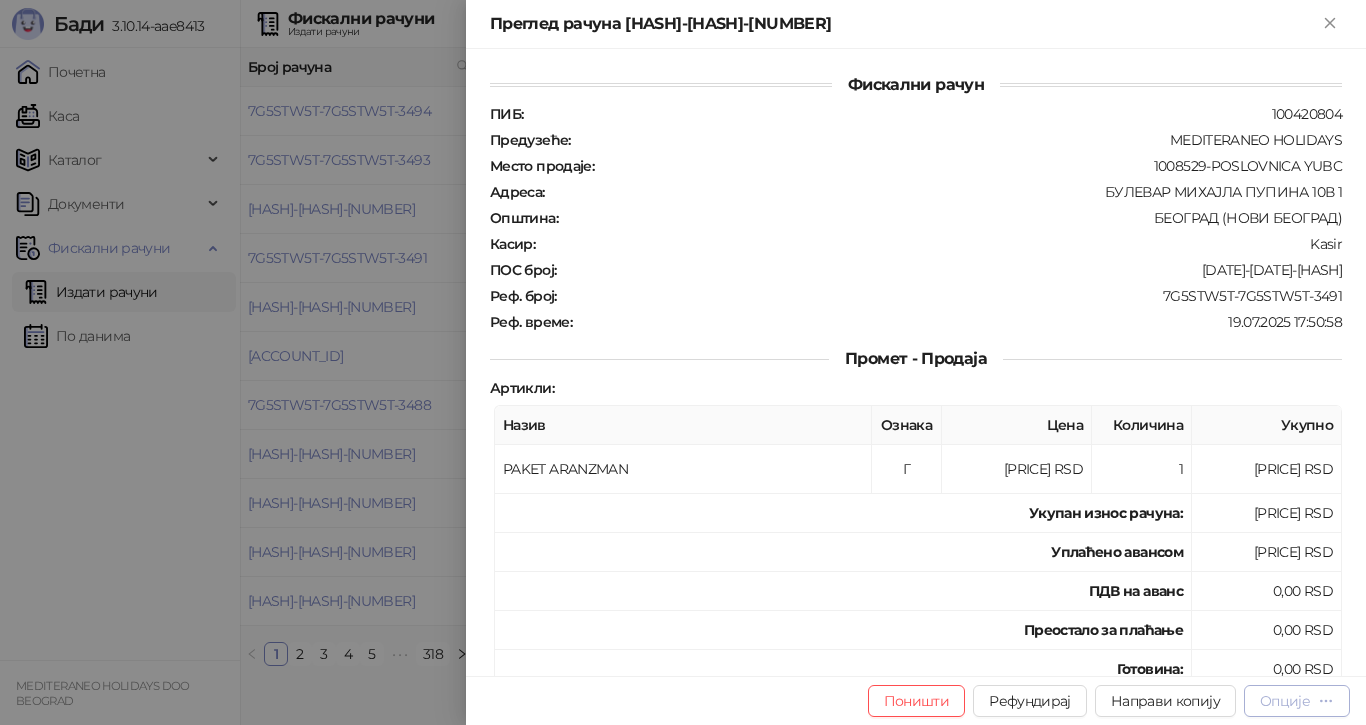 click on "Опције" at bounding box center (1285, 701) 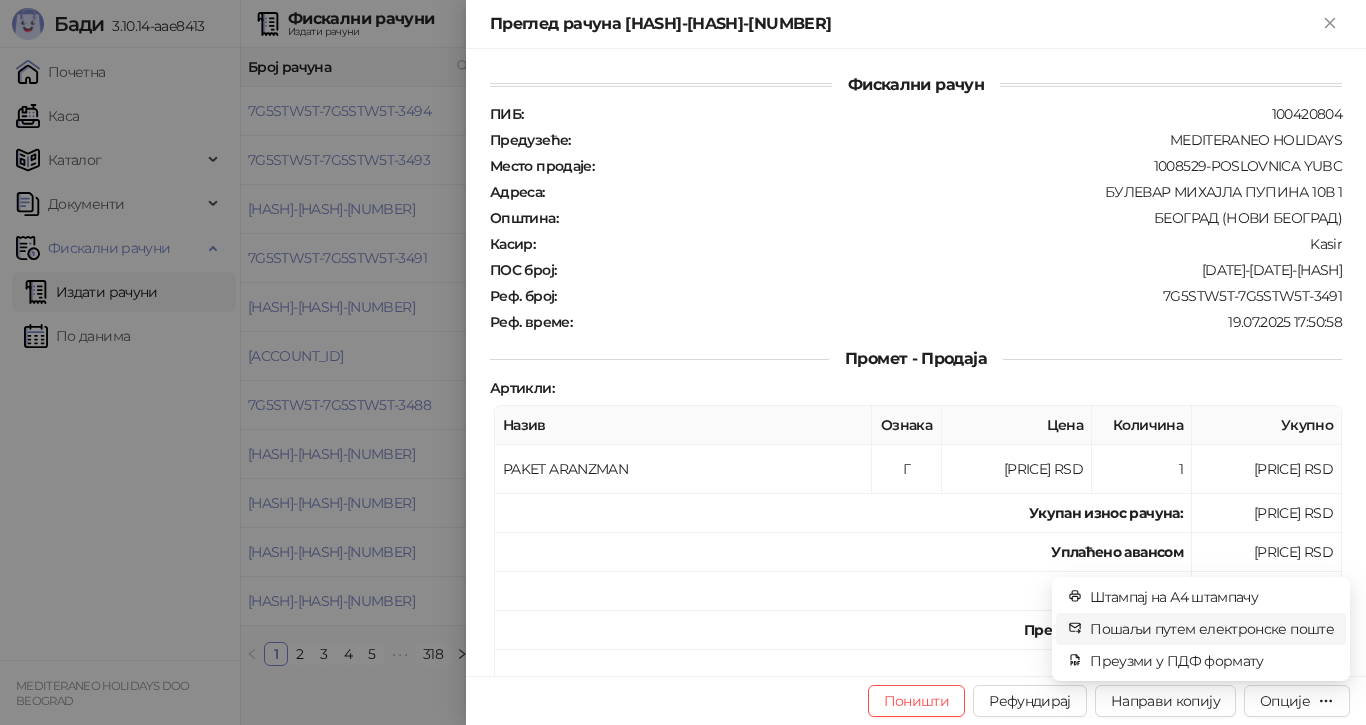 click on "Пошаљи путем електронске поште" at bounding box center [1212, 629] 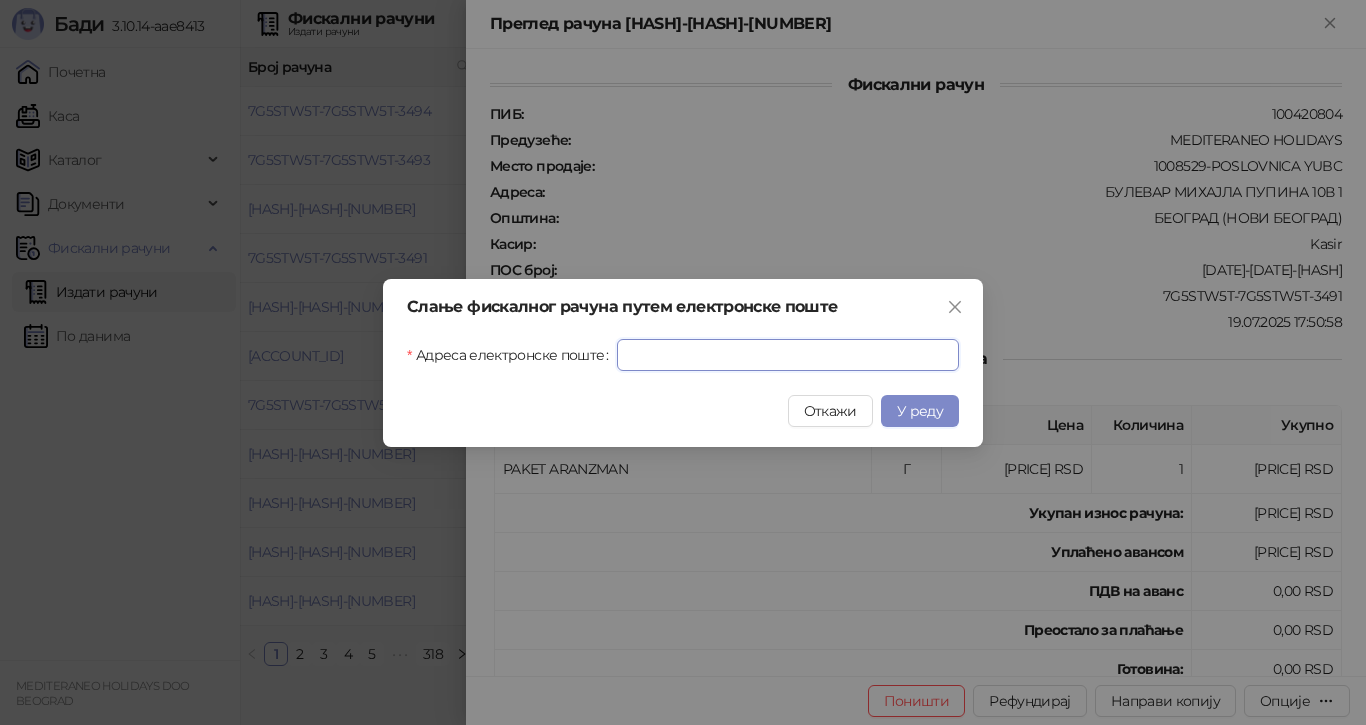 click on "Адреса електронске поште" at bounding box center (788, 355) 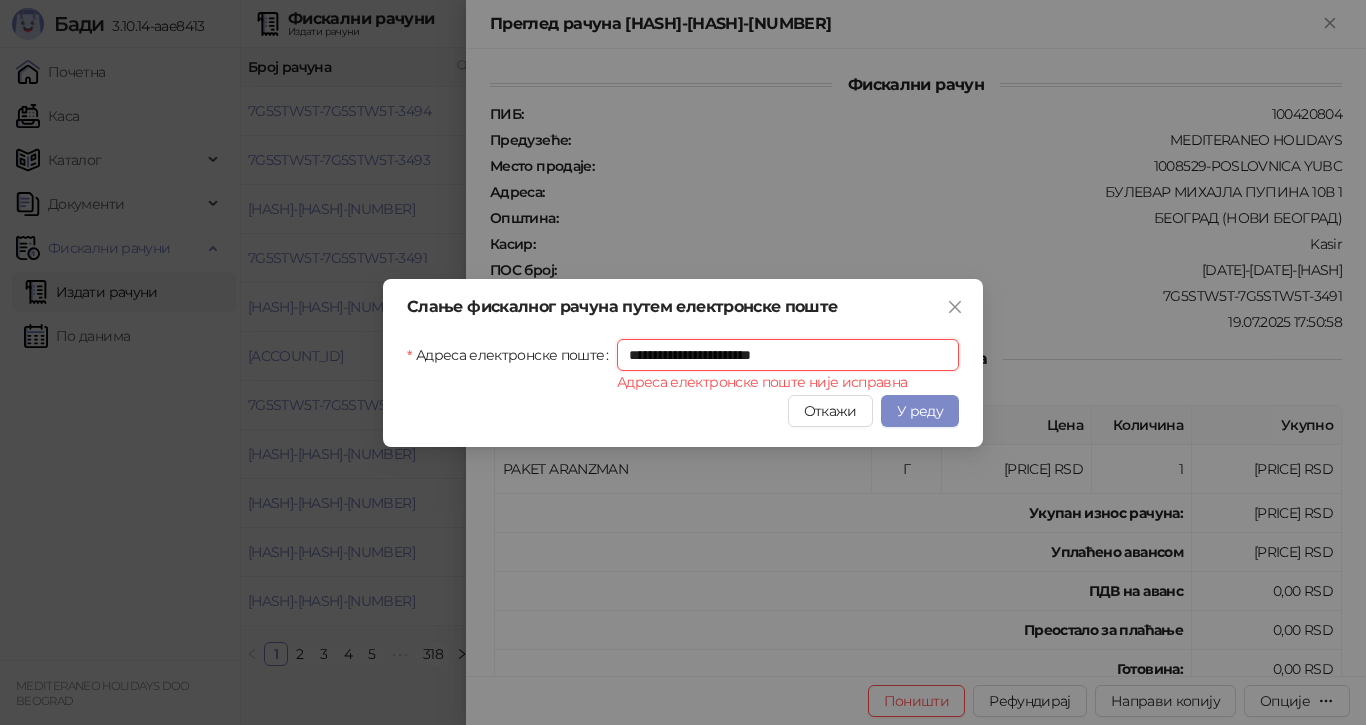 click on "**********" at bounding box center [788, 355] 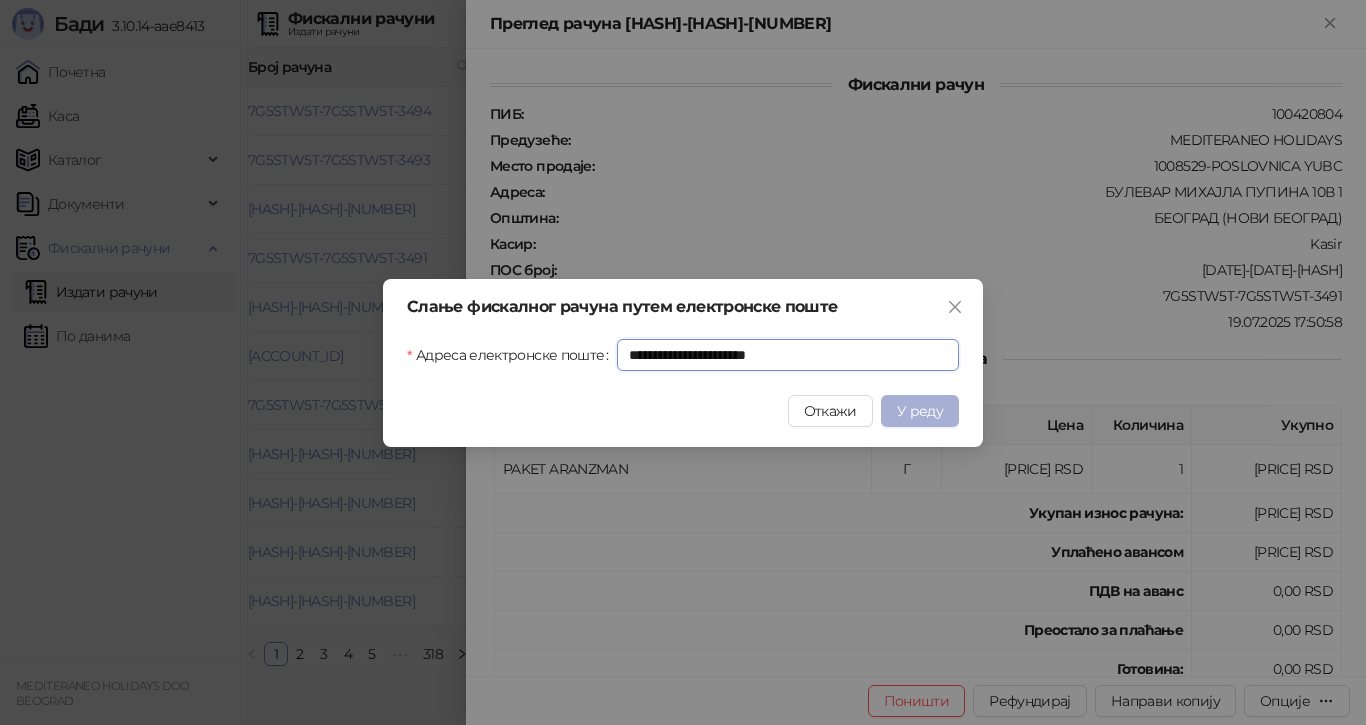 type on "**********" 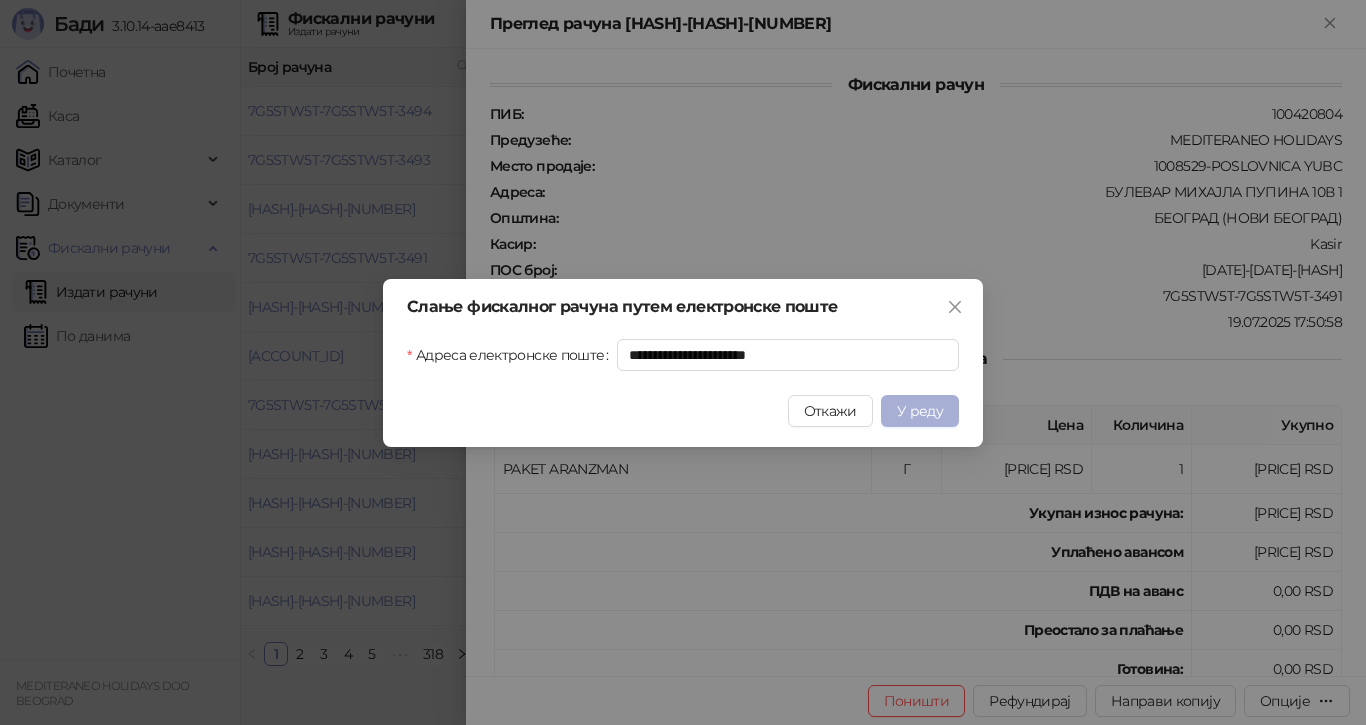 click on "У реду" at bounding box center (920, 411) 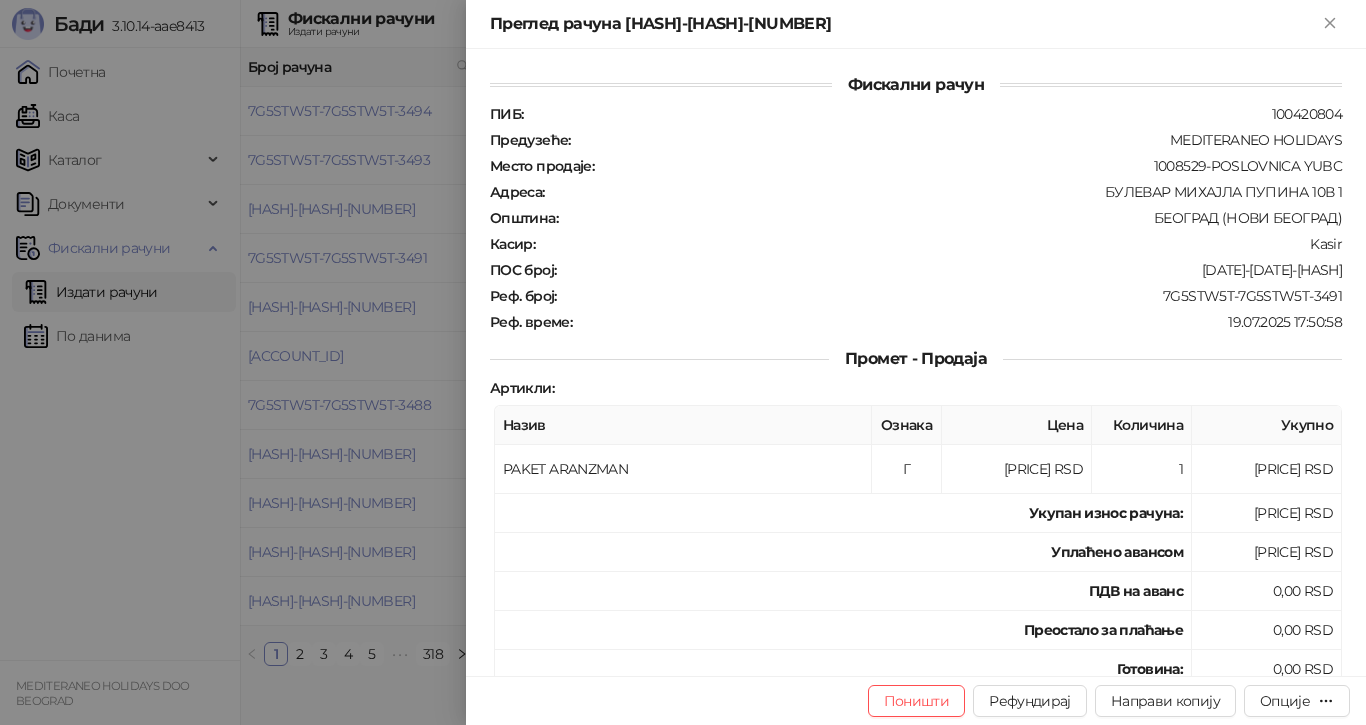 click at bounding box center [683, 362] 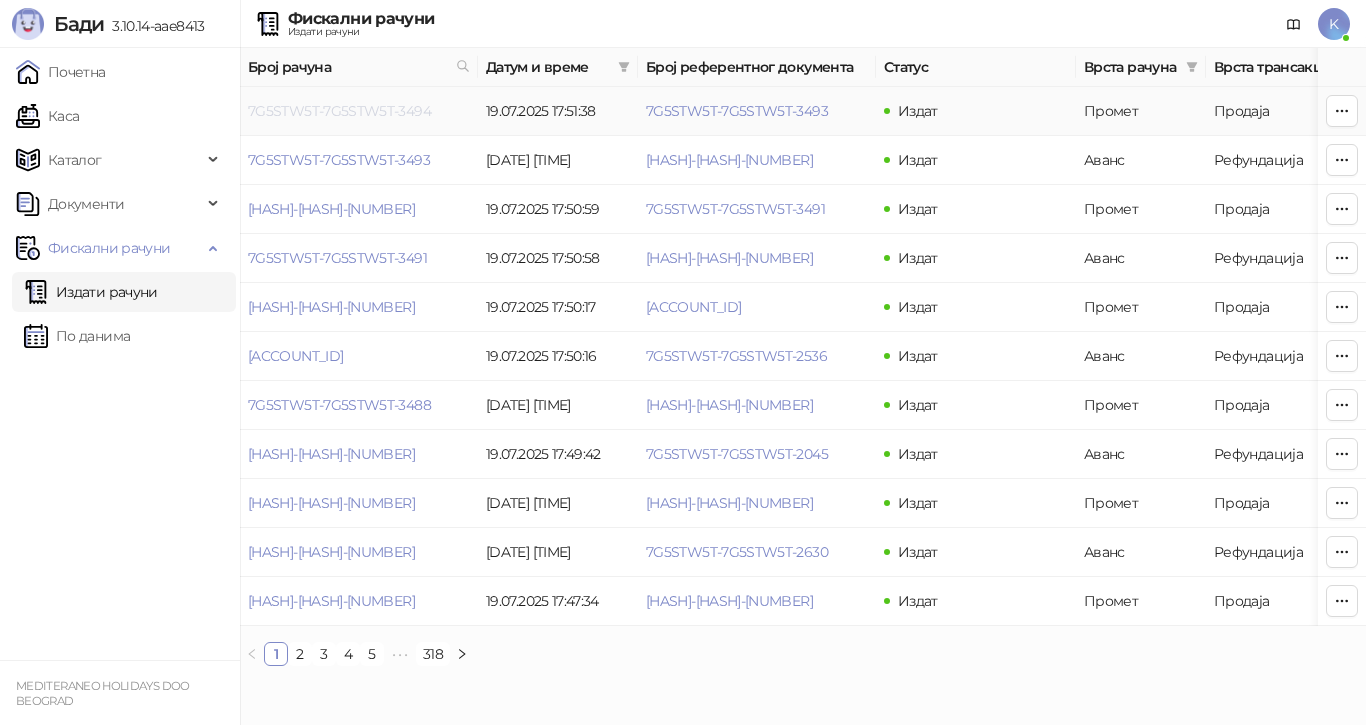 click on "7G5STW5T-7G5STW5T-3494" at bounding box center [339, 111] 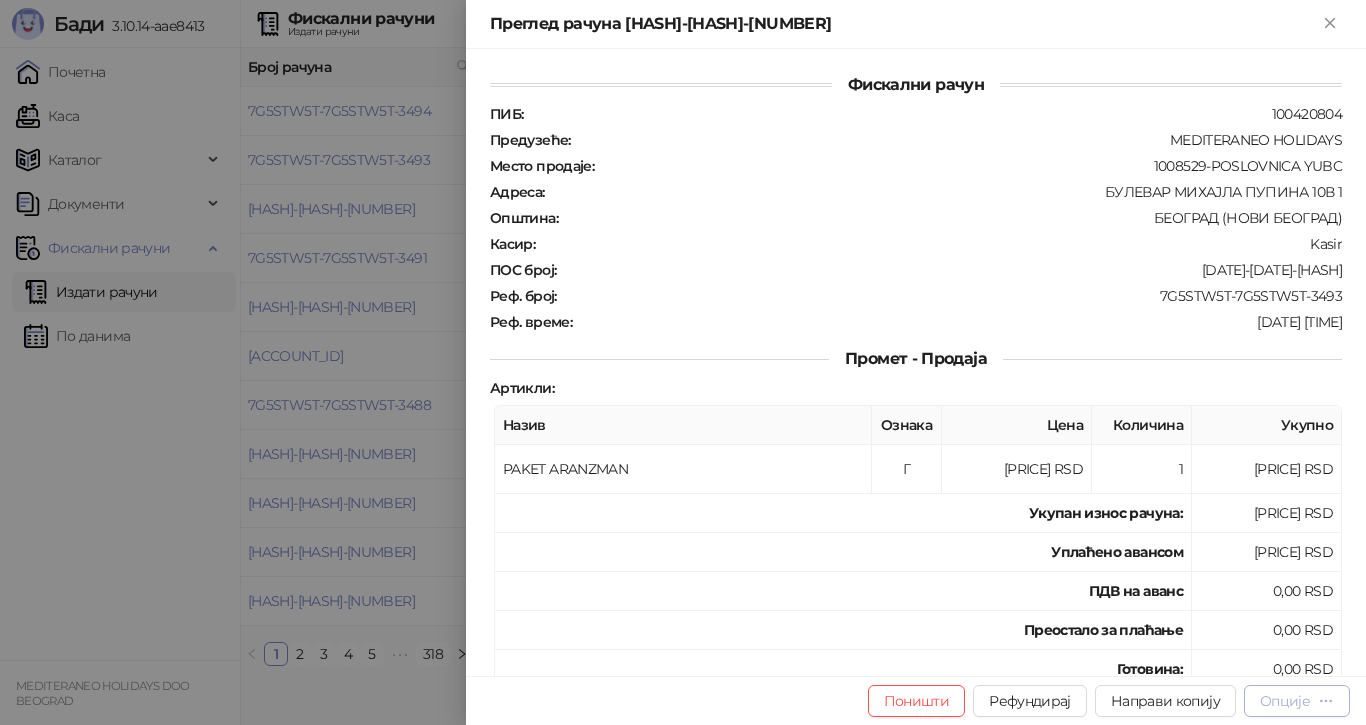 click on "Опције" at bounding box center (1285, 701) 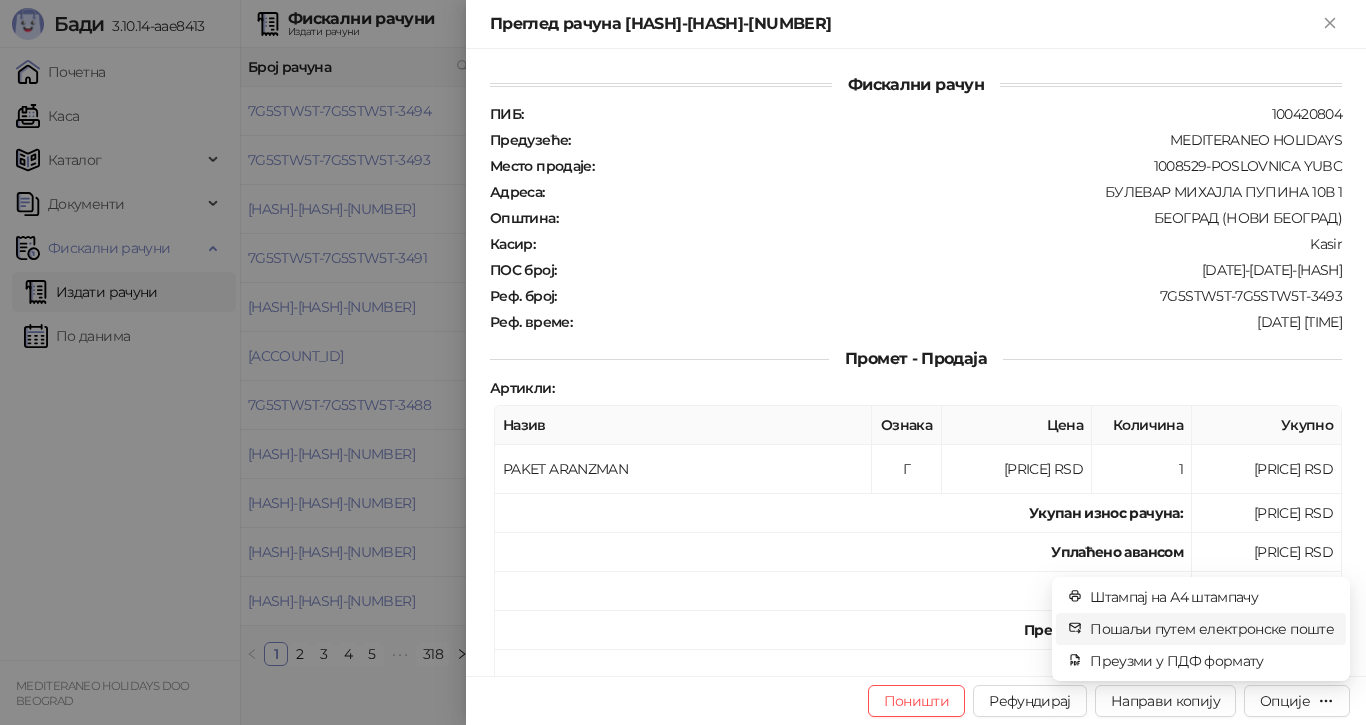 click on "Пошаљи путем електронске поште" at bounding box center (1212, 629) 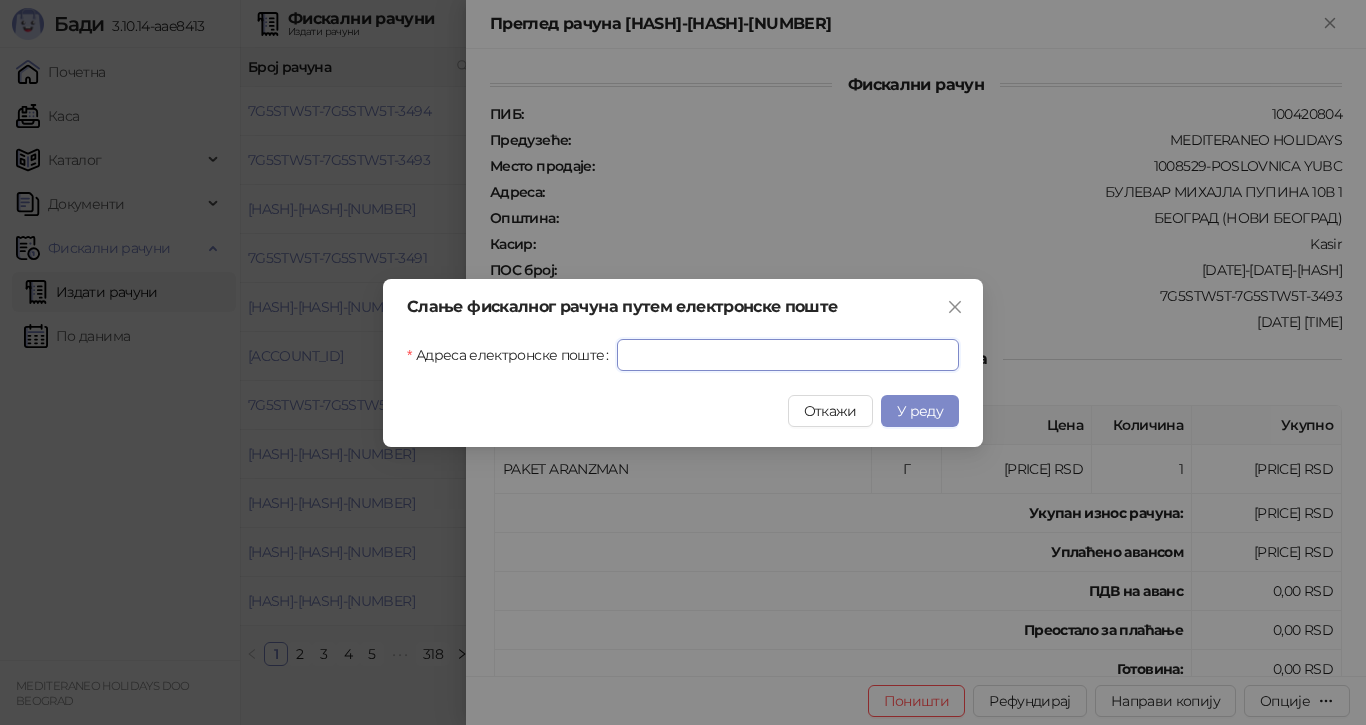 click on "Адреса електронске поште" at bounding box center [788, 355] 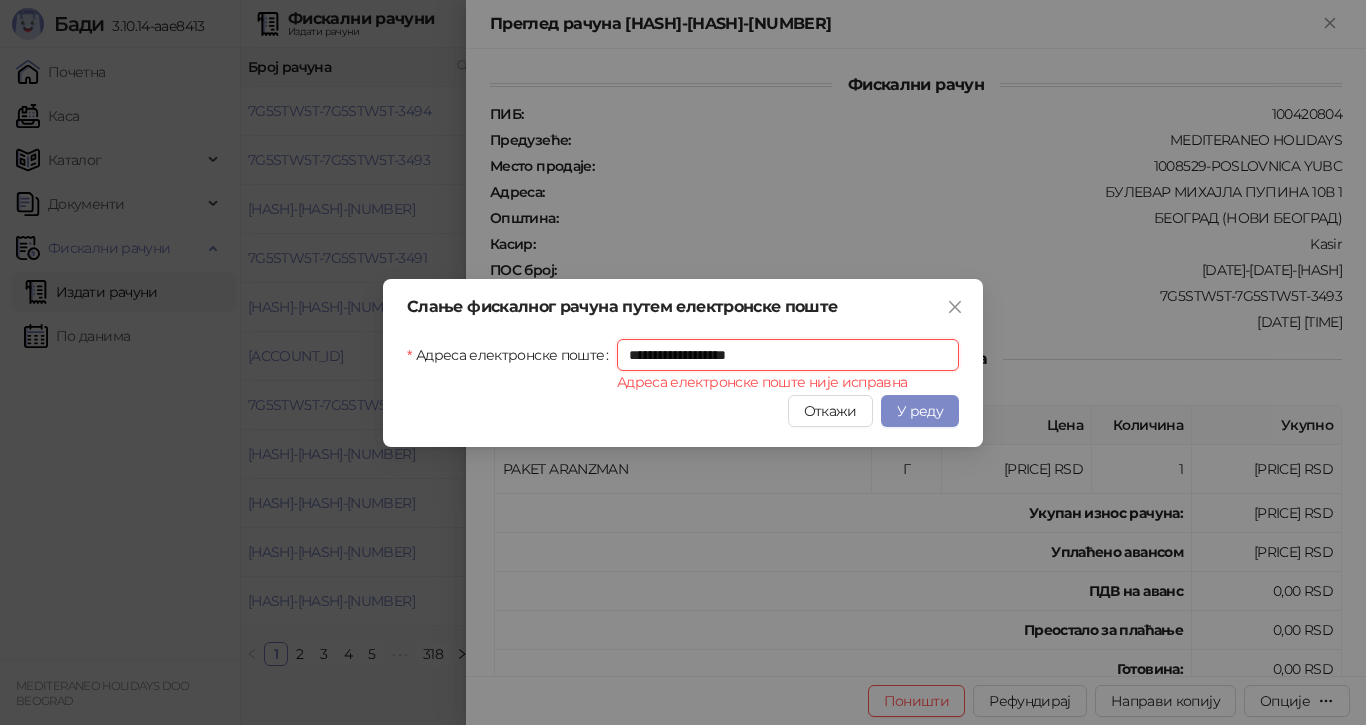drag, startPoint x: 629, startPoint y: 346, endPoint x: 638, endPoint y: 366, distance: 21.931713 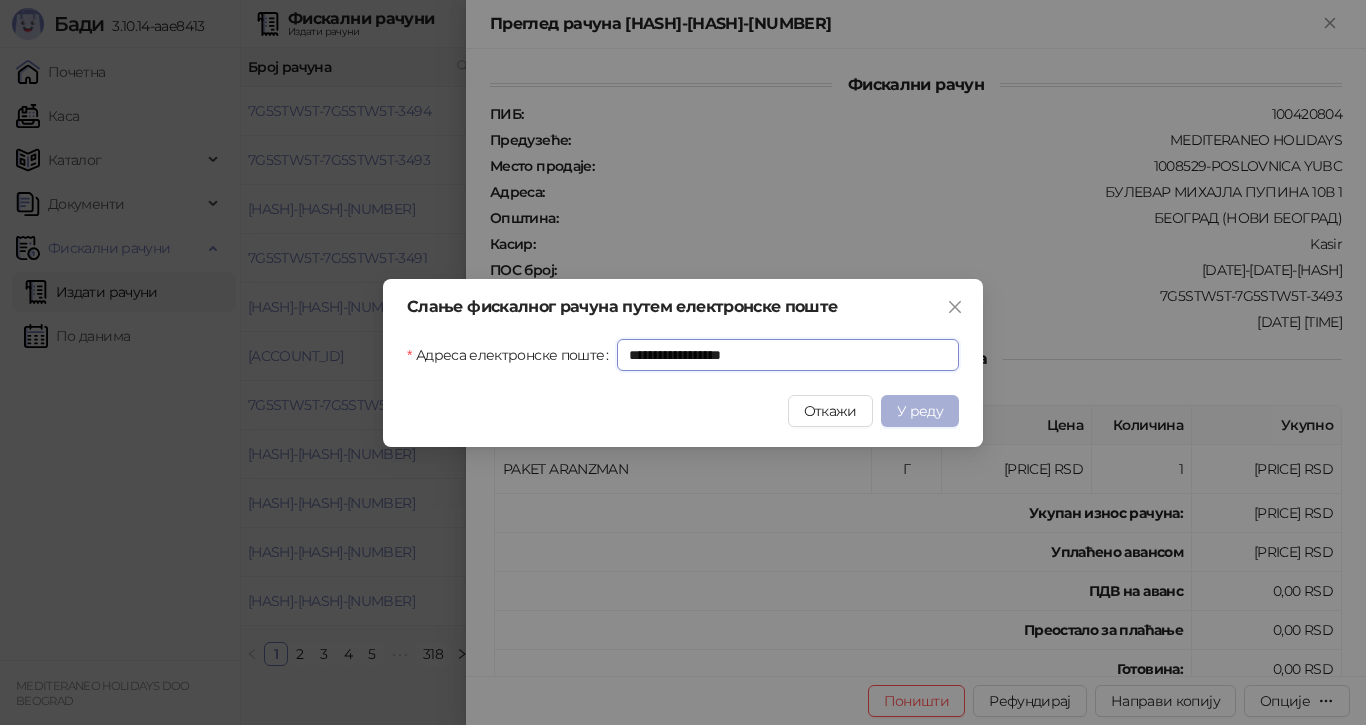 type on "**********" 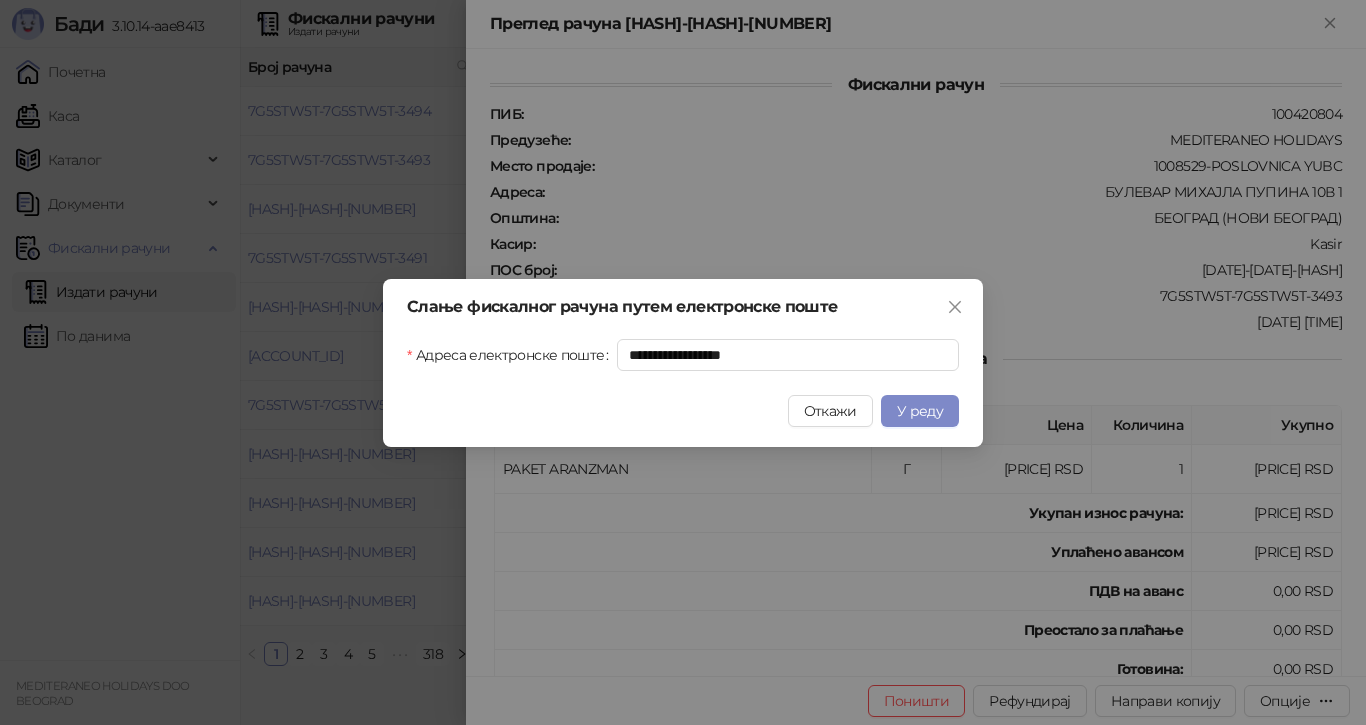 click on "У реду" at bounding box center (920, 411) 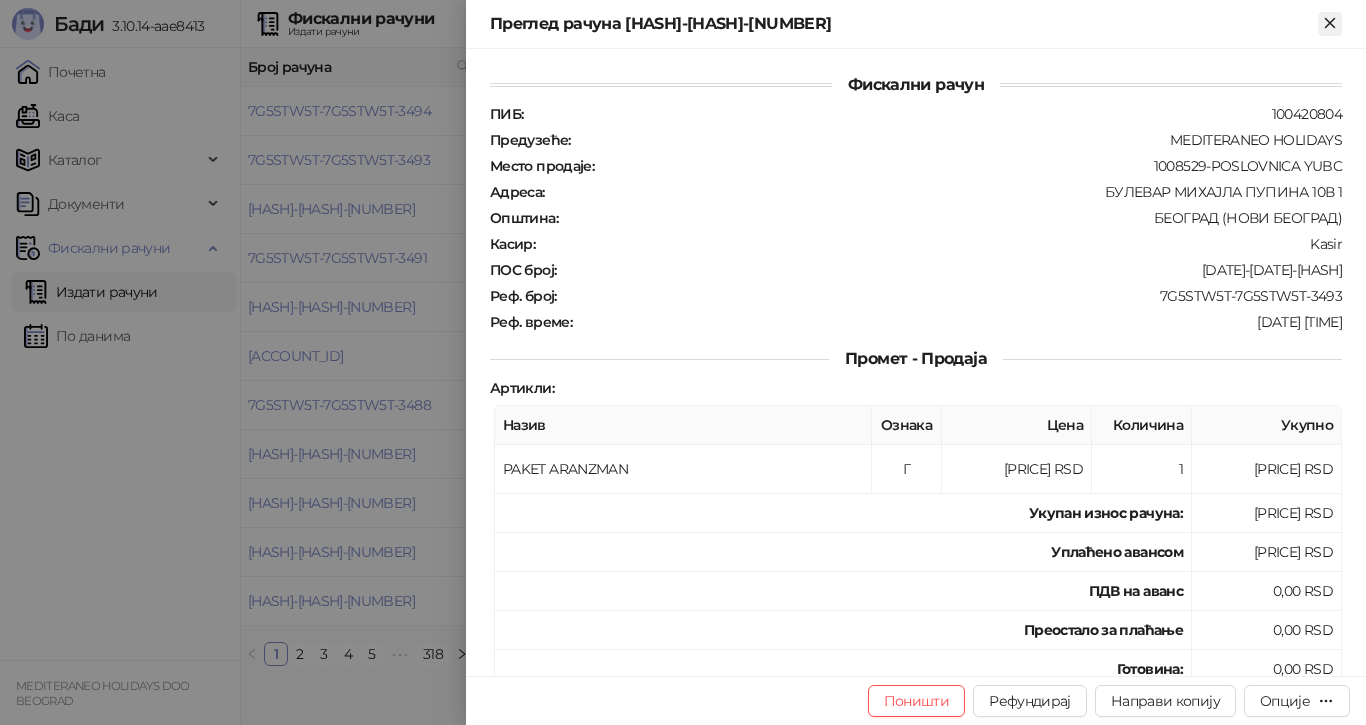 click 